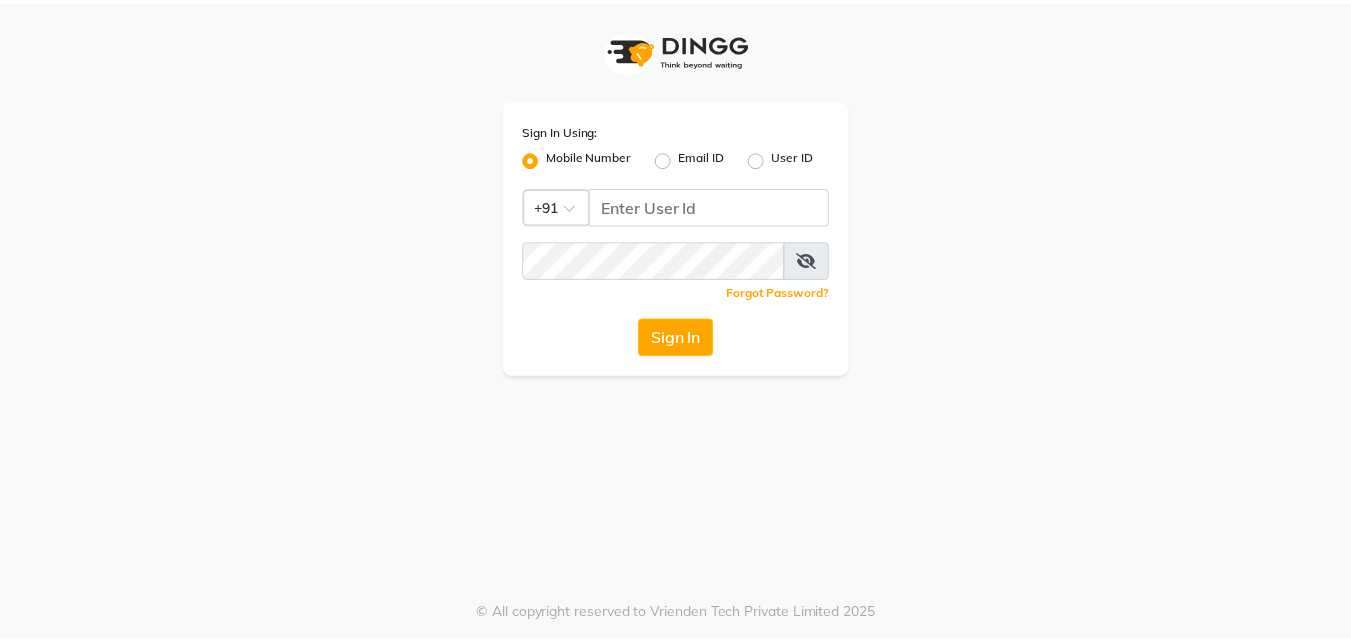 scroll, scrollTop: 0, scrollLeft: 0, axis: both 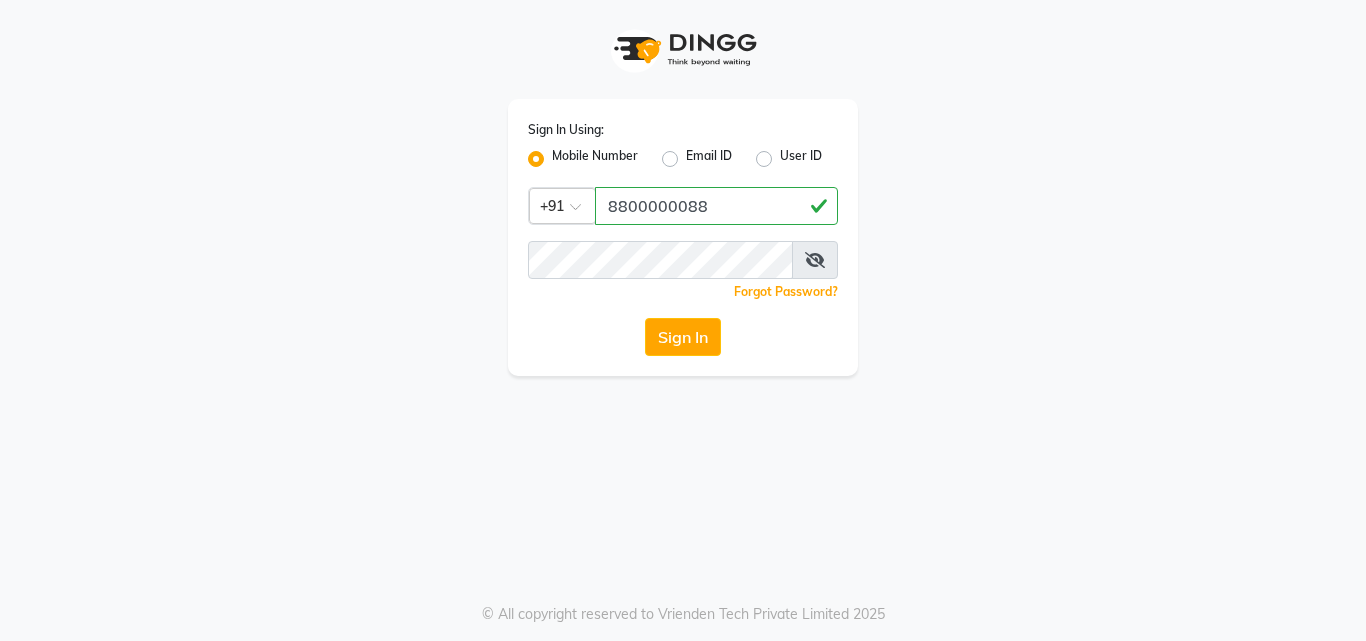 type on "8800000088" 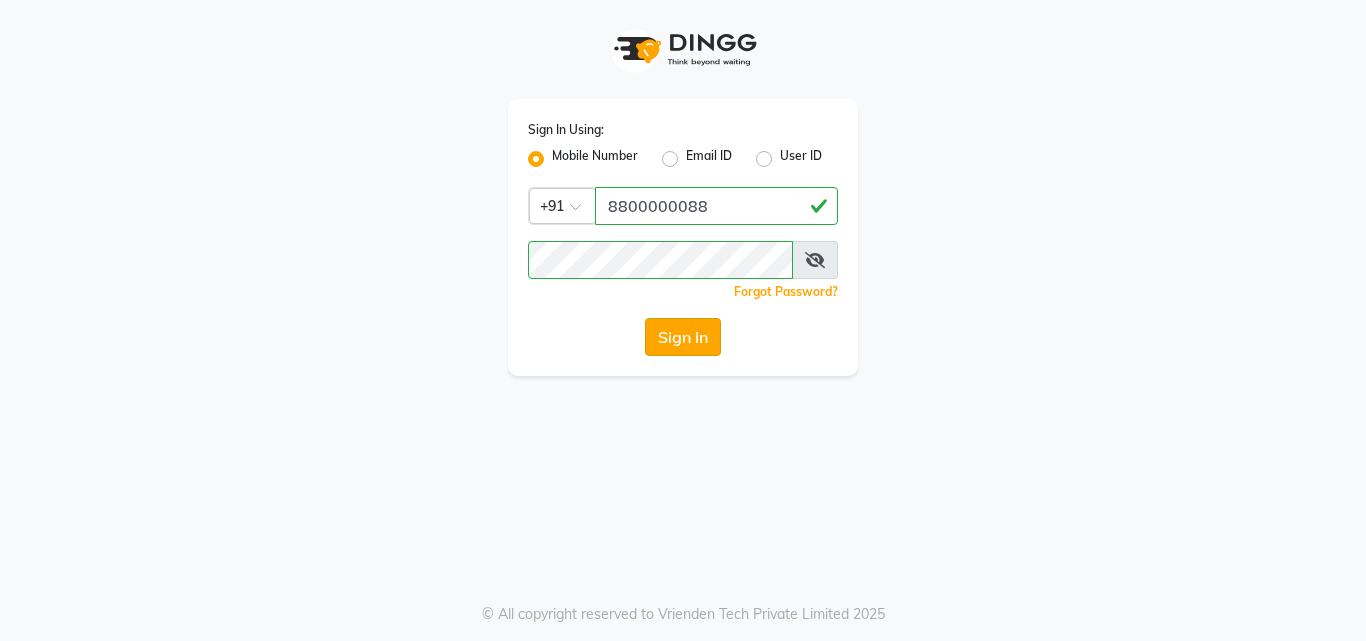 click on "Sign In" 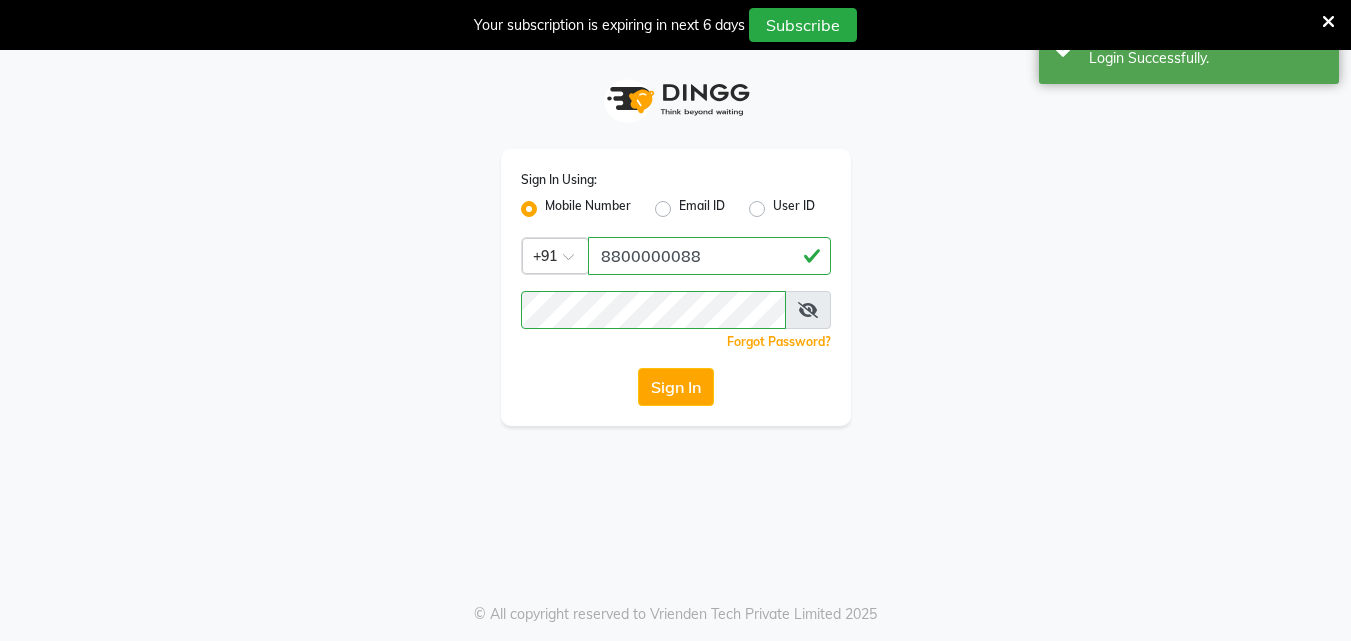 select on "service" 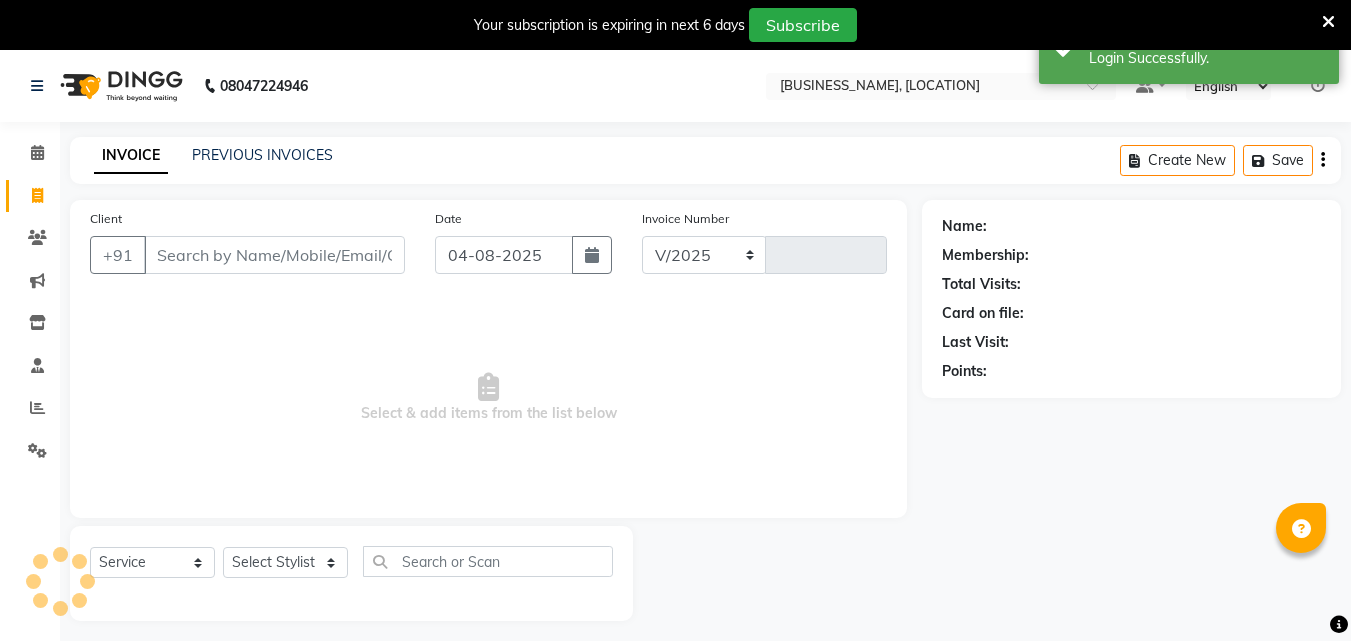 select on "39" 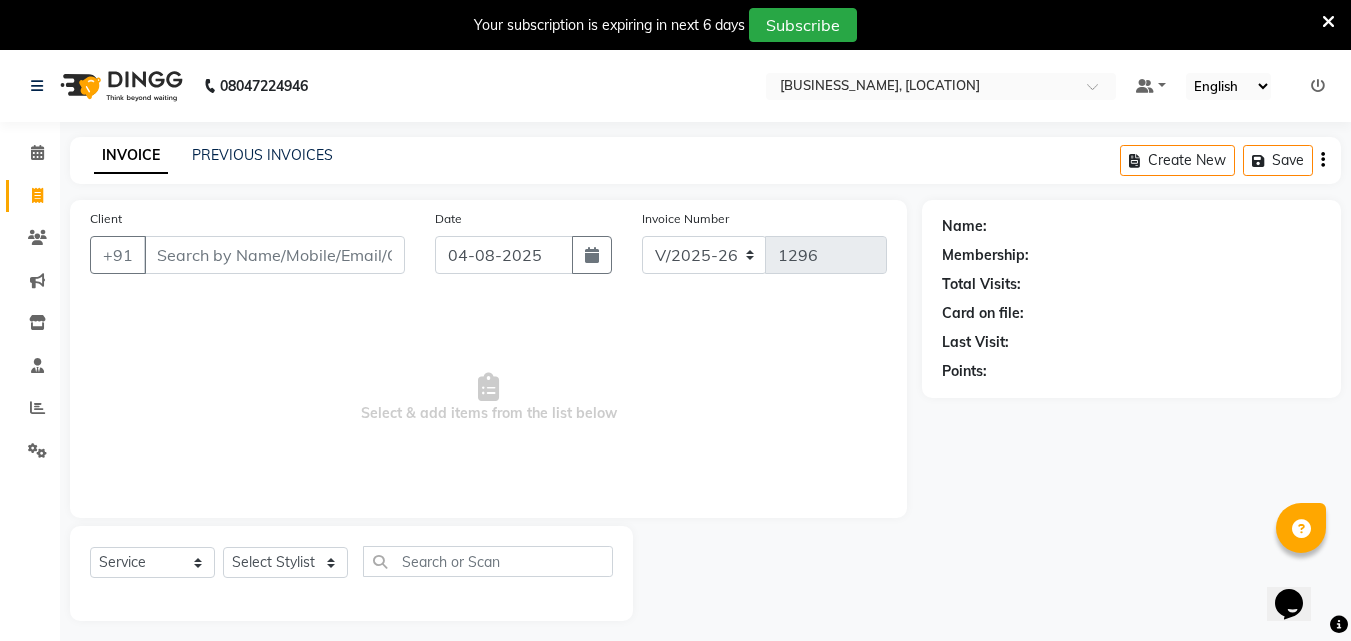scroll, scrollTop: 0, scrollLeft: 0, axis: both 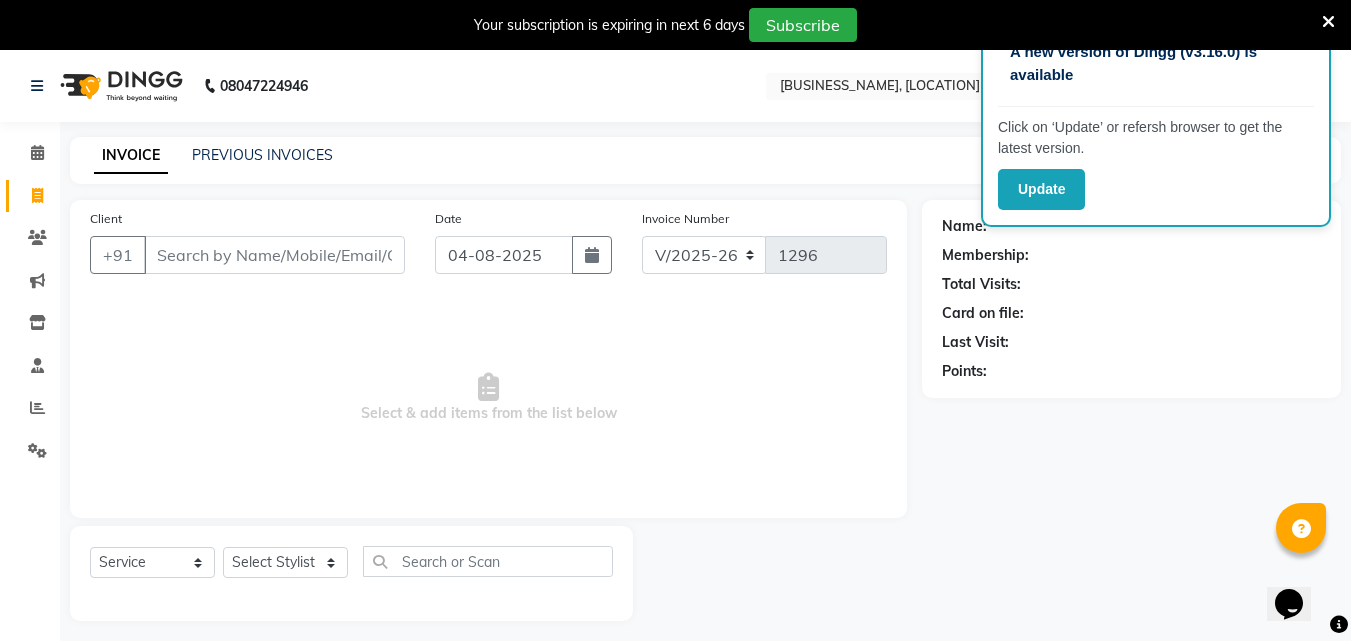 click on "Client" at bounding box center (274, 255) 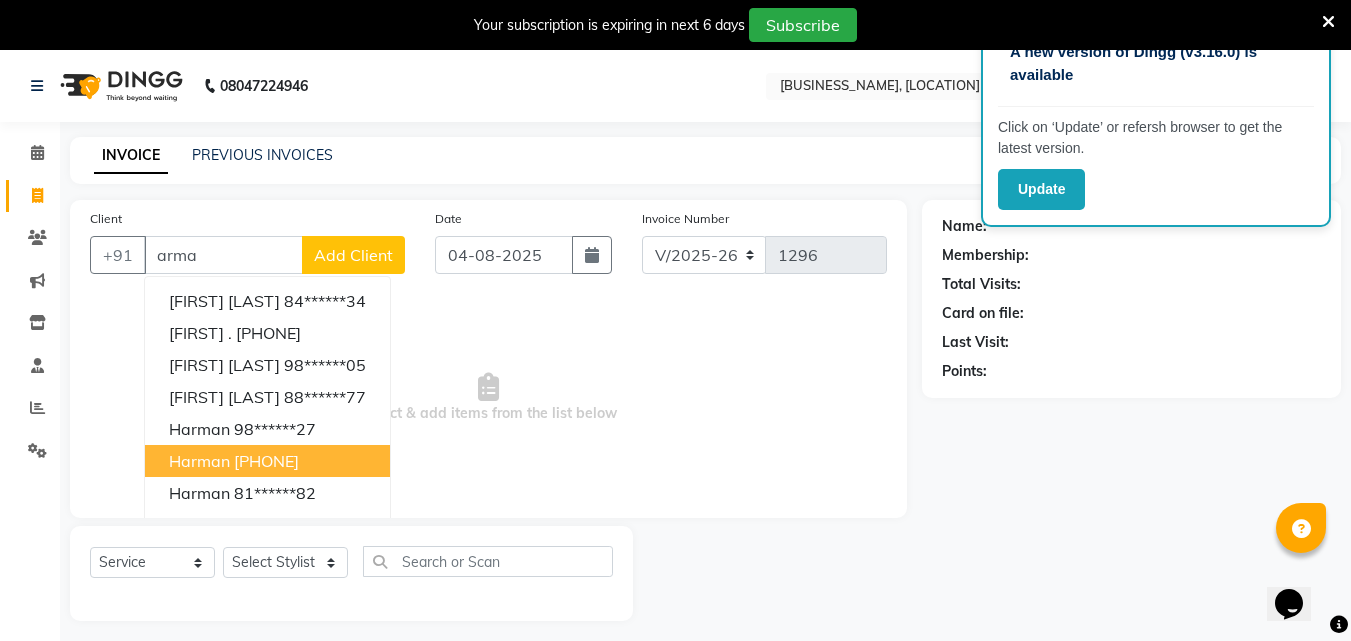click on "[FIRST]  [PHONE]" at bounding box center (267, 461) 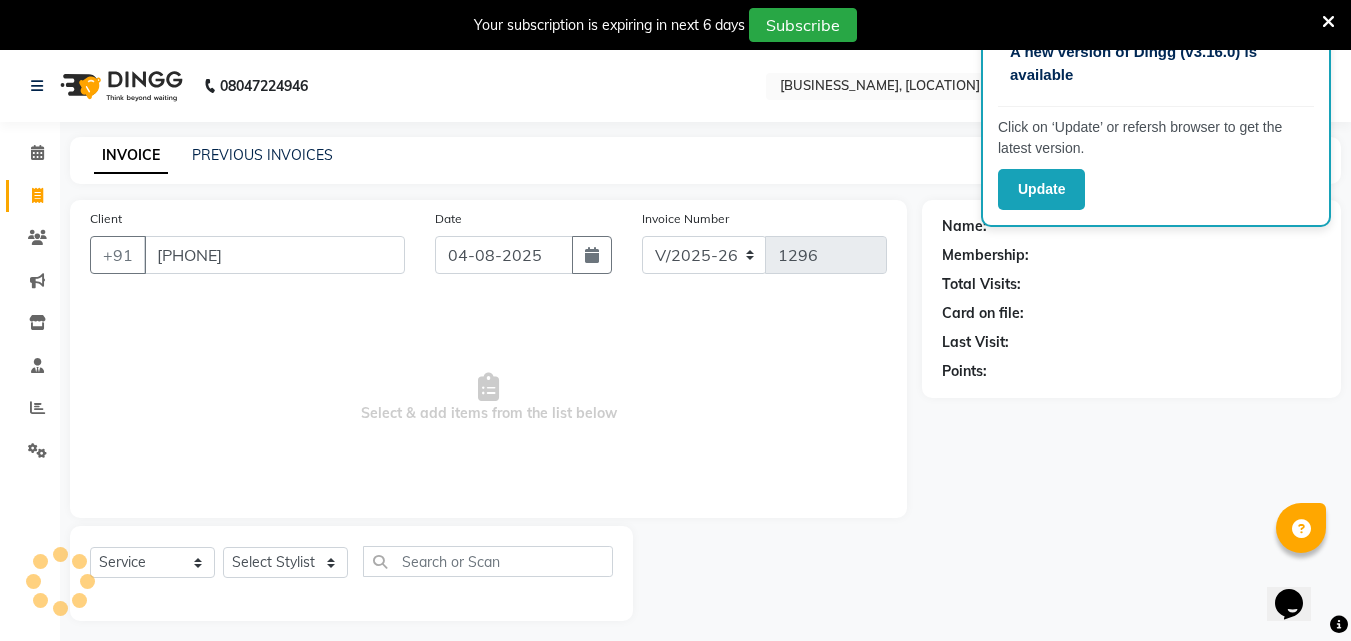 type on "[PHONE]" 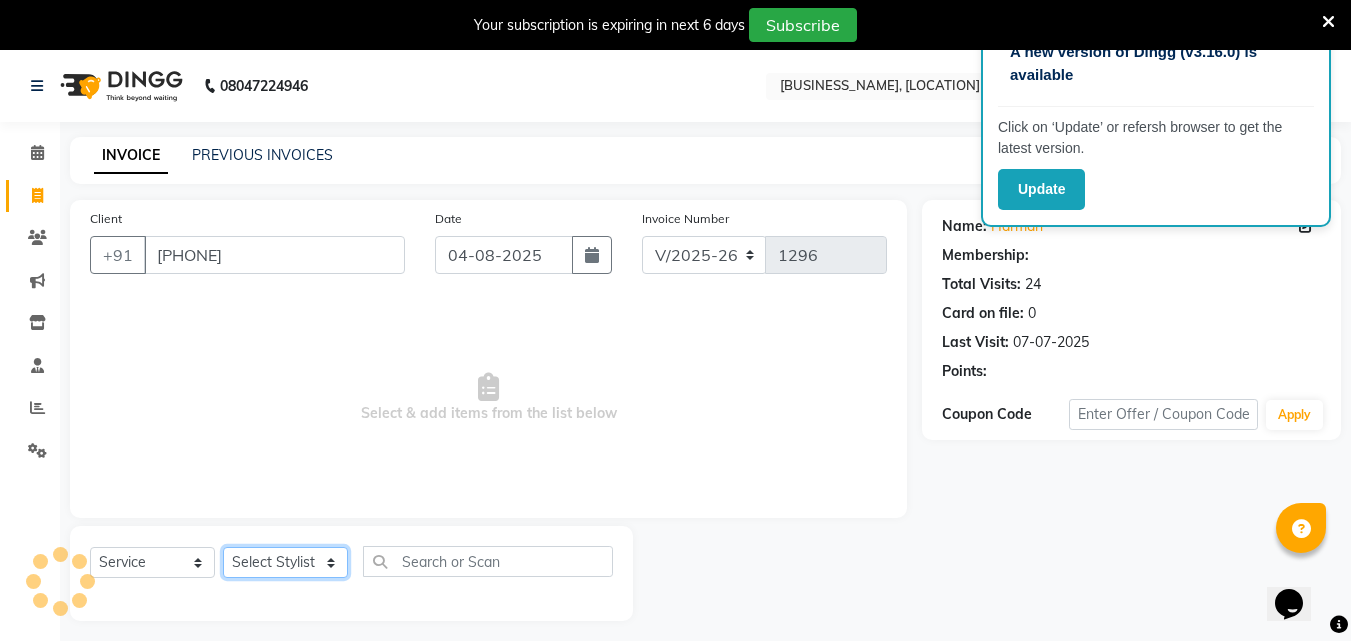 click on "Select Stylist [FIRST] [FIRST] [FIRST] [FIRST]  [FIRST]    [FIRST]    [FIRST]   [FIRST]   Reception   [FIRST]    [FIRST]   [FIRST]" 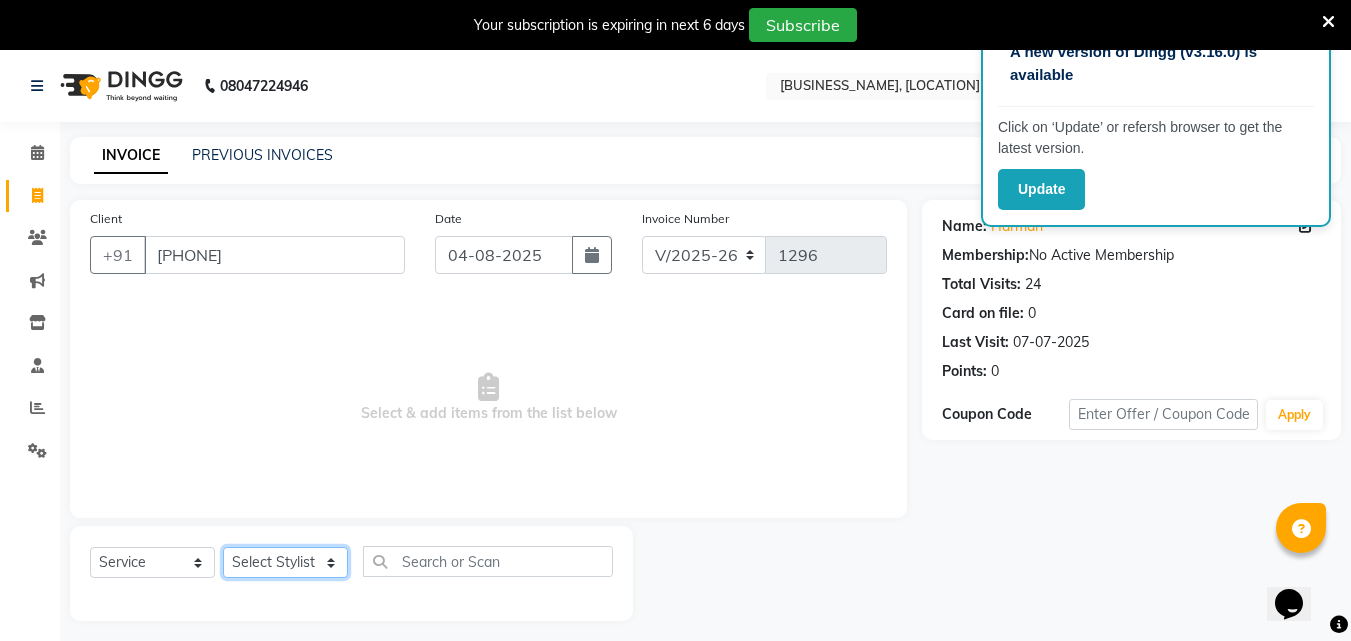 select on "42904" 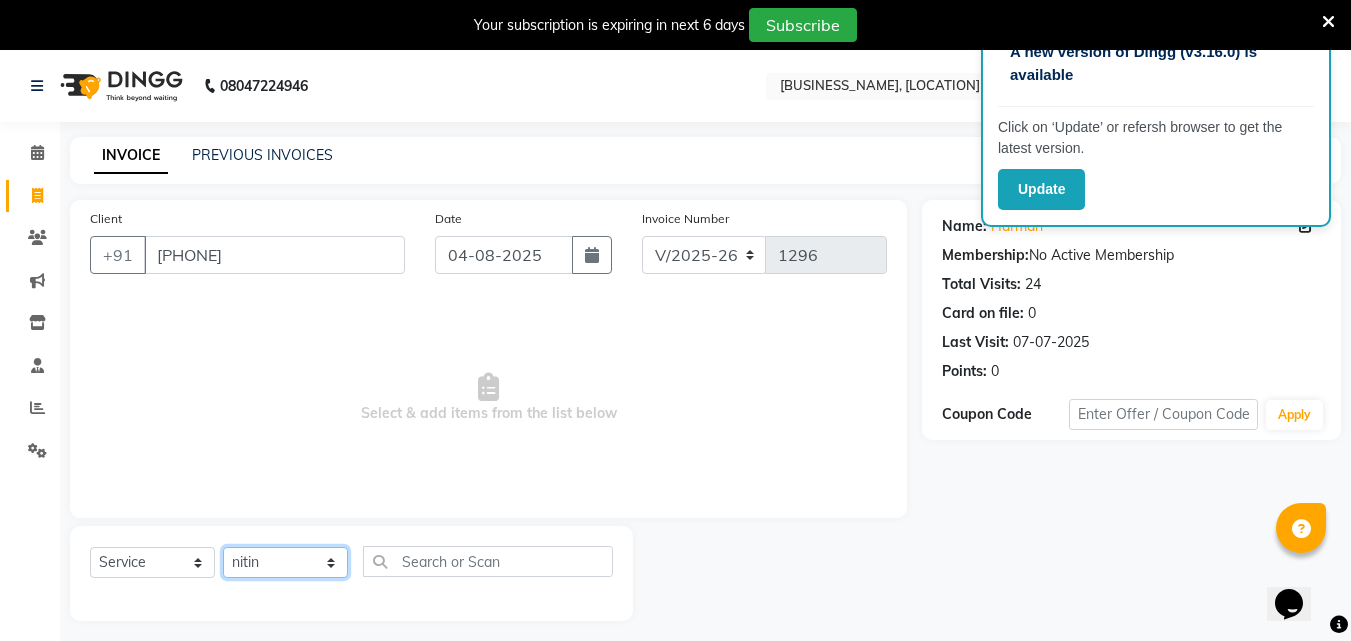 click on "Select Stylist [FIRST] [FIRST] [FIRST] [FIRST]  [FIRST]    [FIRST]    [FIRST]   [FIRST]   Reception   [FIRST]    [FIRST]   [FIRST]" 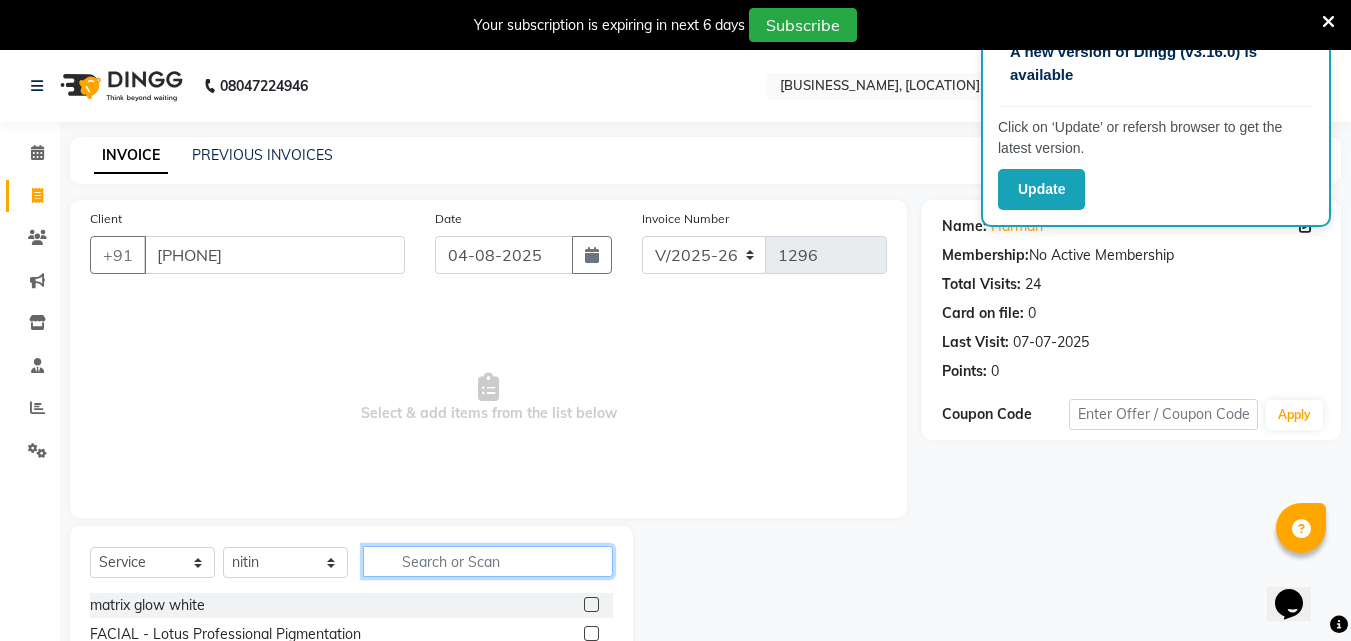 click 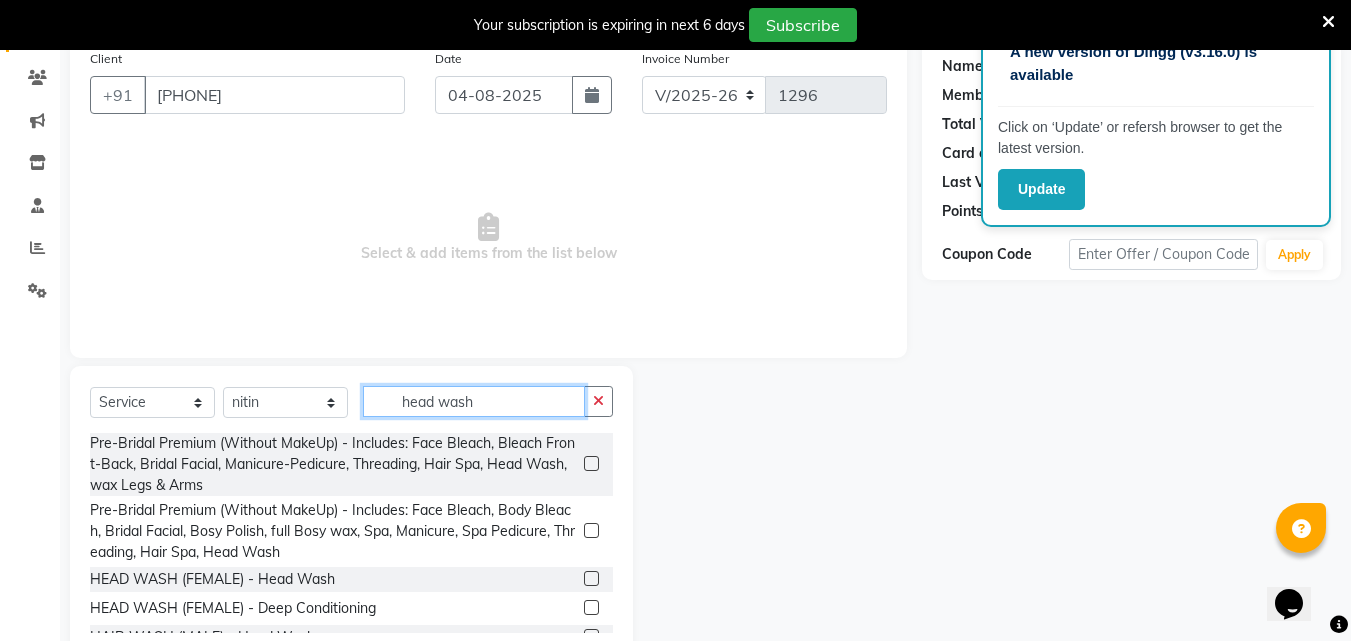 scroll, scrollTop: 210, scrollLeft: 0, axis: vertical 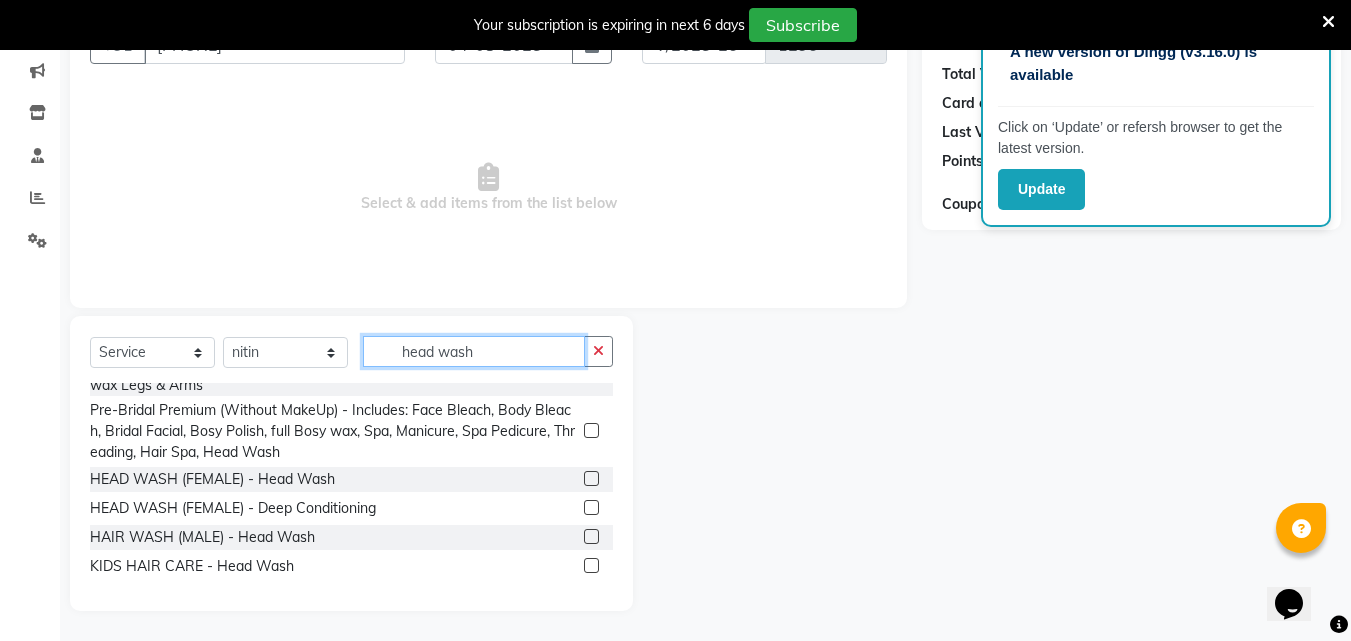 type on "head wash" 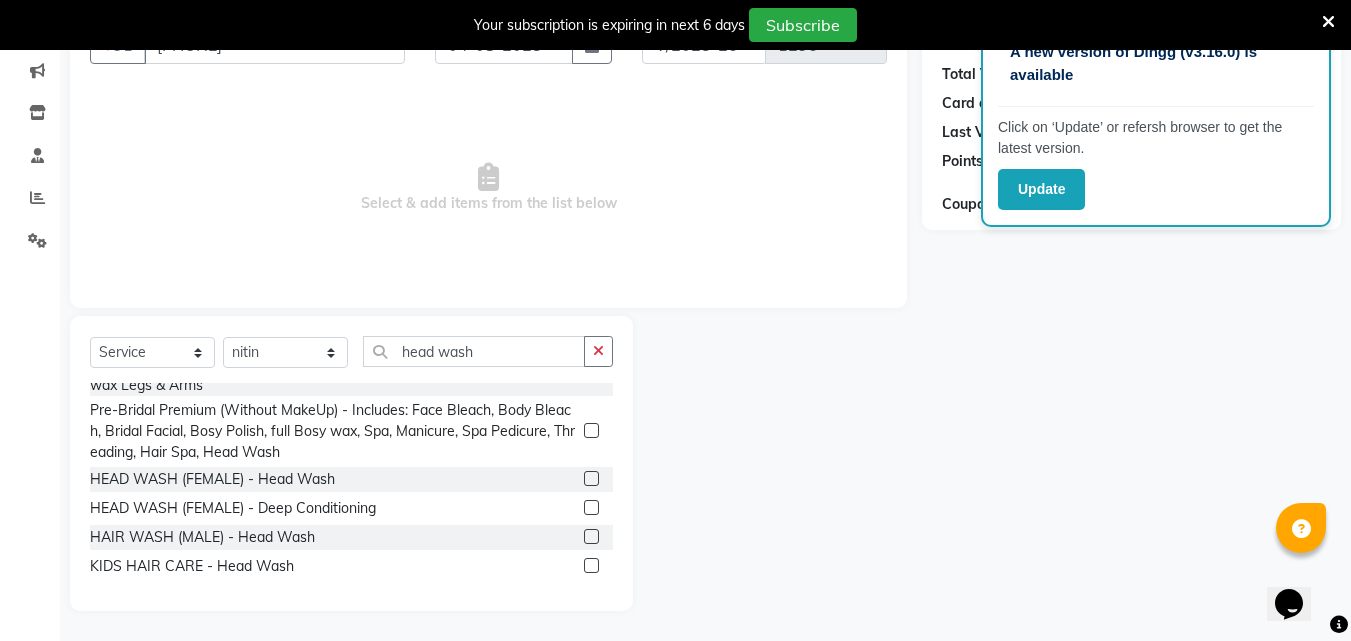 click 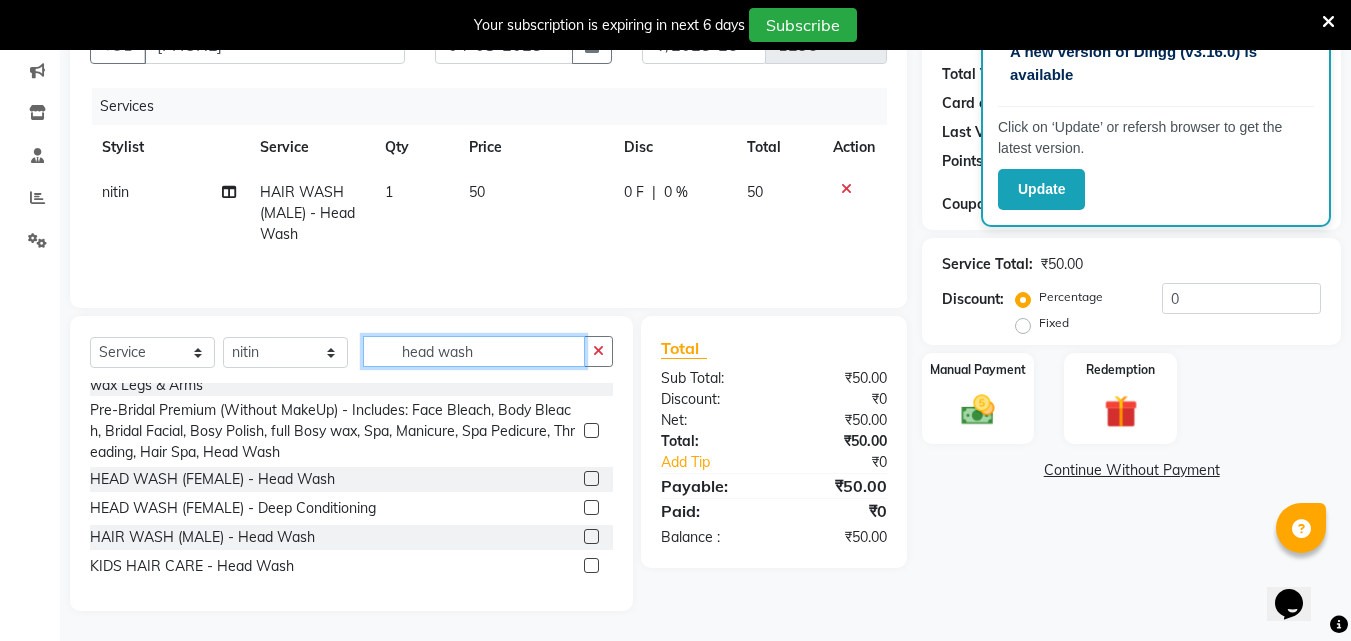 checkbox on "false" 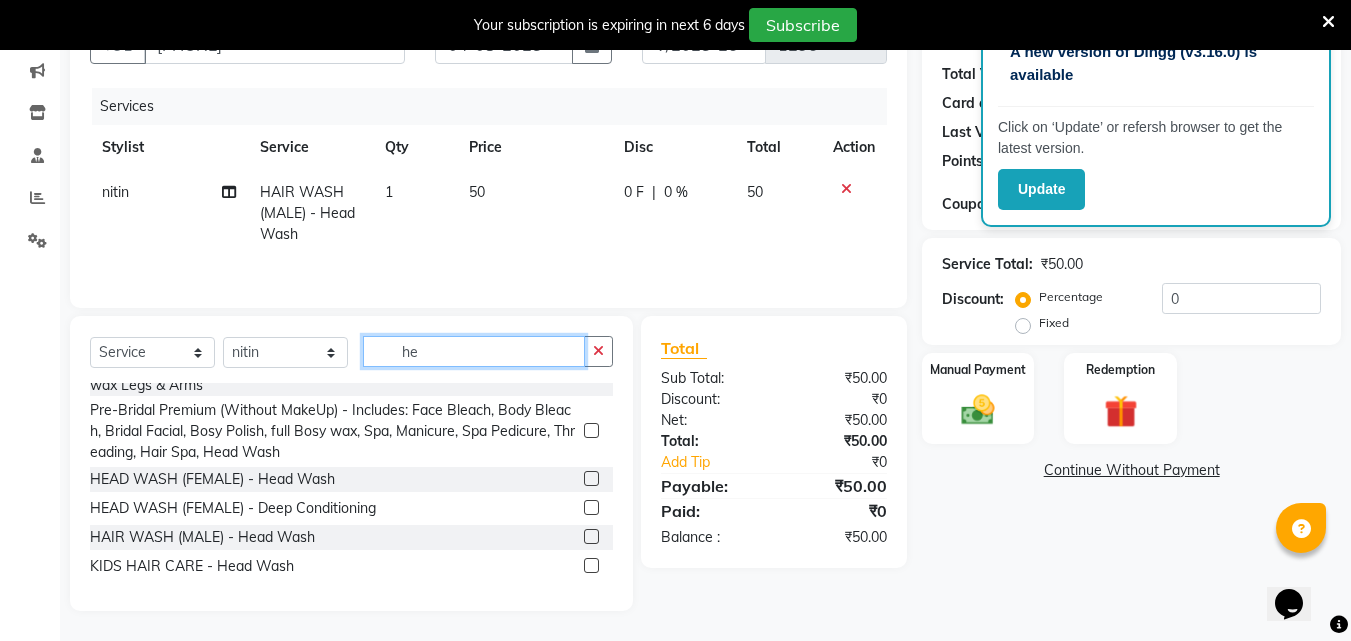 type on "h" 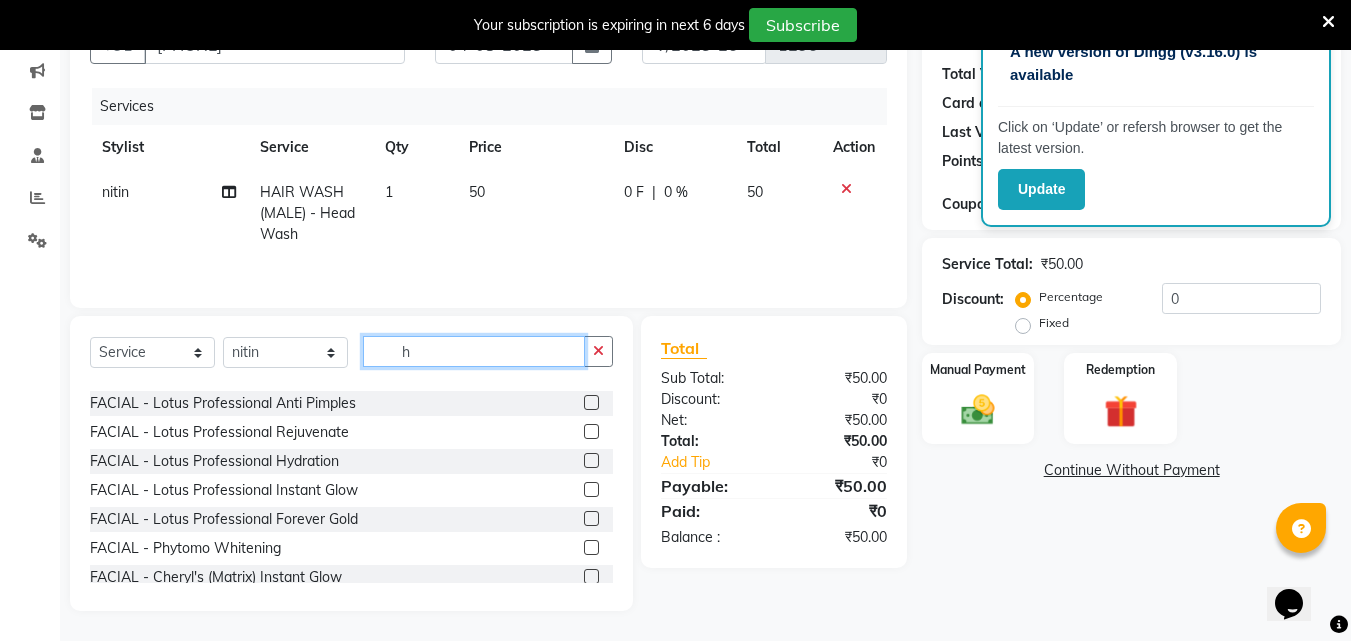 scroll, scrollTop: 0, scrollLeft: 0, axis: both 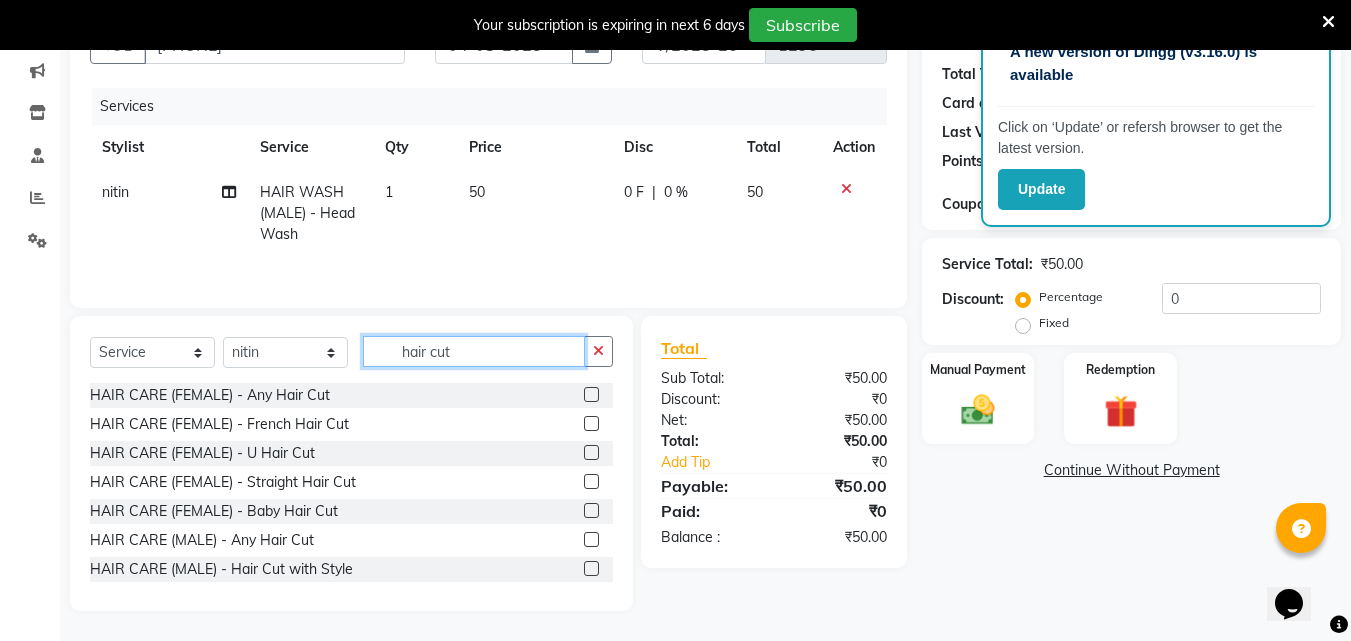 type on "hair cut" 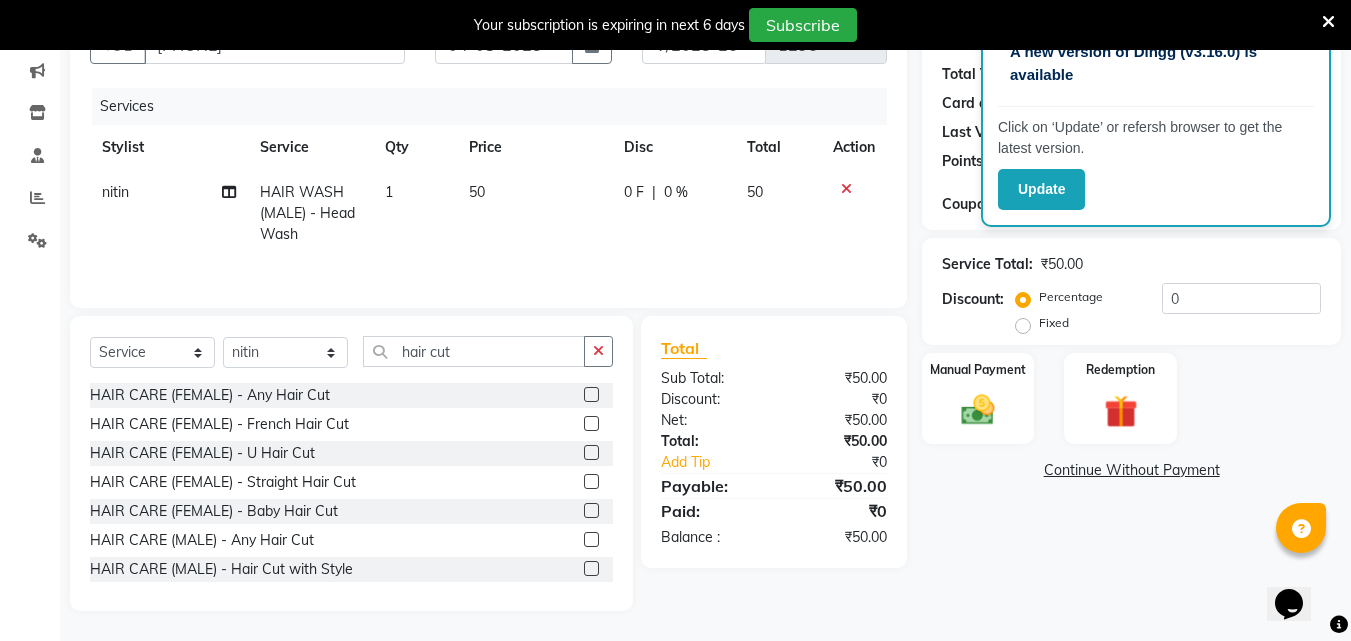 click 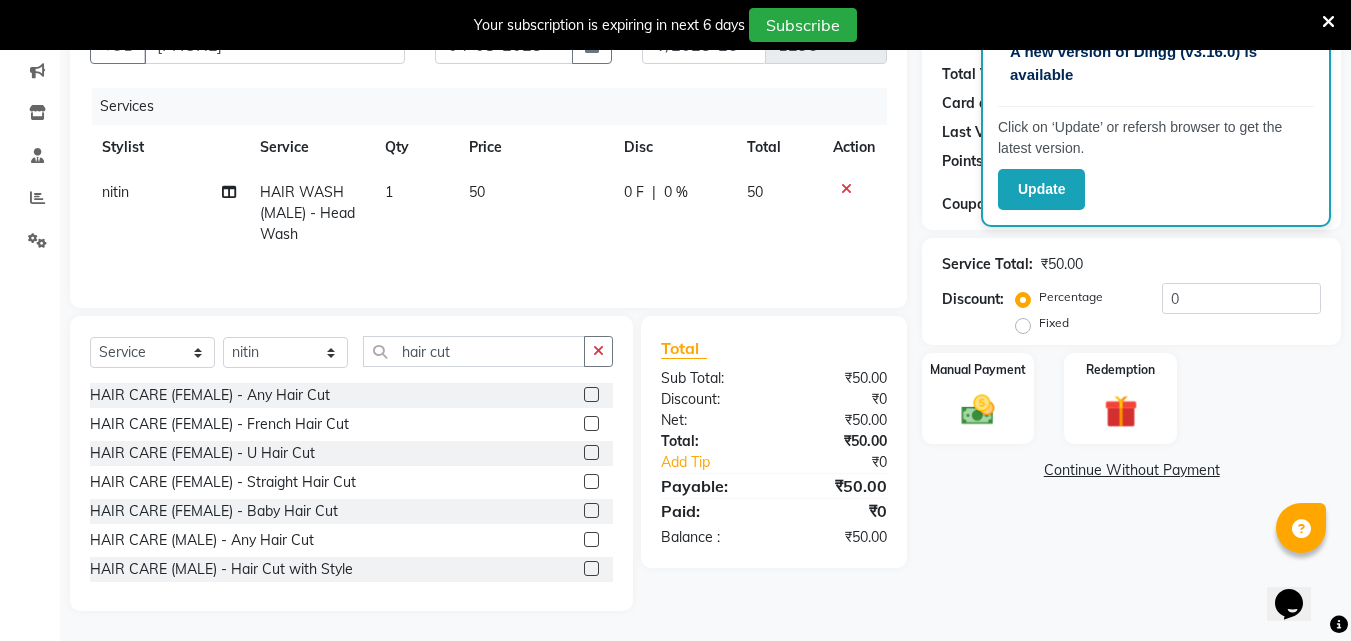 drag, startPoint x: 576, startPoint y: 542, endPoint x: 573, endPoint y: 526, distance: 16.27882 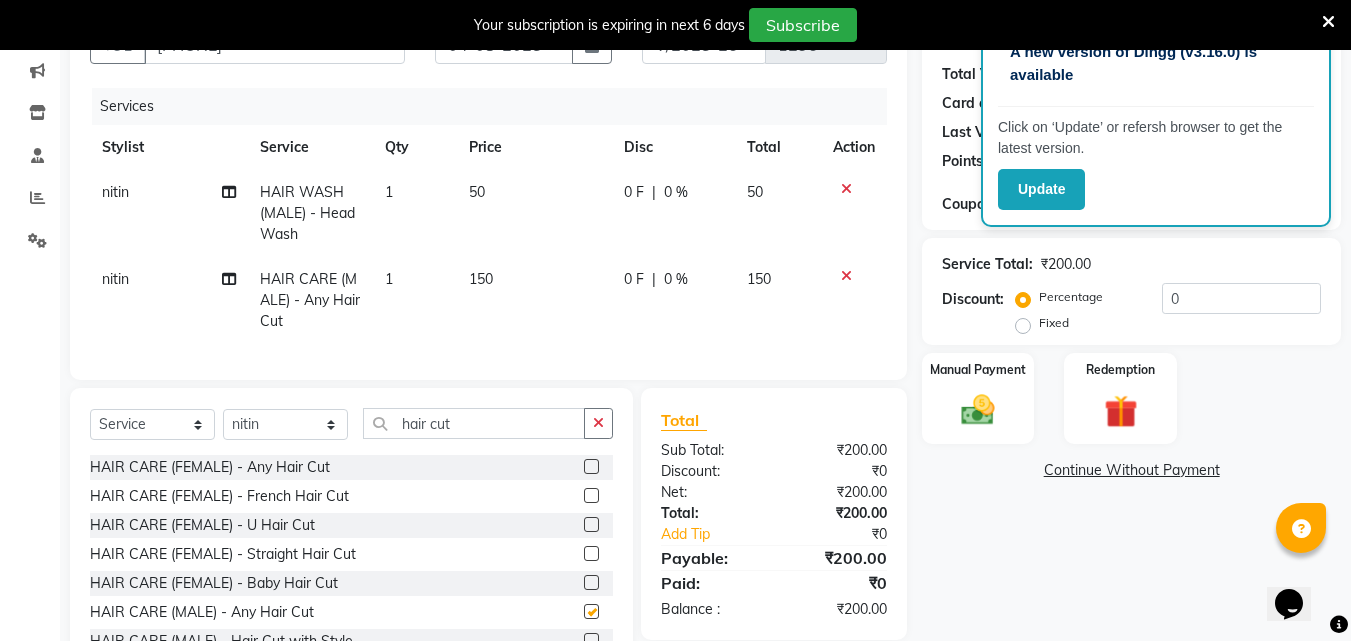 click on "150" 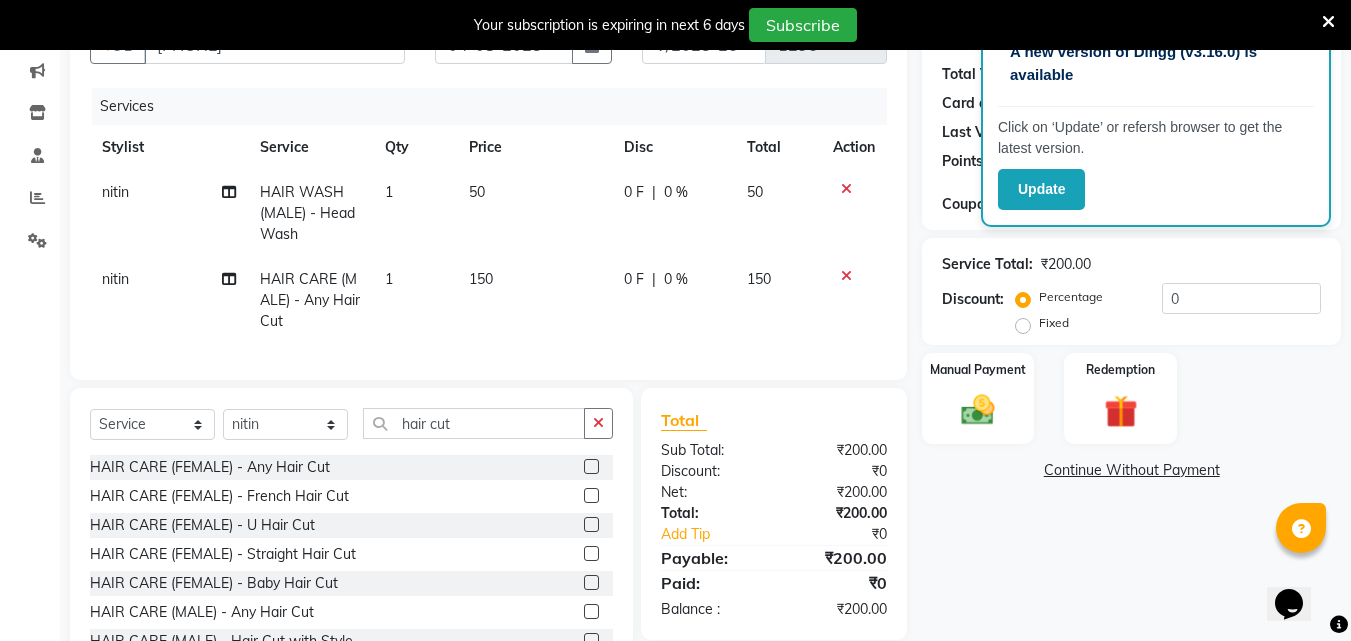 select on "42904" 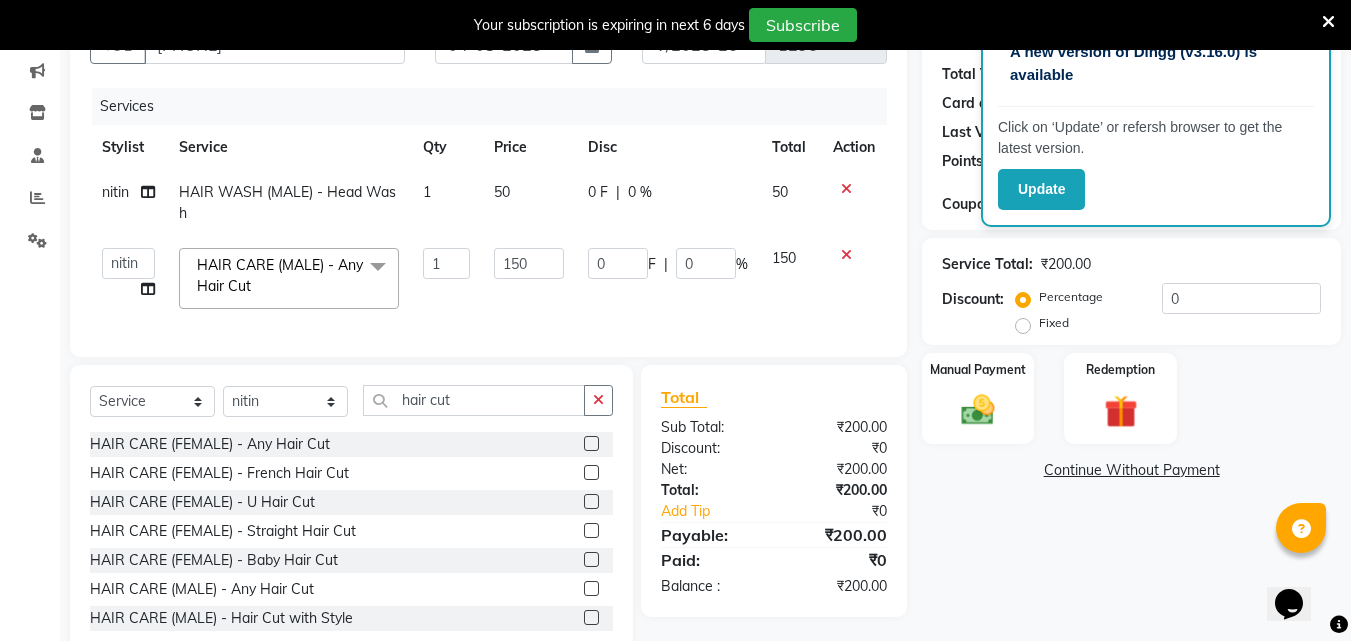 checkbox on "false" 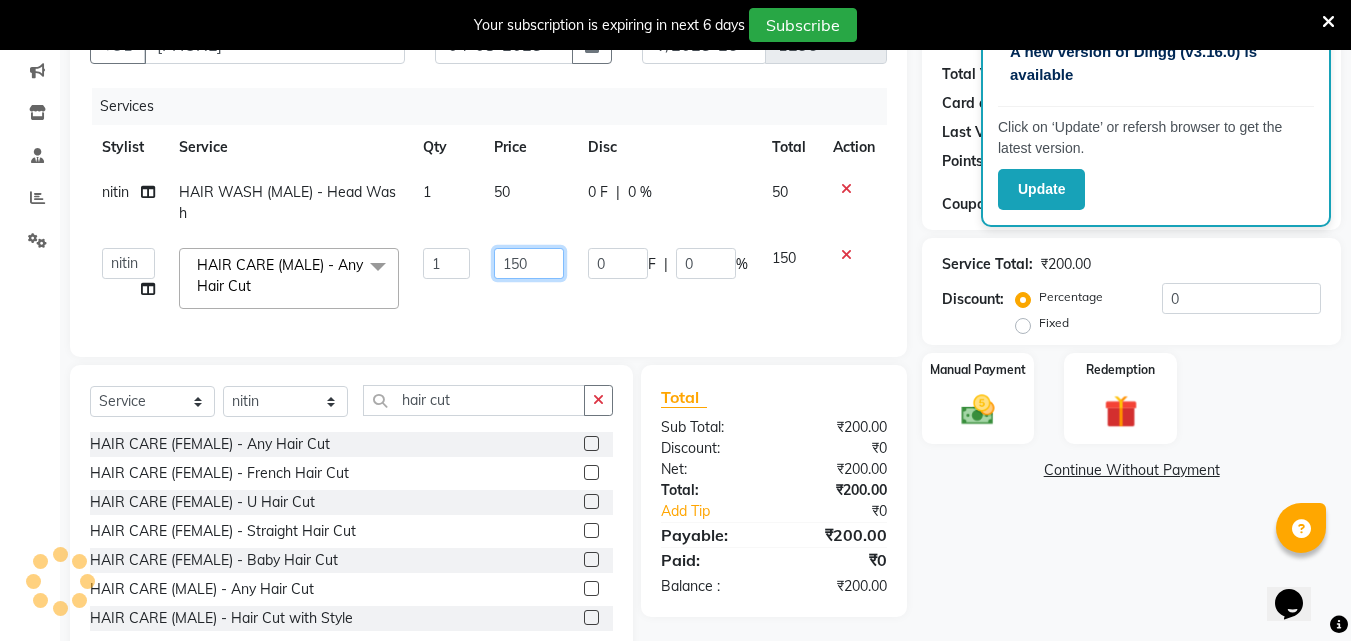 click on "150" 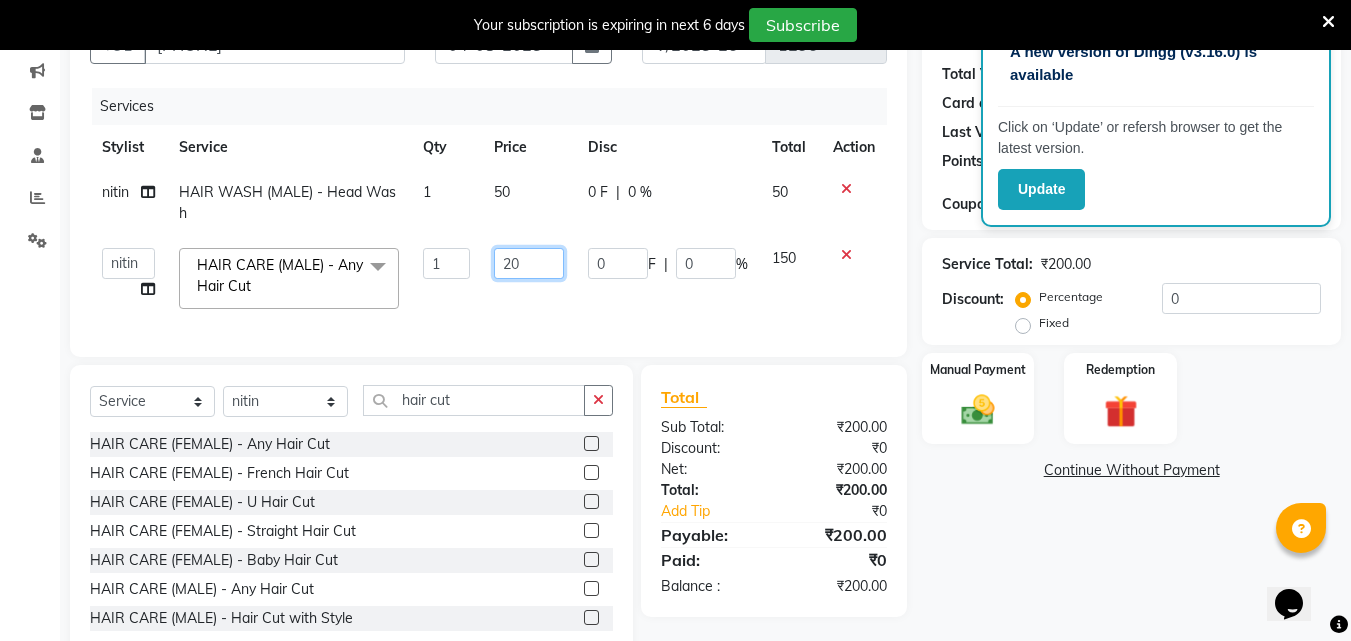type on "200" 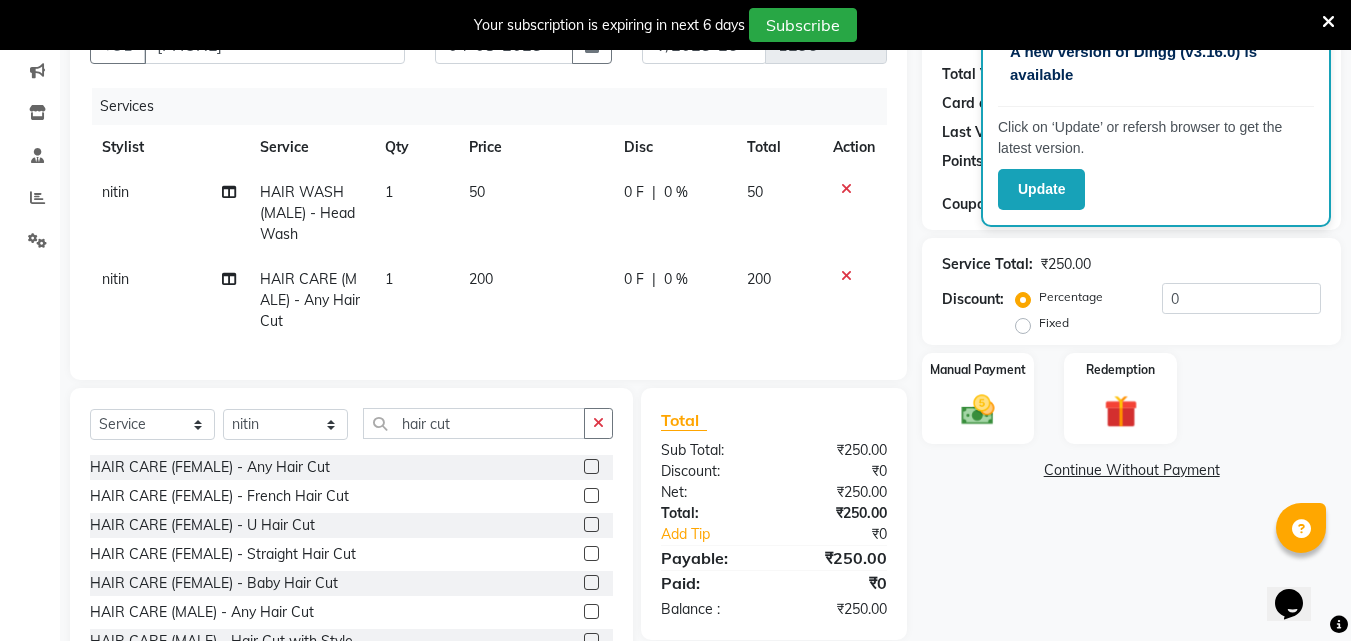 click on "[FIRST] HAIR CARE (MALE) - Any Hair Cut 1 200 0 F | 0 % 200" 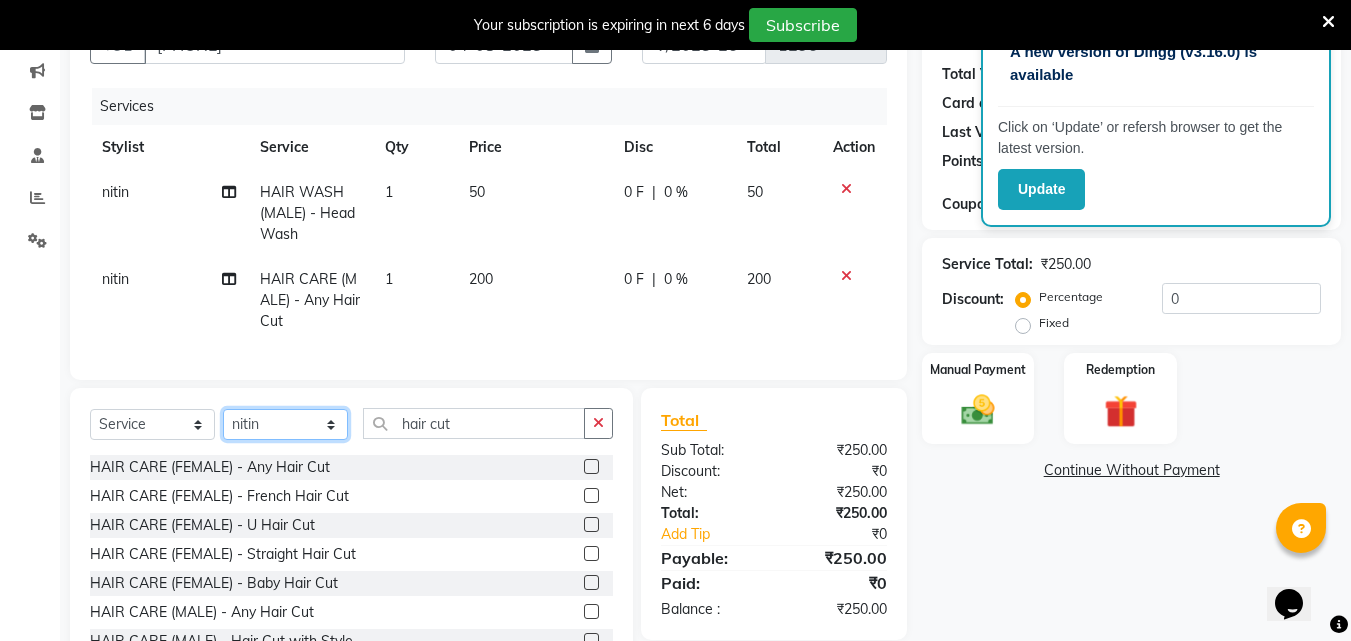 click on "Select Stylist [FIRST] [FIRST] [FIRST] [FIRST]  [FIRST]    [FIRST]    [FIRST]   [FIRST]   Reception   [FIRST]    [FIRST]   [FIRST]" 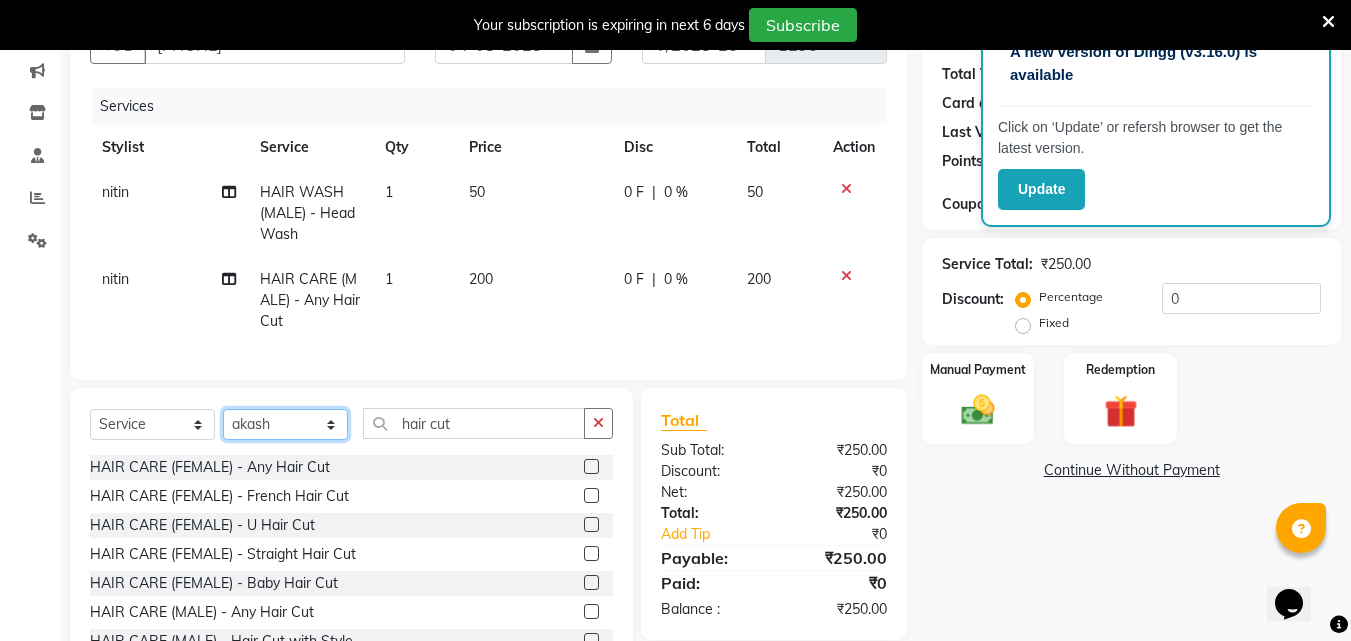 click on "Select Stylist [FIRST] [FIRST] [FIRST] [FIRST]  [FIRST]    [FIRST]    [FIRST]   [FIRST]   Reception   [FIRST]    [FIRST]   [FIRST]" 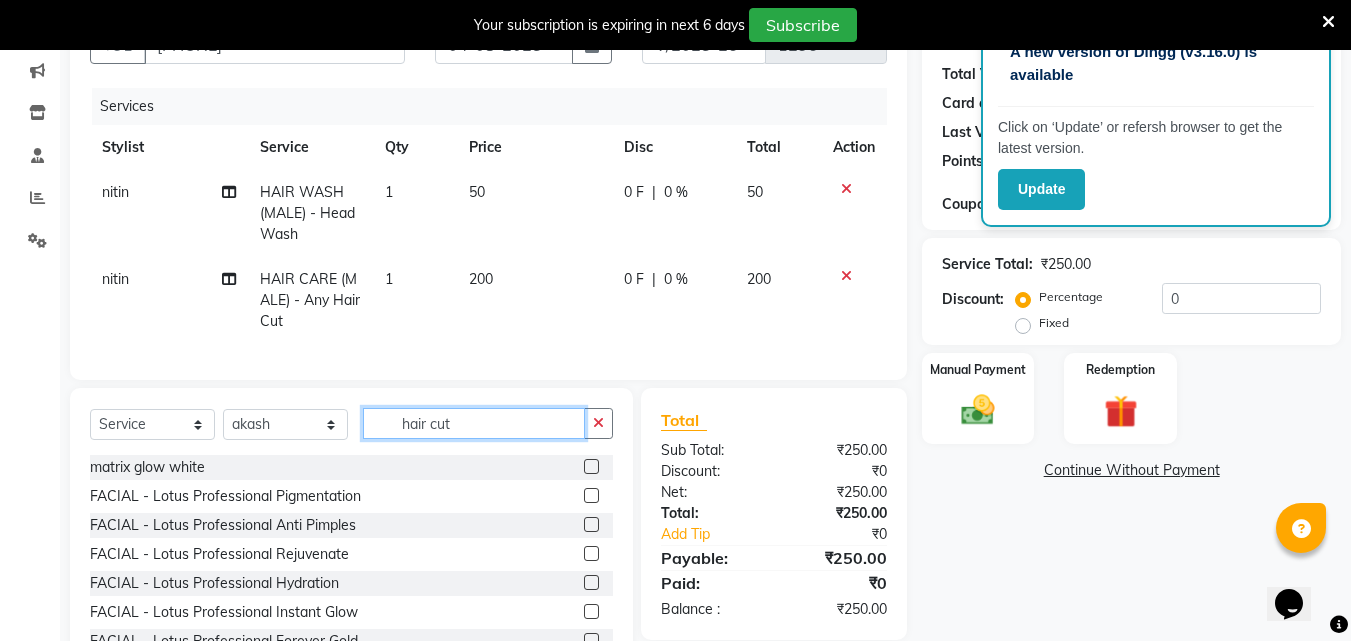 click on "hair cut" 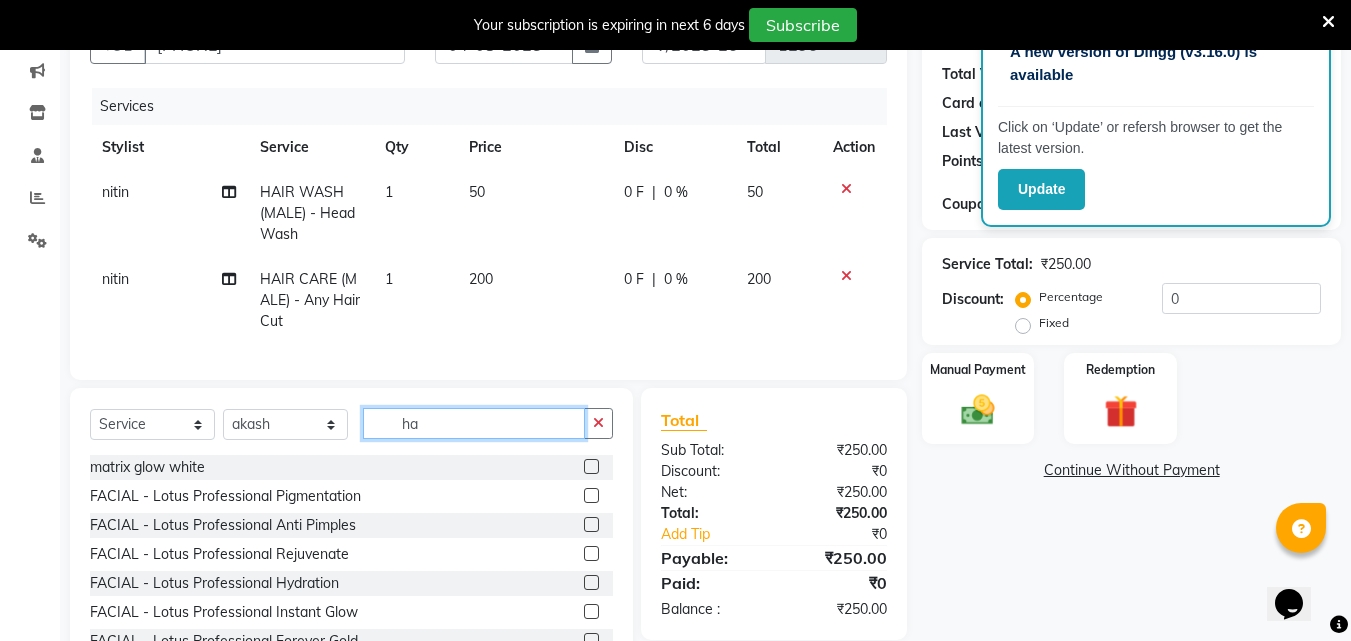type on "h" 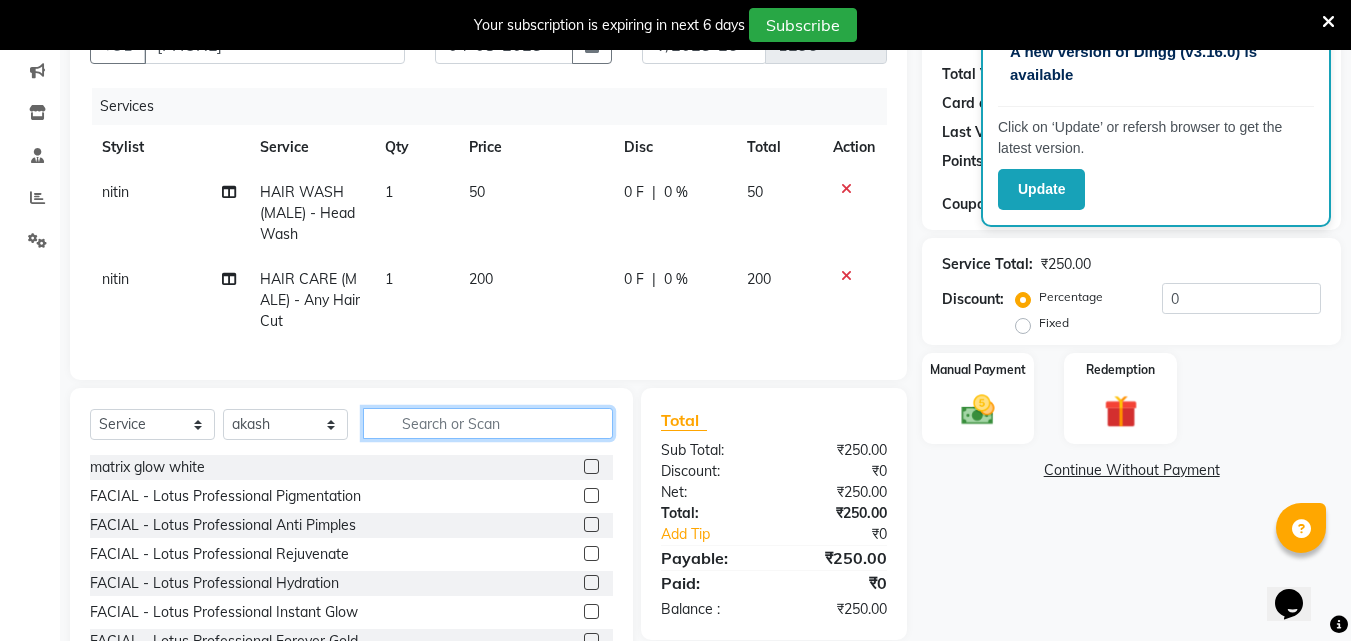 type on "j" 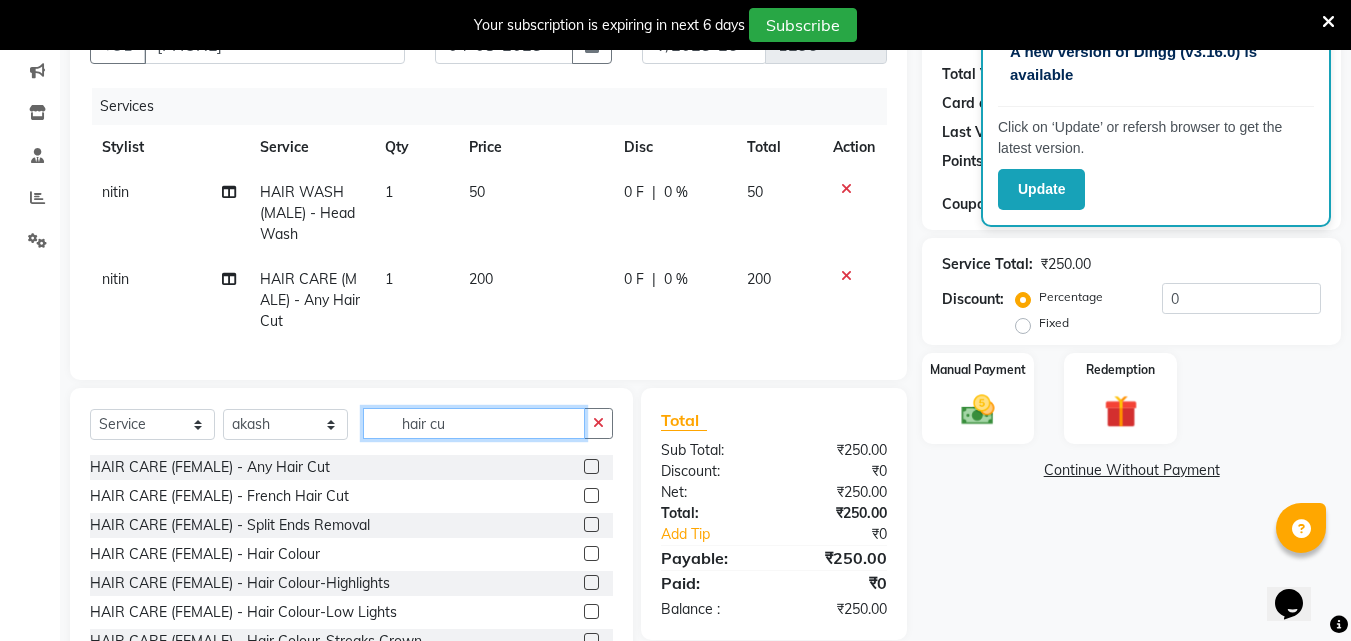 type on "hair cut" 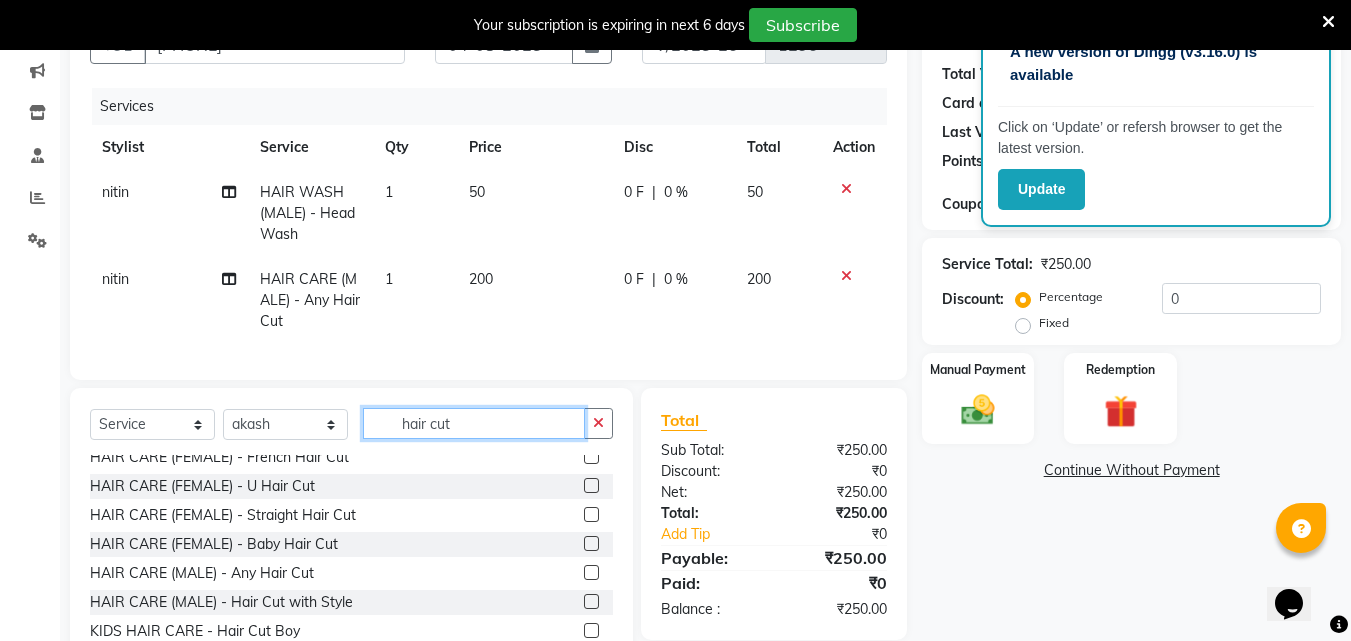 scroll, scrollTop: 61, scrollLeft: 0, axis: vertical 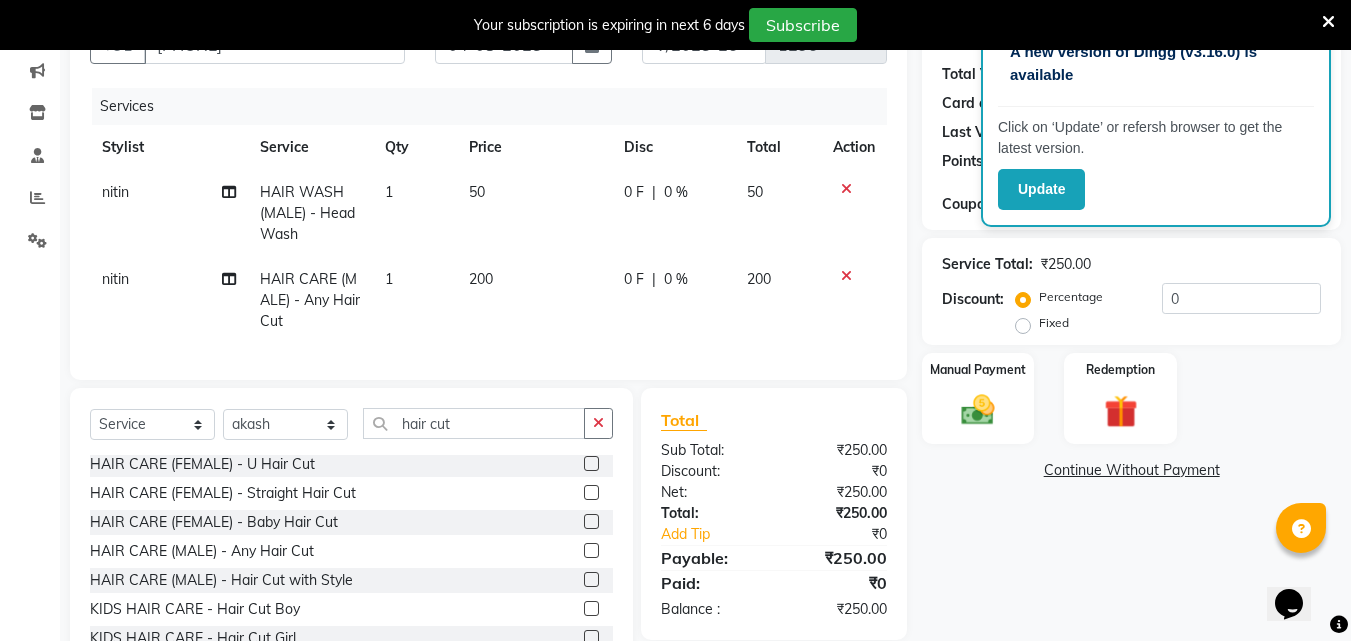 click 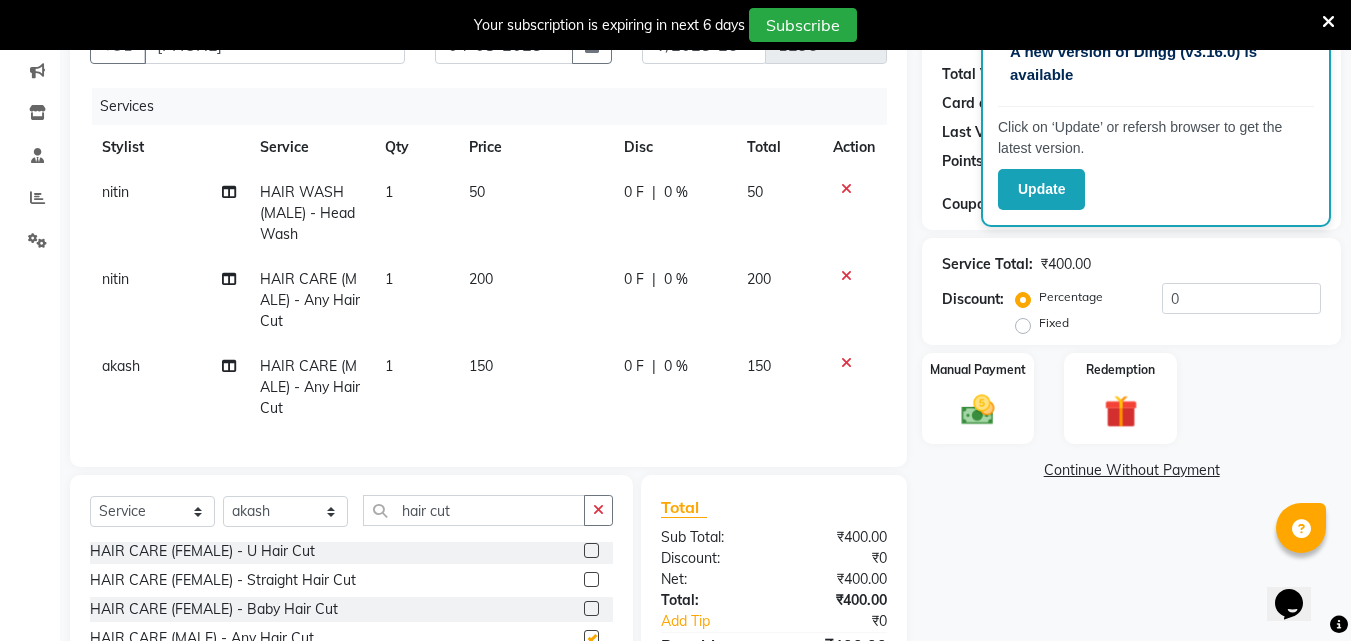 checkbox on "false" 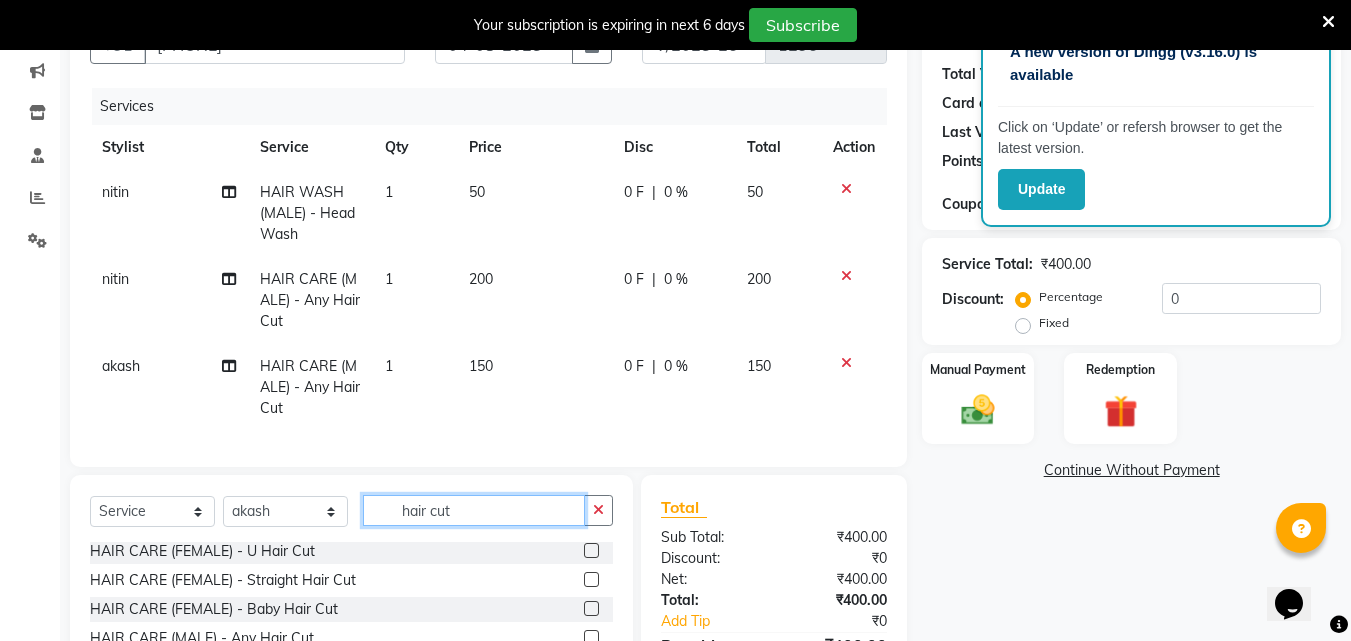 click on "hair cut" 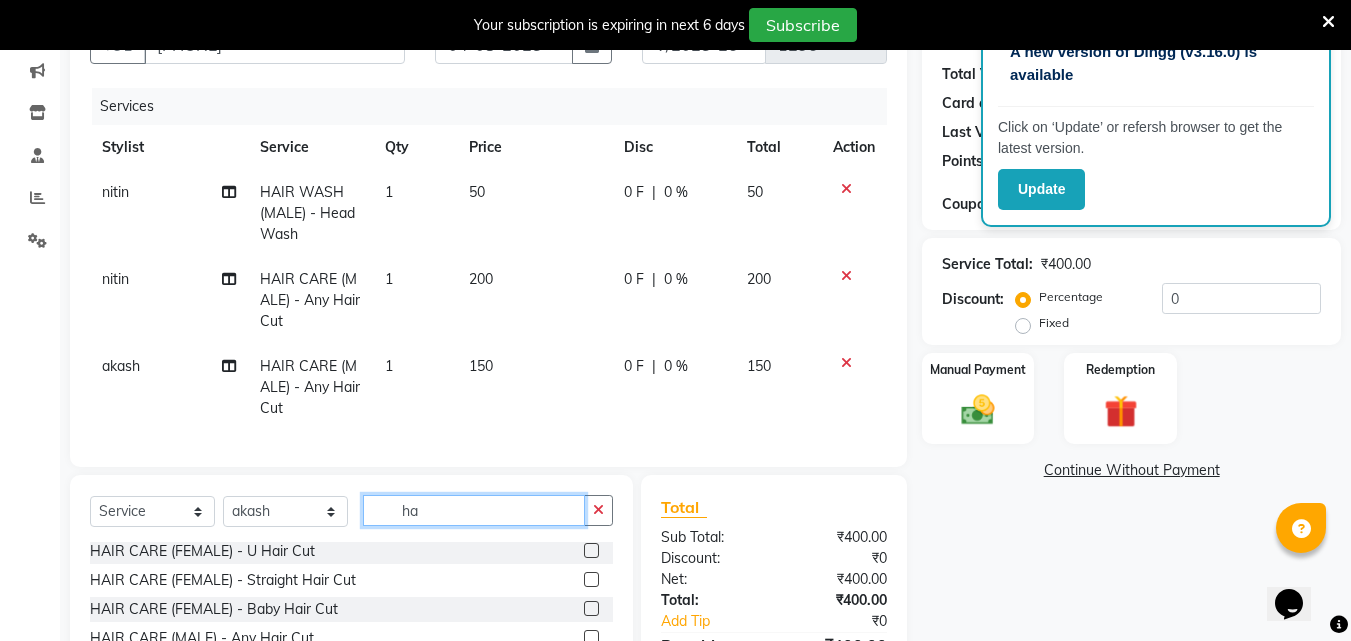 type on "h" 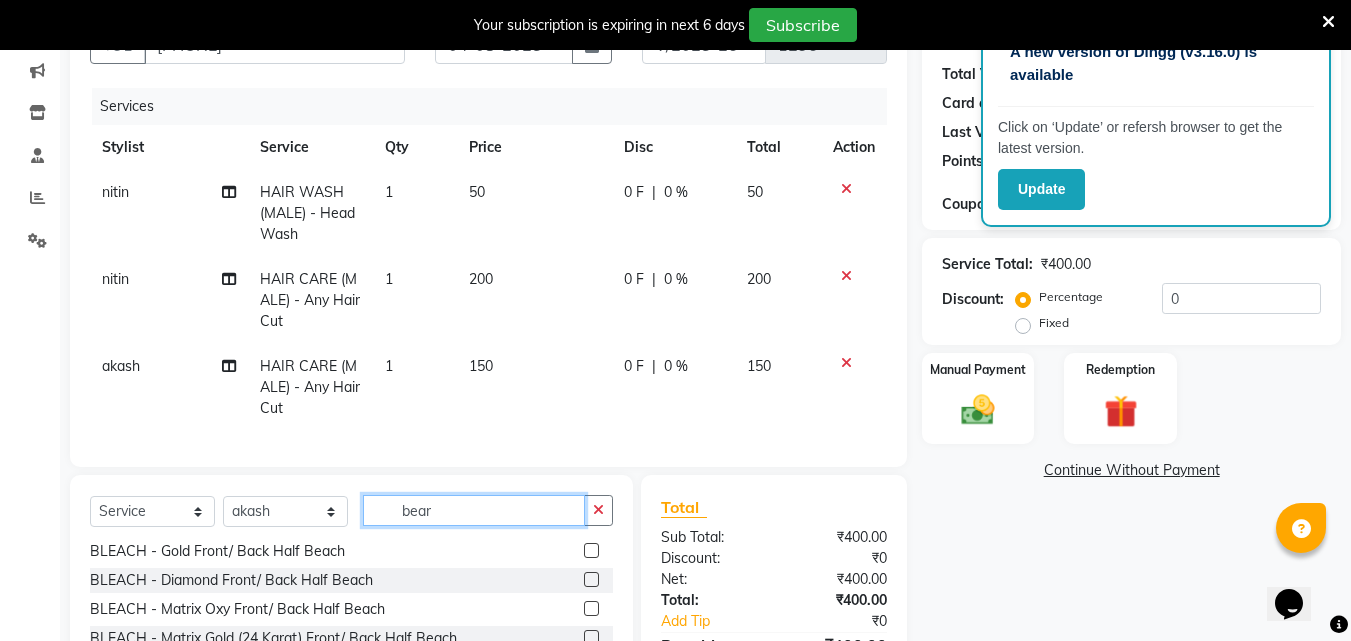 scroll, scrollTop: 0, scrollLeft: 0, axis: both 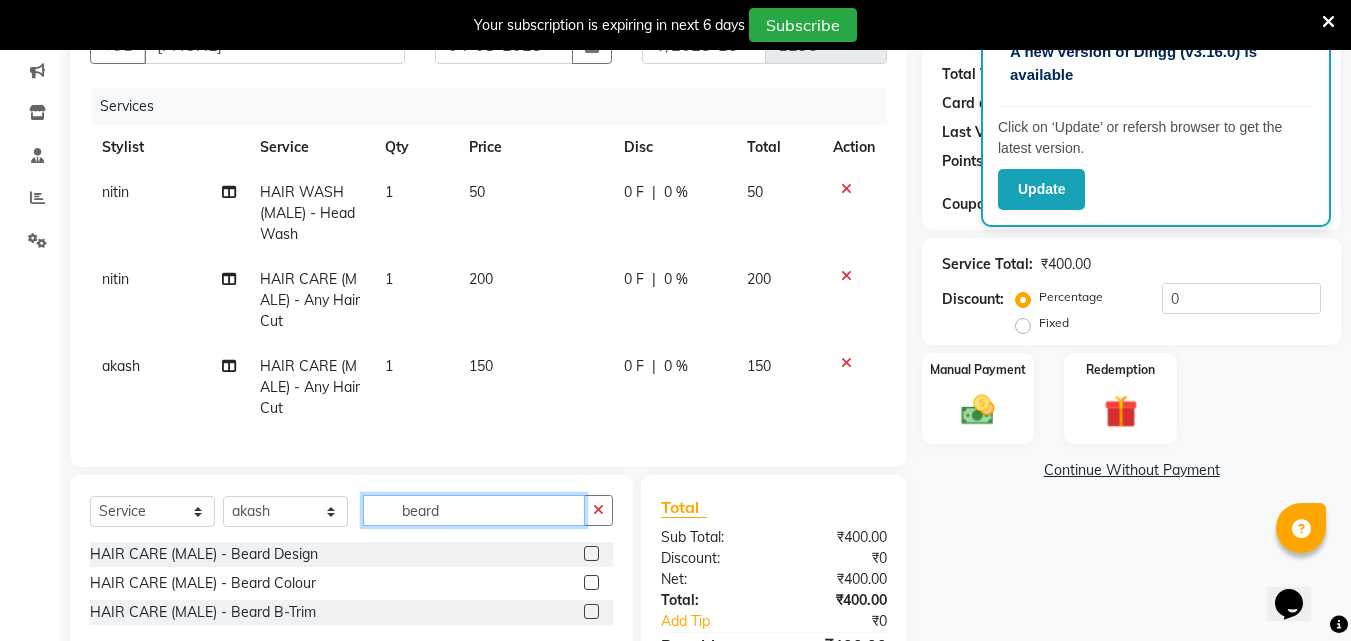 type on "beard" 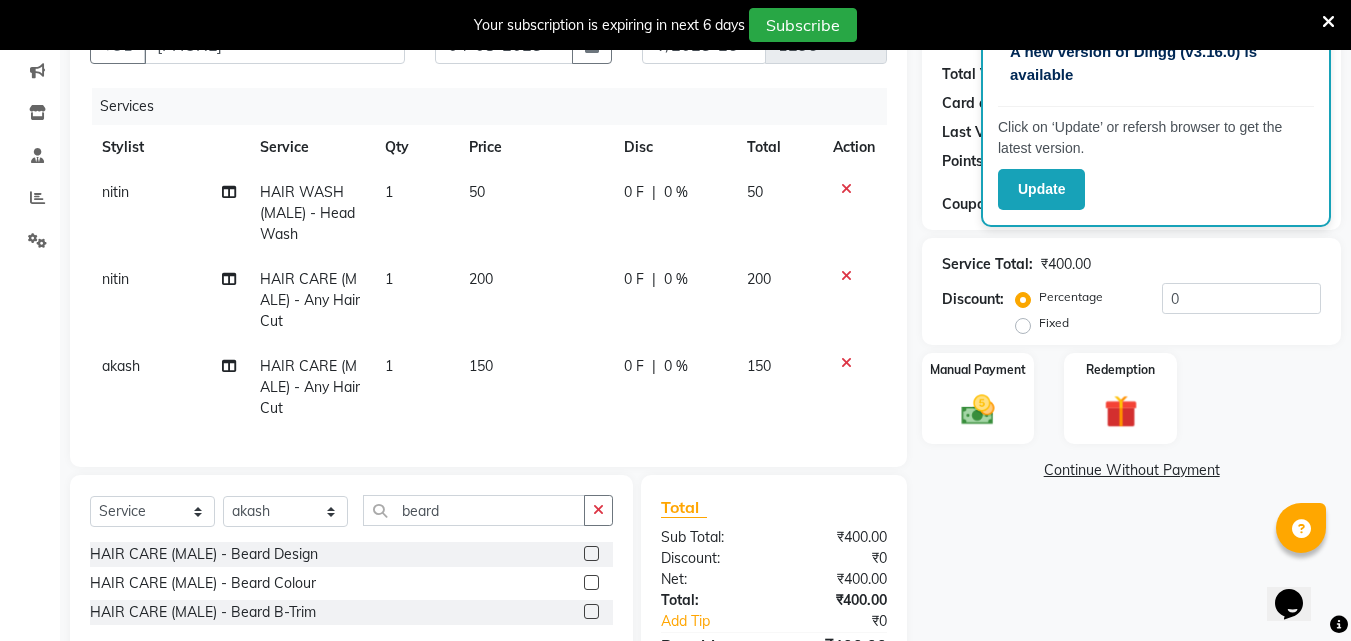 click 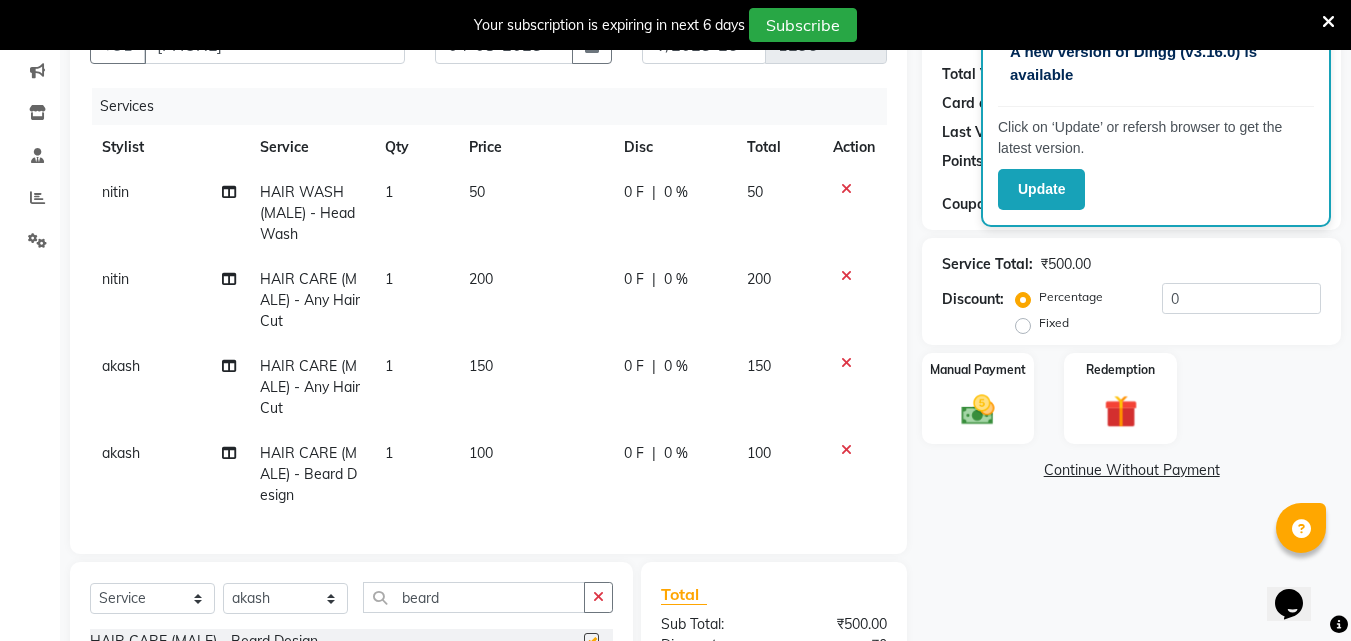 checkbox on "false" 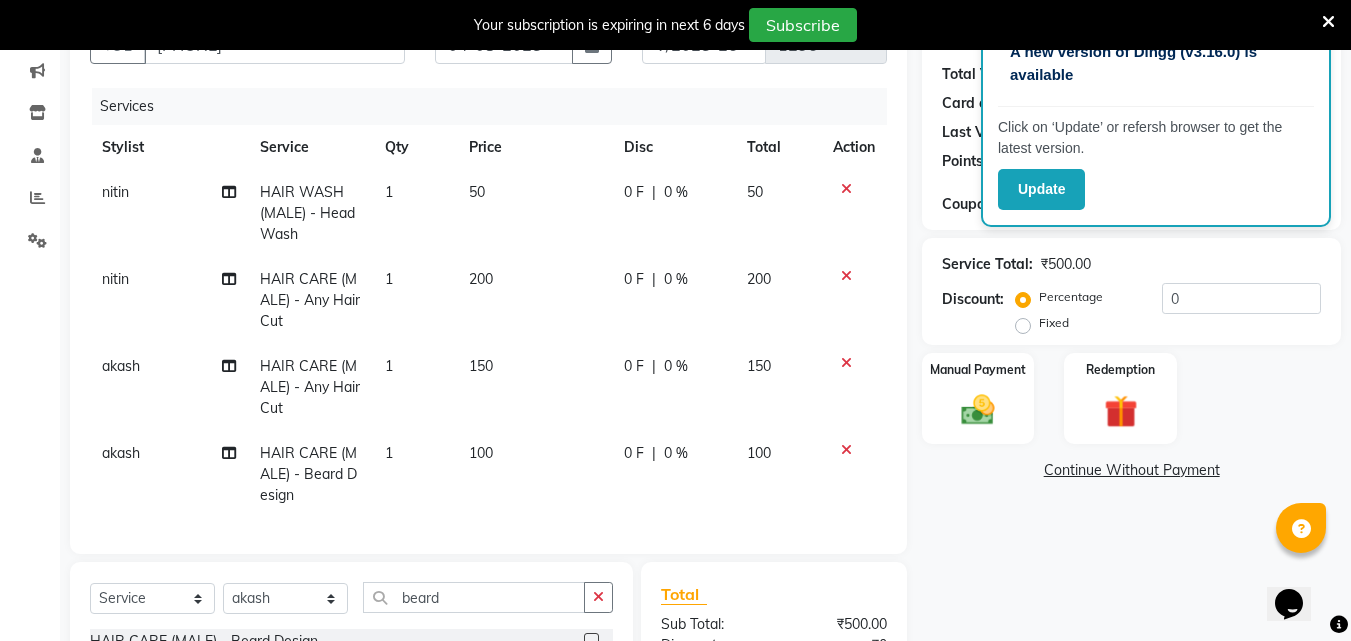 click on "Select  Service  Product  Membership  Package Voucher Prepaid Gift Card  Select Stylist [FIRST] [FIRST] [FIRST] [FIRST]  [FIRST]    [FIRST]    [FIRST]   [FIRST]   Reception   [FIRST]    [FIRST]   [FIRST] beard HAIR CARE (MALE) - Beard Design  HAIR CARE (MALE) - Beard Colour  HAIR CARE (MALE) - Beard B-Trim" 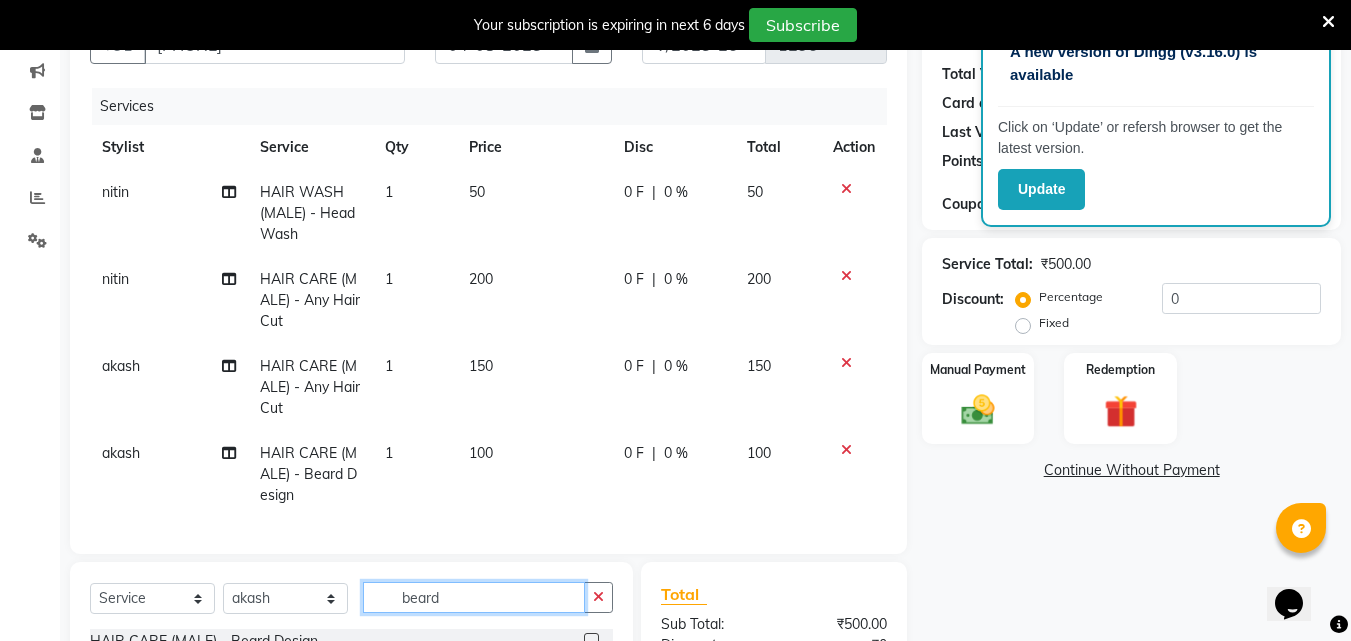 click on "beard" 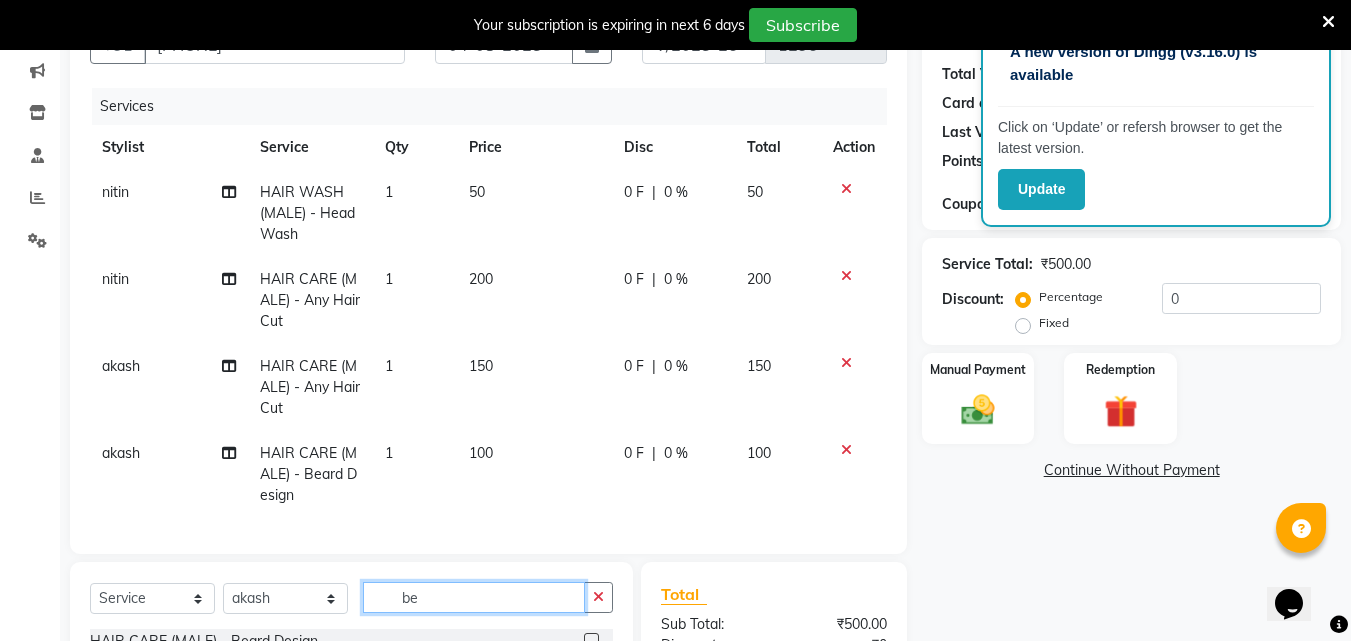 type on "b" 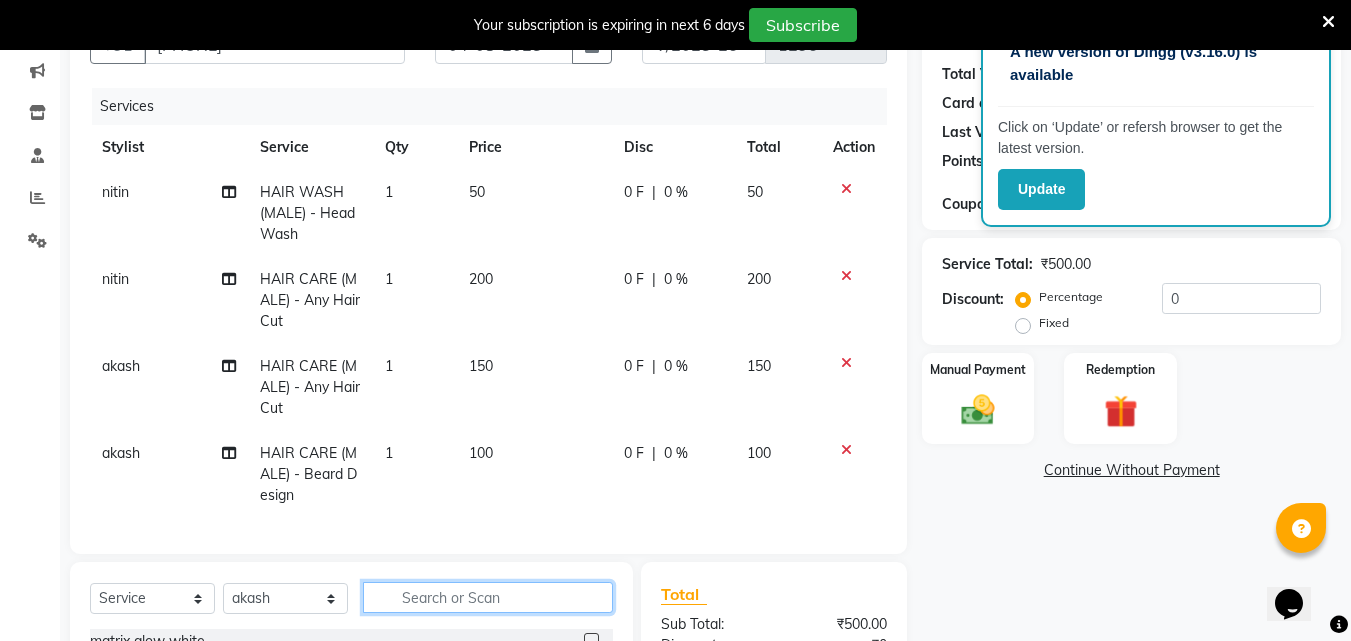 type on "j" 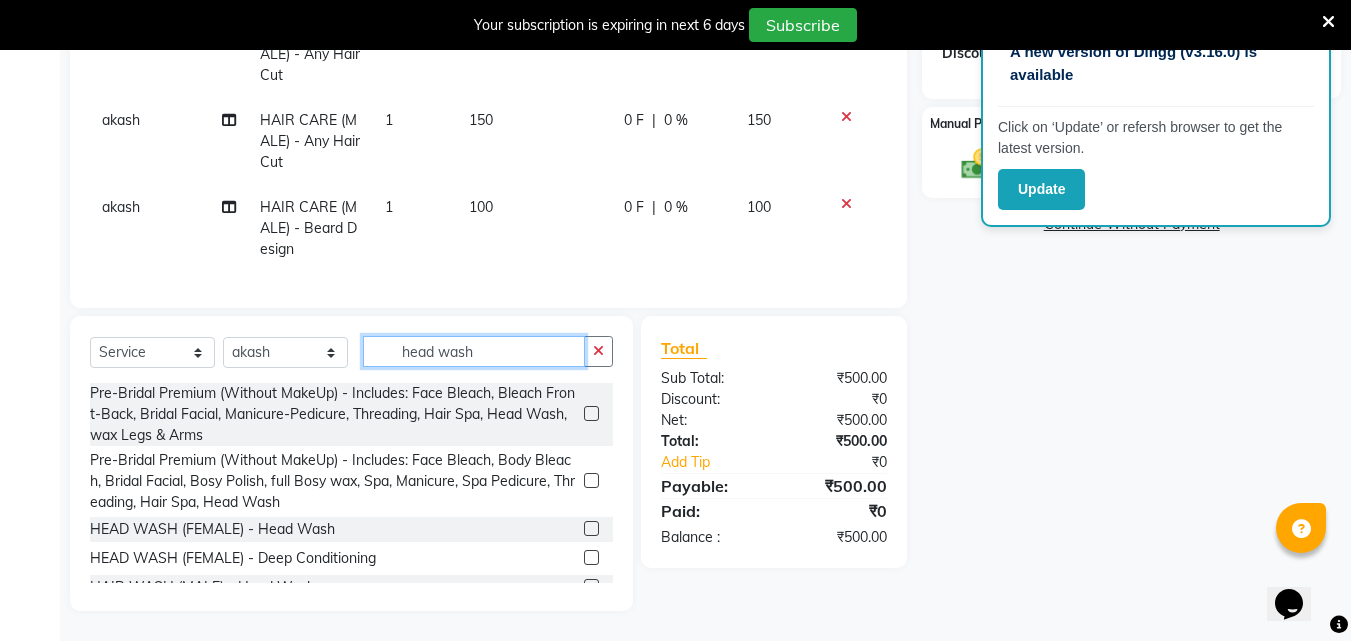 scroll, scrollTop: 471, scrollLeft: 0, axis: vertical 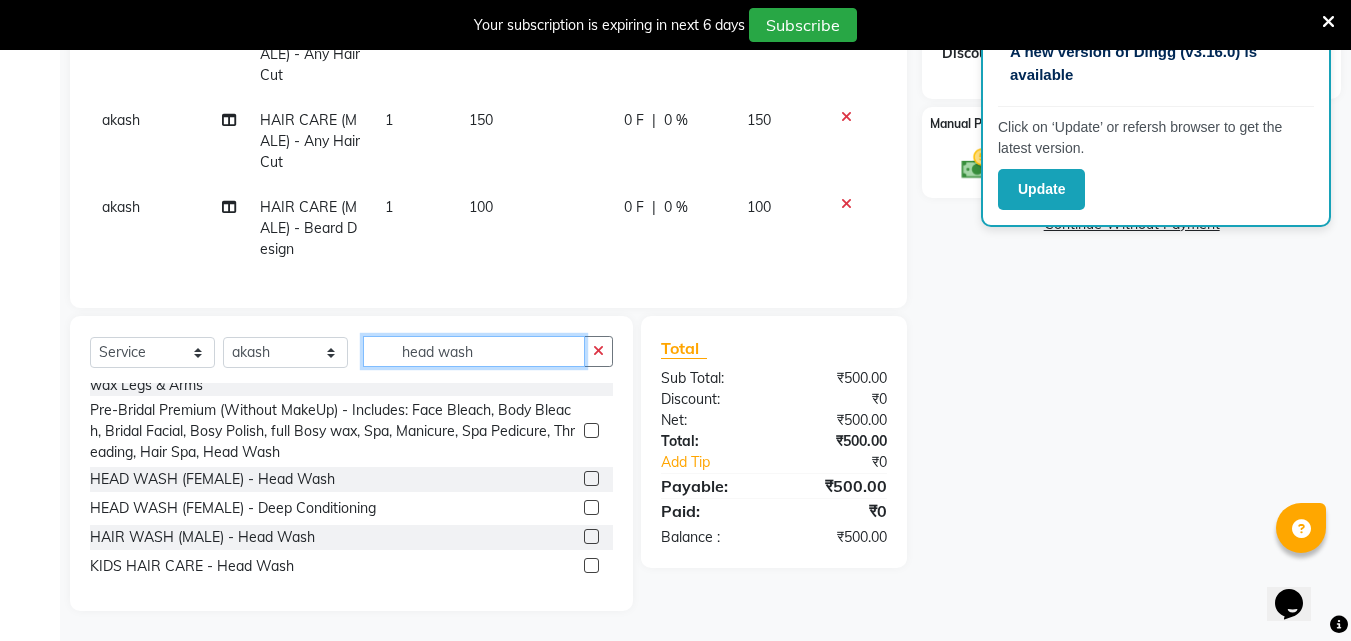 type on "head wash" 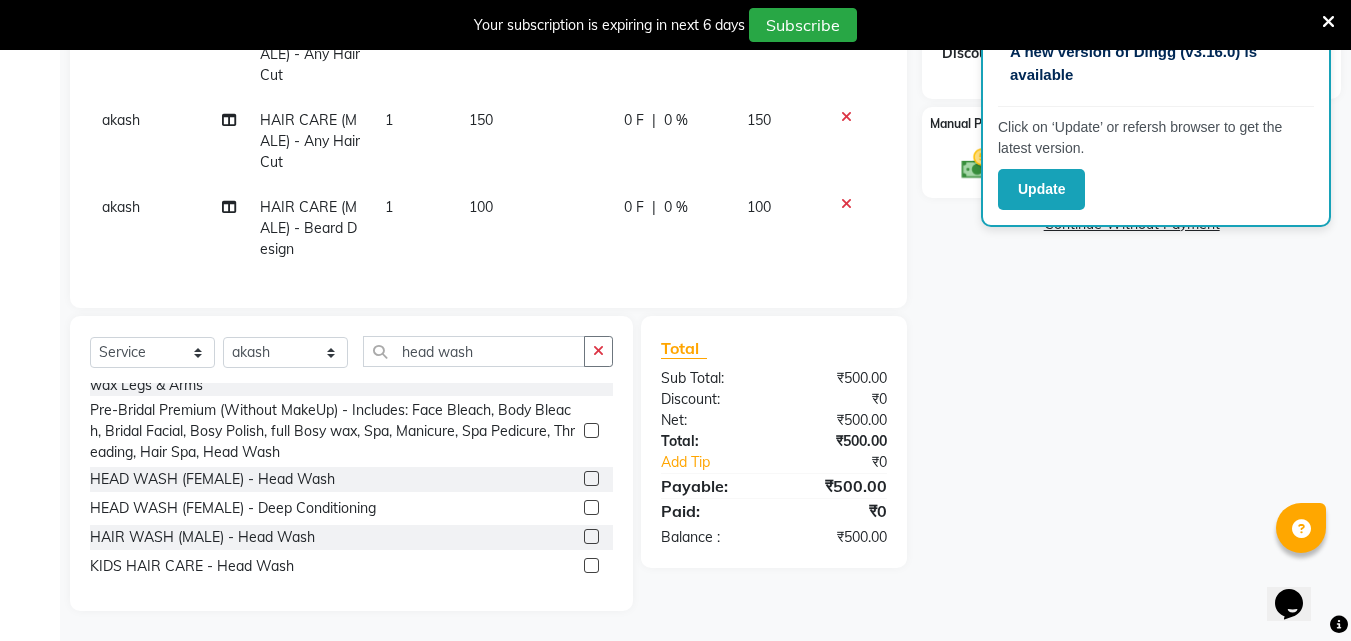 click 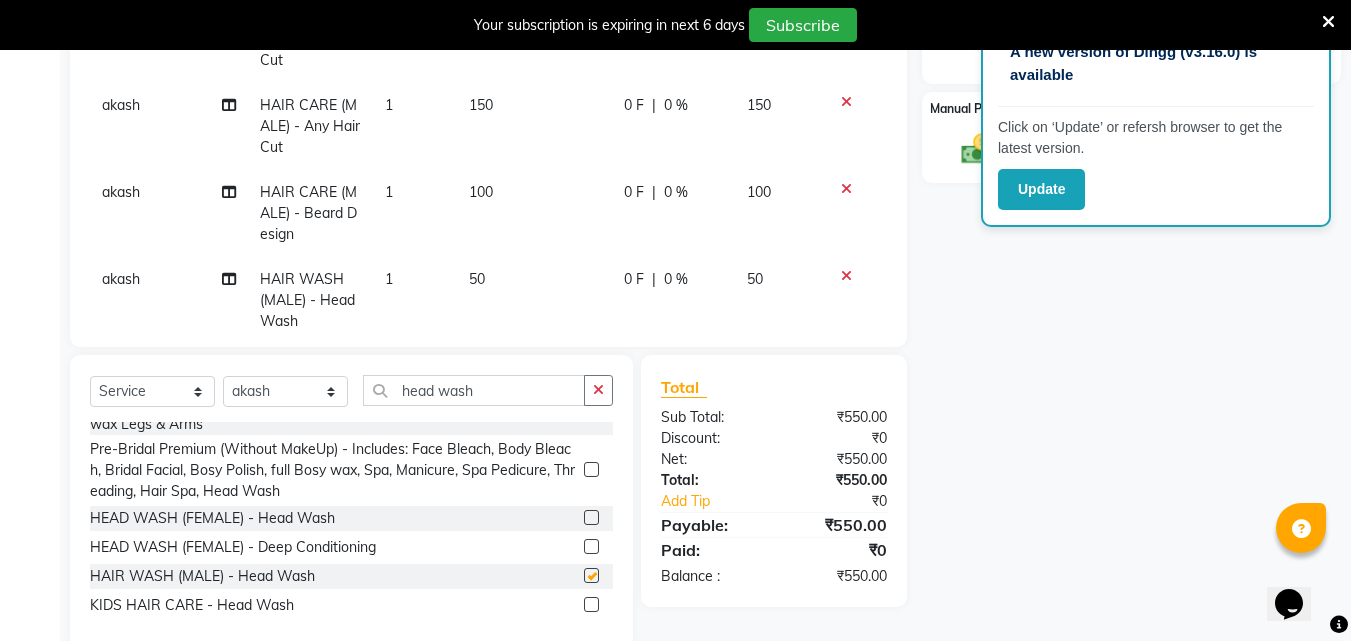 checkbox on "false" 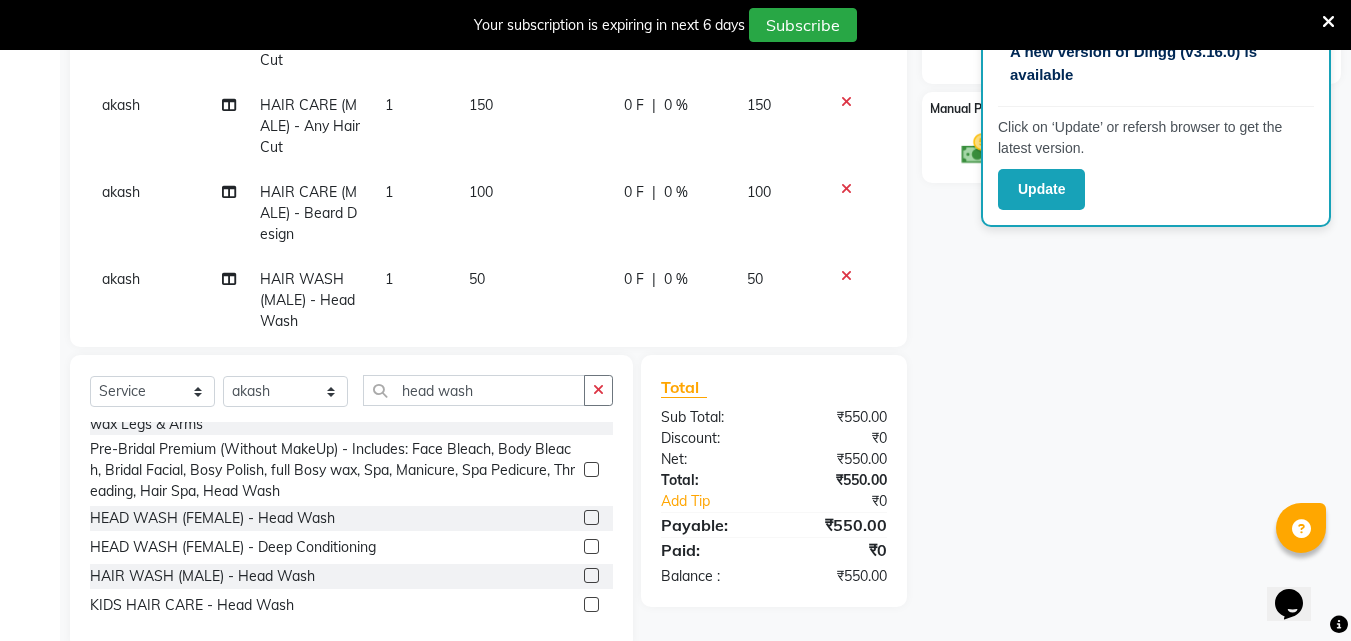 scroll, scrollTop: 0, scrollLeft: 0, axis: both 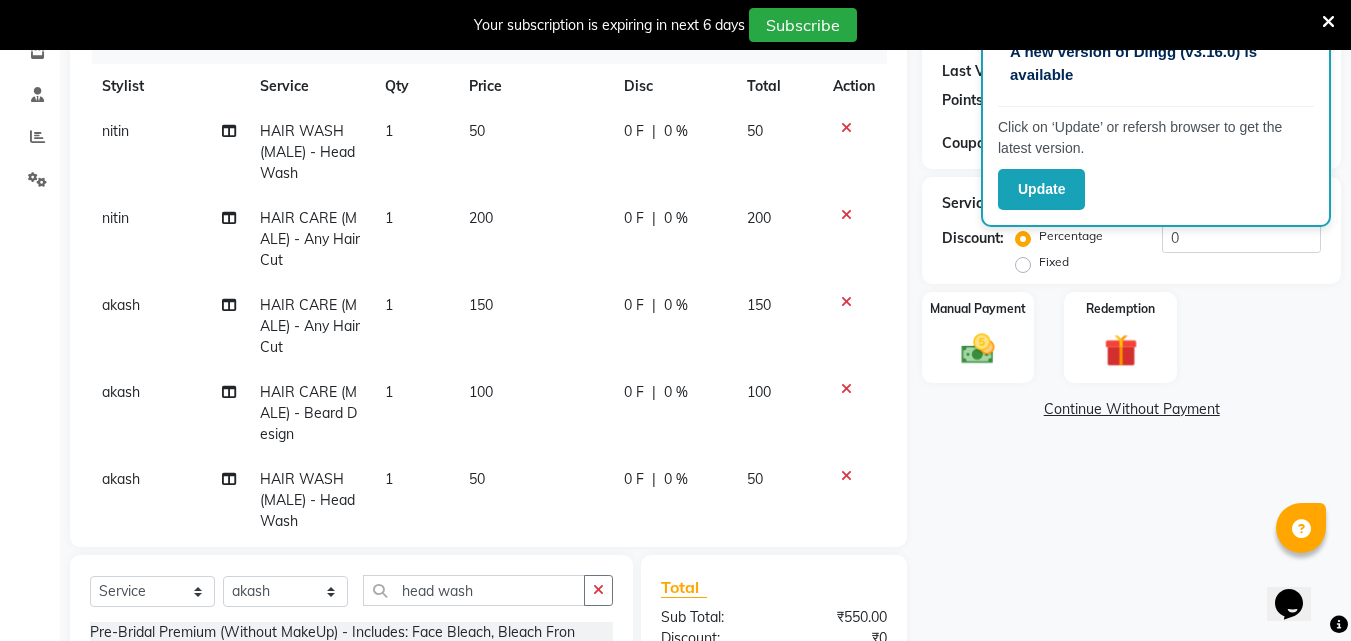 click on "150" 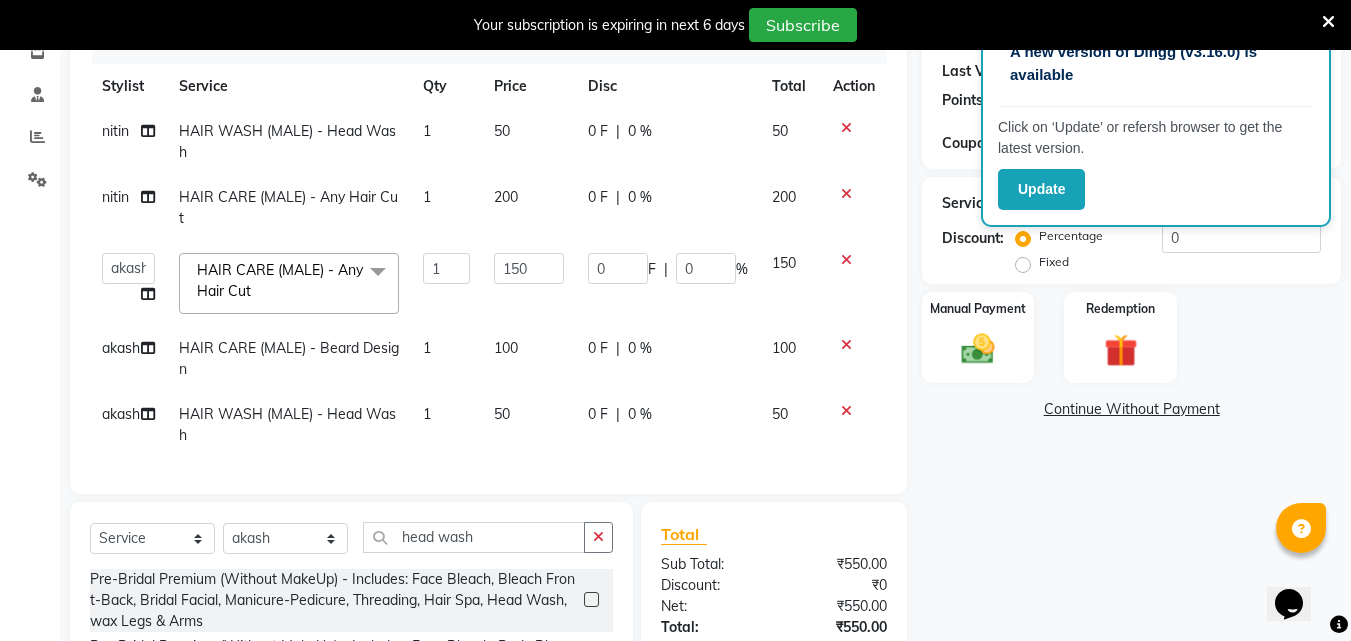 click on "150" 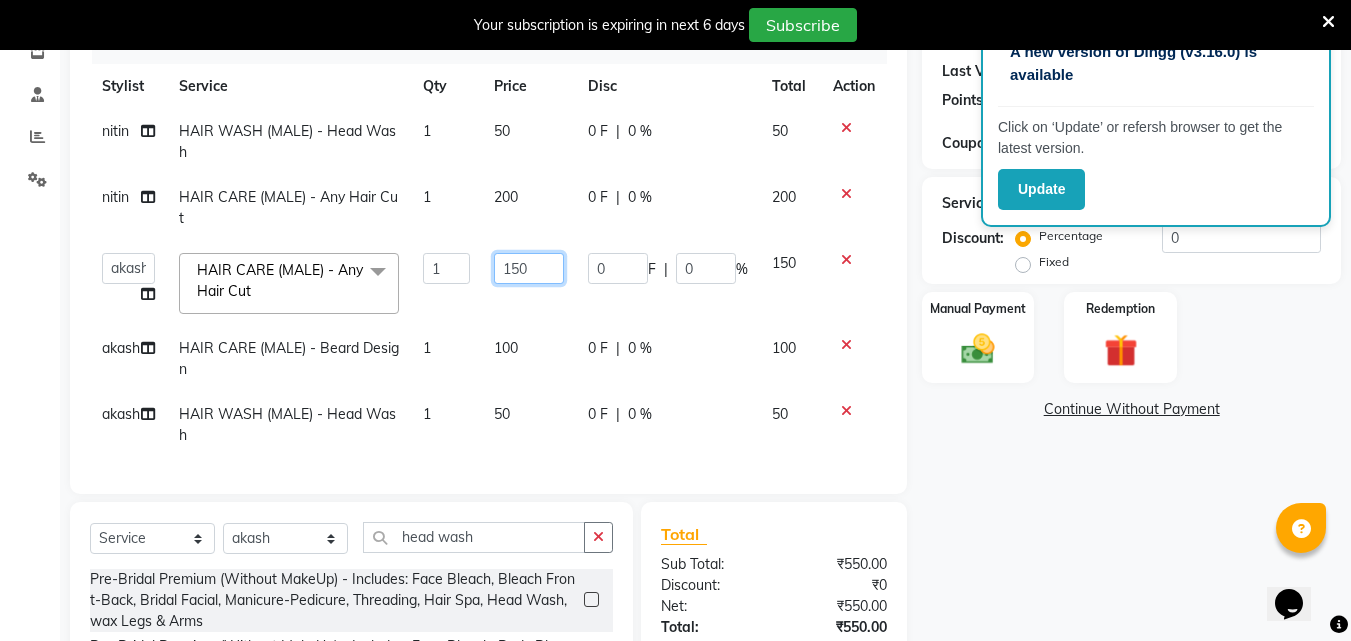 click on "150" 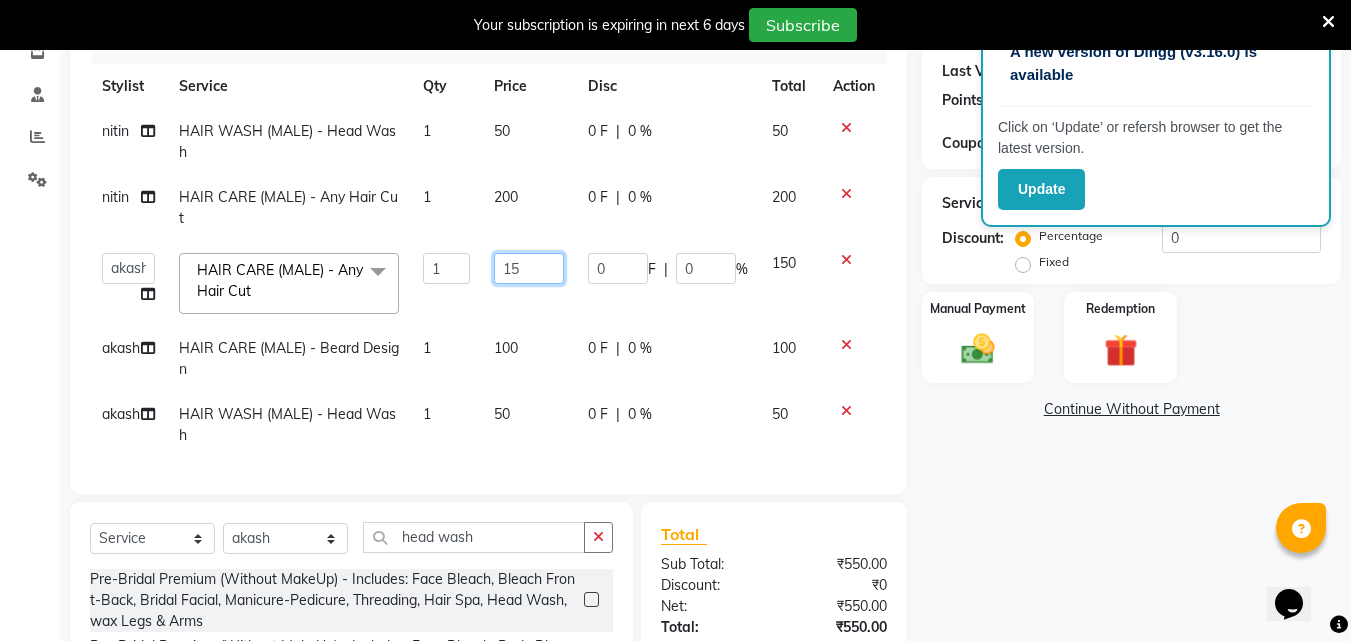 type on "1" 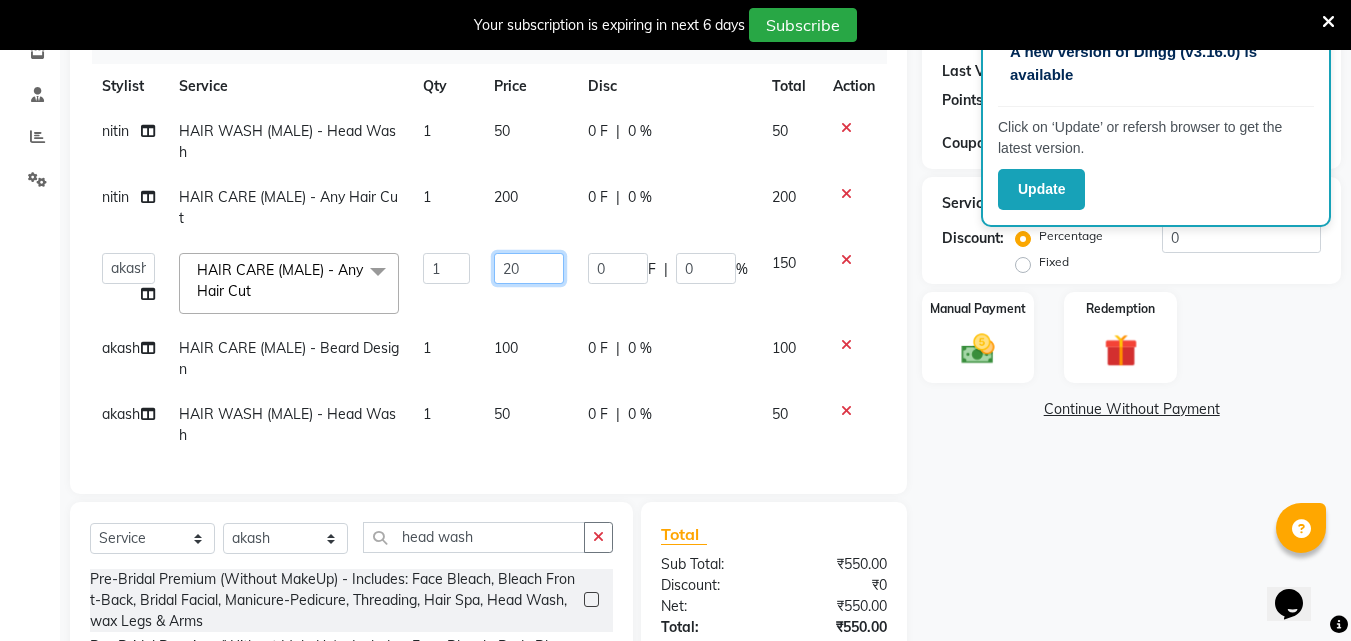 type on "200" 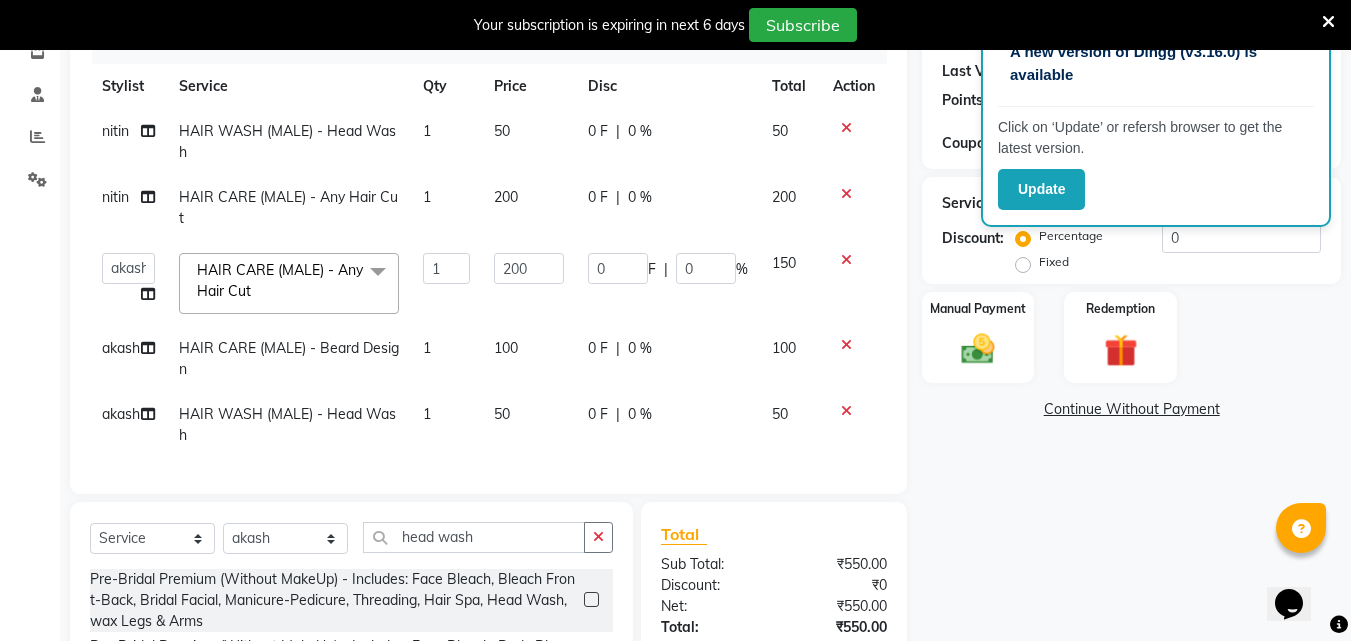click on "100" 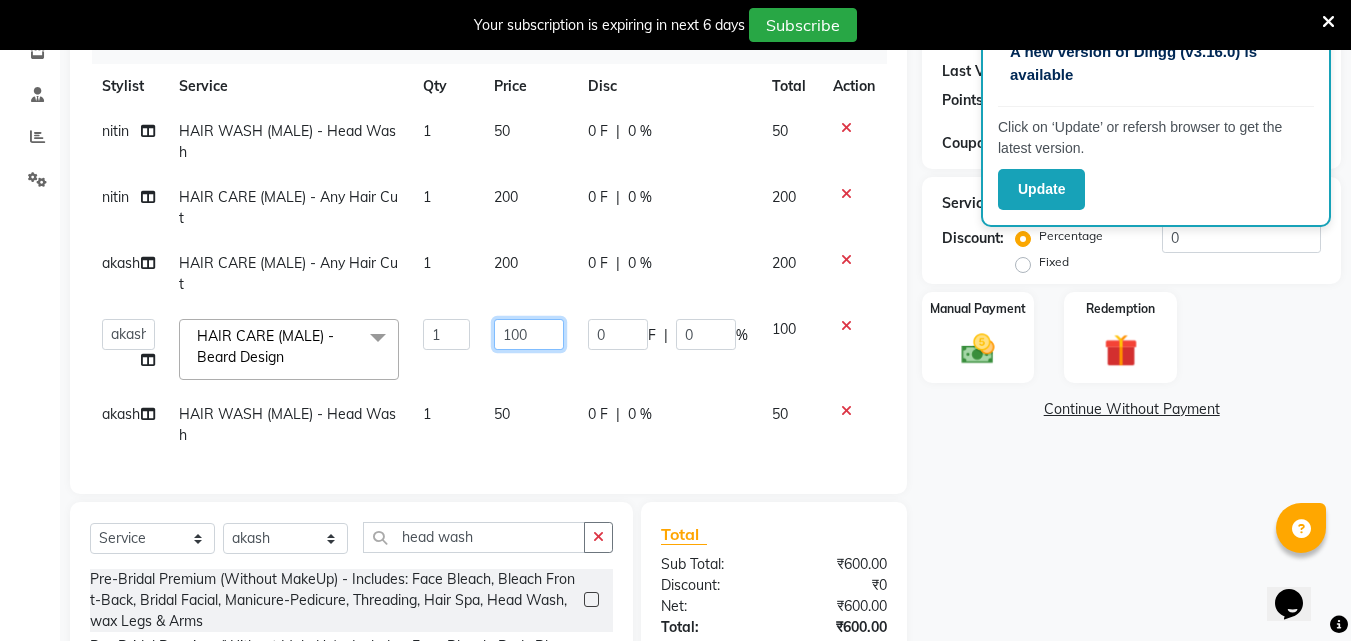 click on "100" 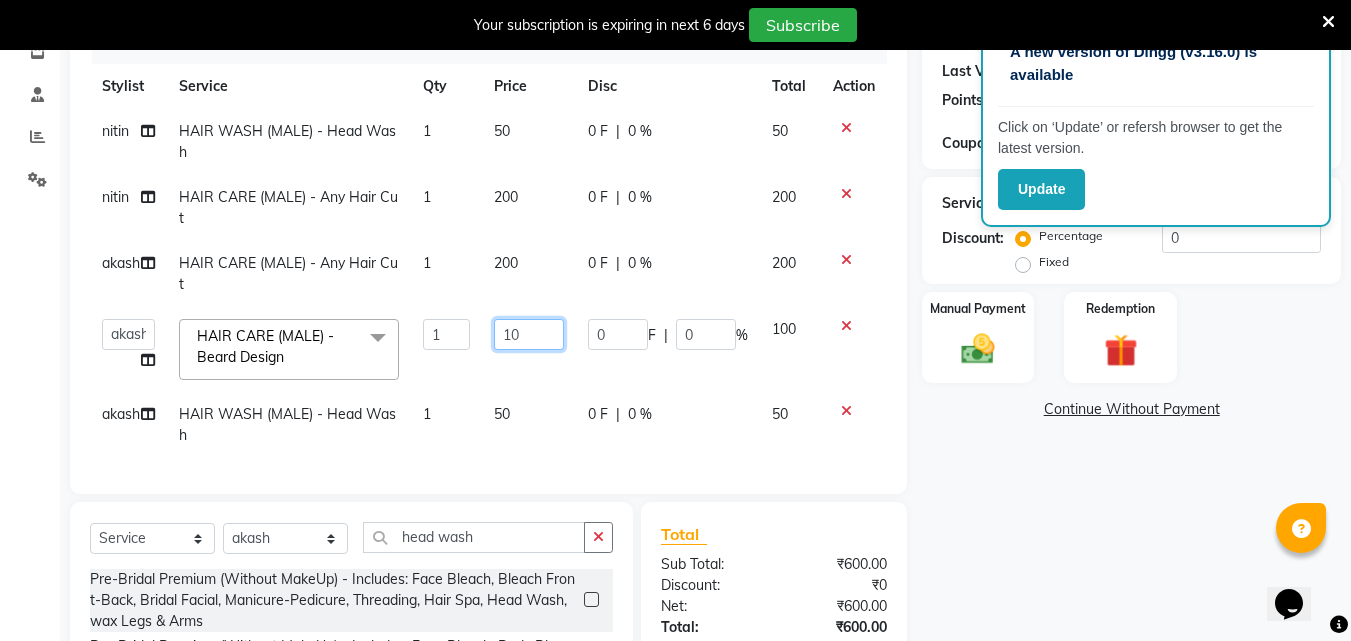 type on "150" 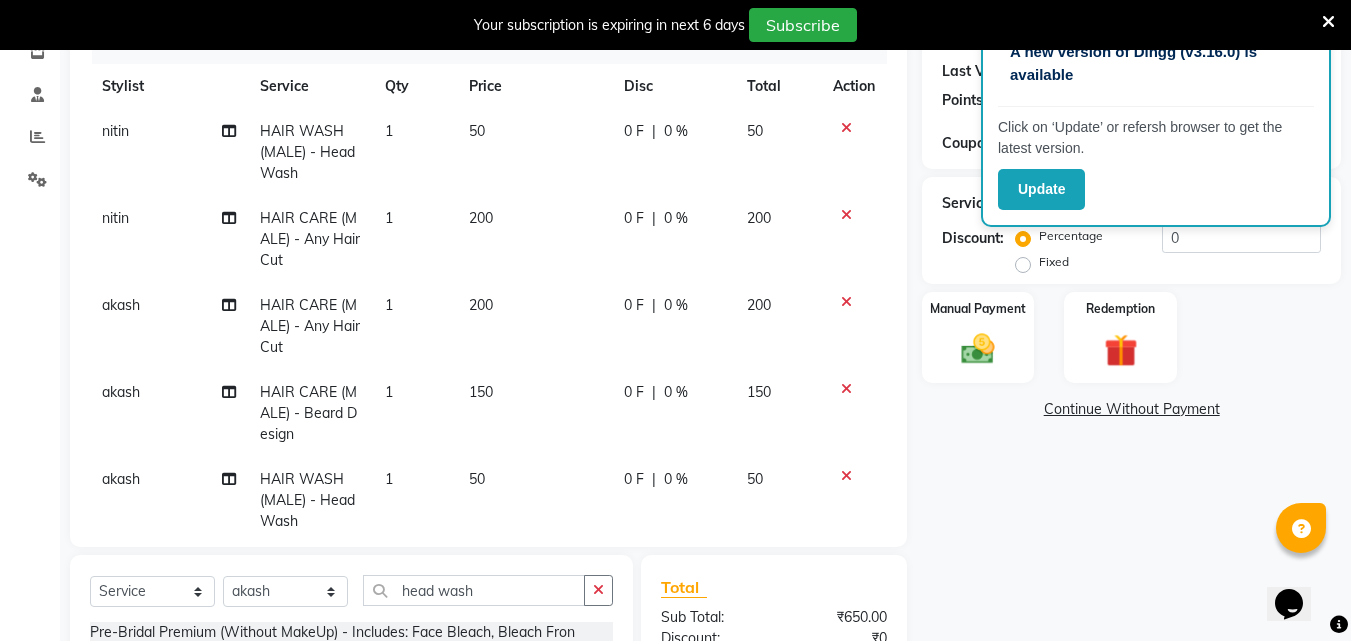 click on "[FIRST] HAIR WASH (MALE) - Head Wash 1 50 0 F | 0 % 50 [FIRST] HAIR CARE (MALE) - Any Hair Cut 1 200 0 F | 0 % 200 [FIRST] HAIR CARE (MALE) - Any Hair Cut 1 200 0 F | 0 % 200 [FIRST] HAIR CARE (MALE) - Beard Design 1 150 0 F | 0 % 150 [FIRST] HAIR WASH (MALE) - Head Wash 1 50 0 F | 0 % 50" 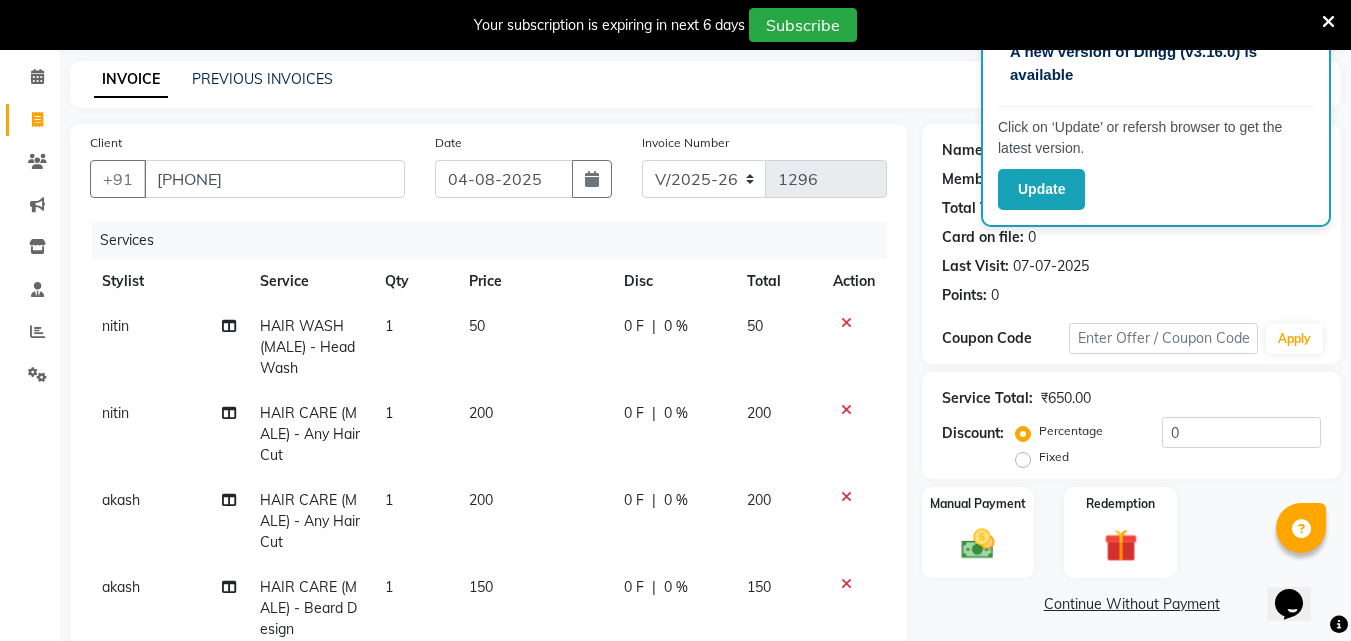 scroll, scrollTop: 71, scrollLeft: 0, axis: vertical 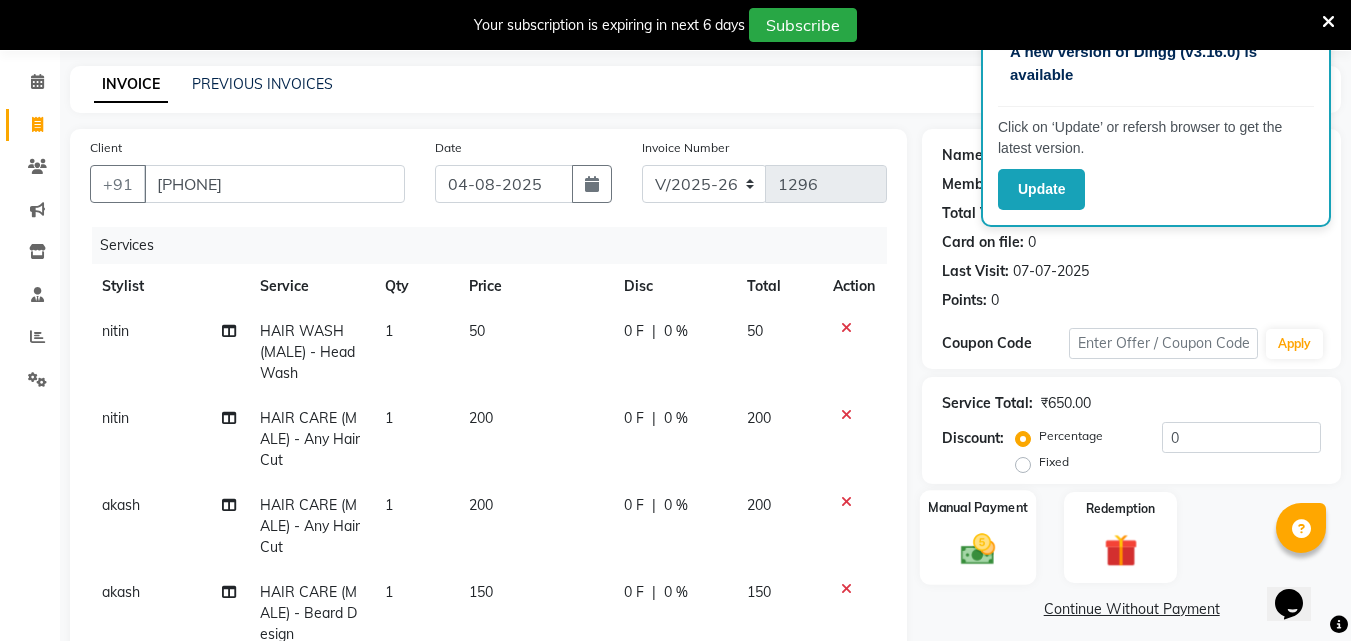 click 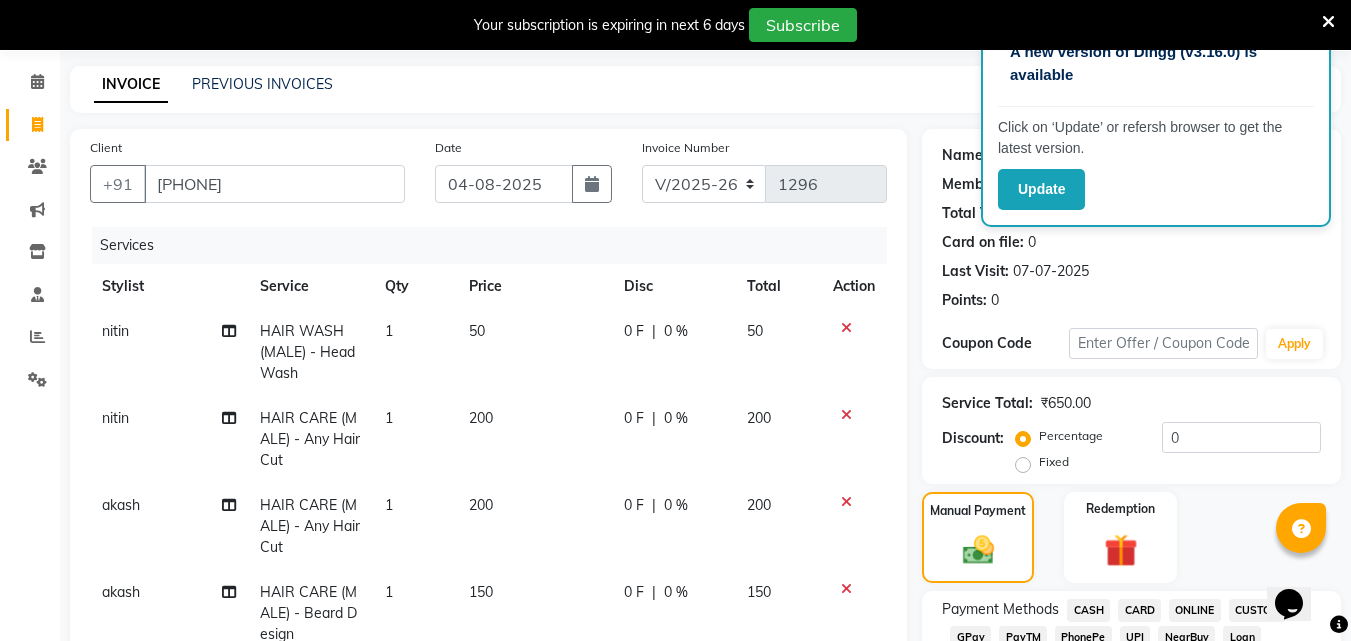 click on "CASH" 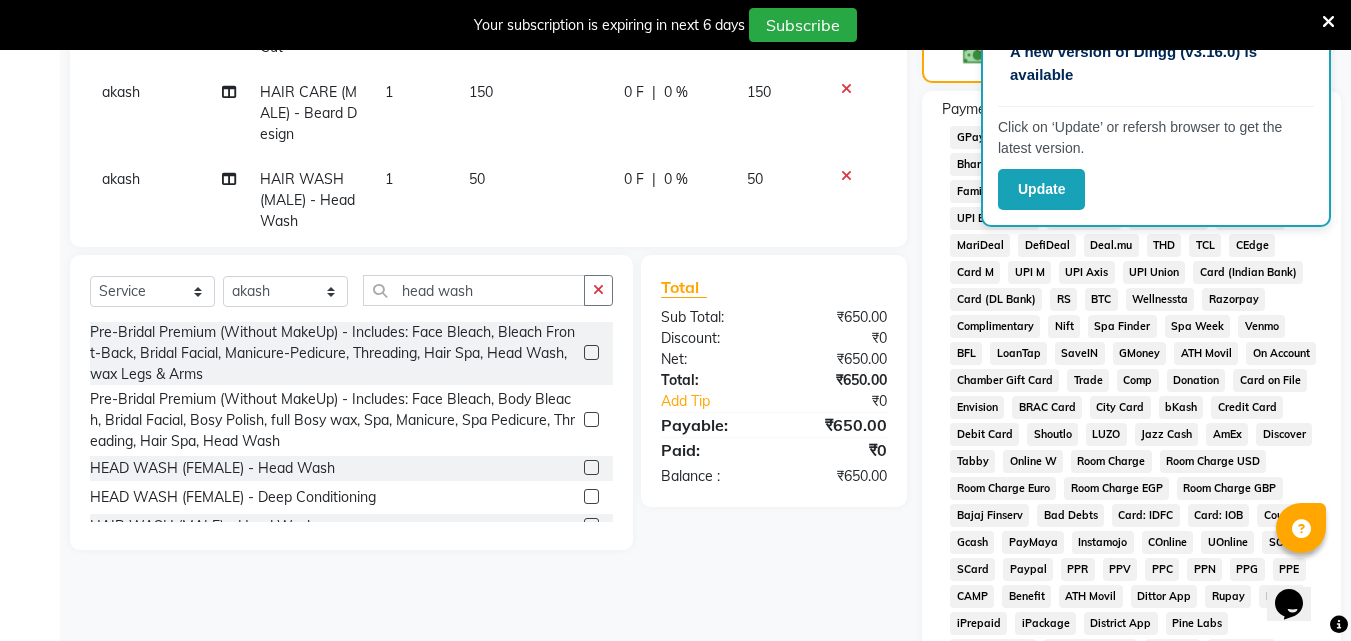 scroll, scrollTop: 938, scrollLeft: 0, axis: vertical 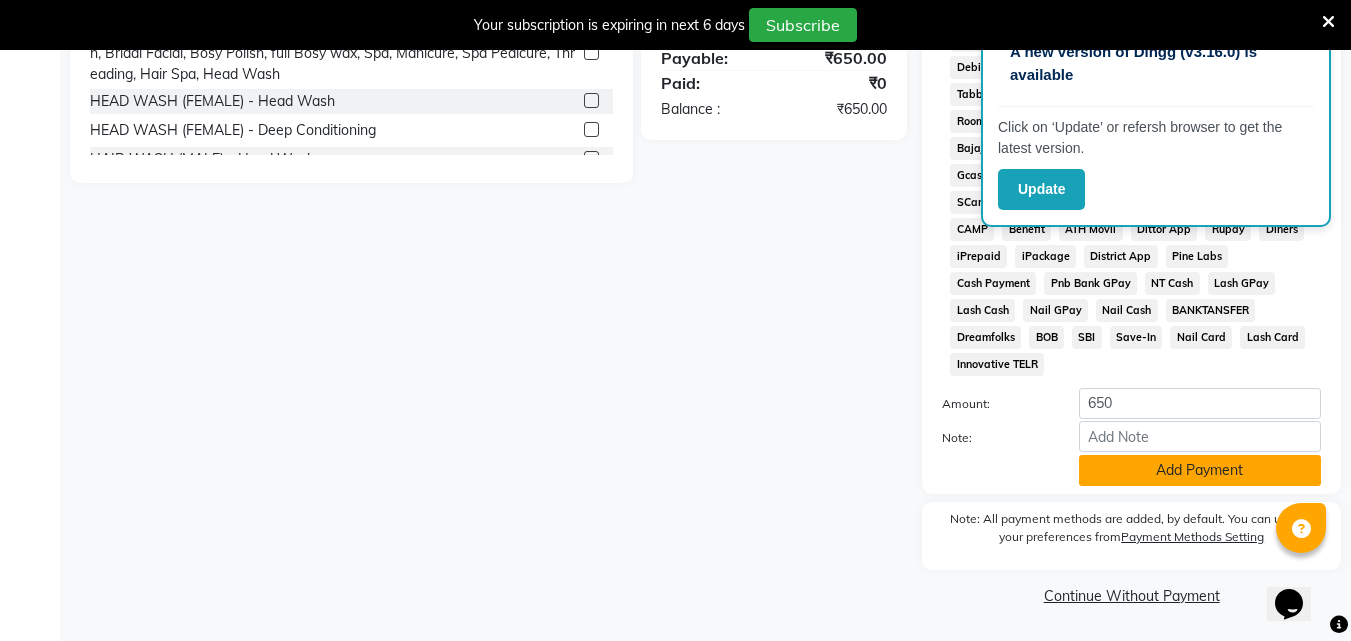 click on "Add Payment" 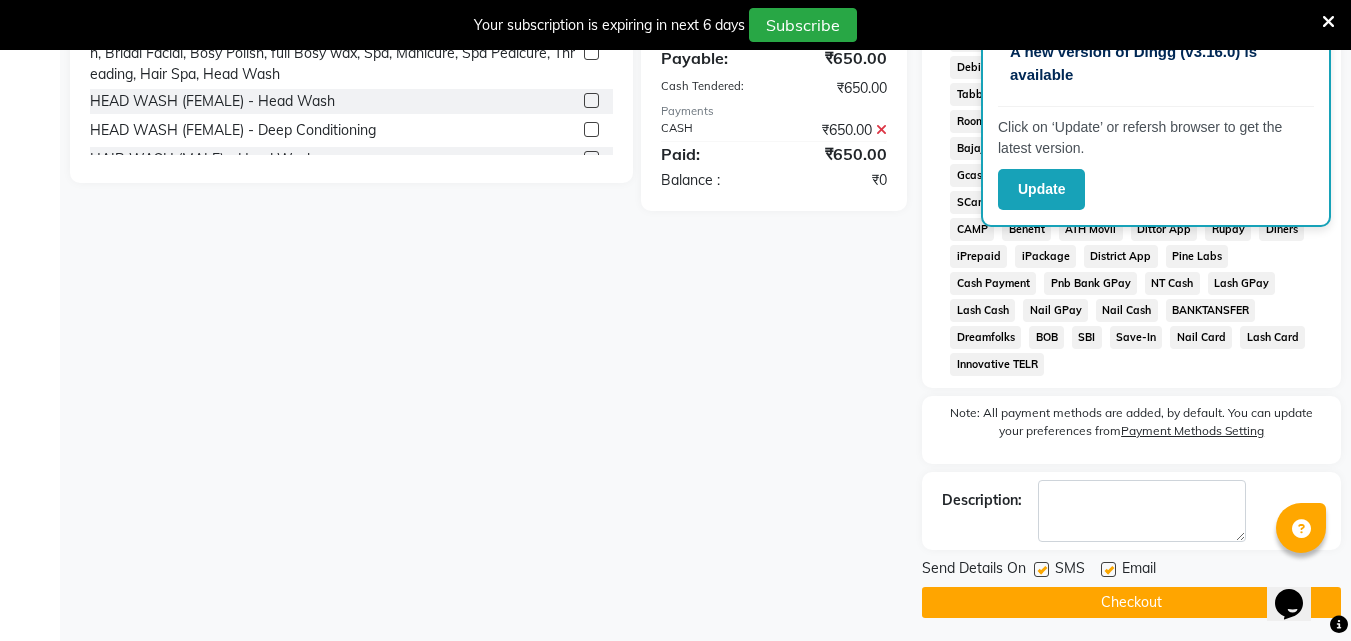 click 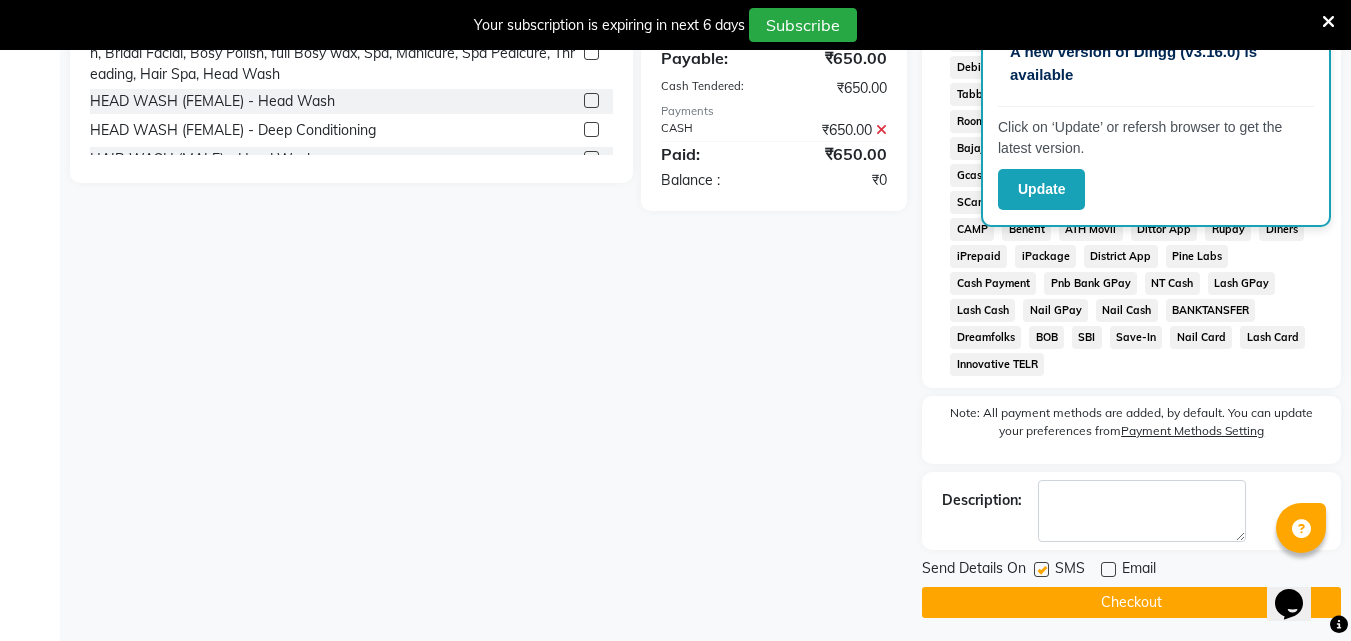 click on "Checkout" 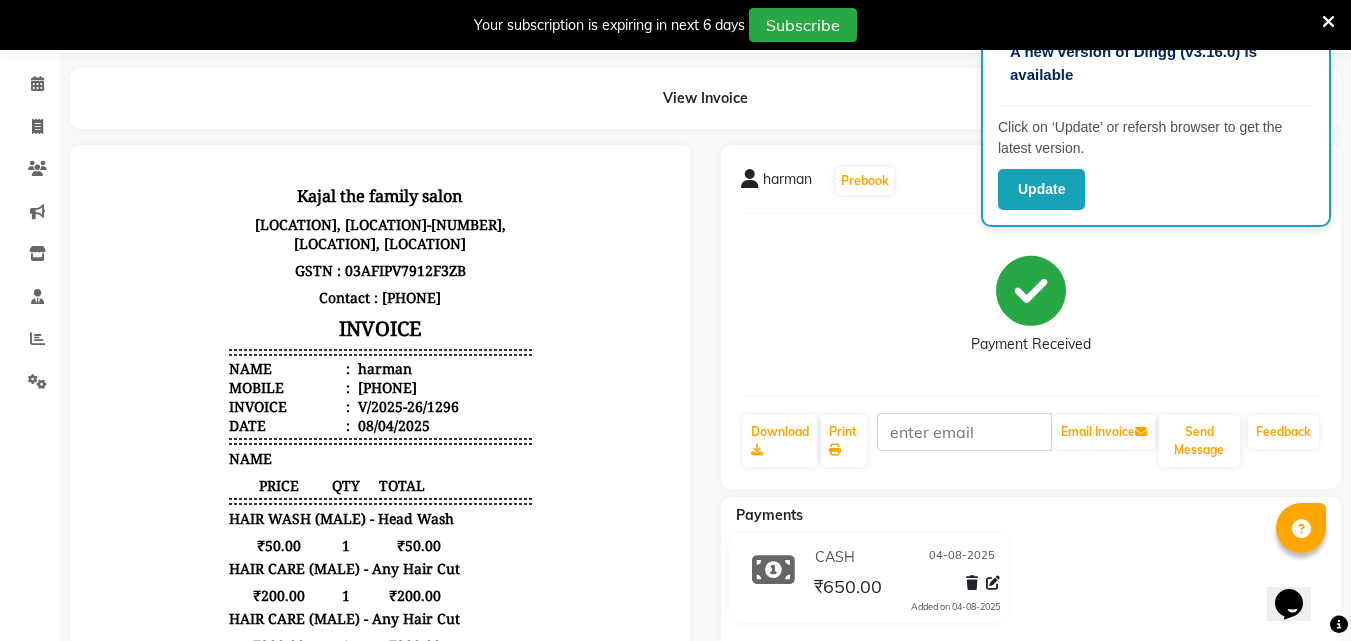 scroll, scrollTop: 0, scrollLeft: 0, axis: both 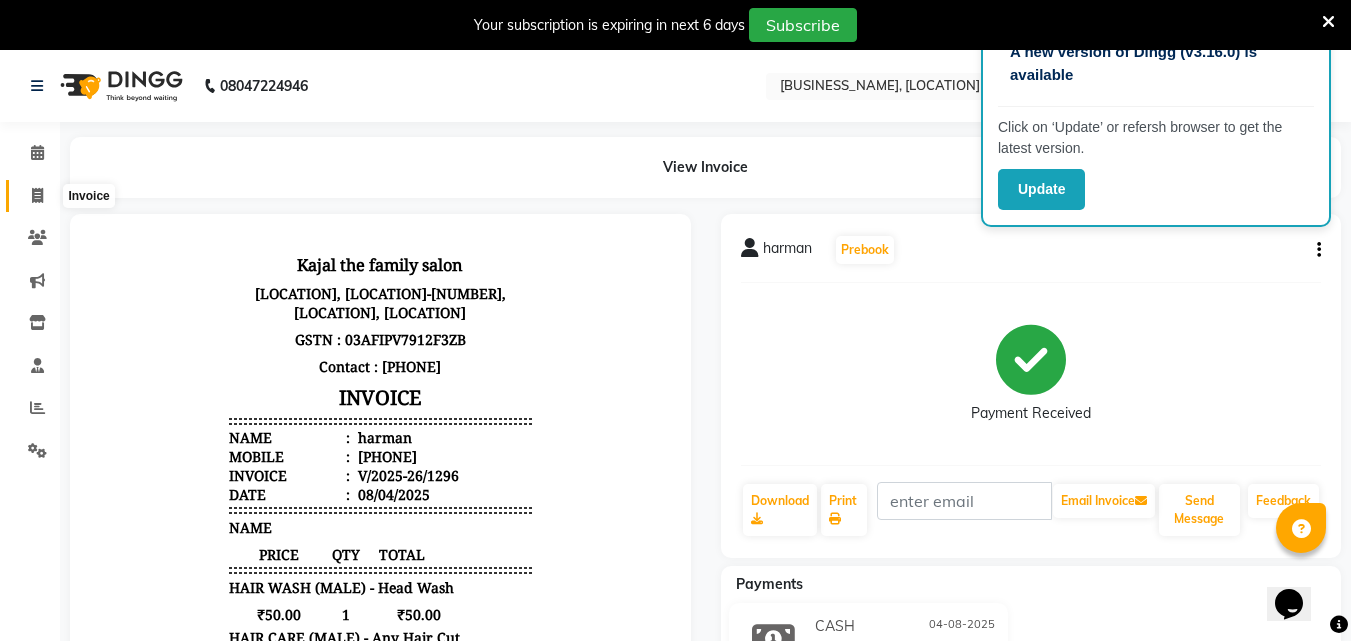 click 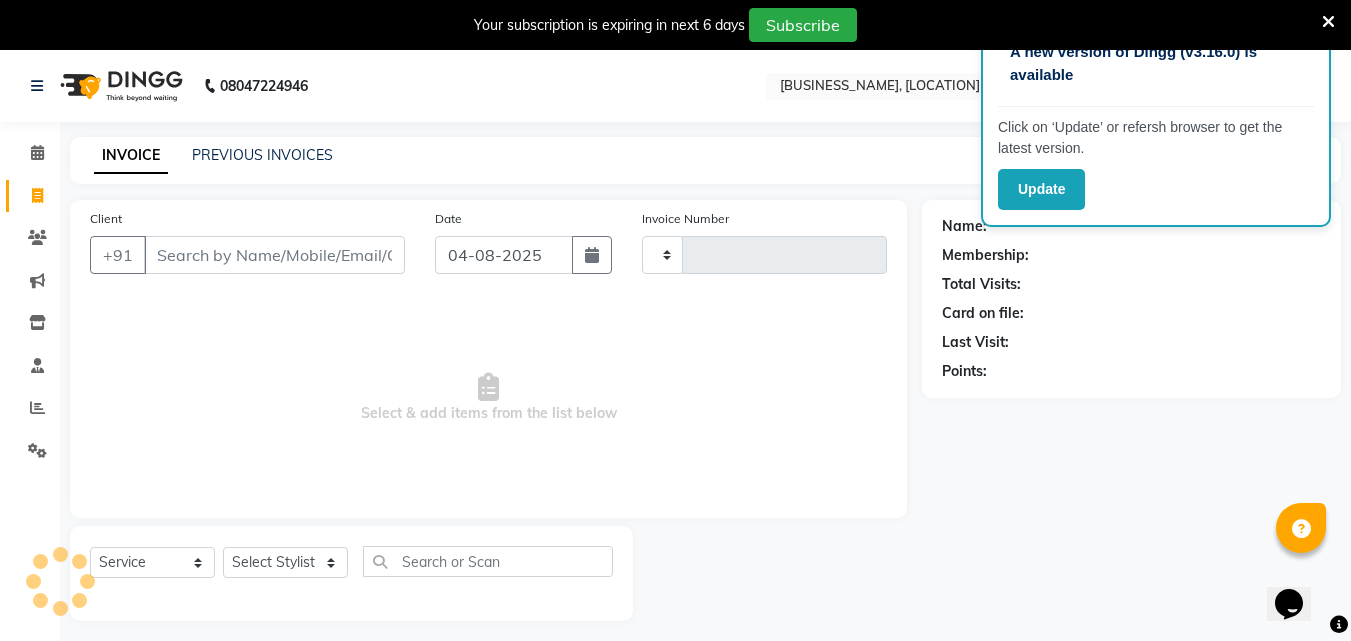 scroll, scrollTop: 50, scrollLeft: 0, axis: vertical 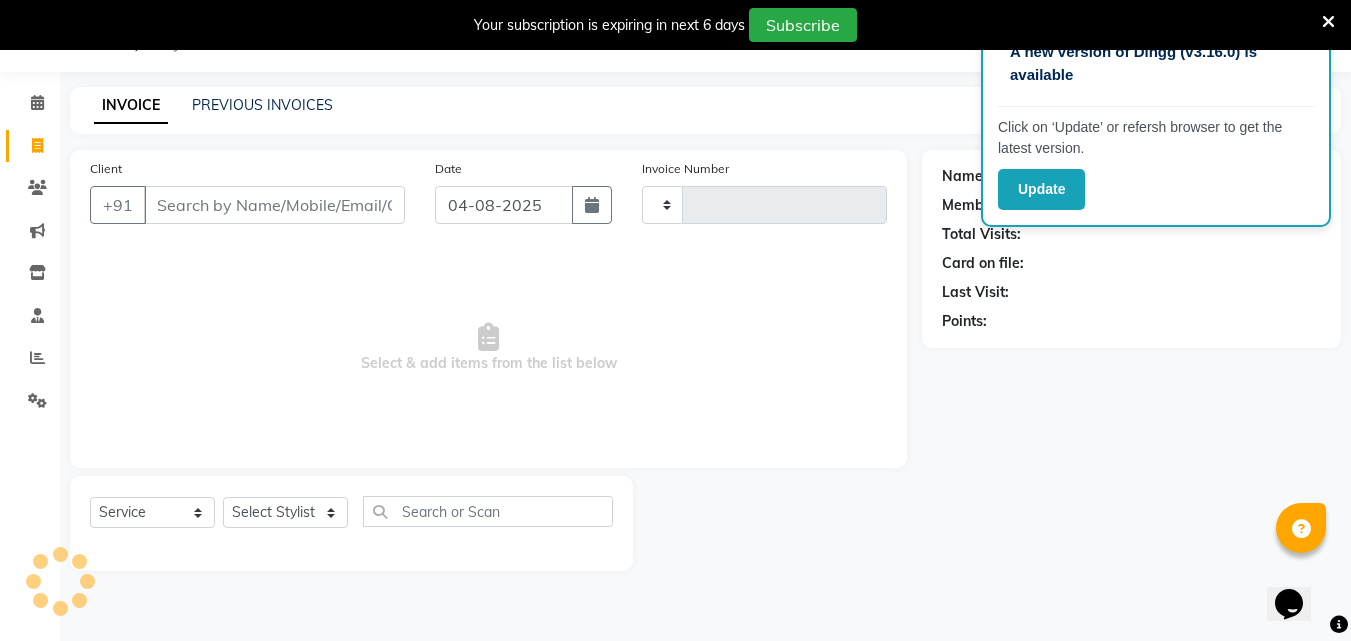 type on "d" 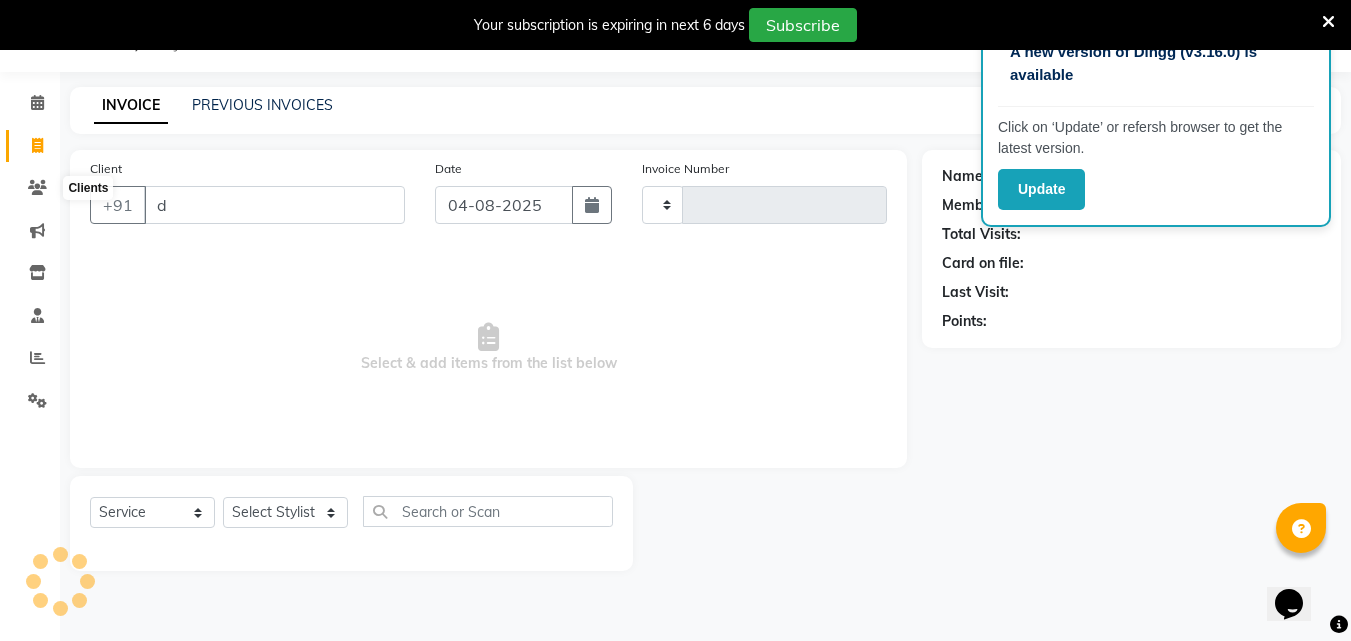 type on "1297" 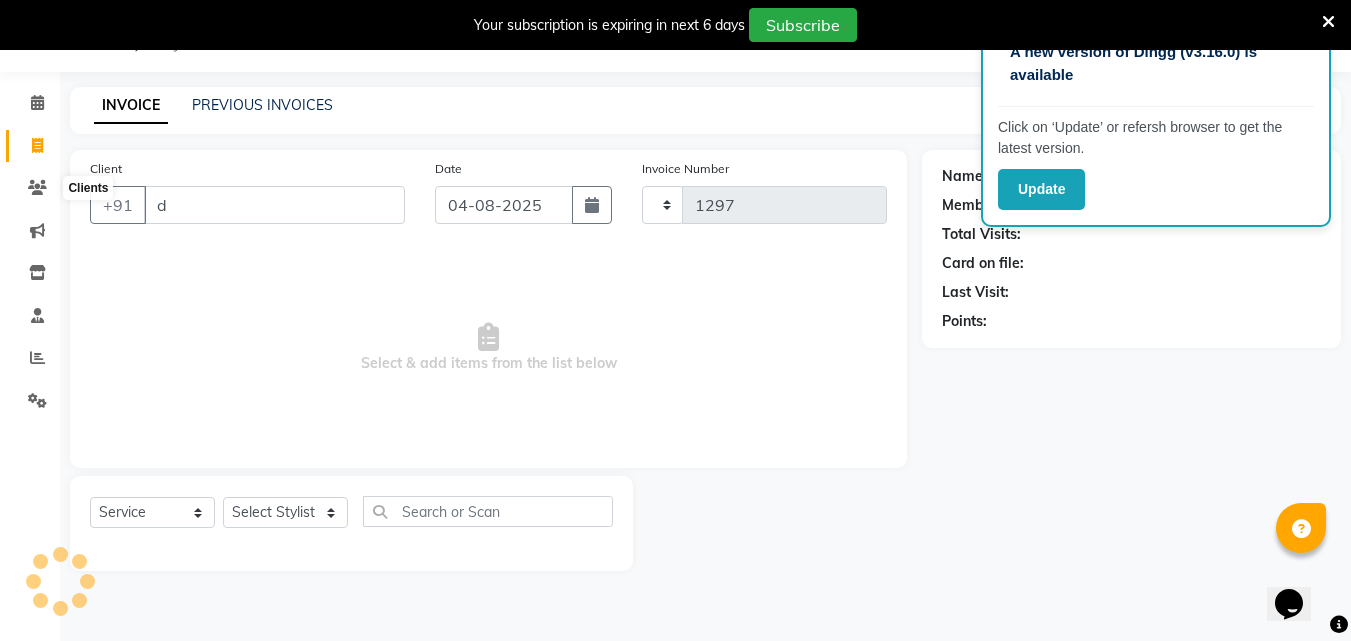 type on "de" 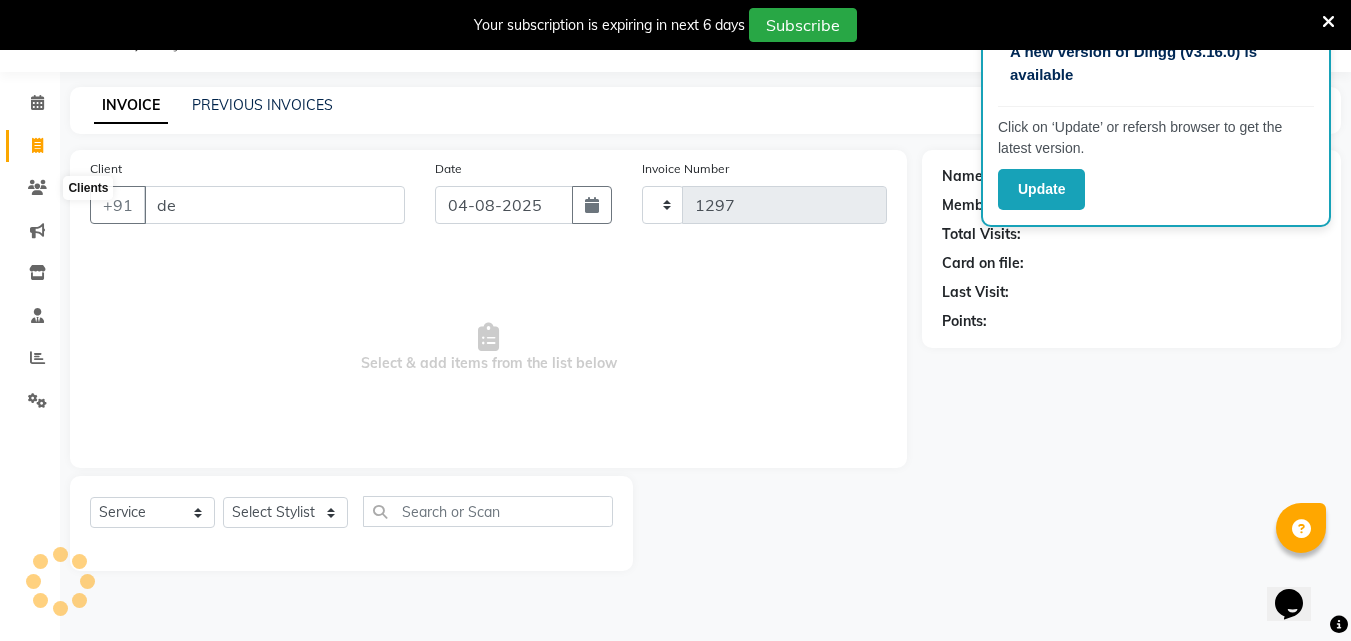 select on "39" 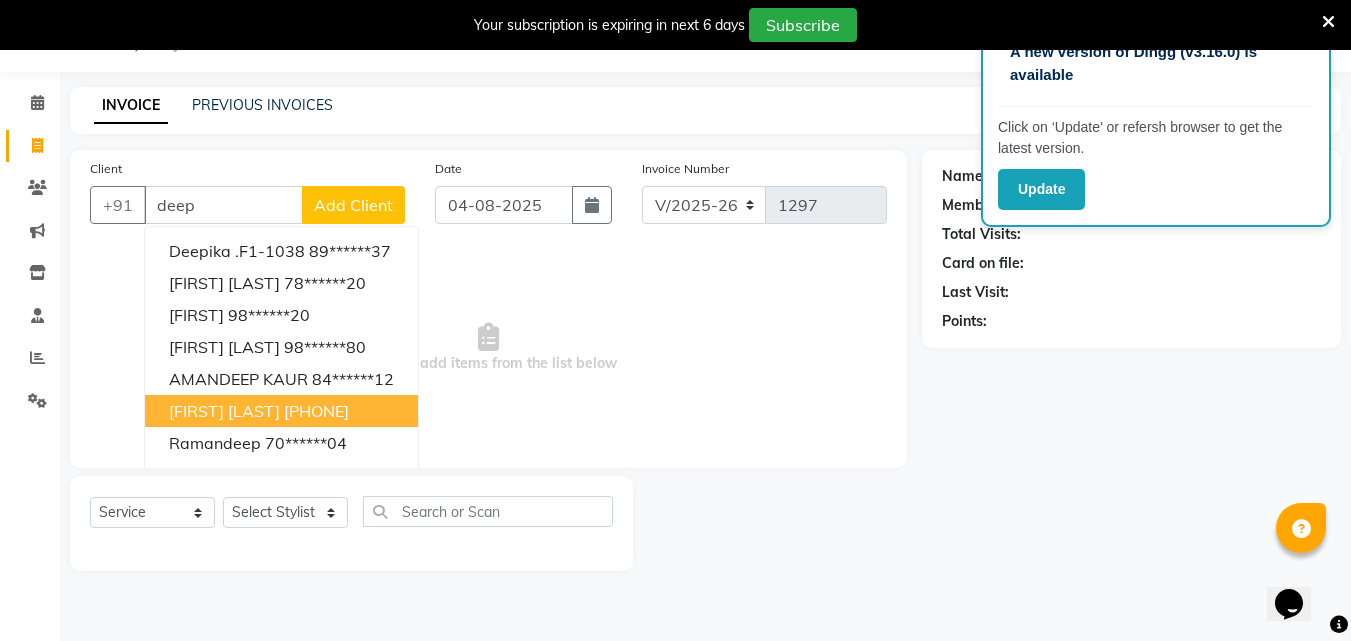 click on "[FIRST] [LAST]" at bounding box center [224, 411] 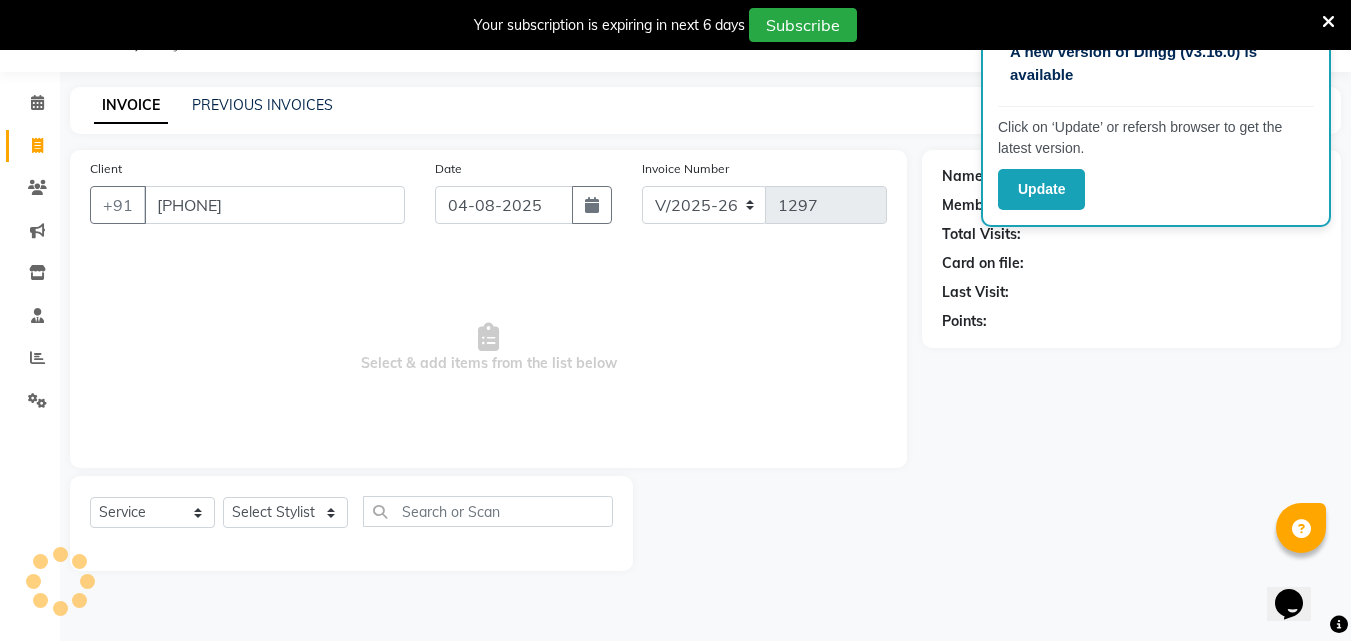 type on "[PHONE]" 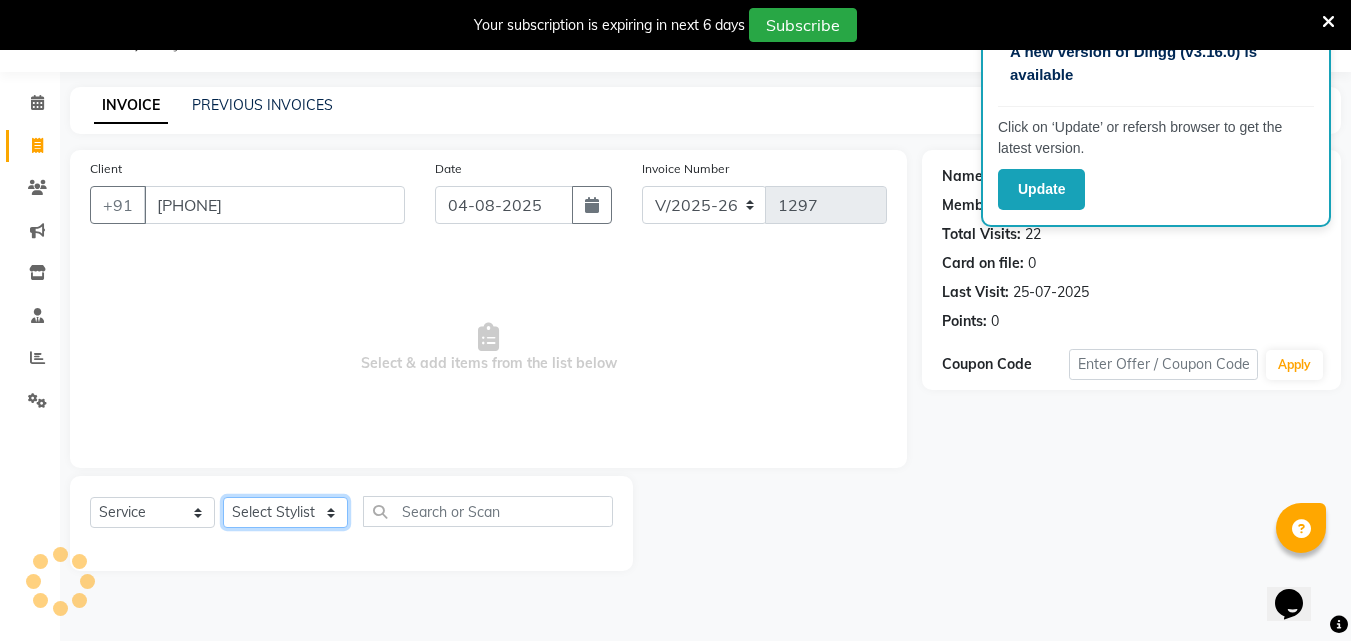 click on "Select Stylist [FIRST] [FIRST] [FIRST] [FIRST]  [FIRST]    [FIRST]    [FIRST]   [FIRST]   Reception   [FIRST]    [FIRST]   [FIRST]" 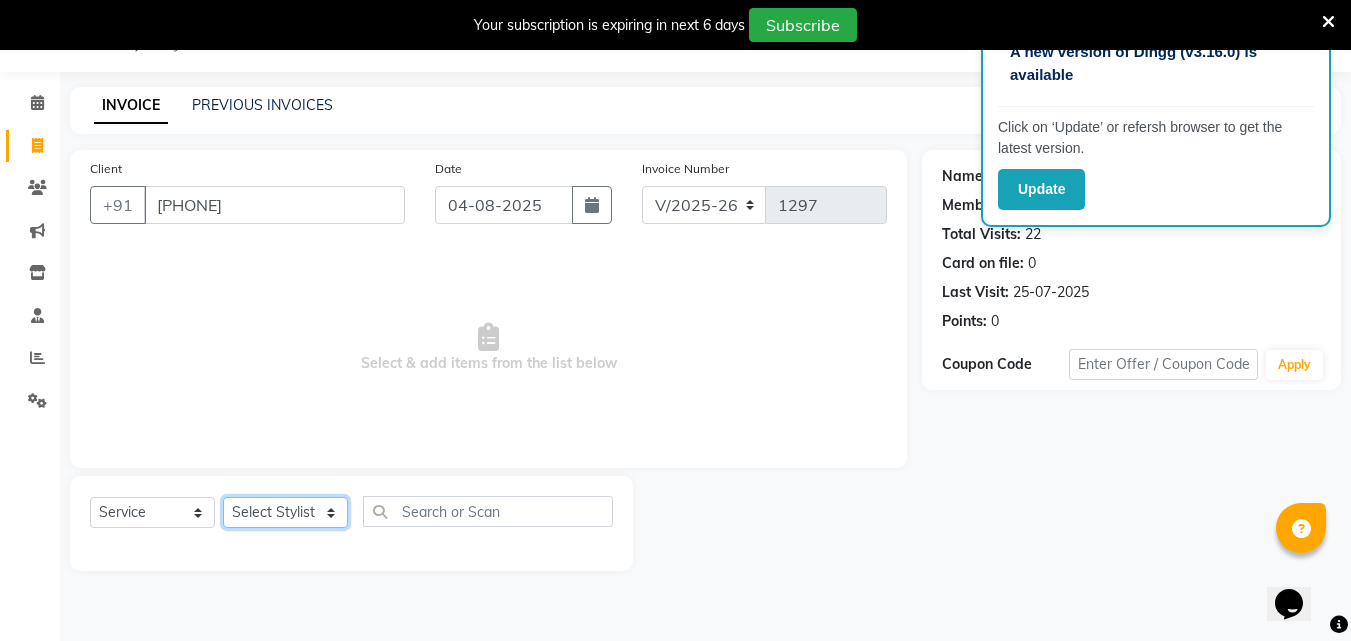 select on "52402" 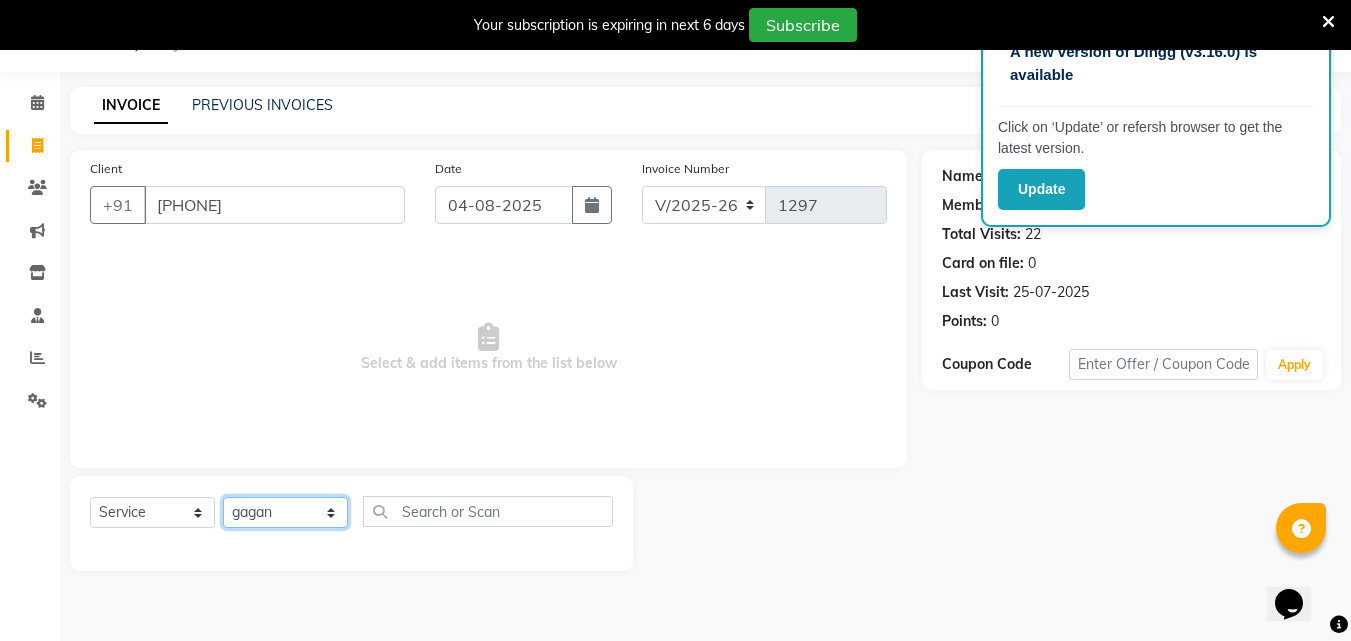 click on "Select Stylist [FIRST] [FIRST] [FIRST] [FIRST]  [FIRST]    [FIRST]    [FIRST]   [FIRST]   Reception   [FIRST]    [FIRST]   [FIRST]" 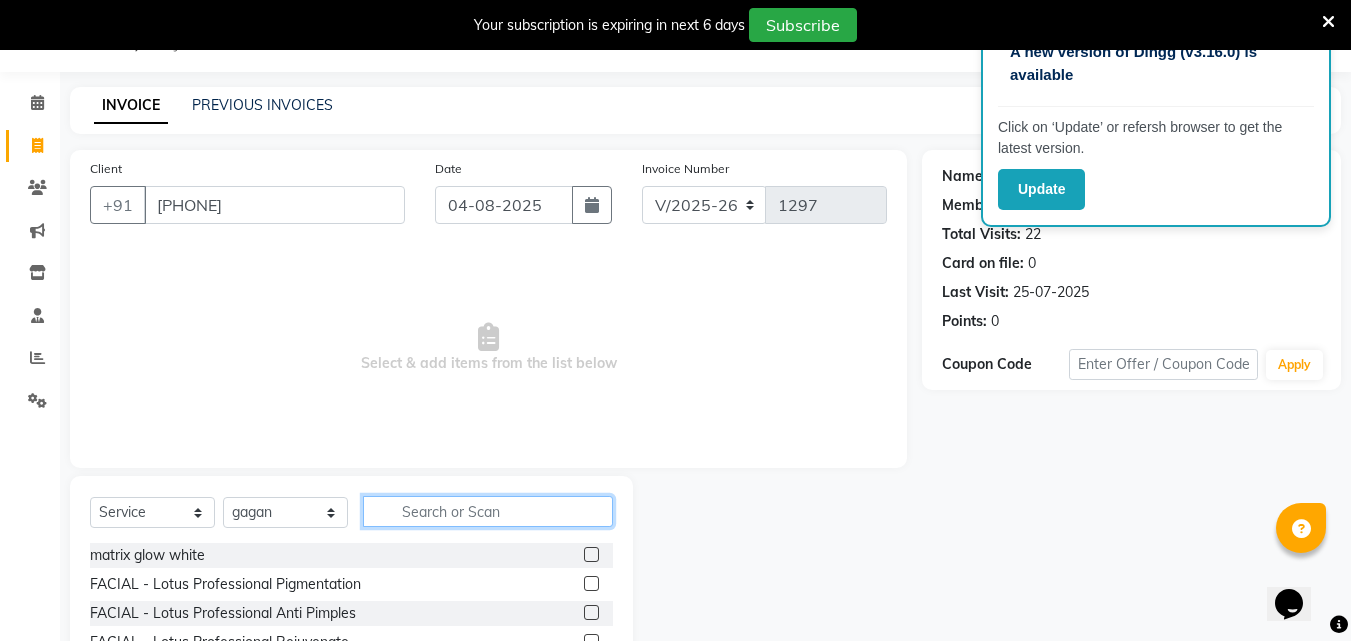 click 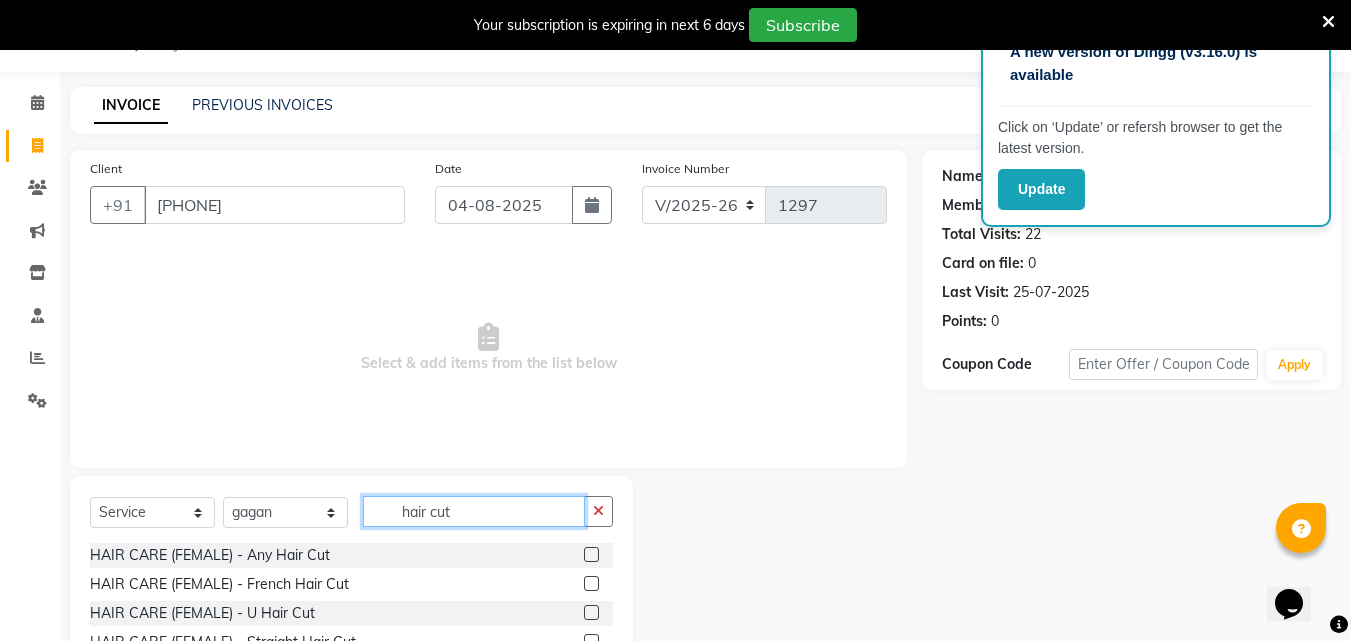type on "hair cut" 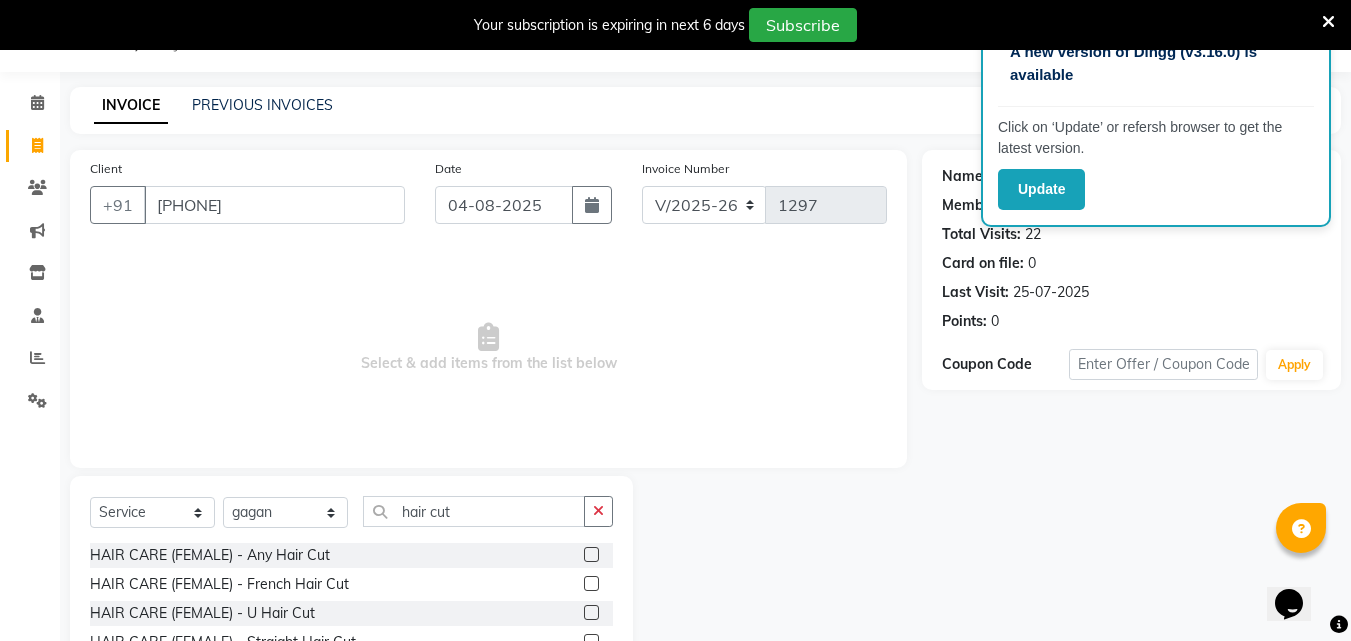 click 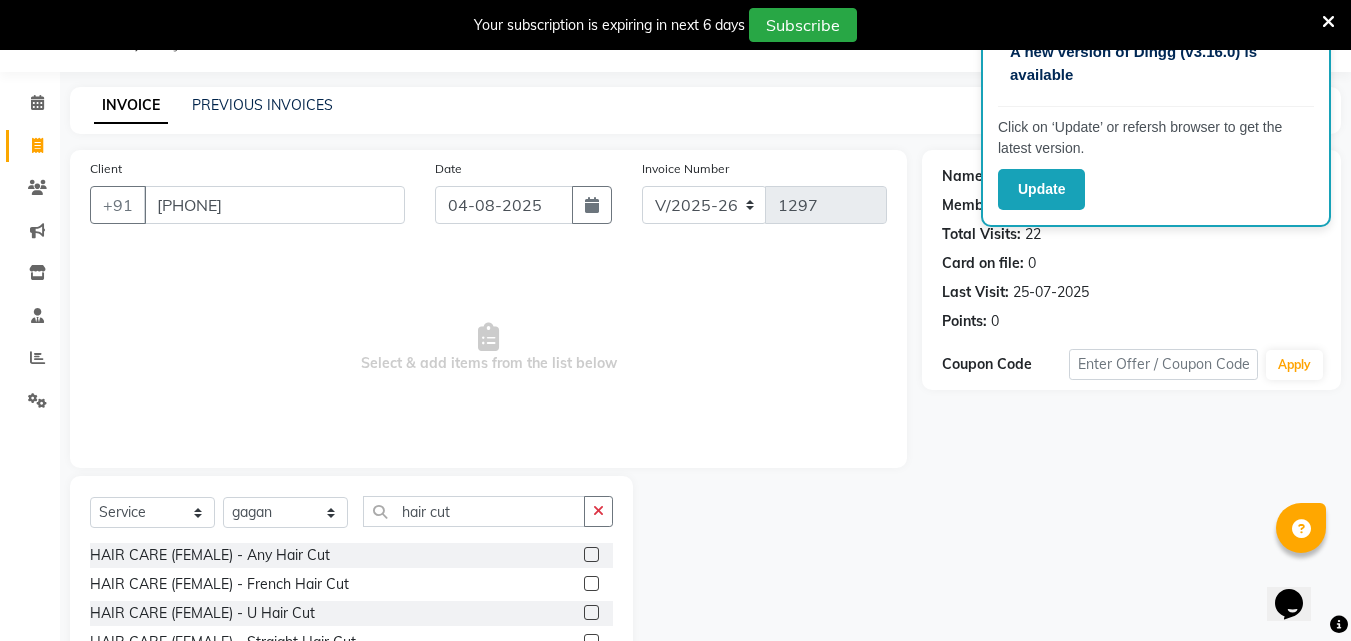 click at bounding box center (590, 555) 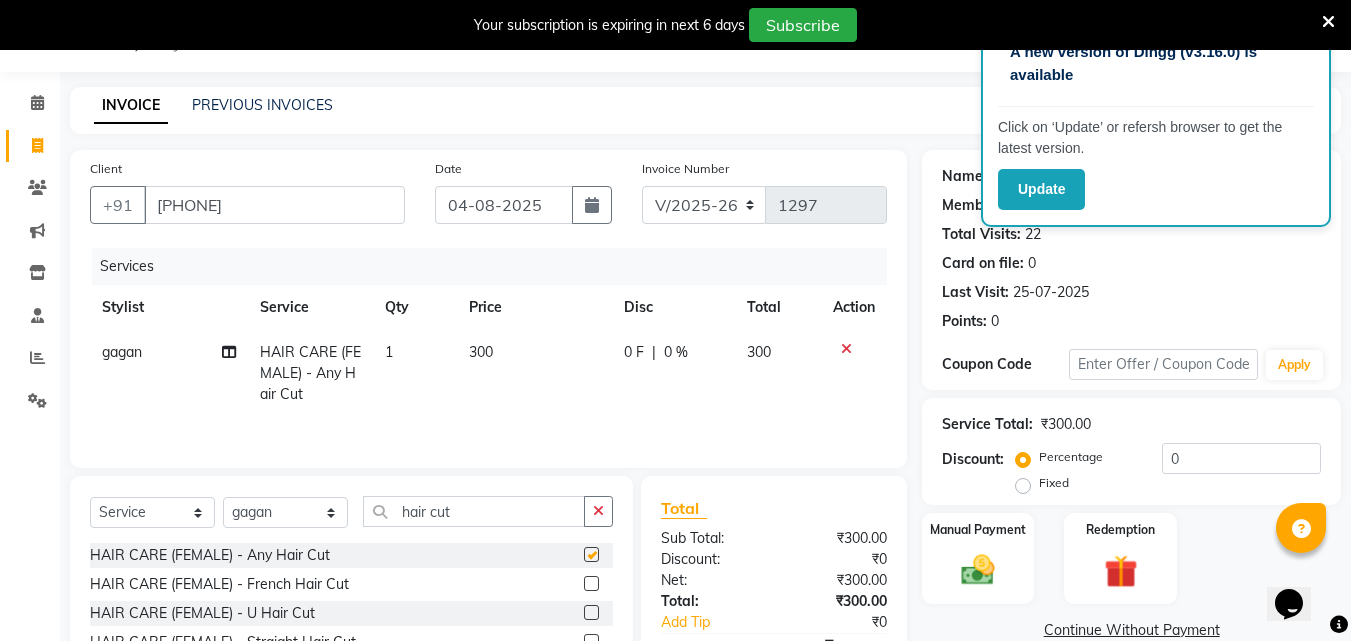 checkbox on "false" 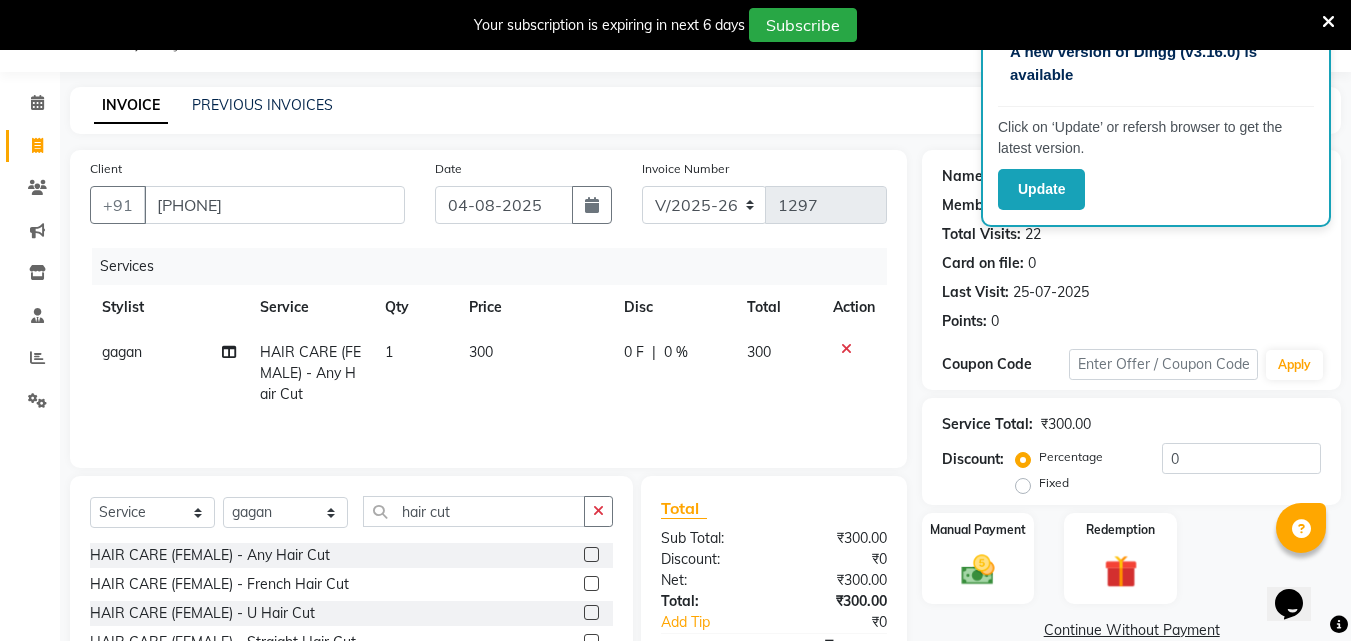 click 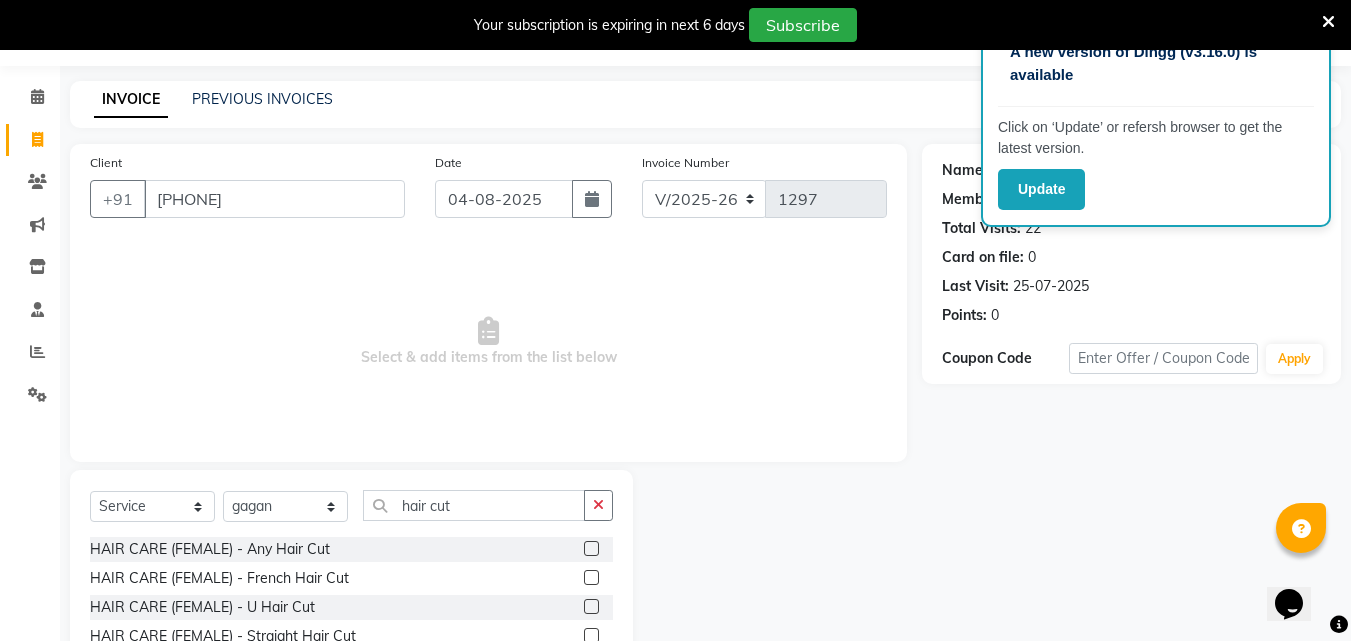 scroll, scrollTop: 210, scrollLeft: 0, axis: vertical 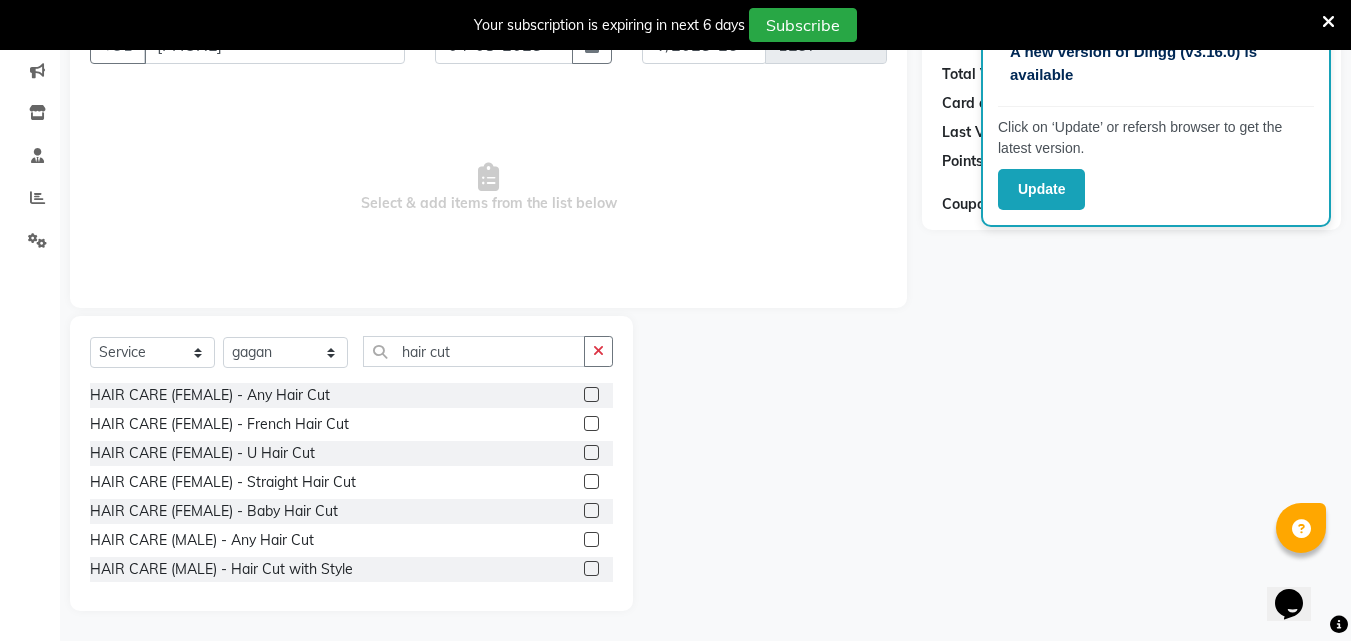 click 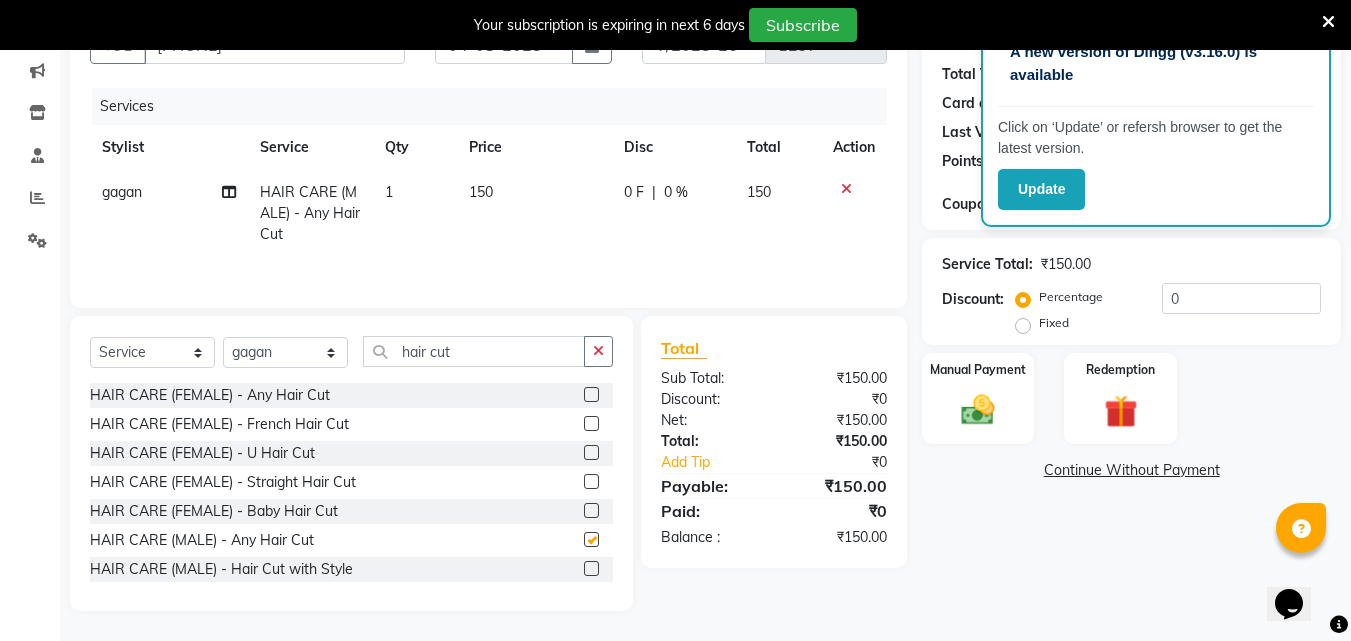 checkbox on "false" 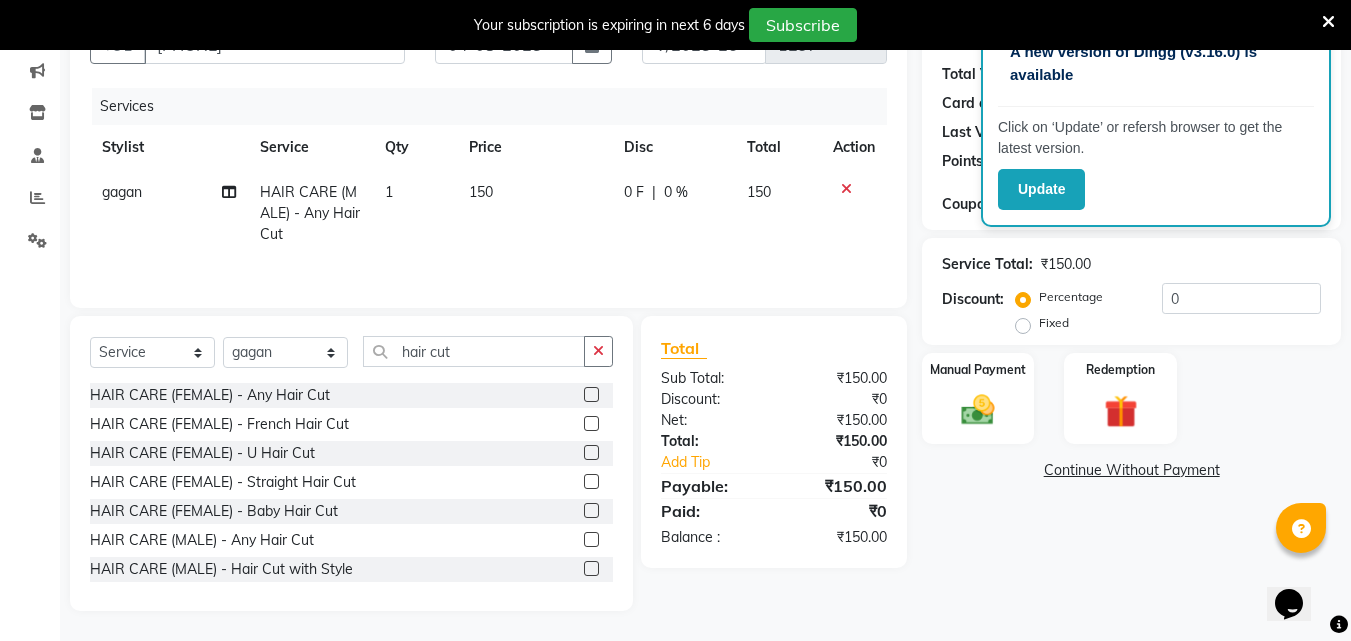 click on "150" 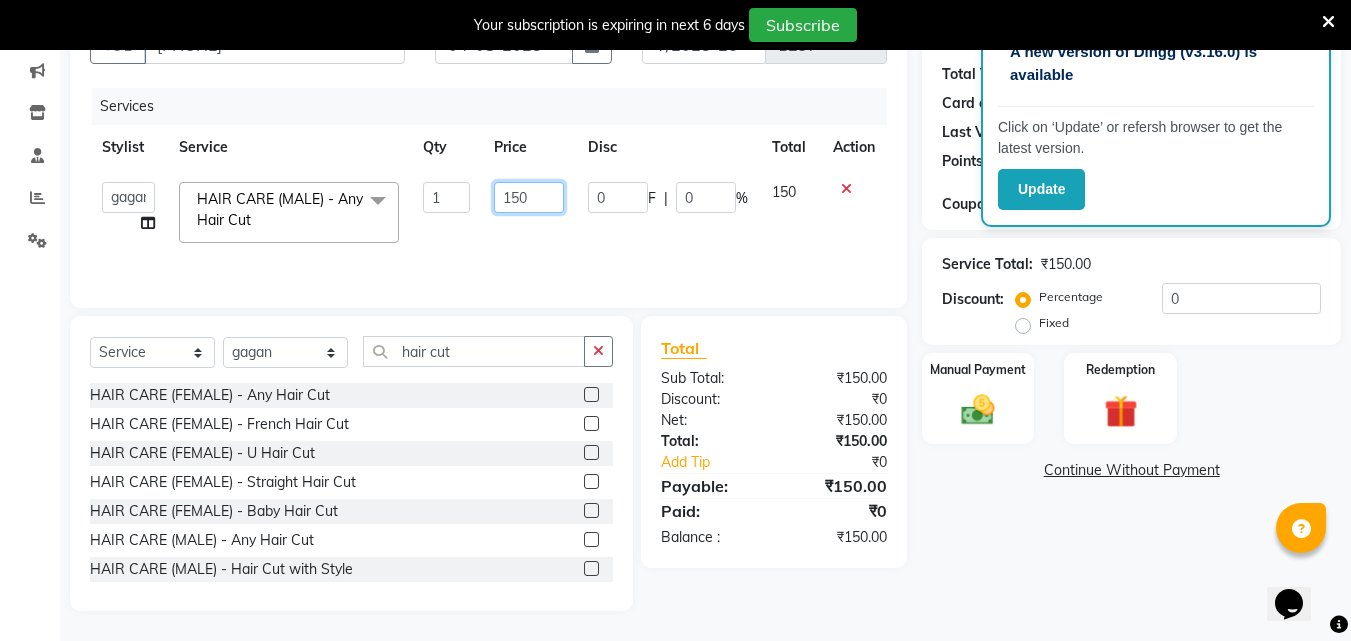 click on "150" 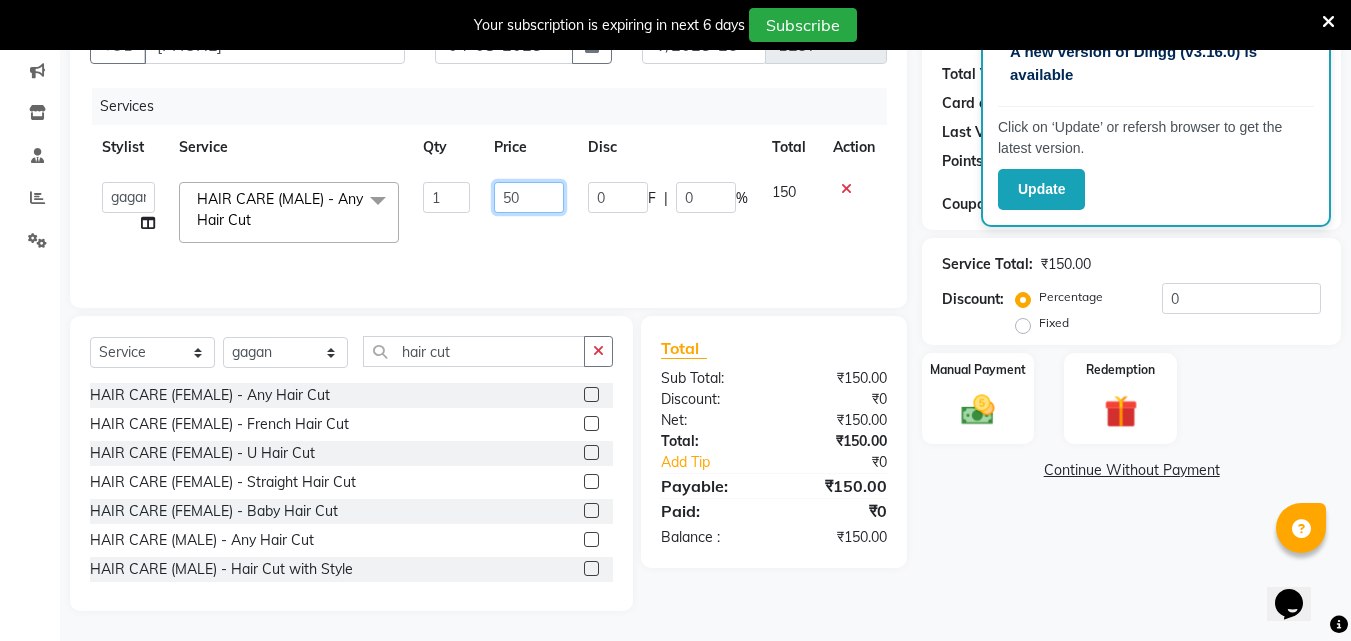 type on "350" 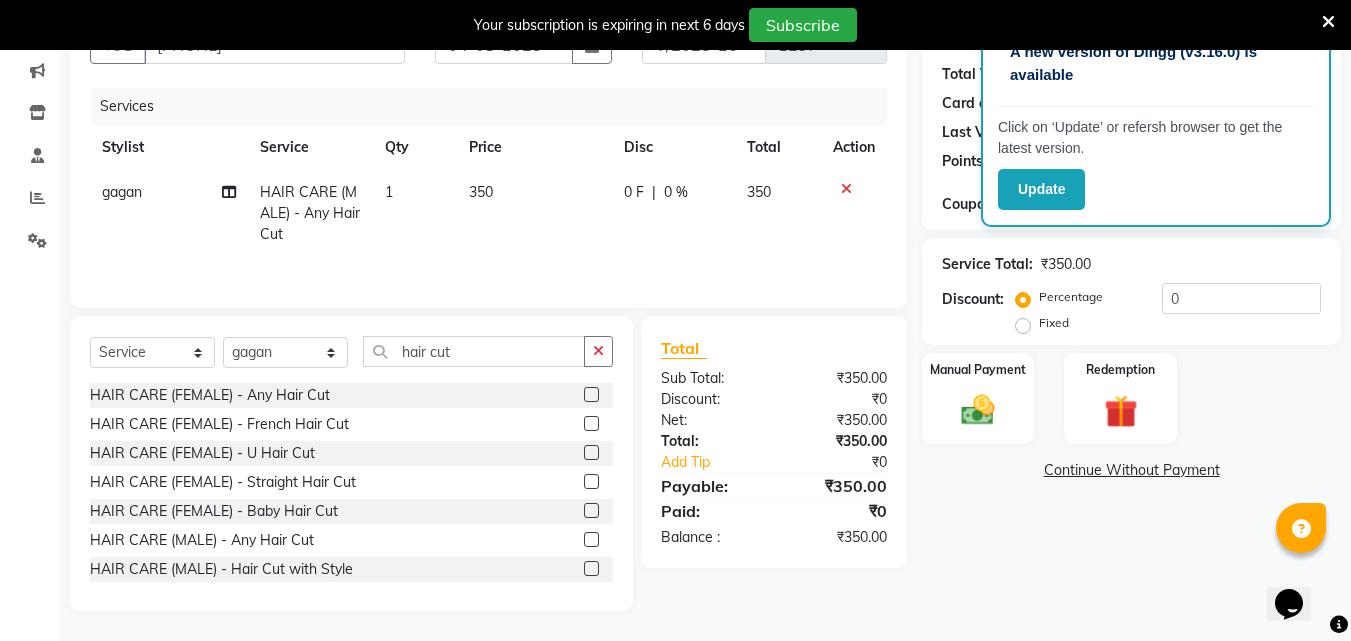 drag, startPoint x: 555, startPoint y: 227, endPoint x: 648, endPoint y: 281, distance: 107.54069 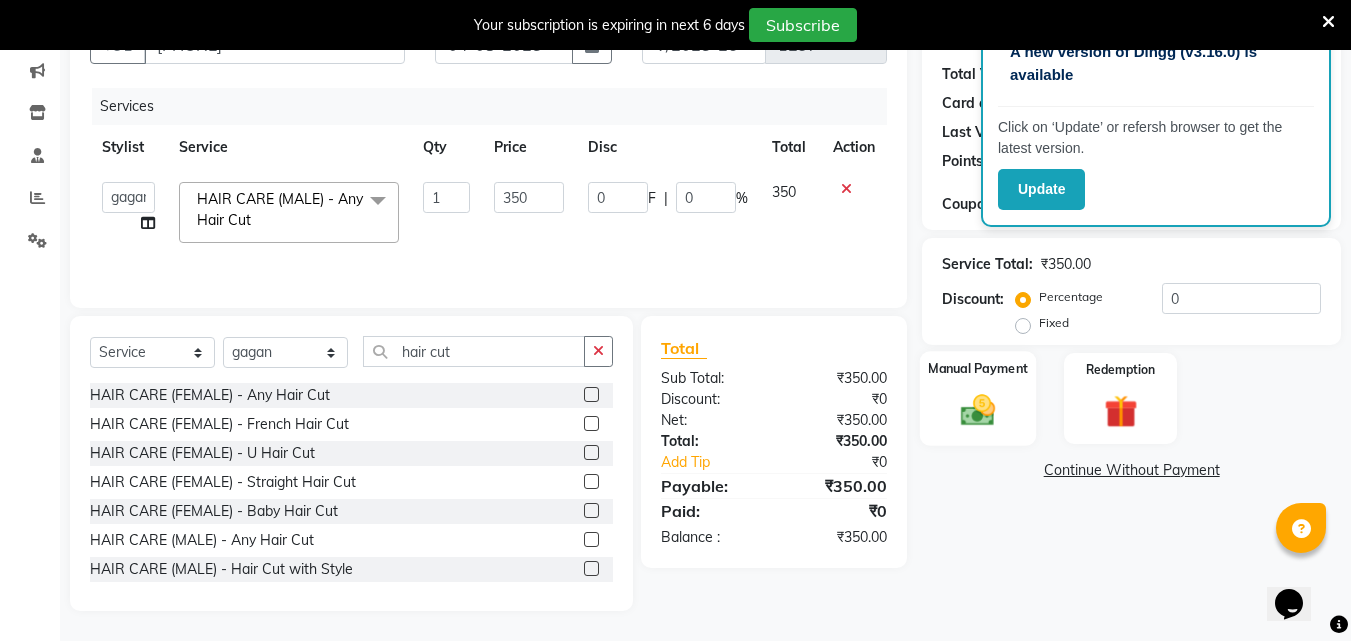 click 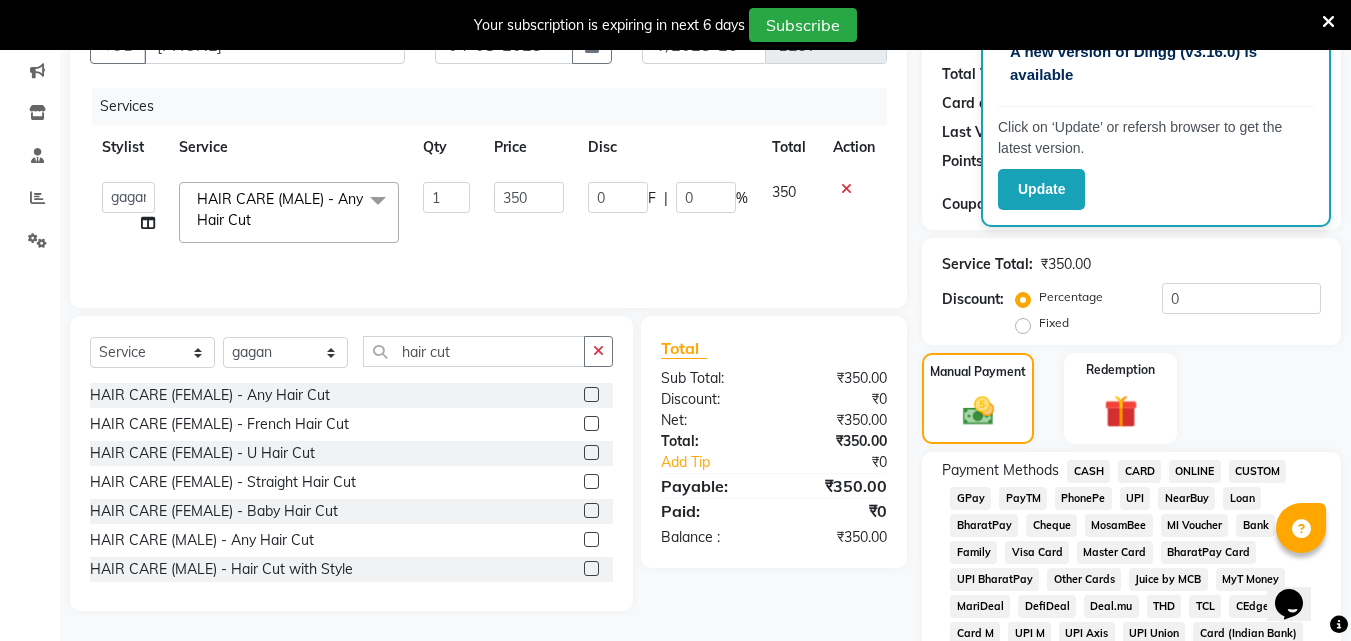 click on "PayTM" 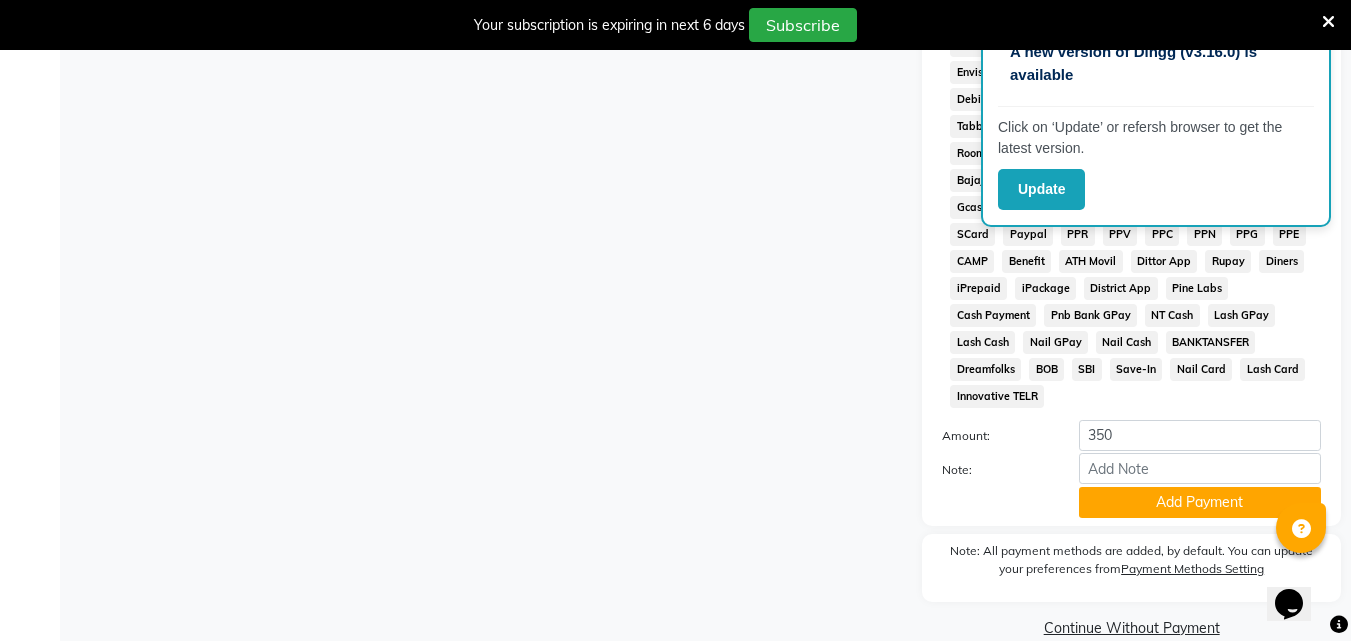 scroll, scrollTop: 938, scrollLeft: 0, axis: vertical 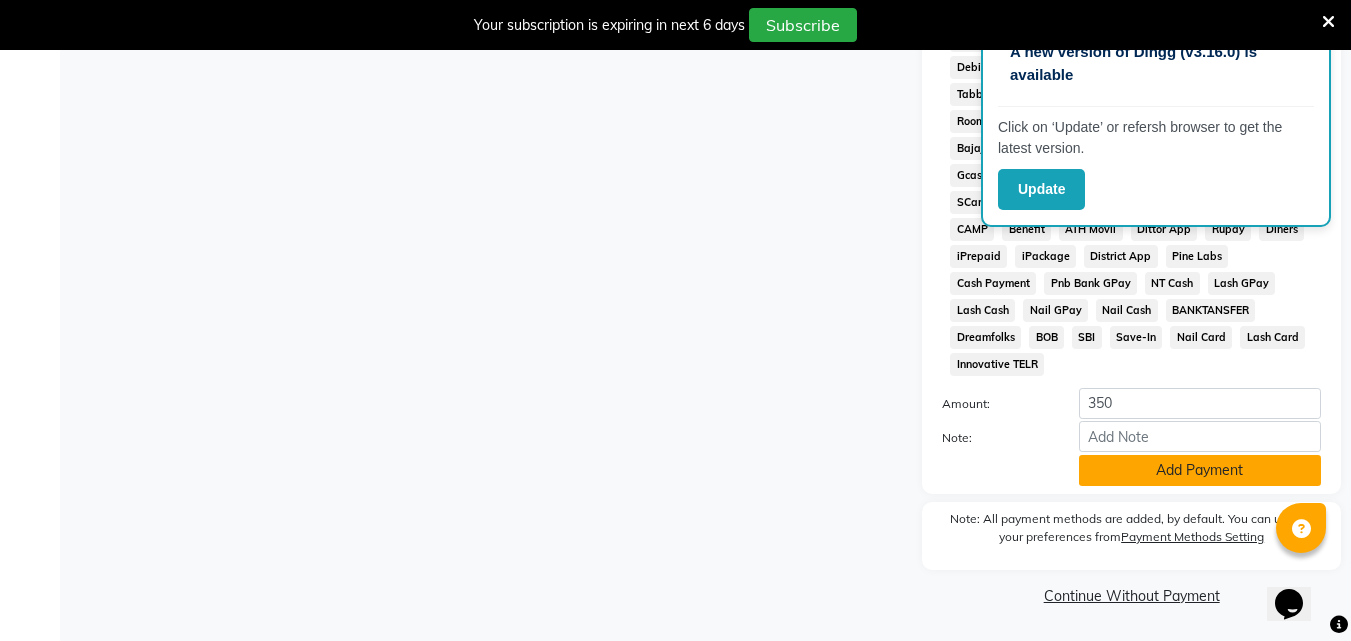 click on "Add Payment" 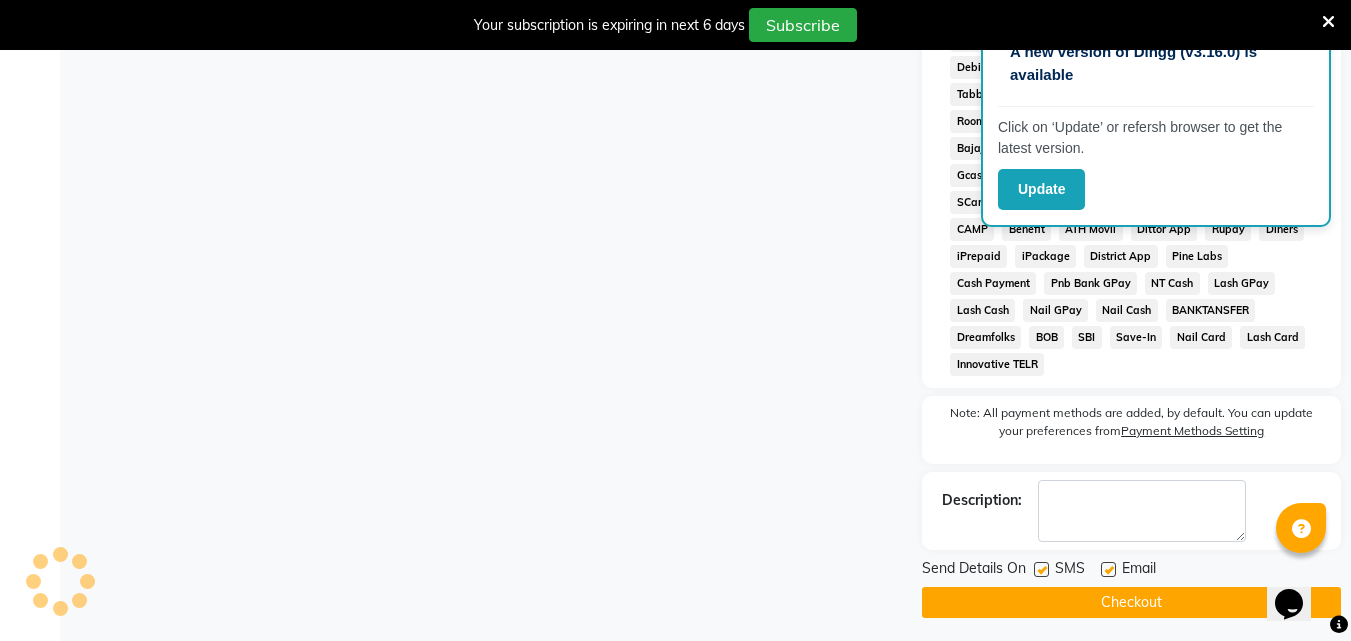click 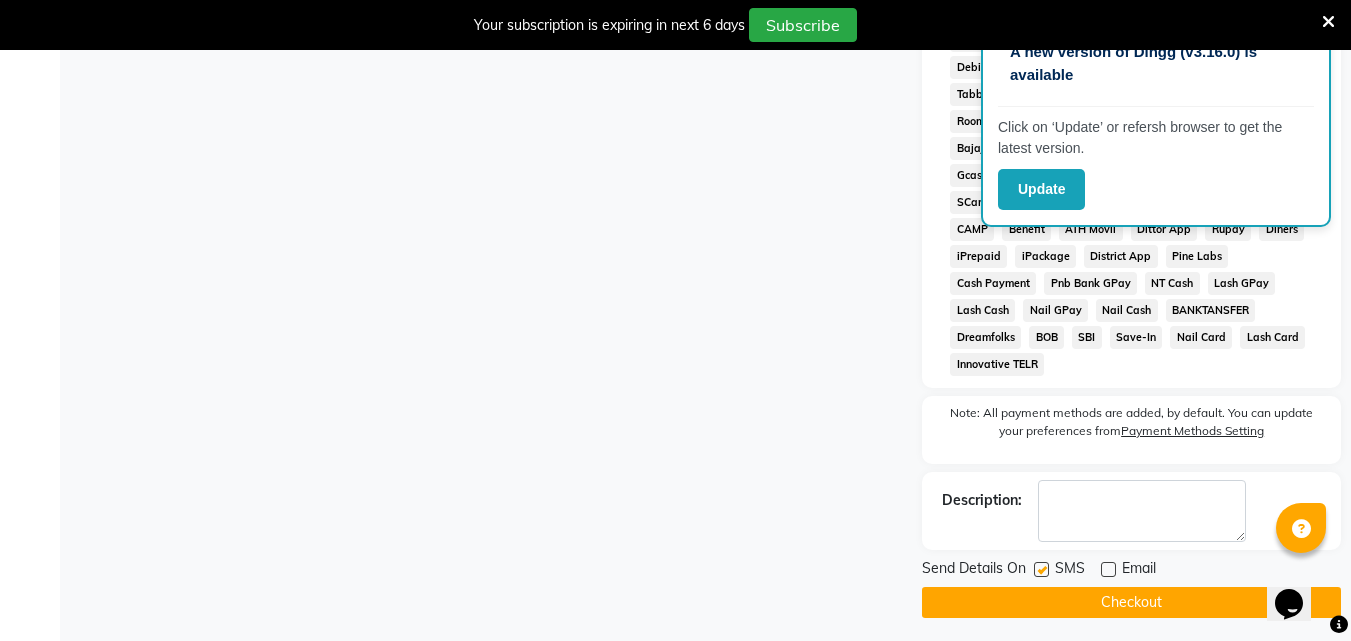 click on "Checkout" 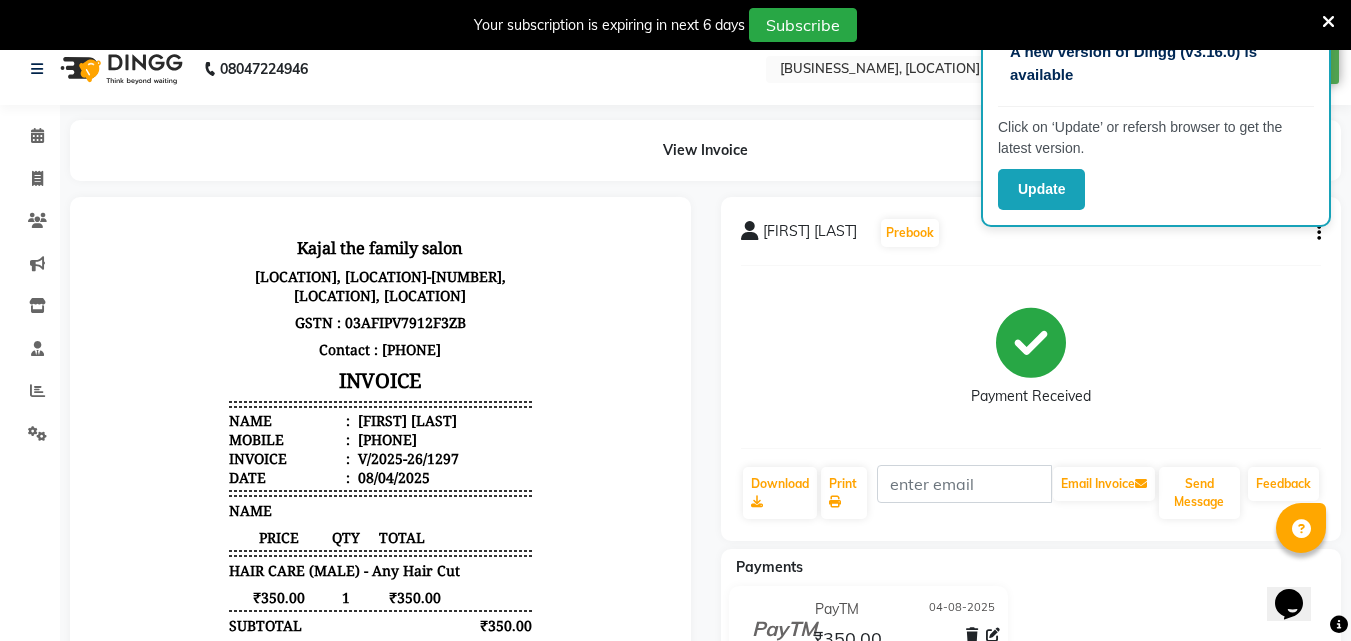 scroll, scrollTop: 0, scrollLeft: 0, axis: both 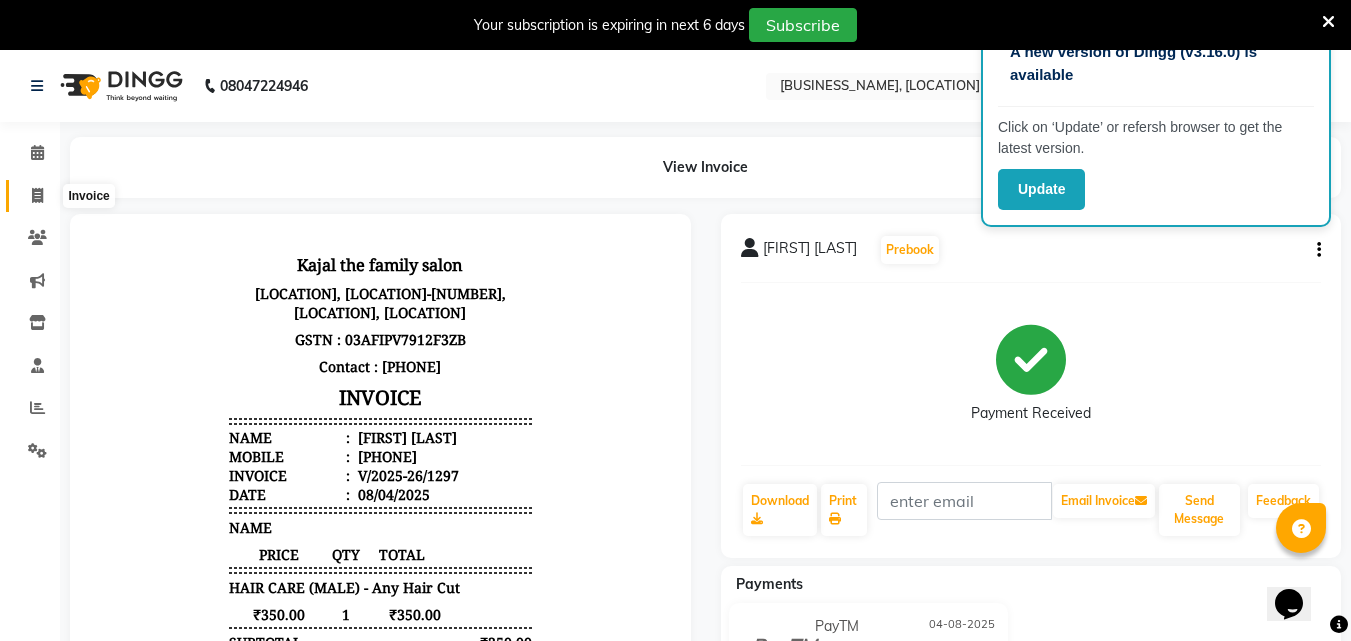 click 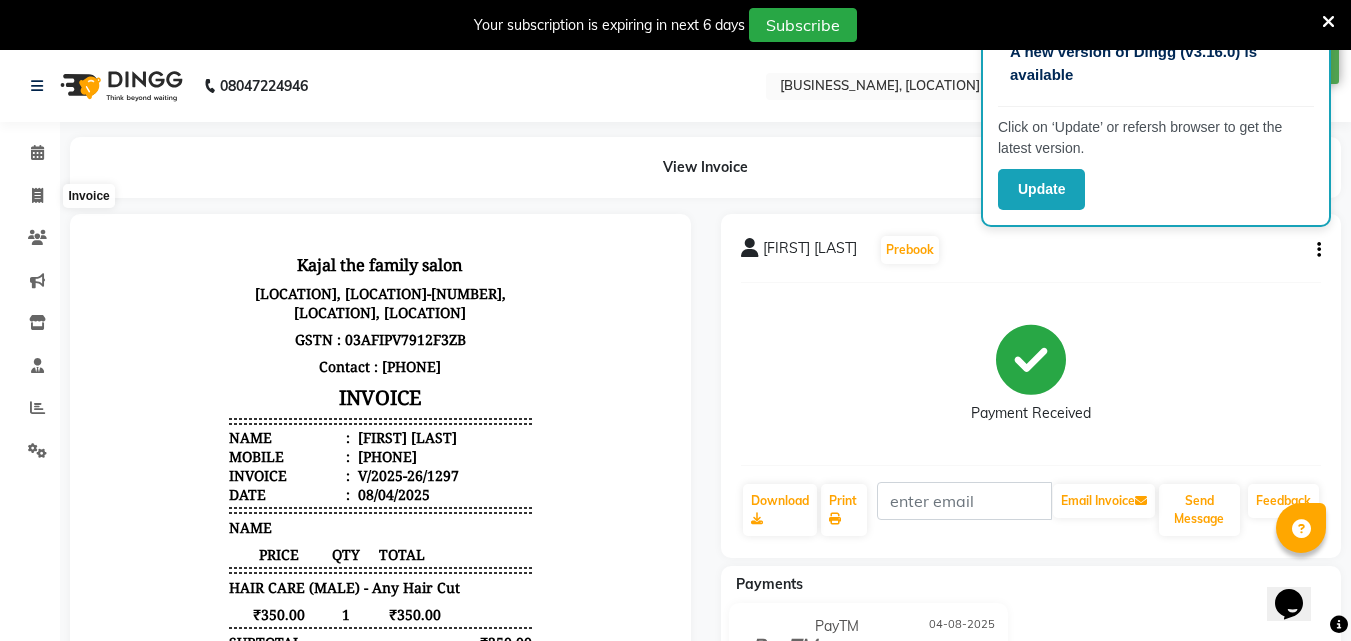select on "service" 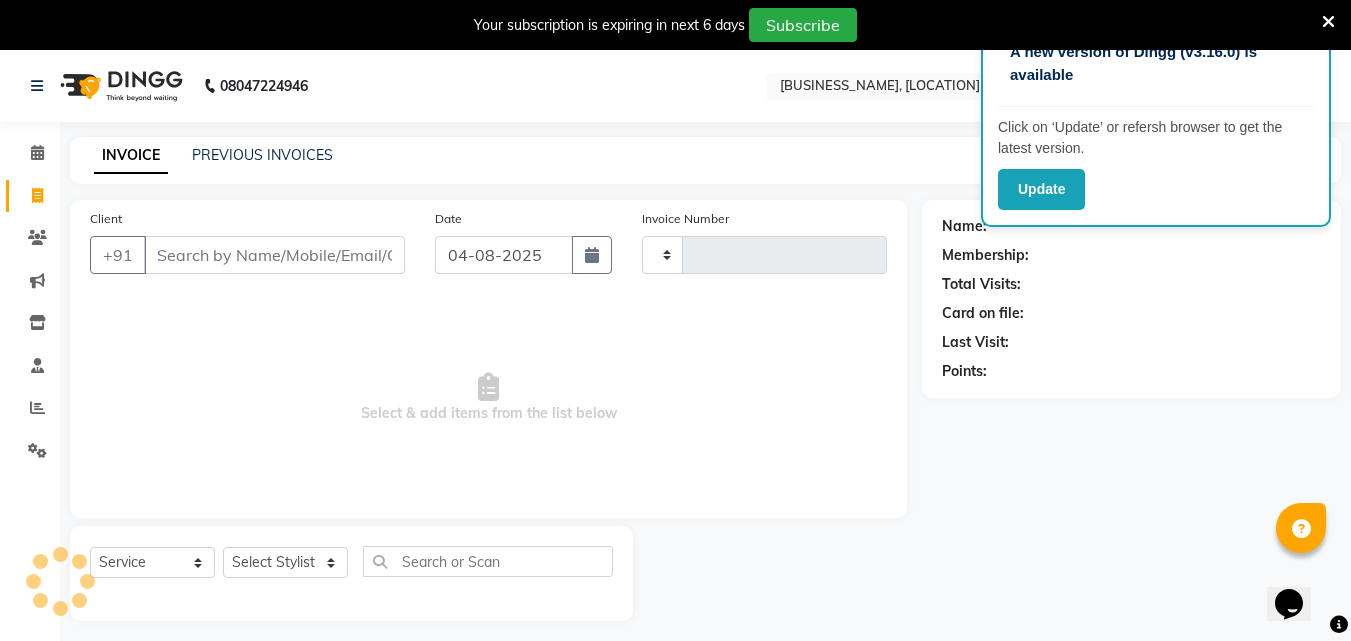scroll, scrollTop: 50, scrollLeft: 0, axis: vertical 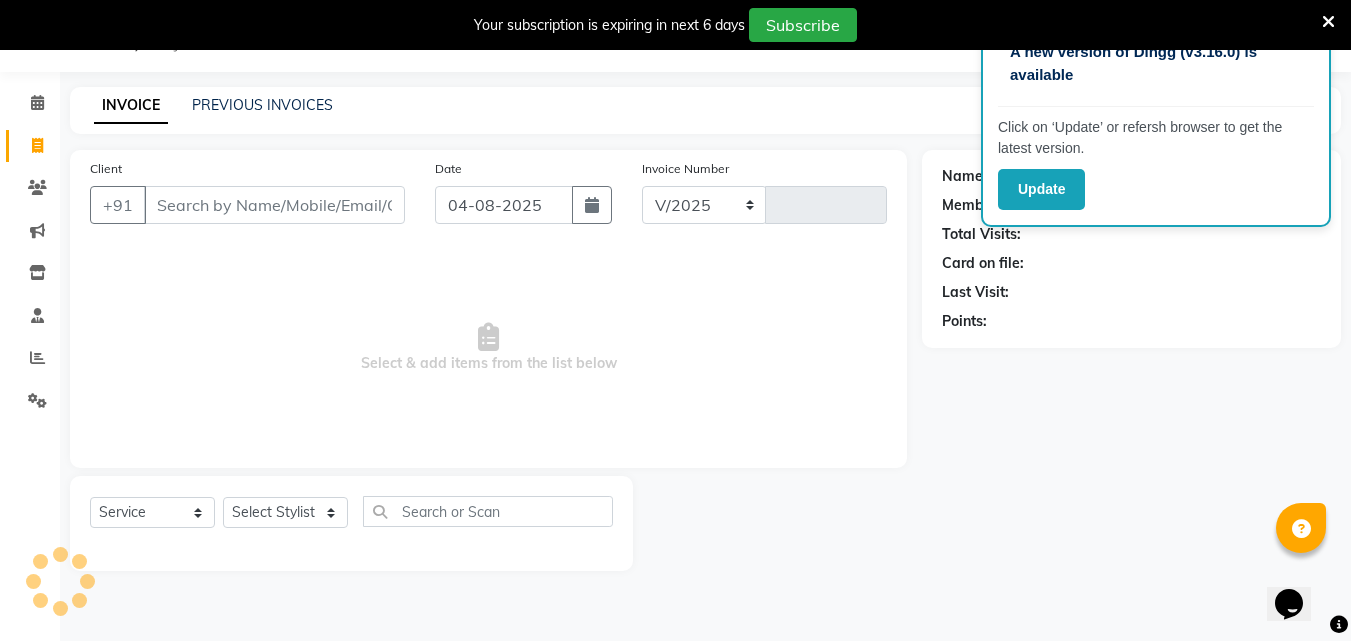 select on "39" 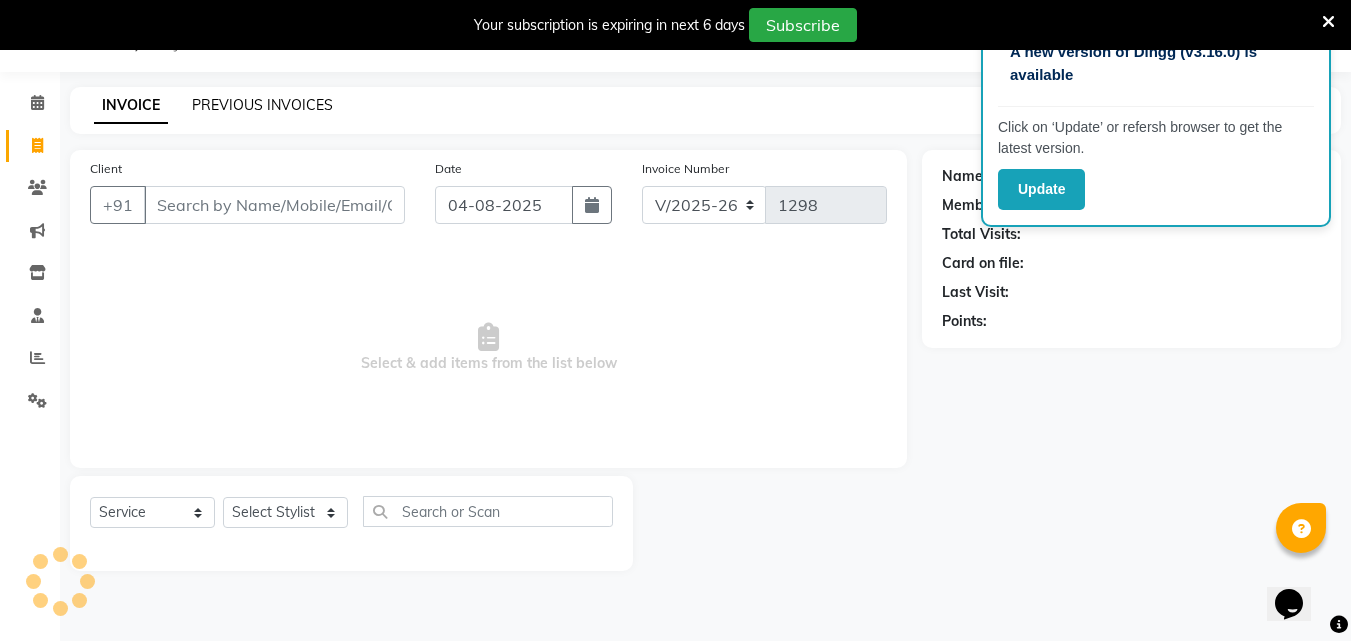 click on "PREVIOUS INVOICES" 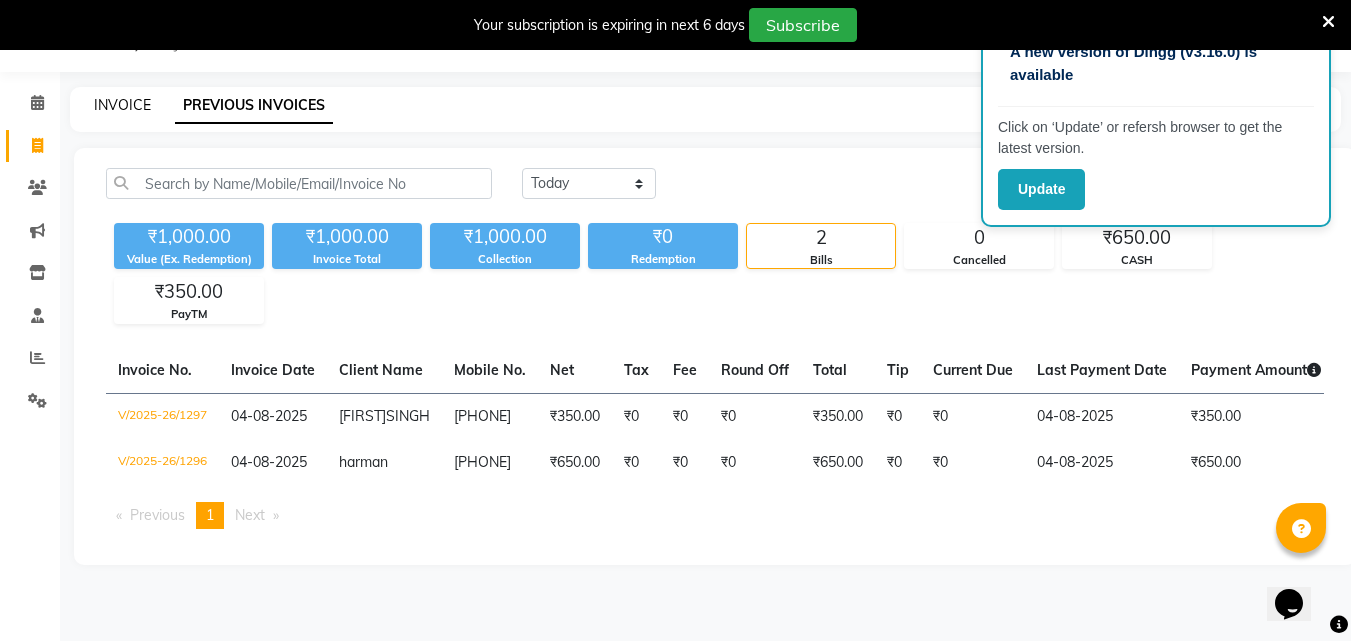 click on "INVOICE" 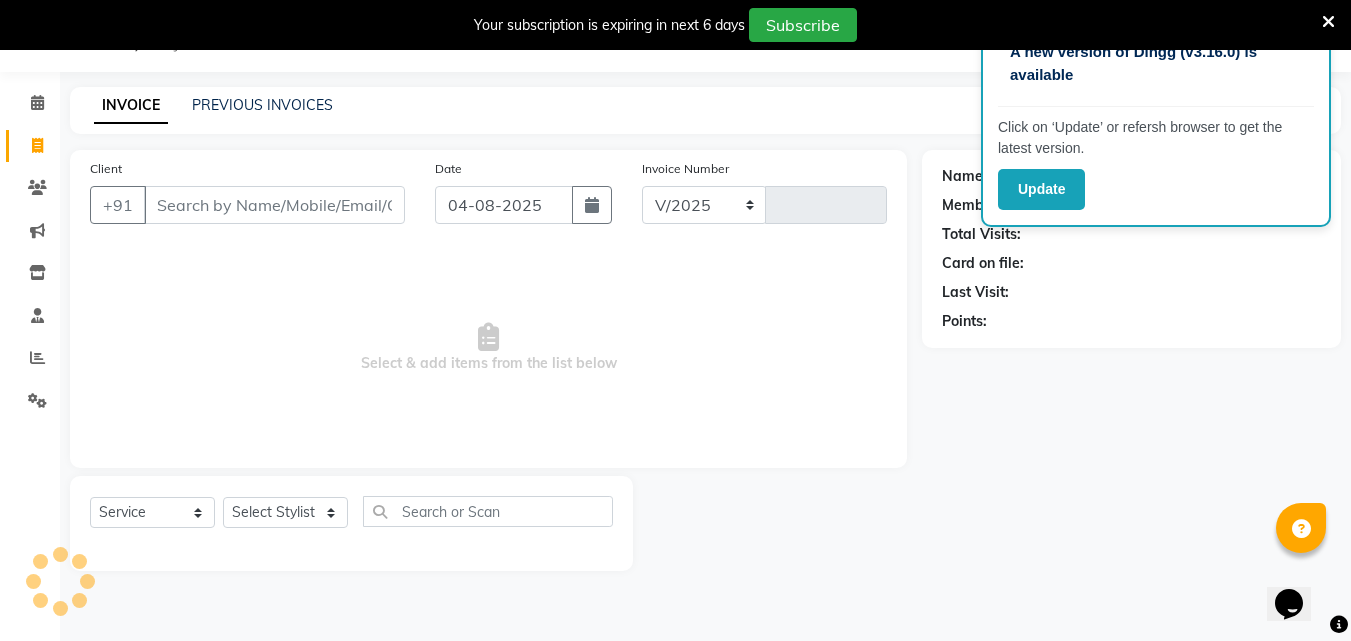 select on "39" 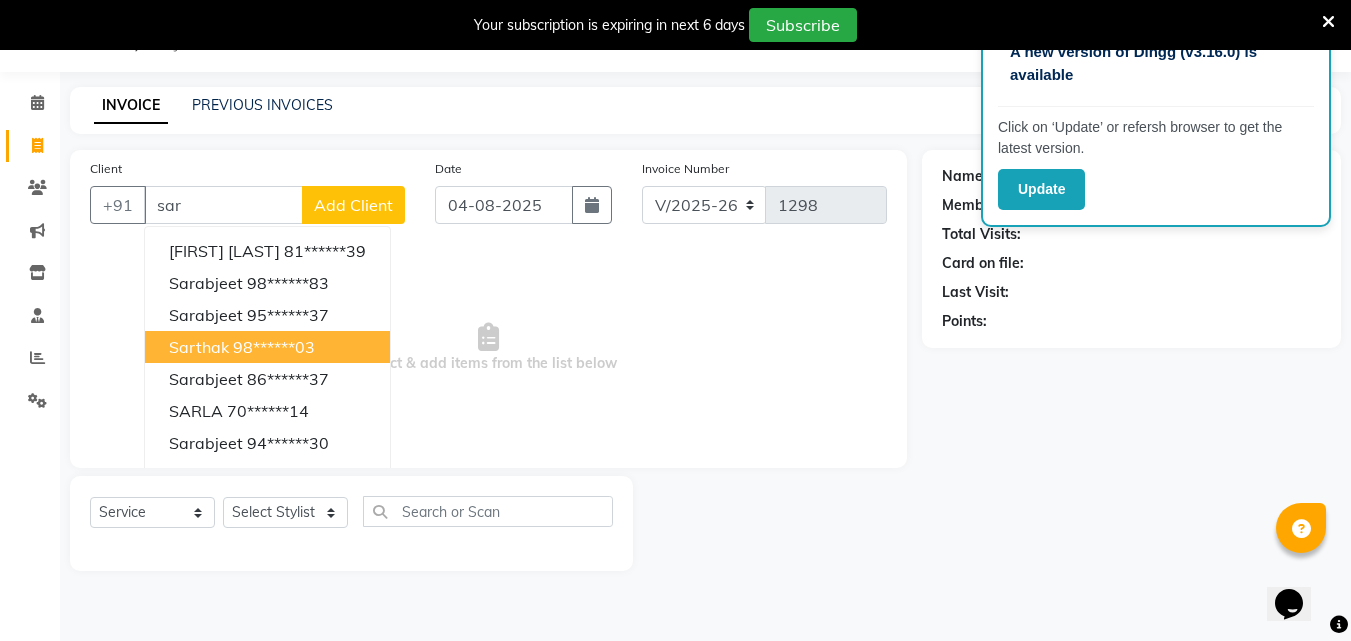 click on "[FIRST]  [PHONE]" at bounding box center (267, 347) 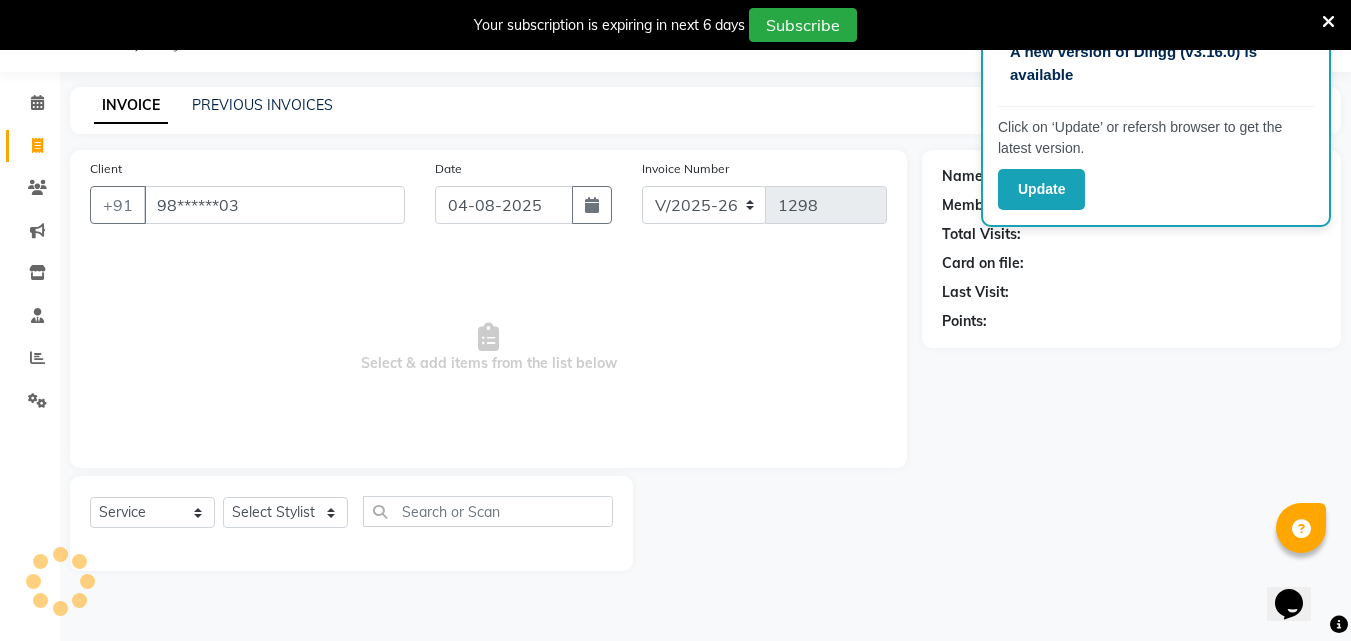 type on "98******03" 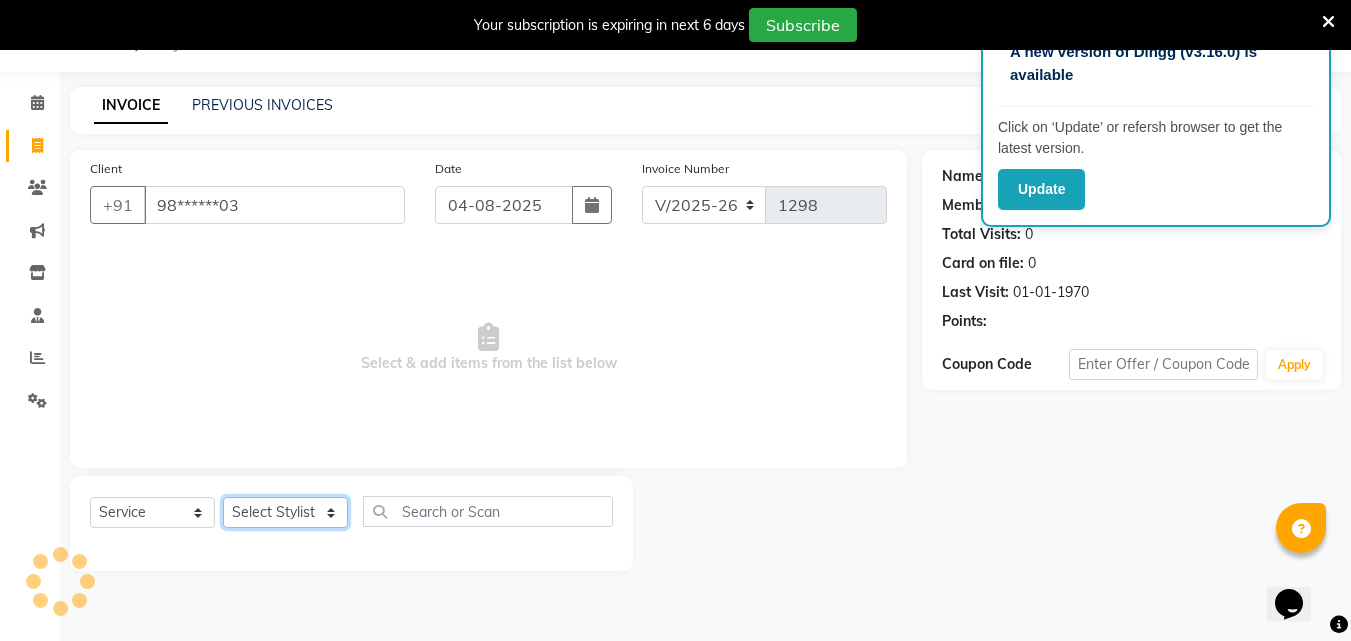 click on "Select Stylist [FIRST] [FIRST] [FIRST] [FIRST]  [FIRST]    [FIRST]    [FIRST]   [FIRST]   Reception   [FIRST]    [FIRST]   [FIRST]" 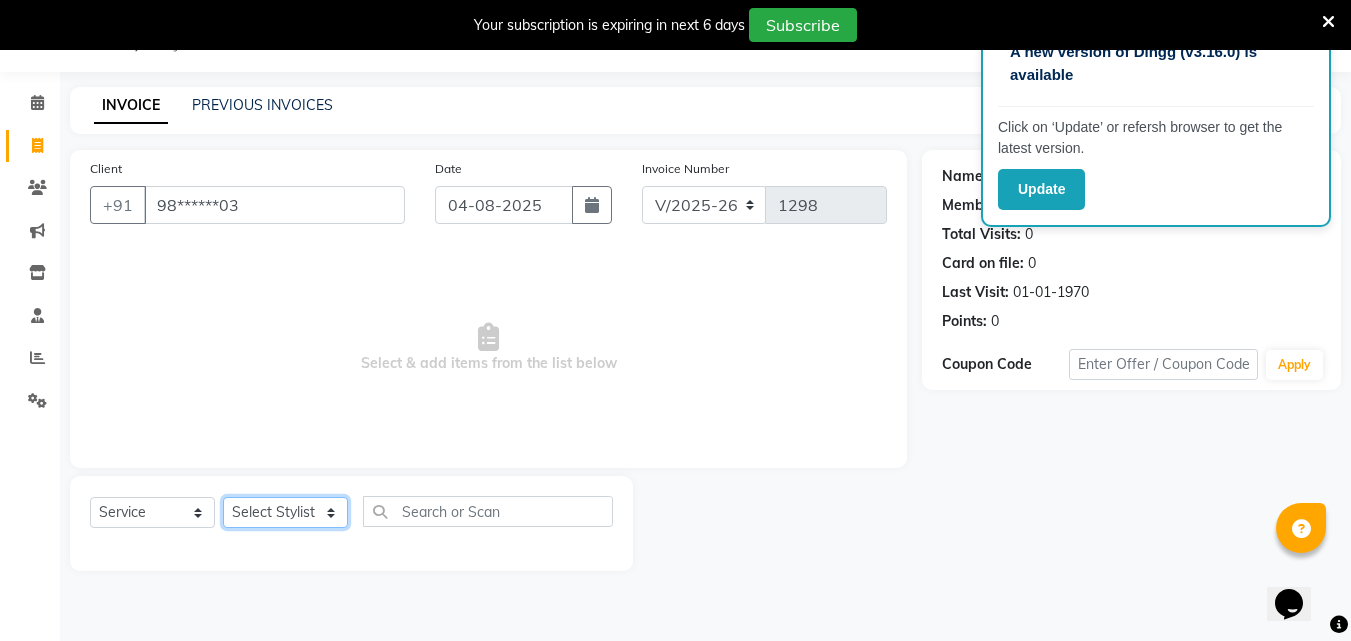 select on "42904" 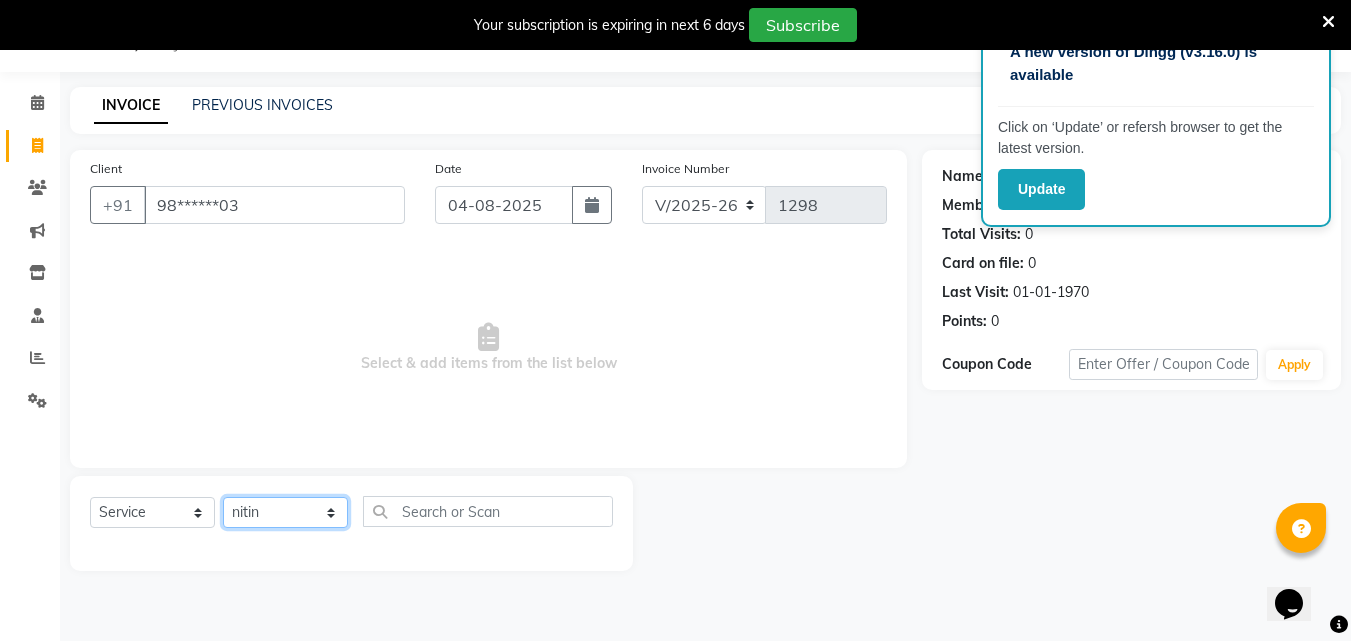click on "Select Stylist [FIRST] [FIRST] [FIRST] [FIRST]  [FIRST]    [FIRST]    [FIRST]   [FIRST]   Reception   [FIRST]    [FIRST]   [FIRST]" 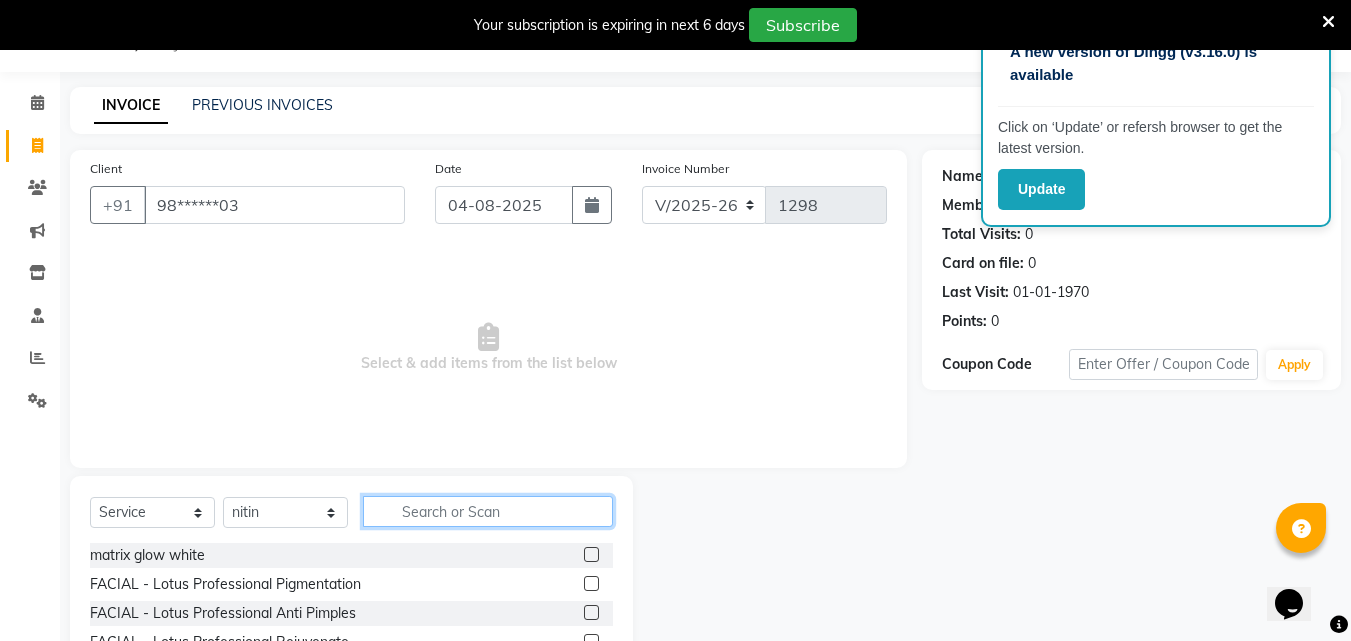 click 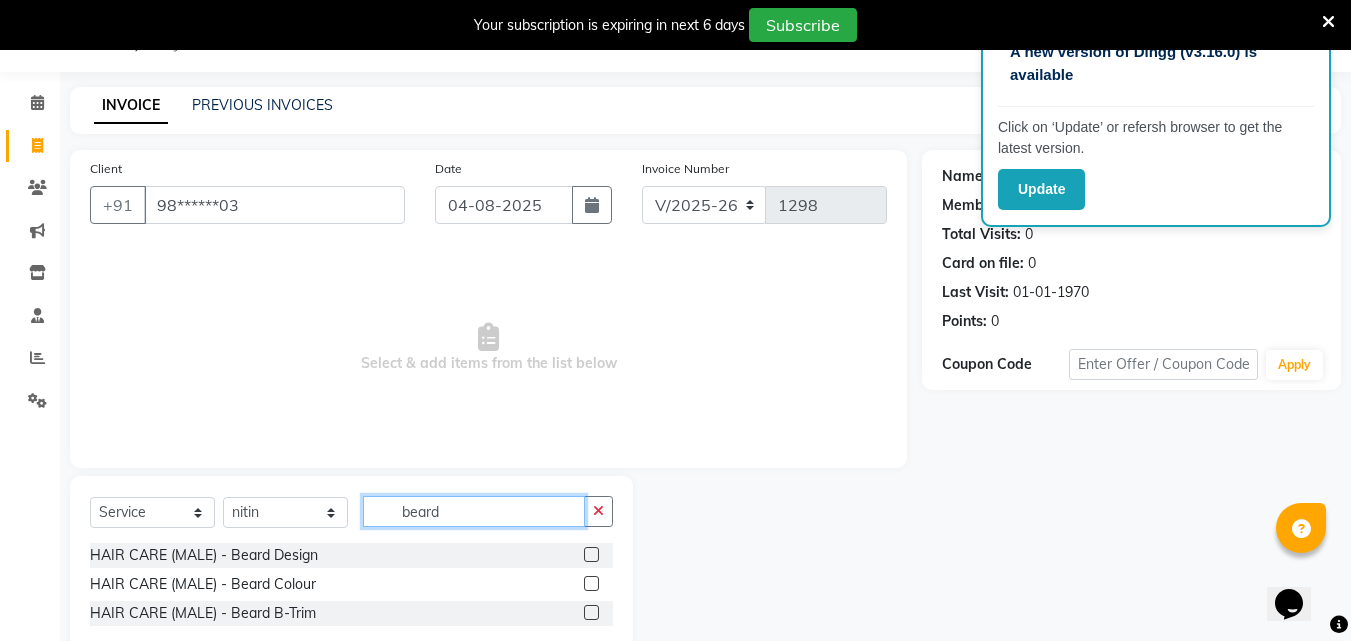 type on "beard" 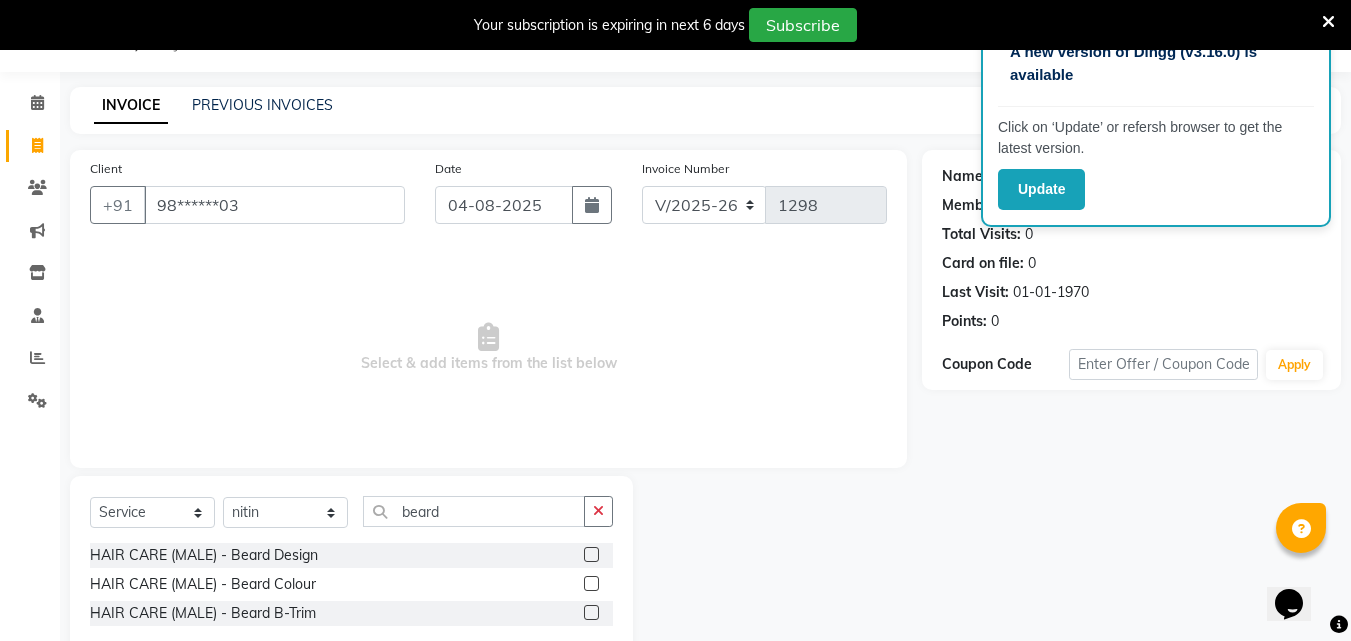 drag, startPoint x: 594, startPoint y: 554, endPoint x: 564, endPoint y: 481, distance: 78.92401 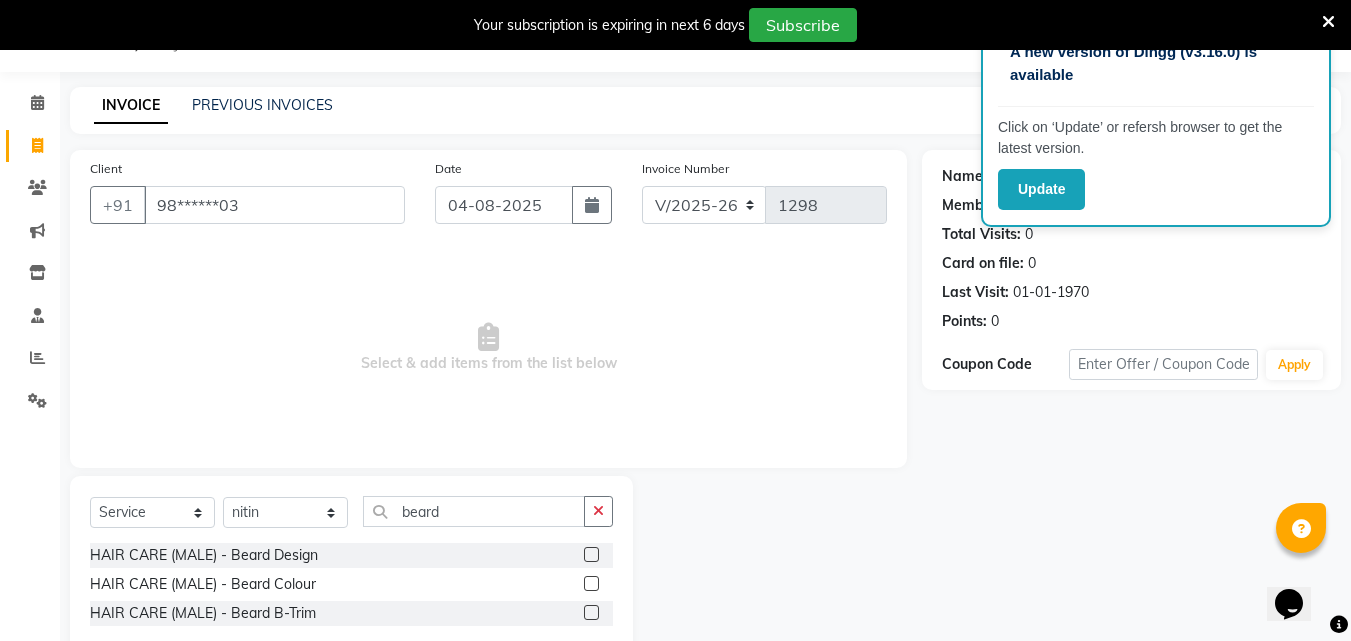 click 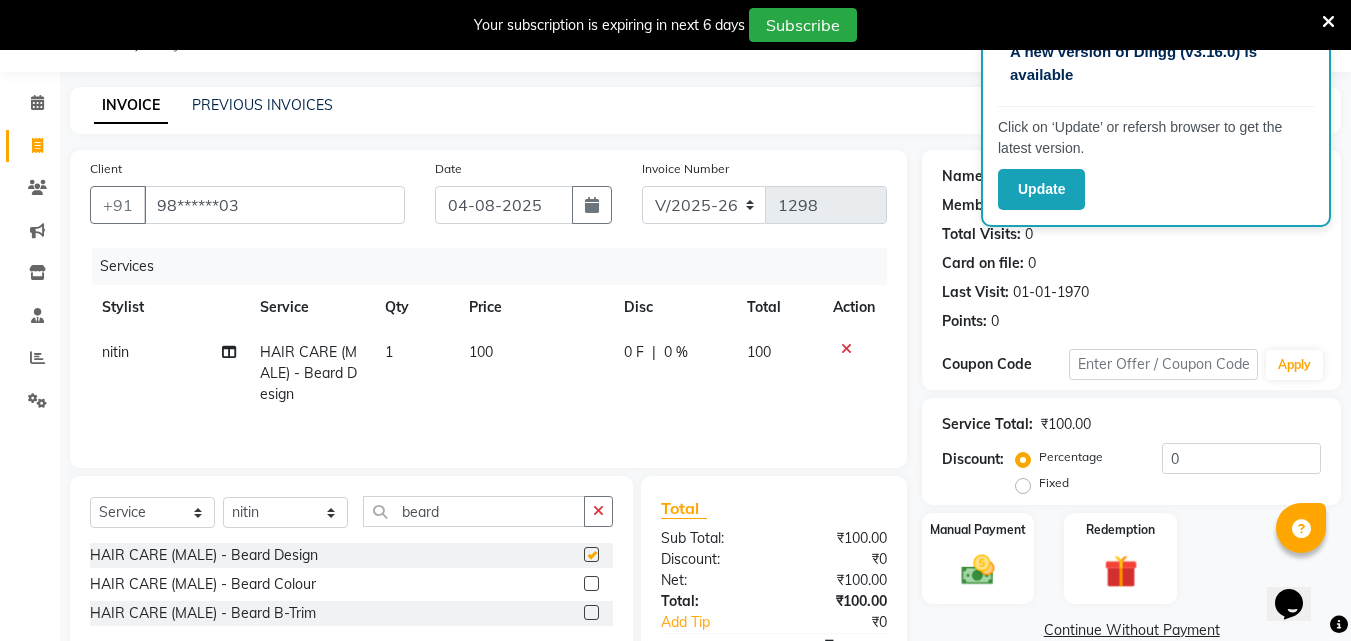 checkbox on "false" 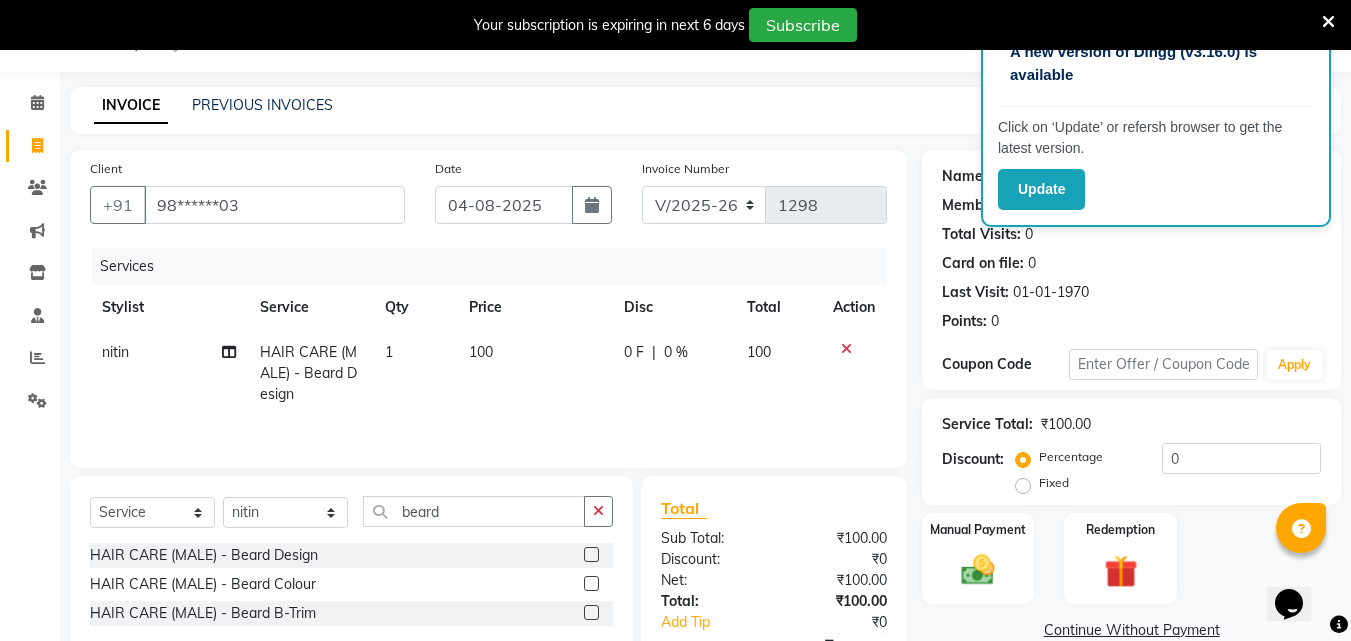 click on "100" 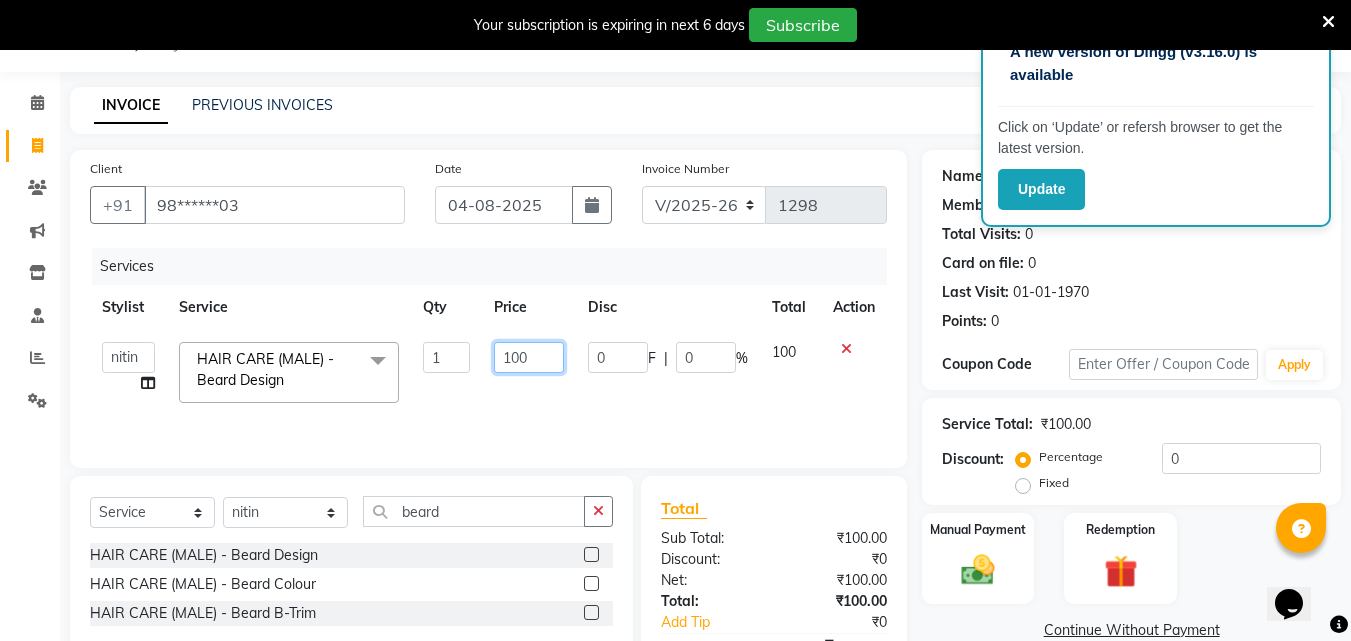 click on "100" 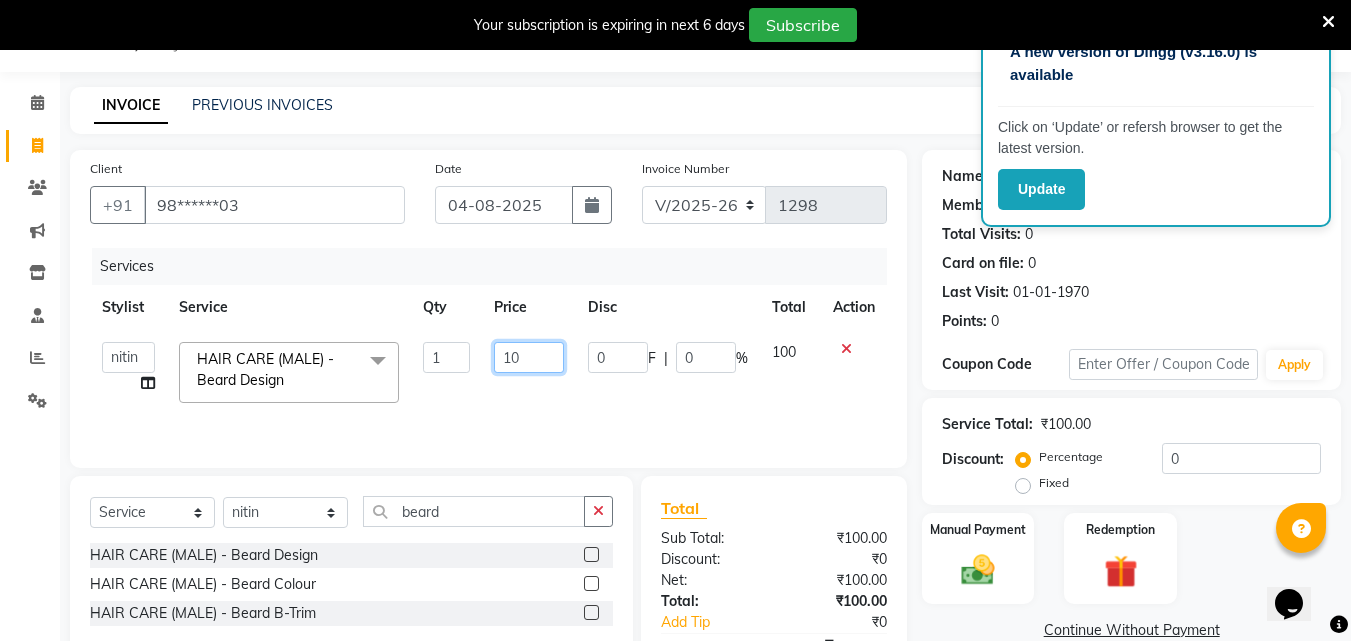 type on "150" 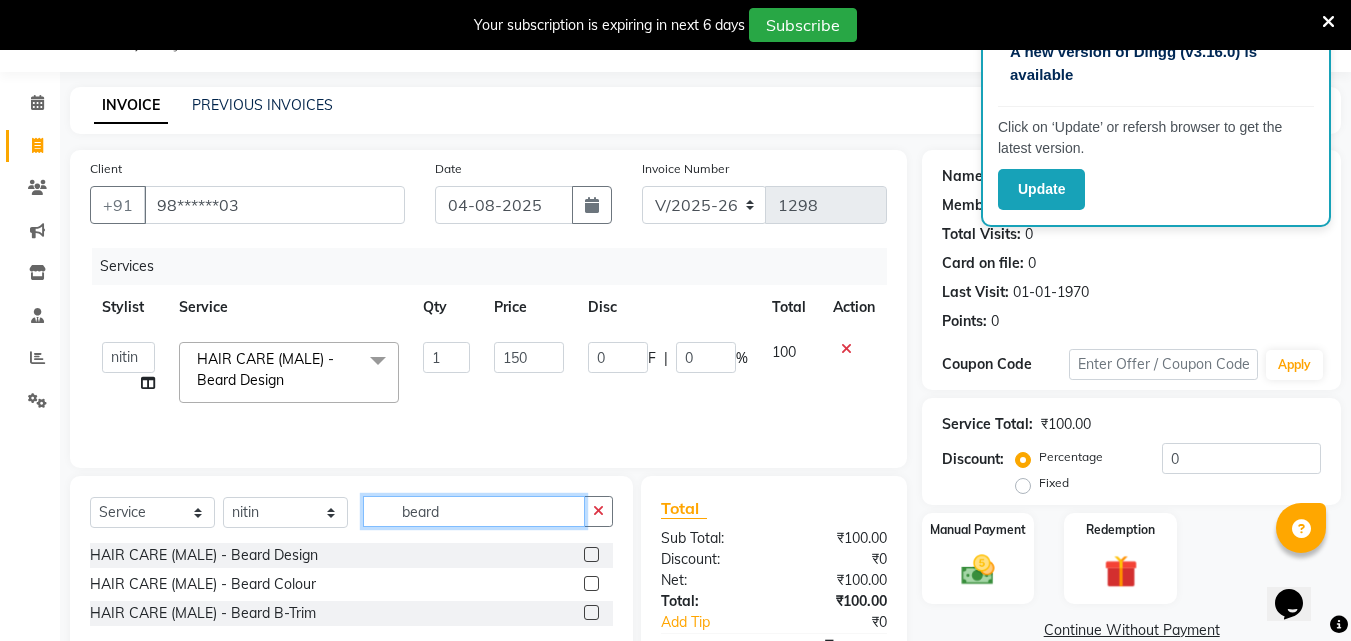 click on "beard" 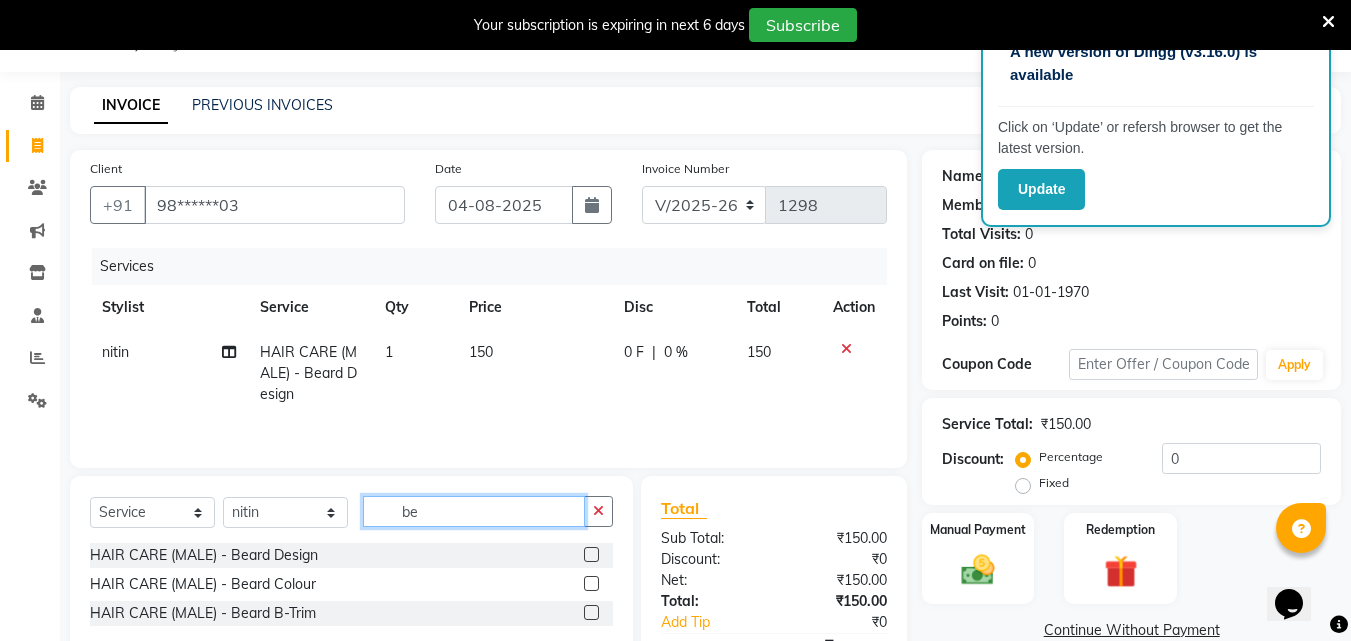 type on "b" 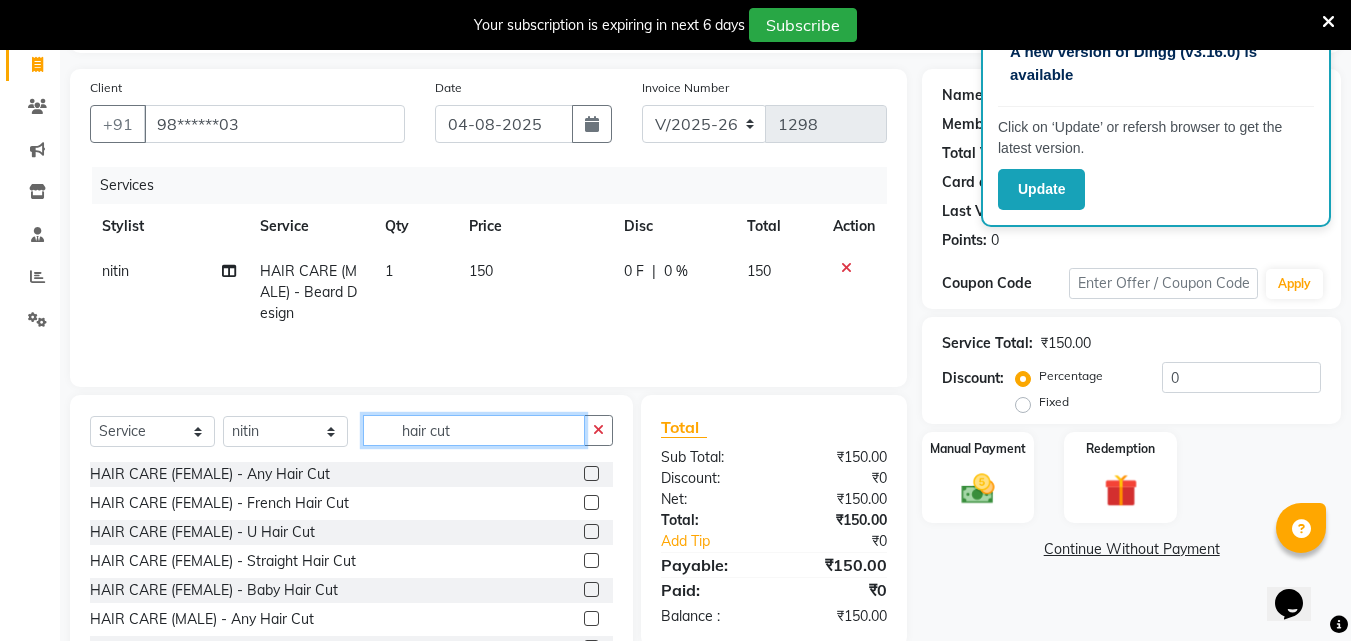 scroll, scrollTop: 210, scrollLeft: 0, axis: vertical 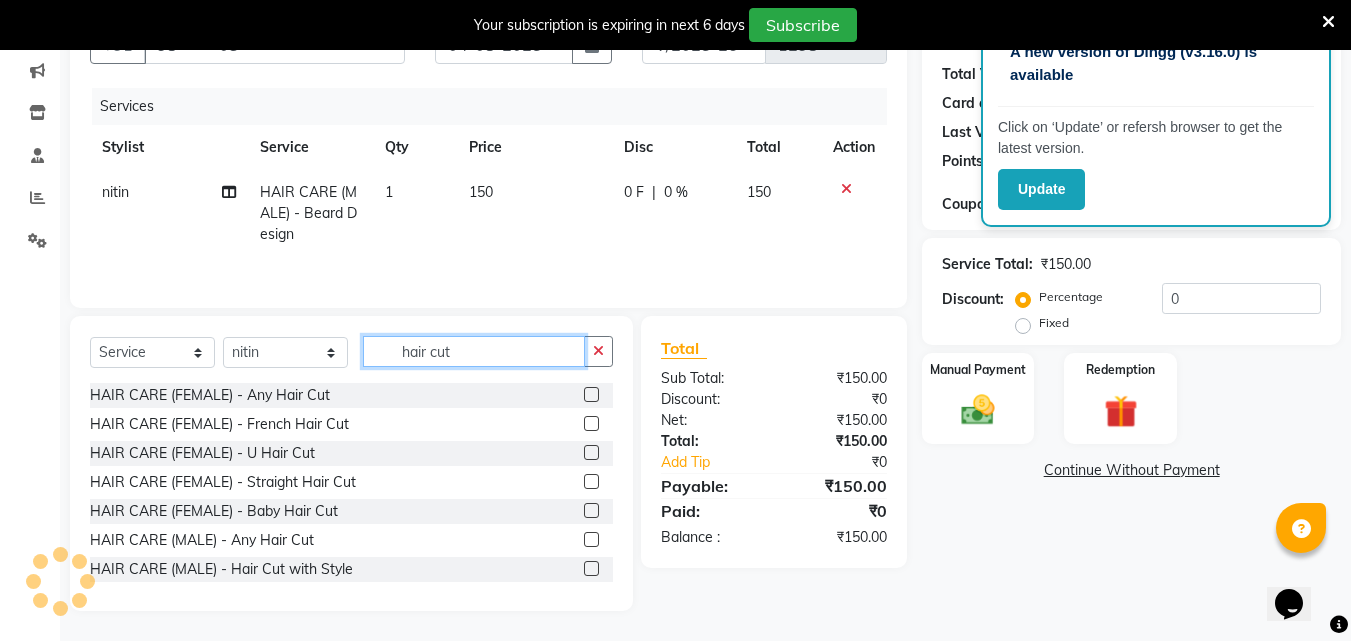 type on "hair cut" 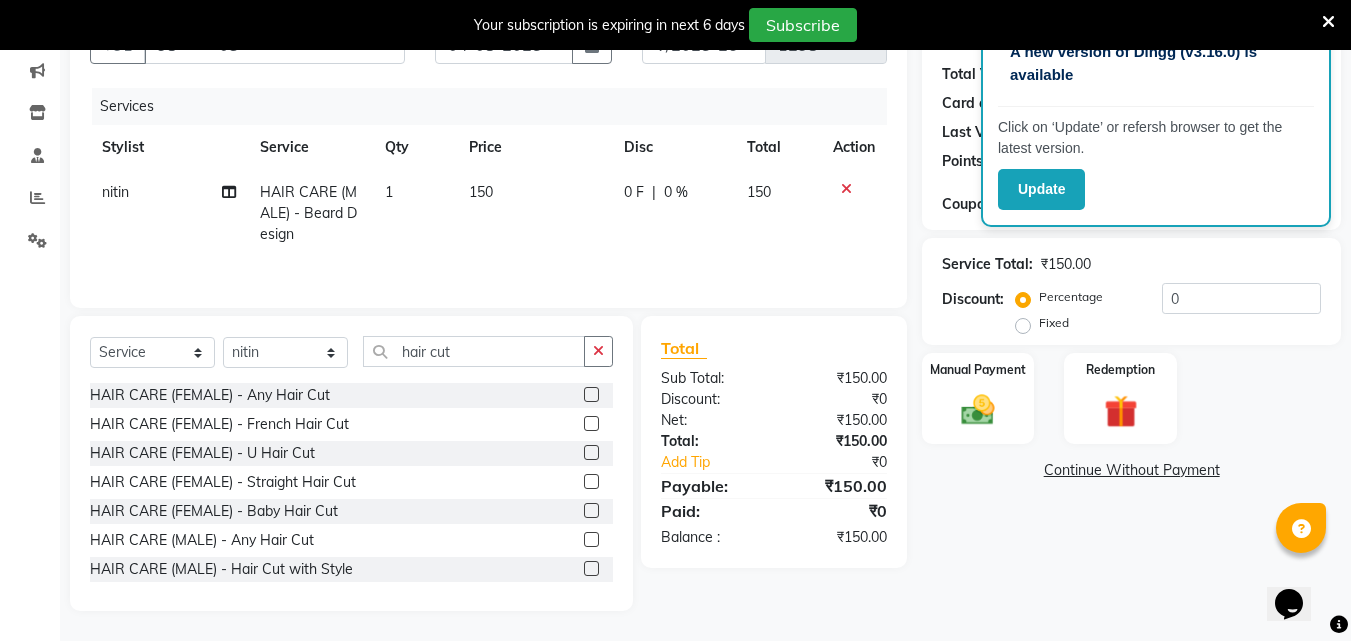 click 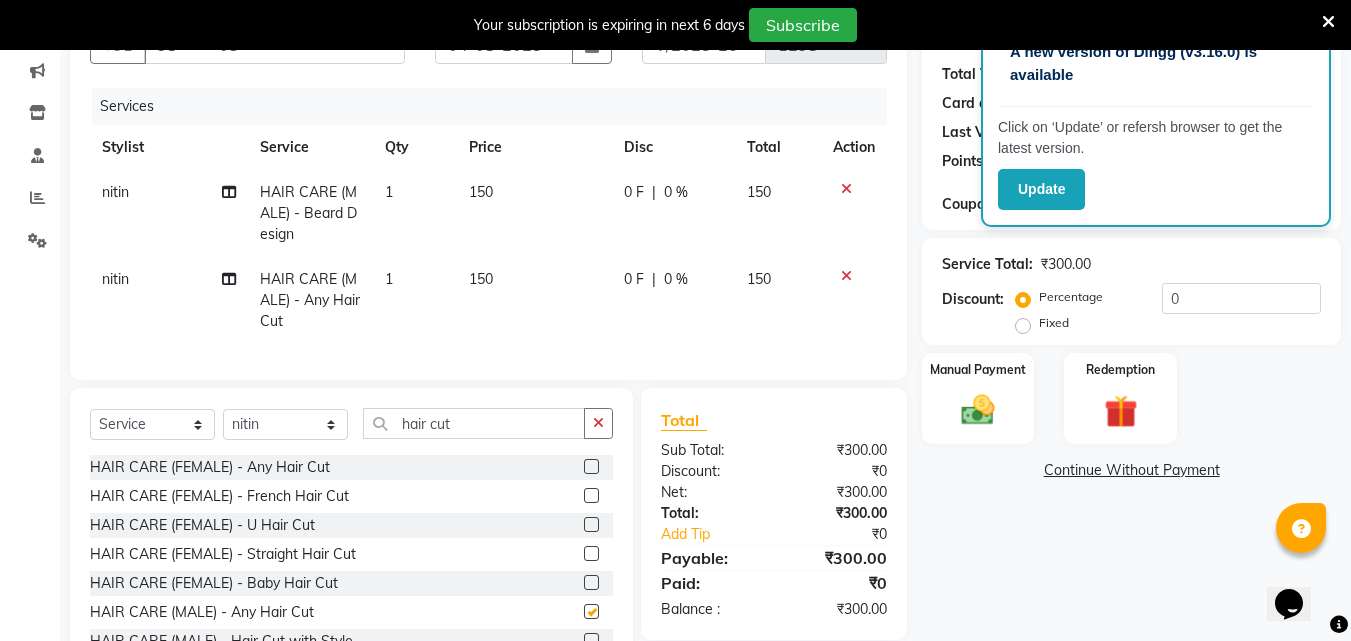 checkbox on "false" 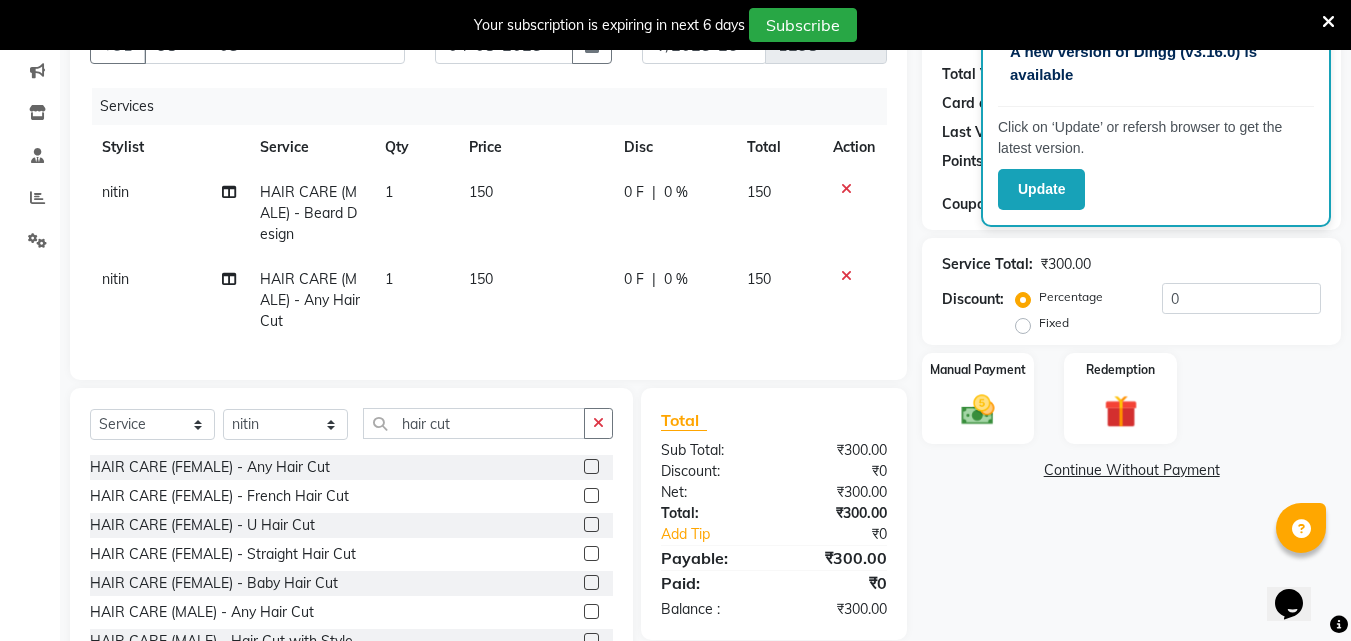 click on "150" 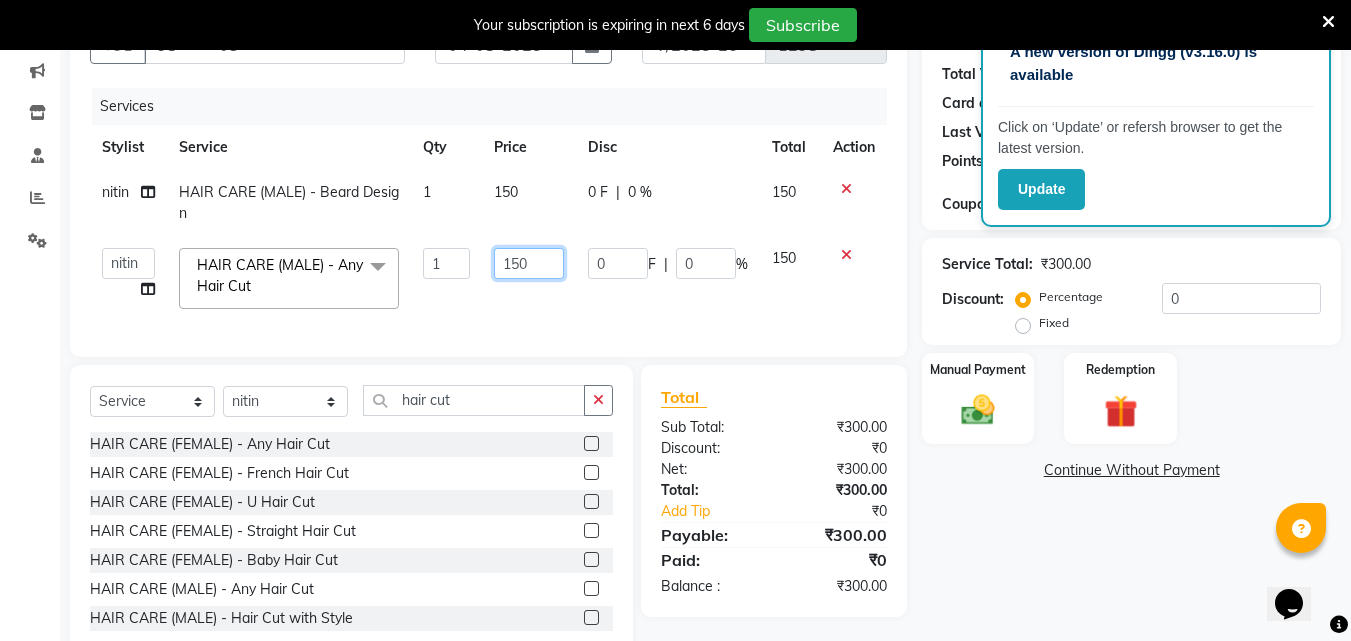 click on "150" 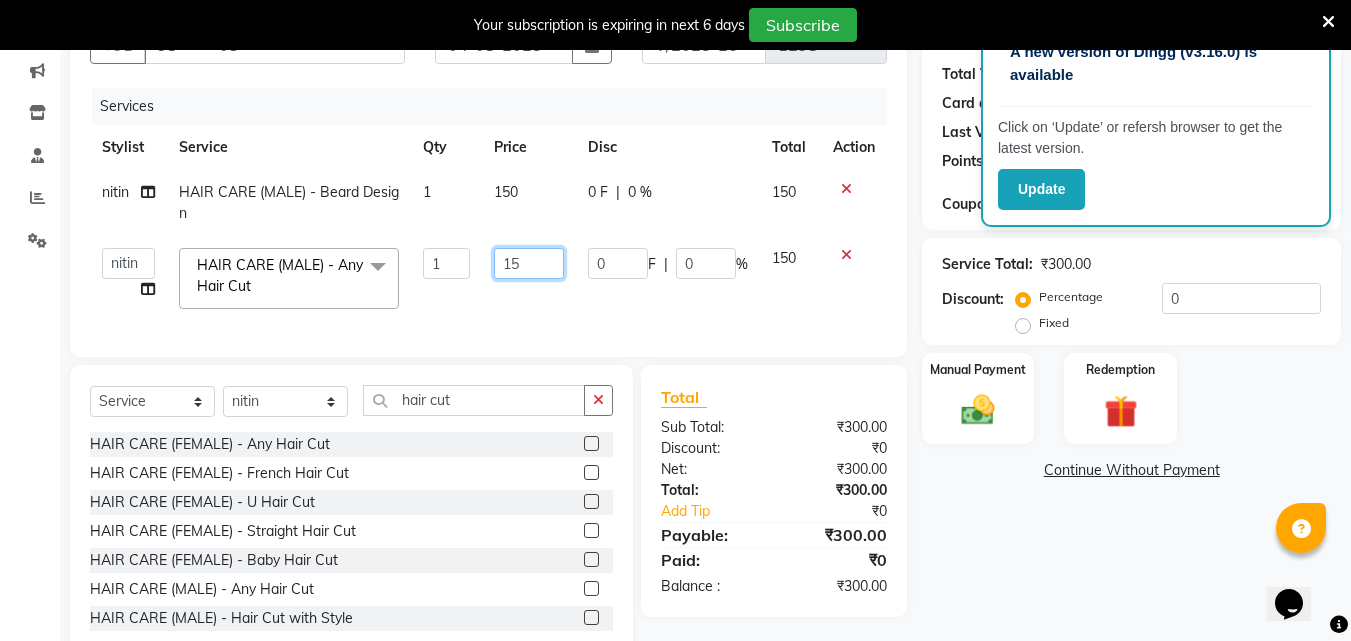 type on "1" 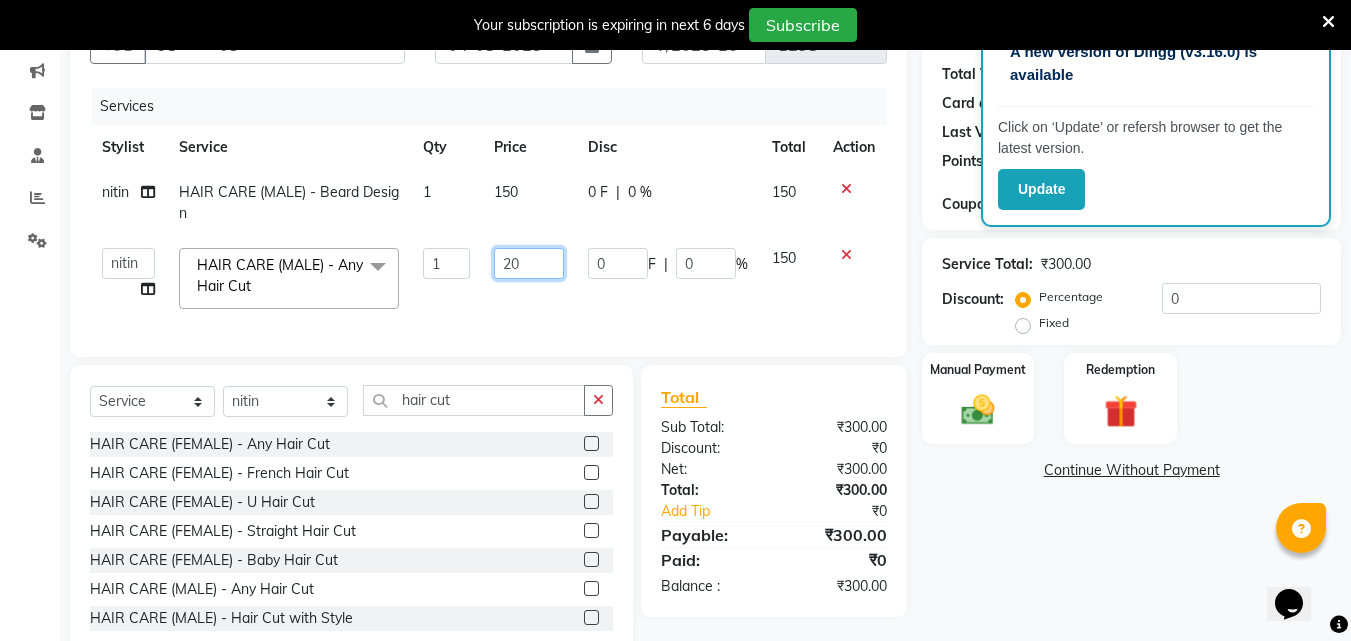 type on "200" 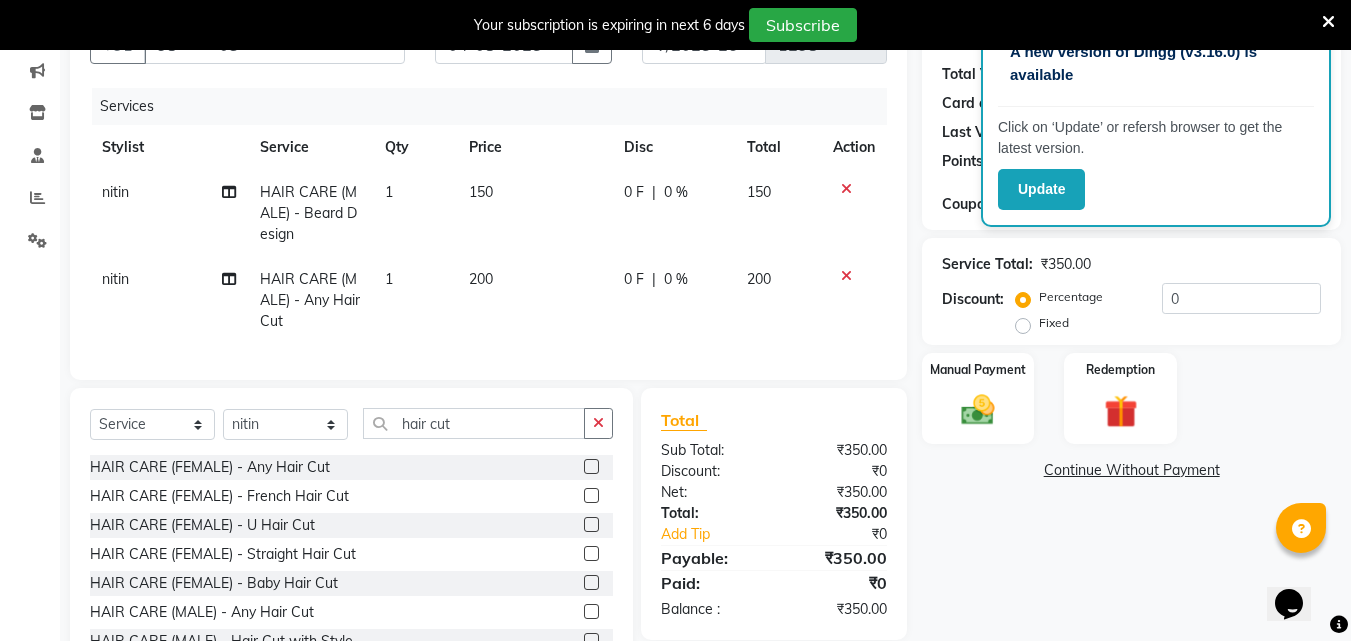 click on "Services Stylist Service Qty Price Disc Total Action [FIRST] HAIR CARE (MALE) - Beard Design 1 150 0 F | 0 % 150 [FIRST] HAIR CARE (MALE) - Any Hair Cut 1 200 0 F | 0 % 200" 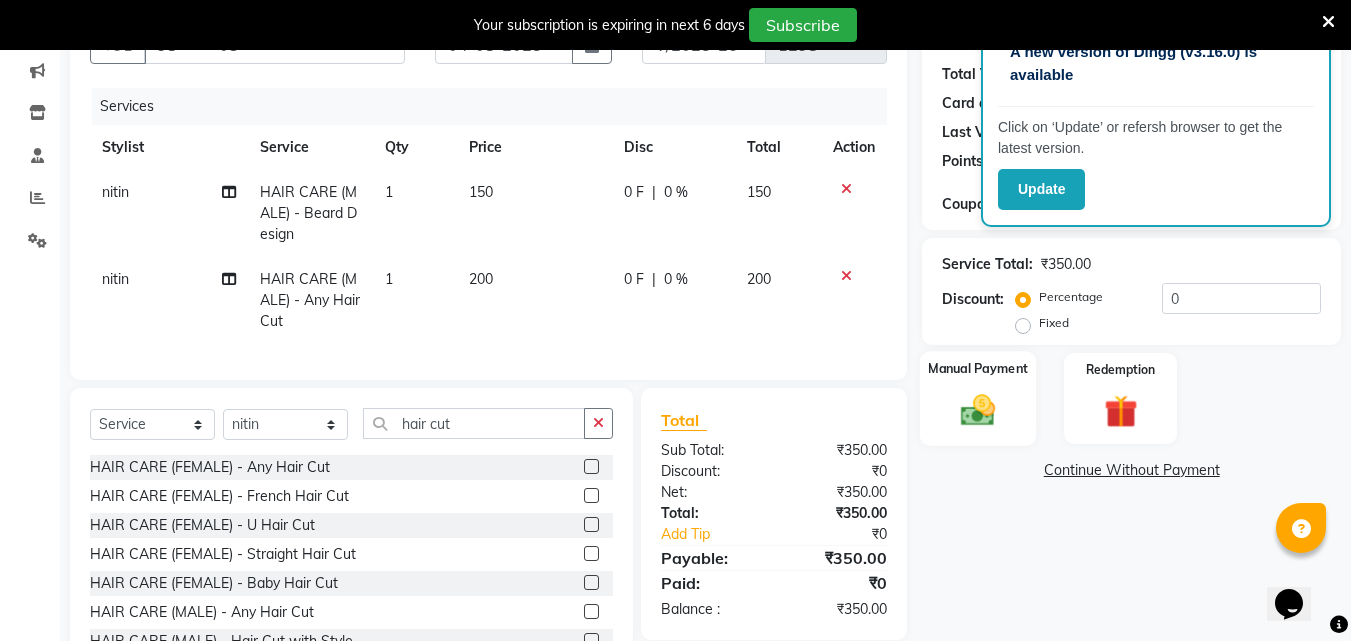 click 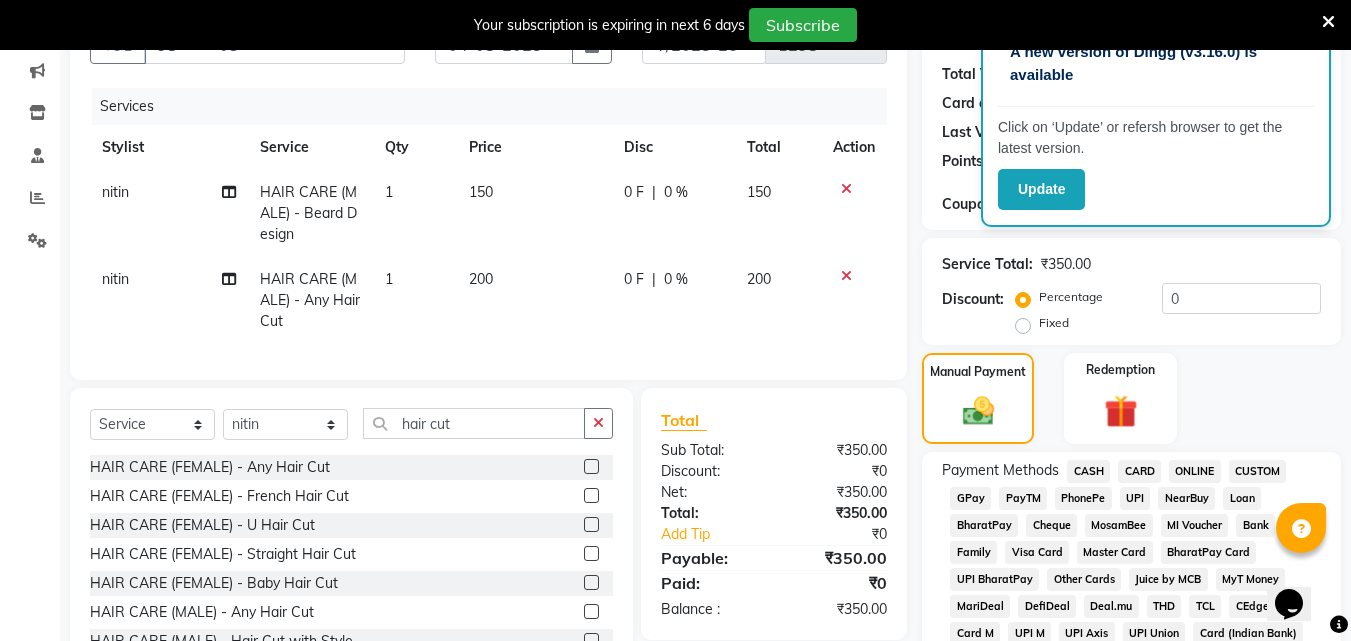 drag, startPoint x: 1091, startPoint y: 467, endPoint x: 1058, endPoint y: 455, distance: 35.1141 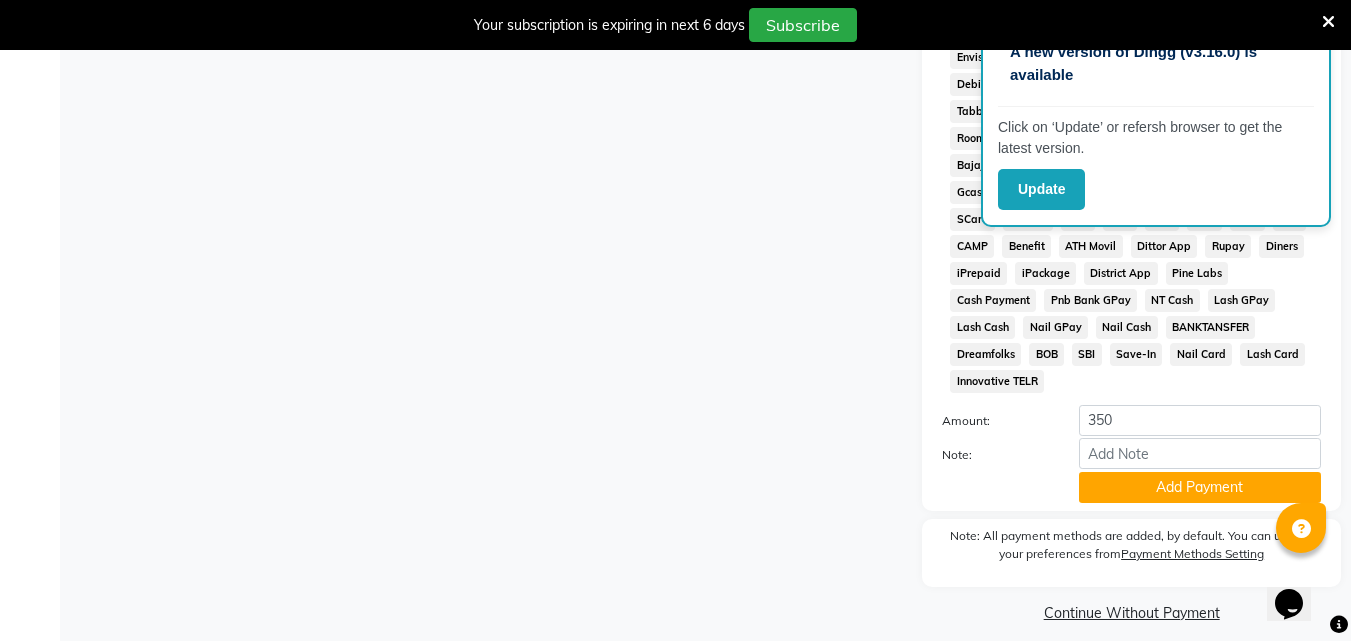 scroll, scrollTop: 938, scrollLeft: 0, axis: vertical 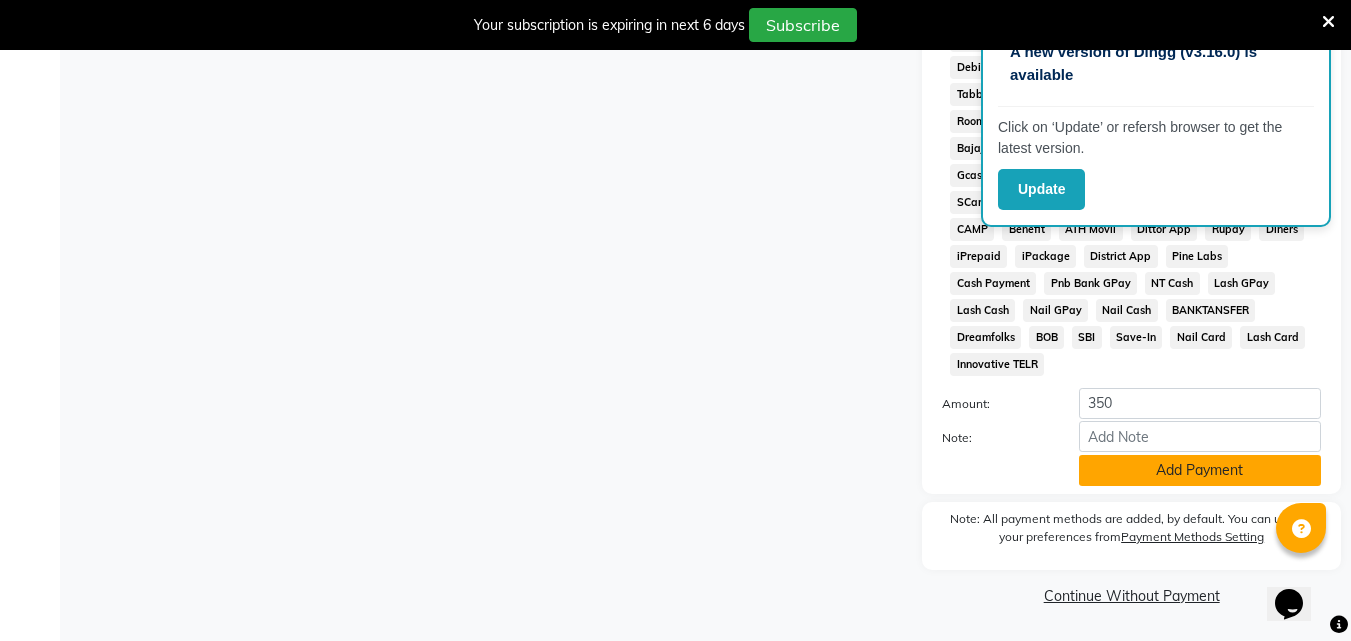 click on "Add Payment" 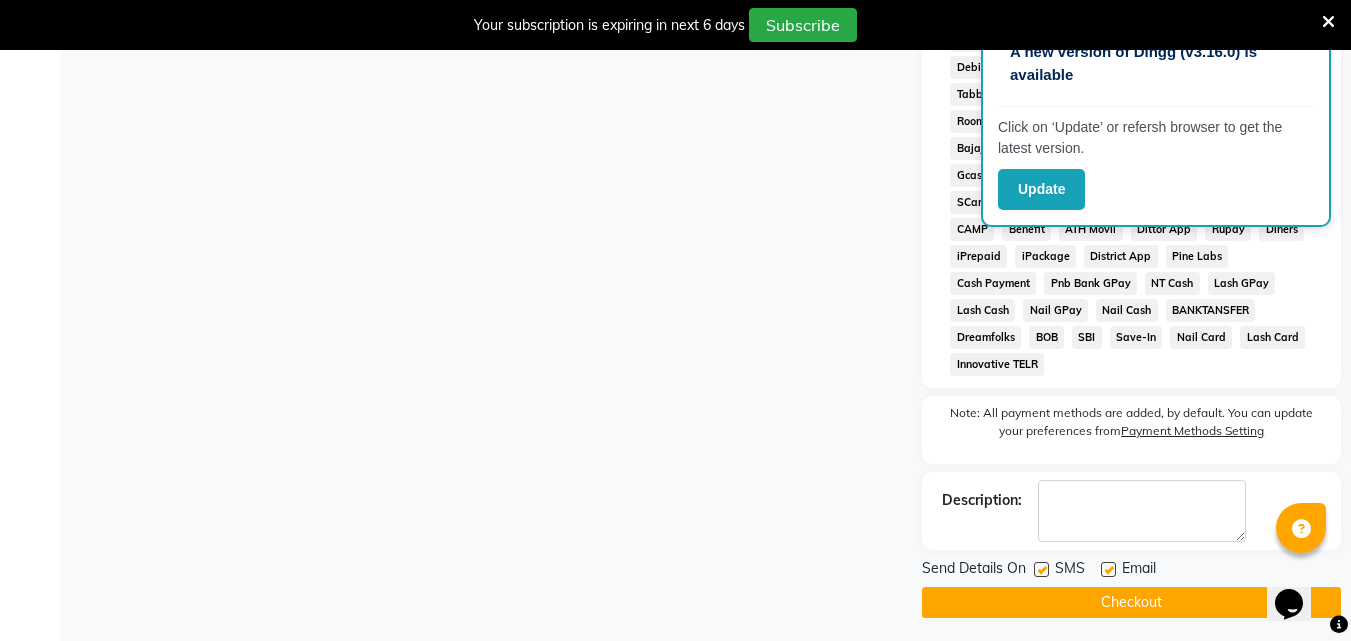 click 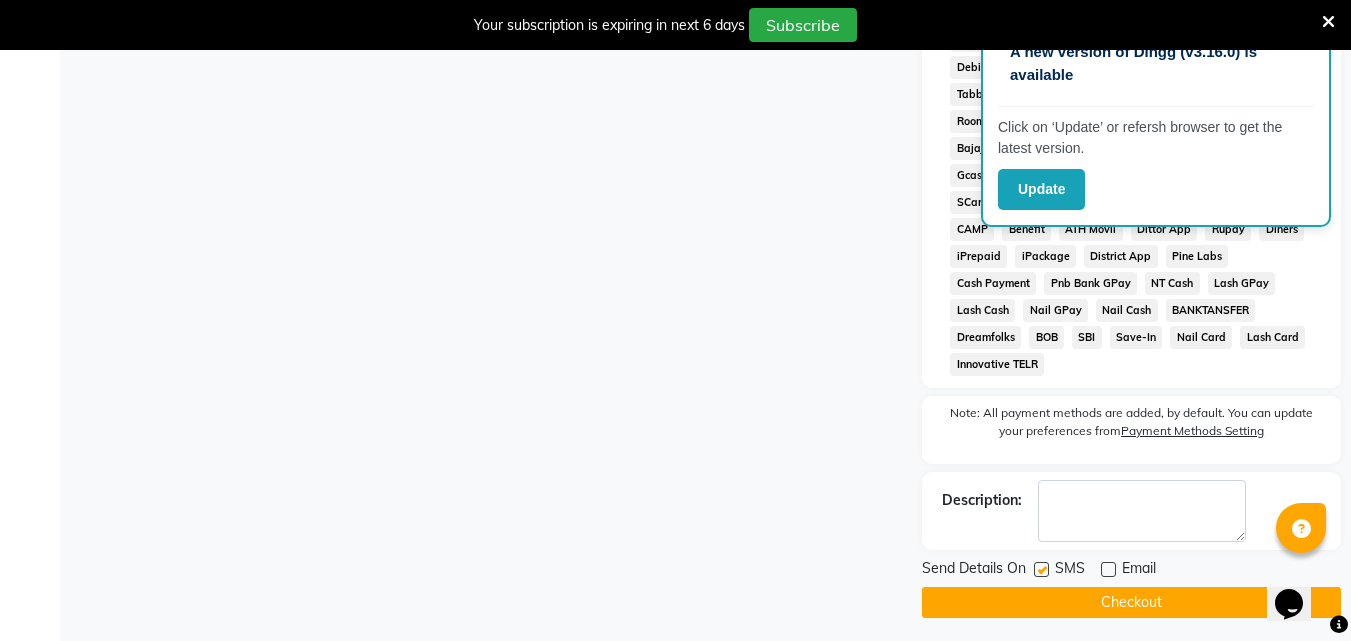 click on "Checkout" 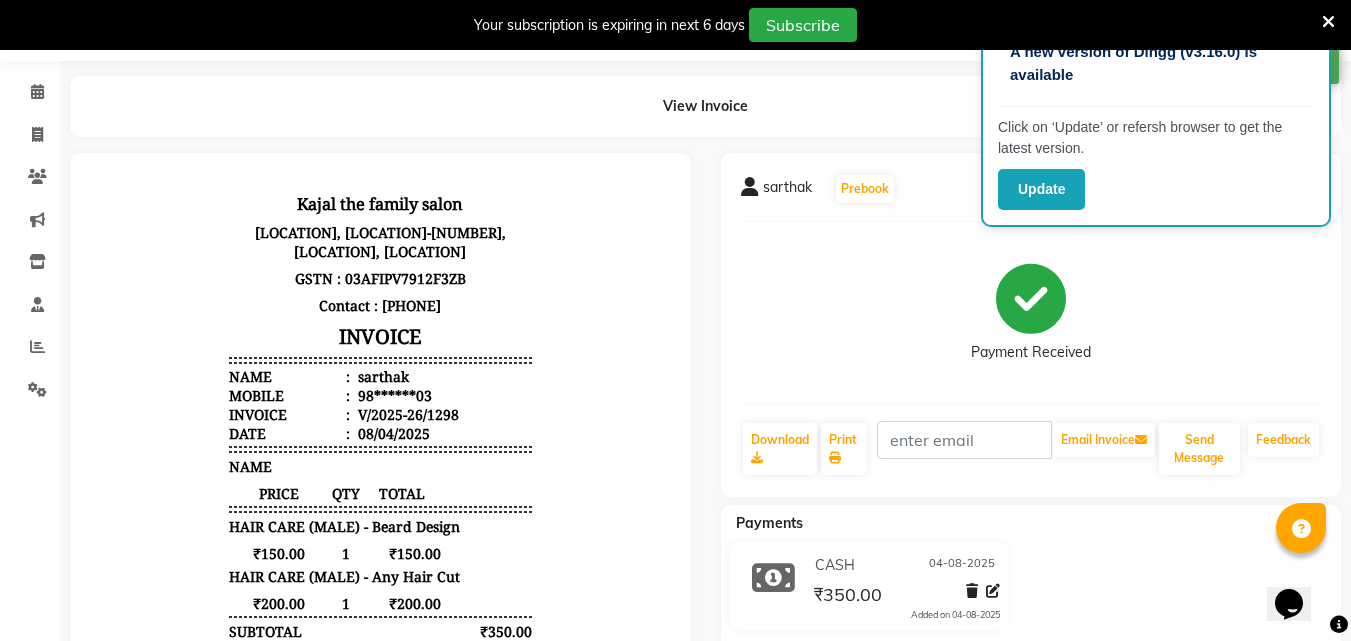 scroll, scrollTop: 26, scrollLeft: 0, axis: vertical 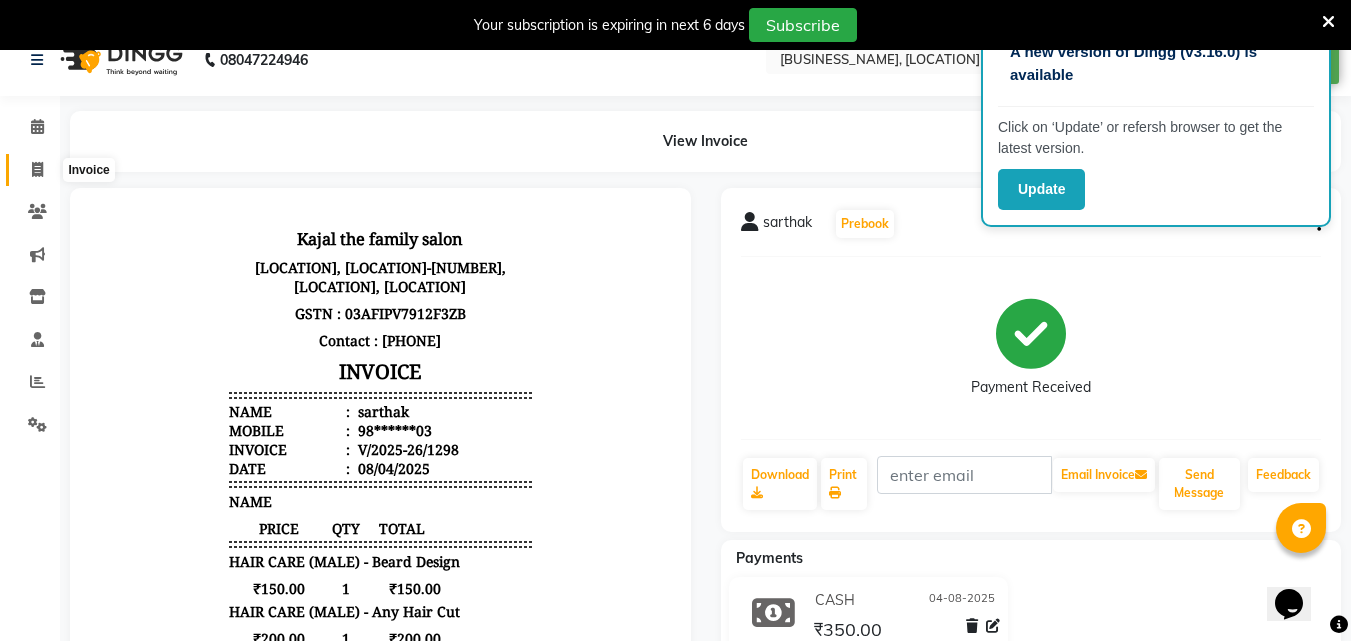 click 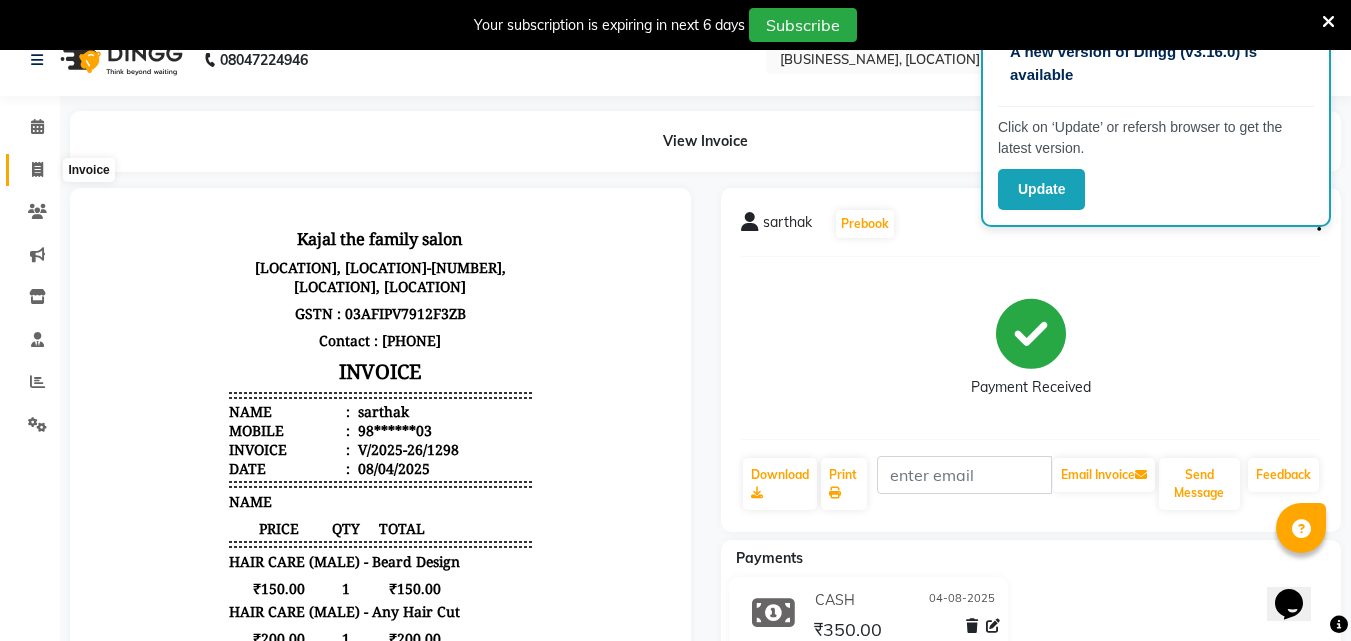 select on "service" 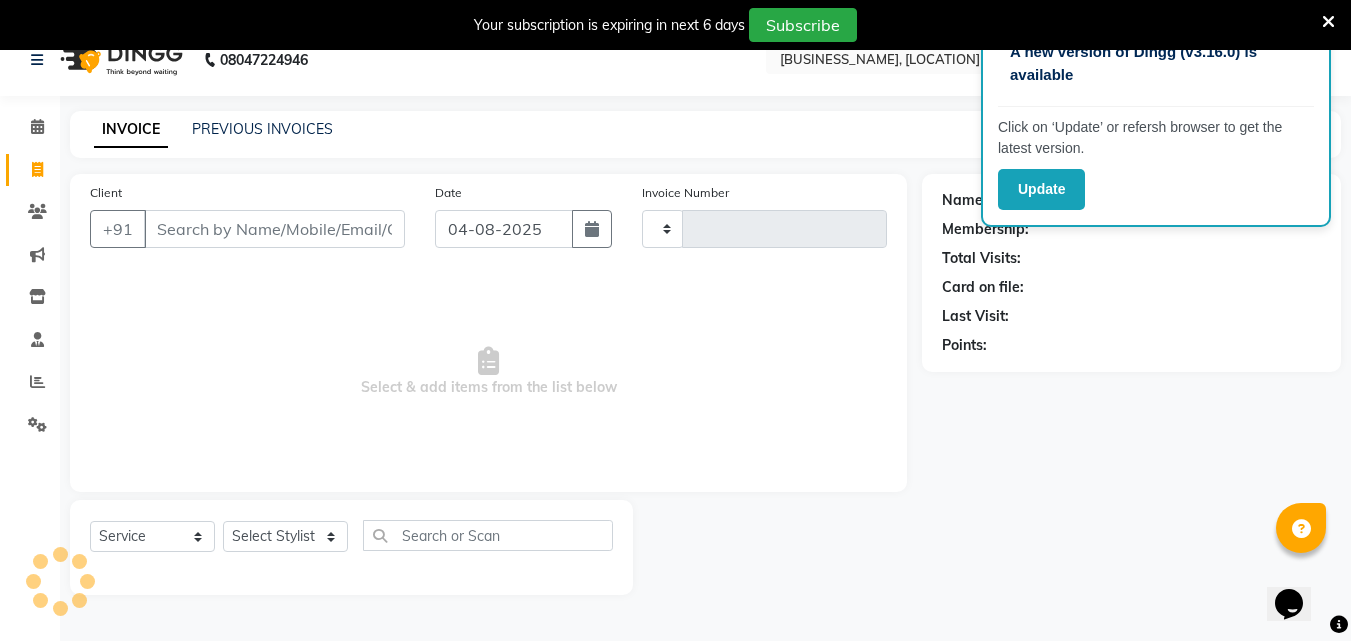 scroll, scrollTop: 50, scrollLeft: 0, axis: vertical 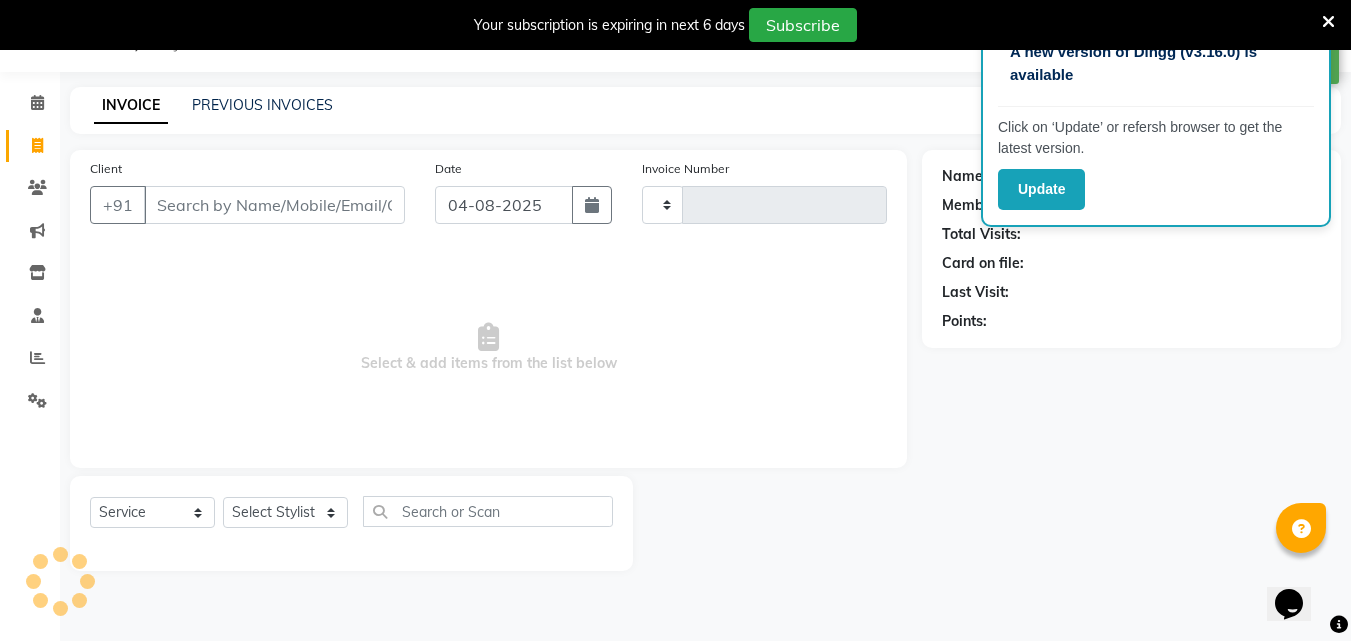 type on "1299" 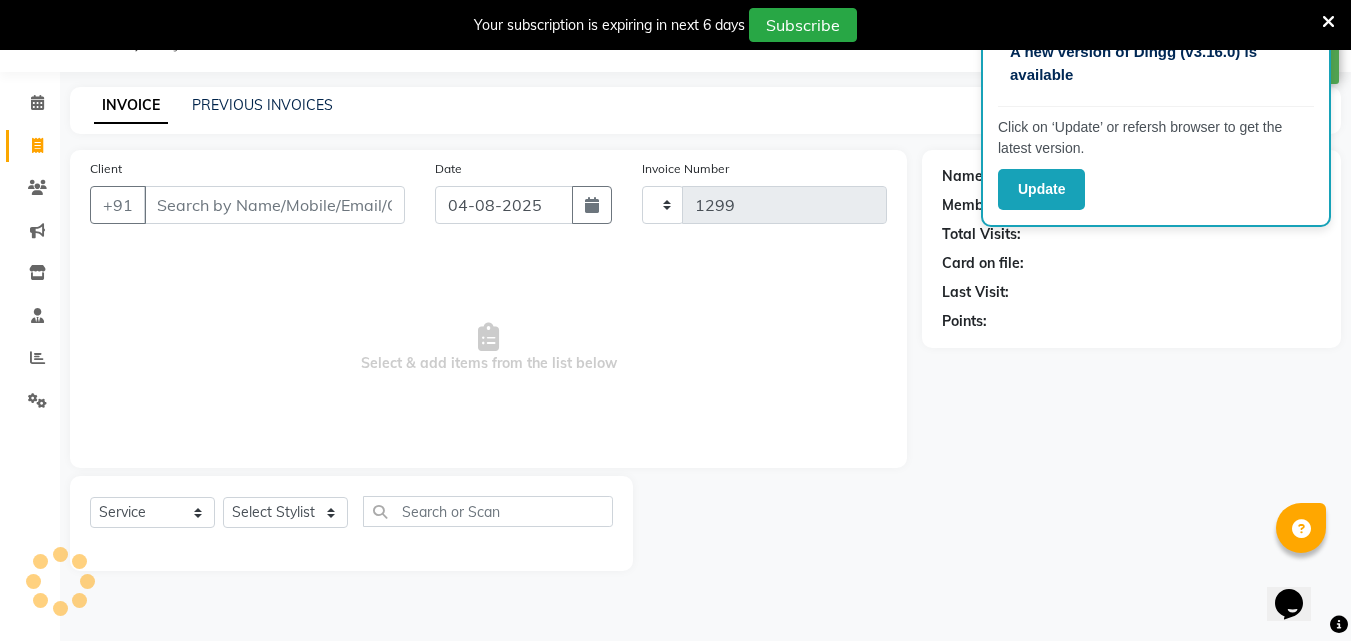 select on "39" 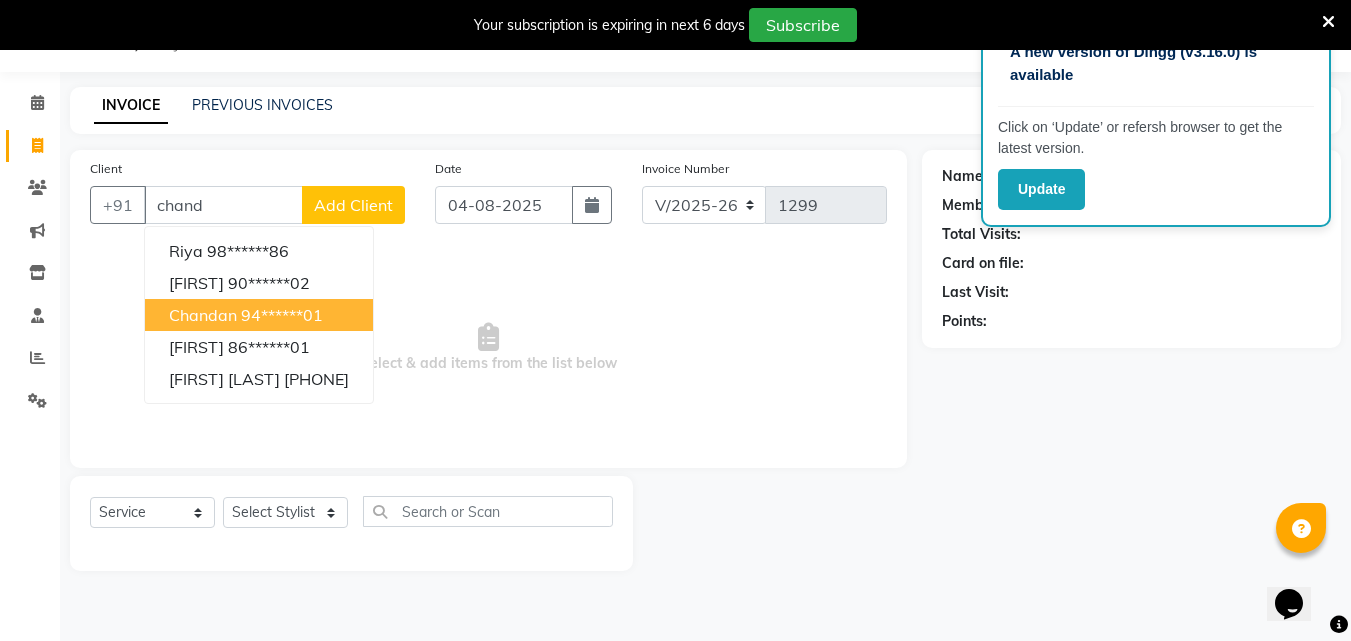 click on "94******01" at bounding box center [282, 315] 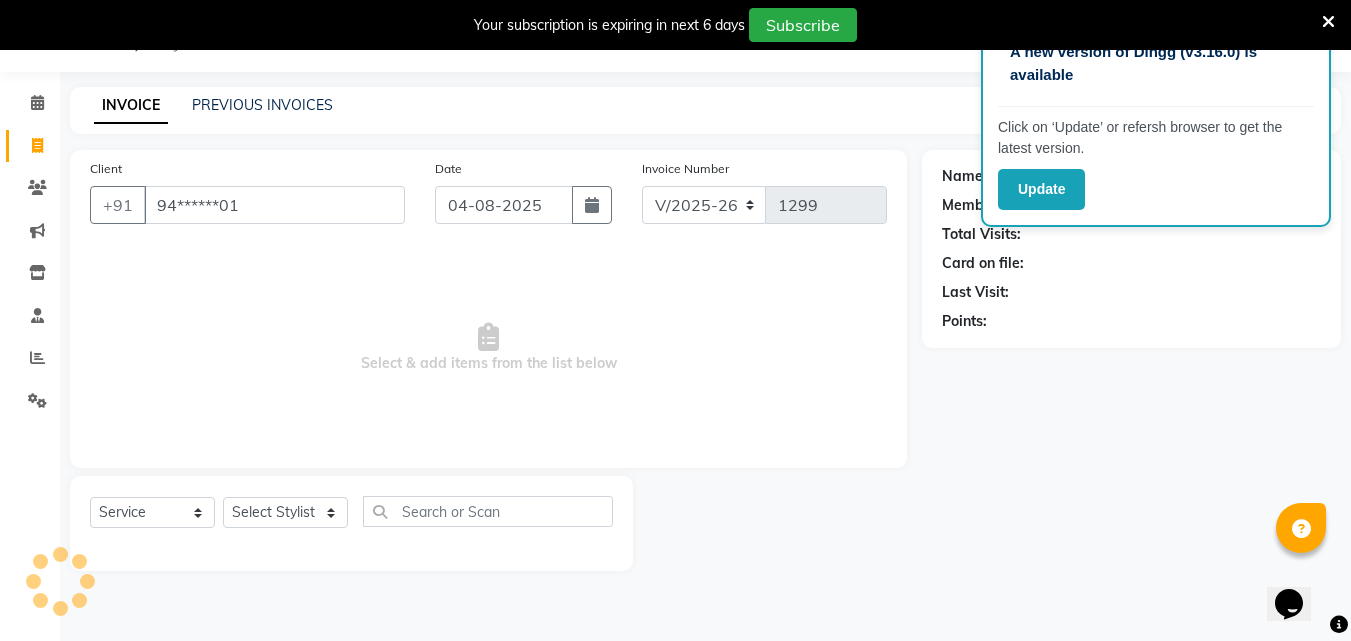 type on "94******01" 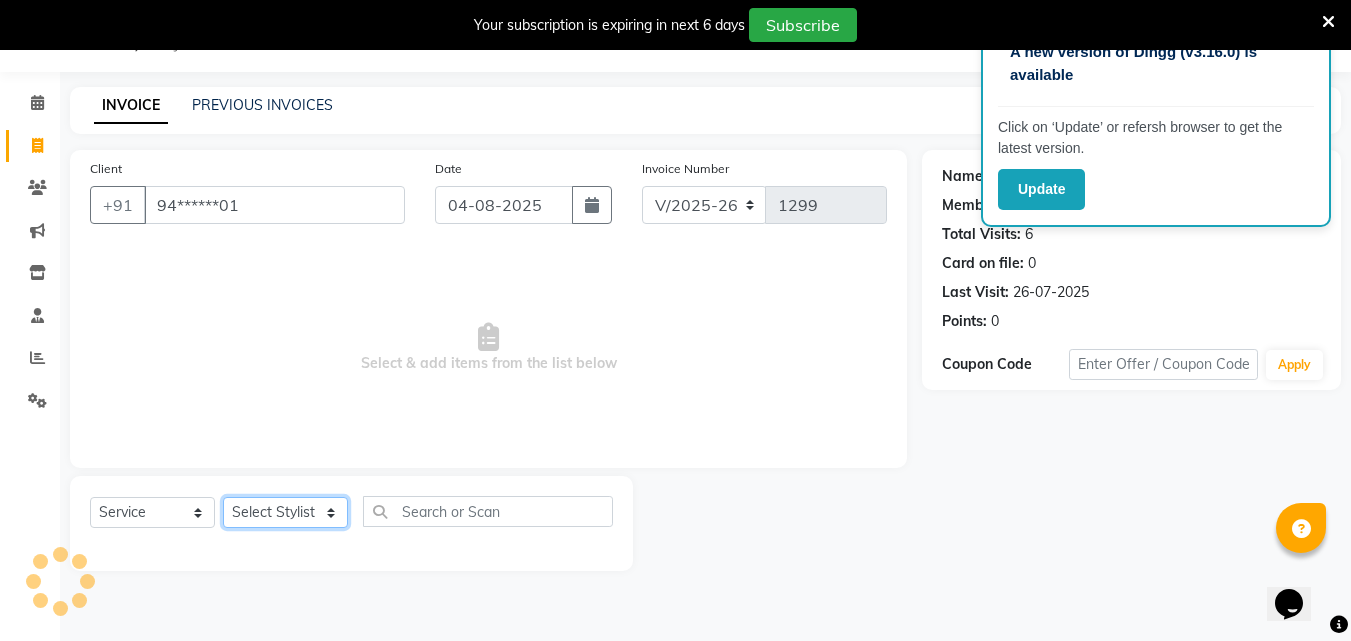 click on "Select Stylist [FIRST] [FIRST] [FIRST] [FIRST]  [FIRST]    [FIRST]    [FIRST]   [FIRST]   Reception   [FIRST]    [FIRST]   [FIRST]" 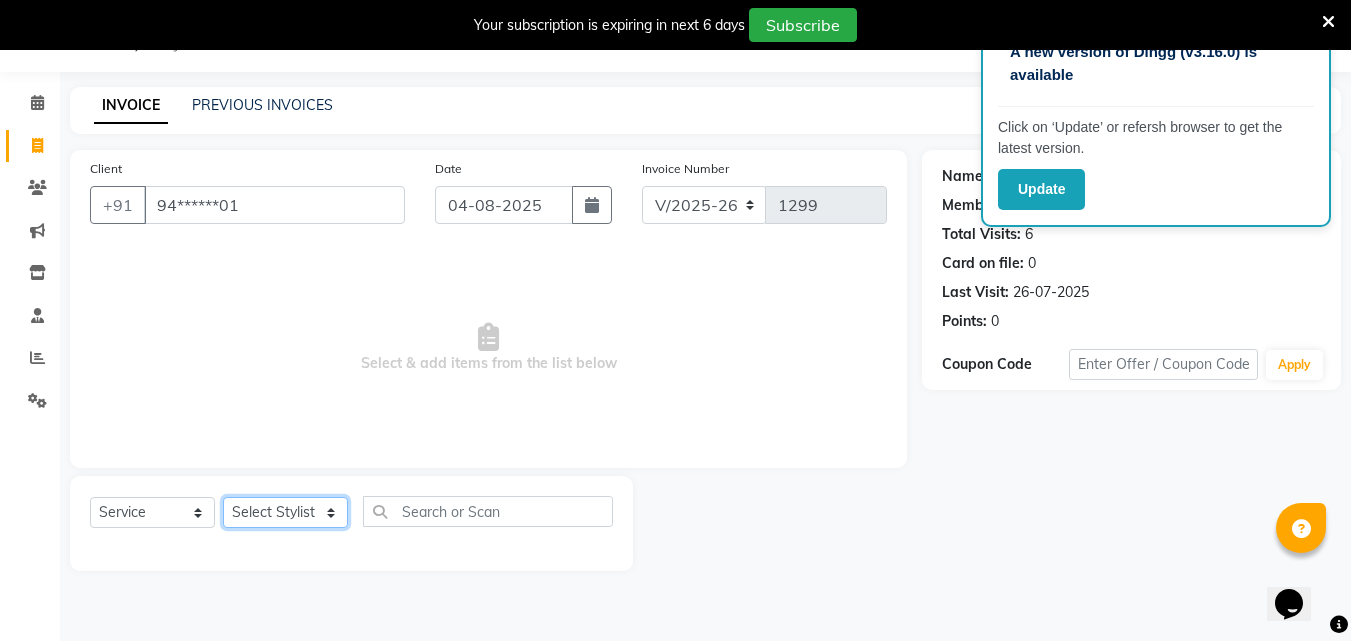 select on "87388" 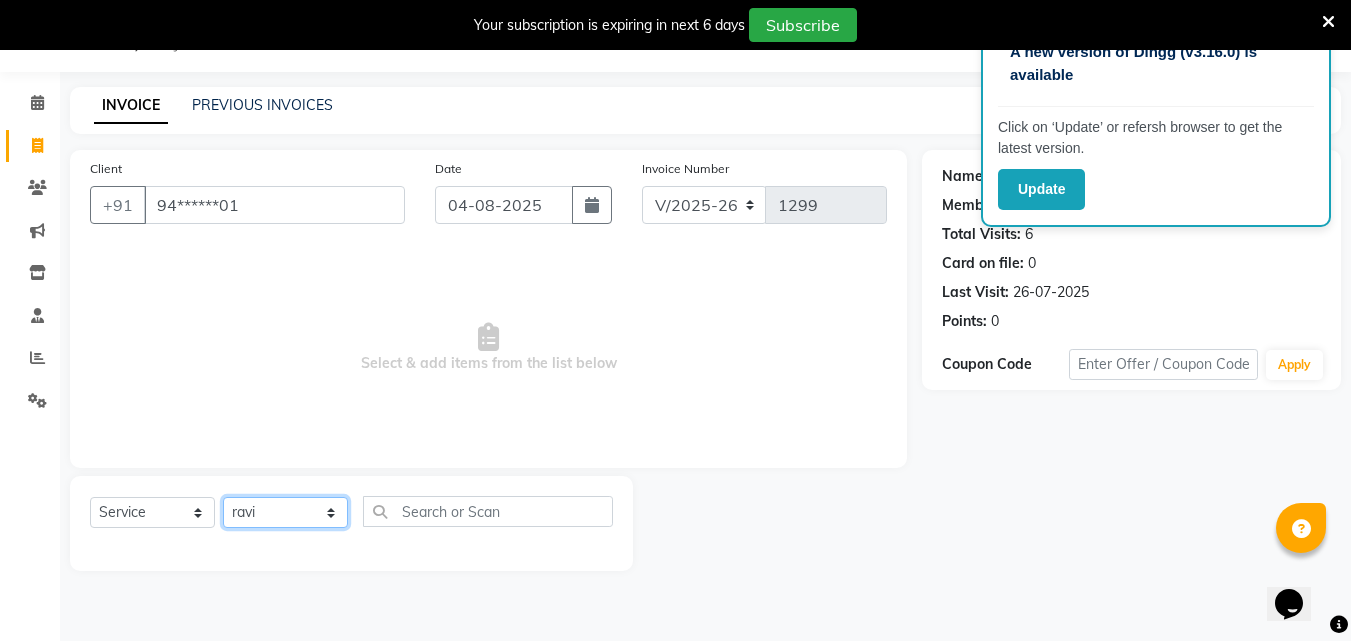 click on "Select Stylist [FIRST] [FIRST] [FIRST] [FIRST]  [FIRST]    [FIRST]    [FIRST]   [FIRST]   Reception   [FIRST]    [FIRST]   [FIRST]" 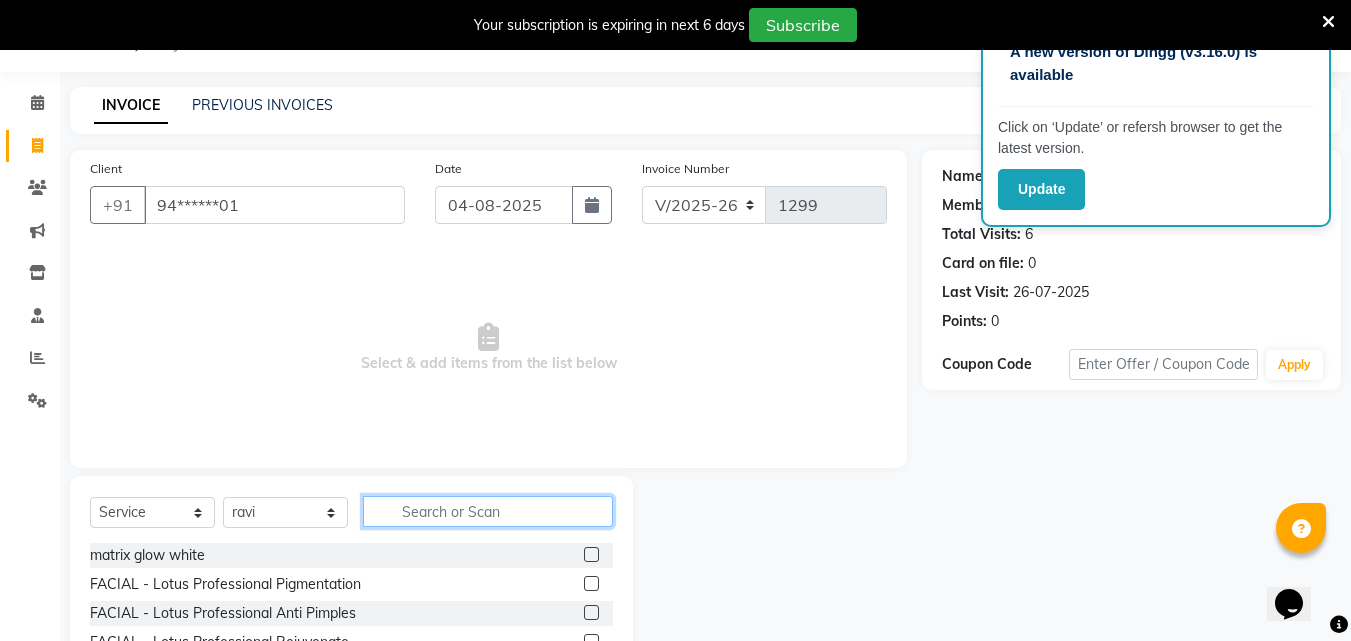 click 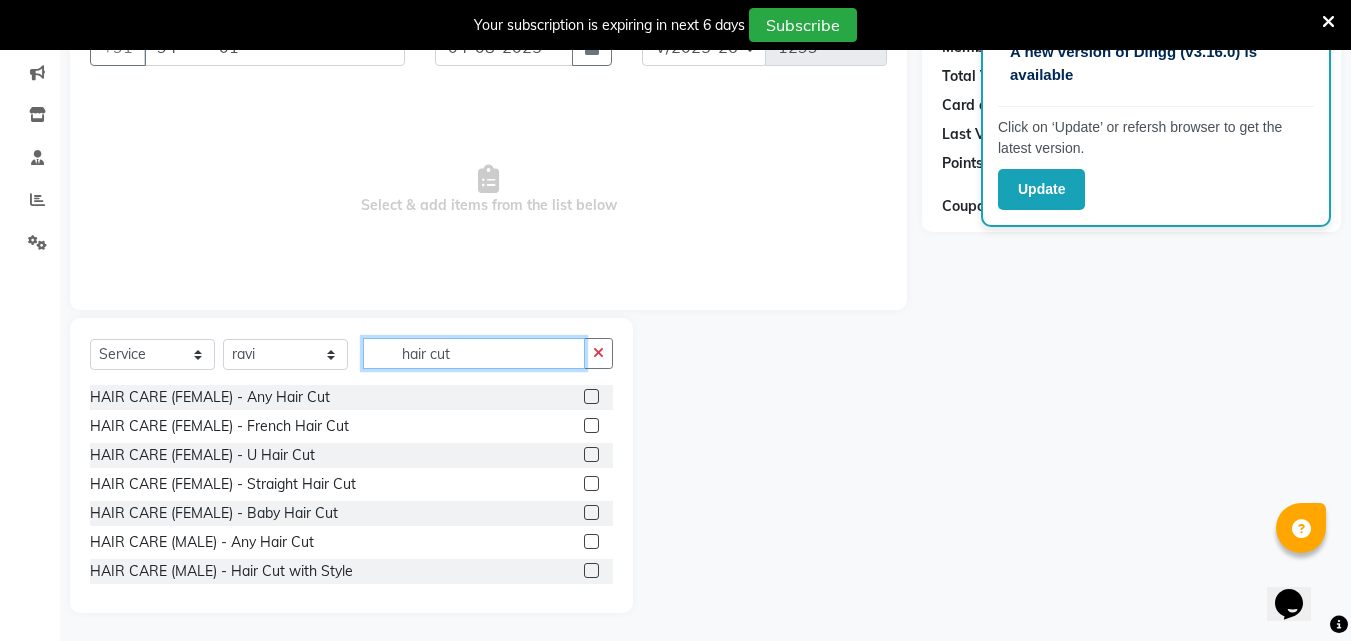 scroll, scrollTop: 210, scrollLeft: 0, axis: vertical 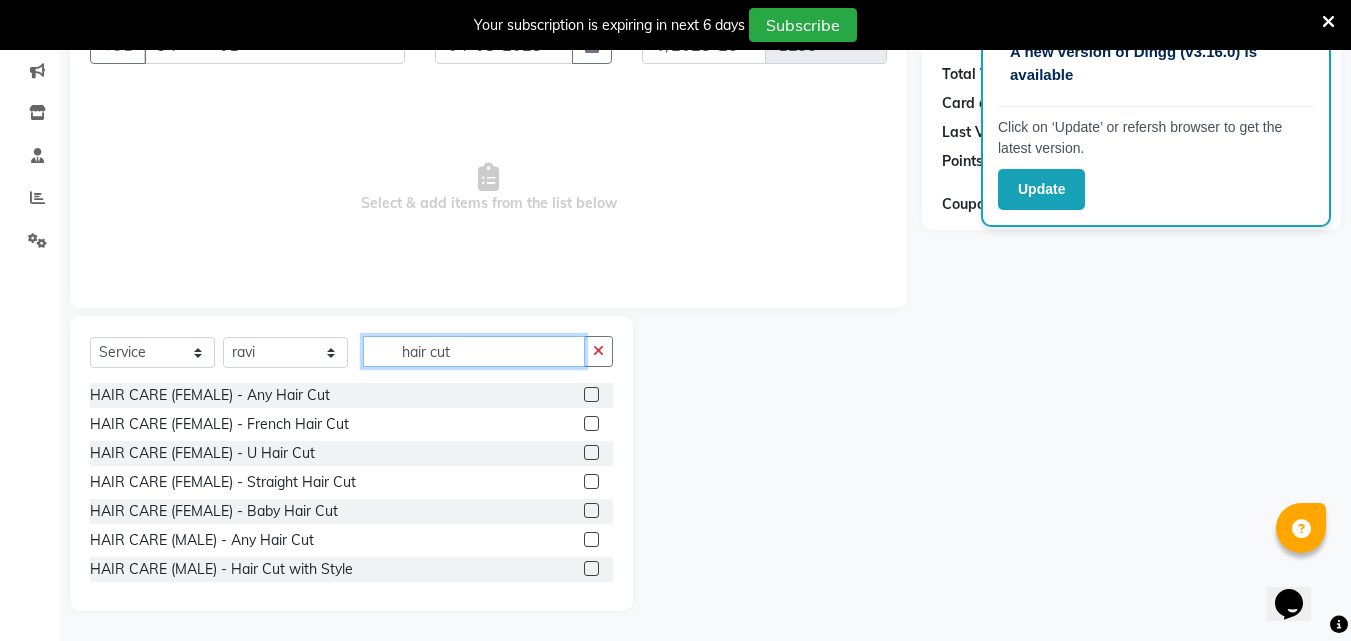 type on "hair cut" 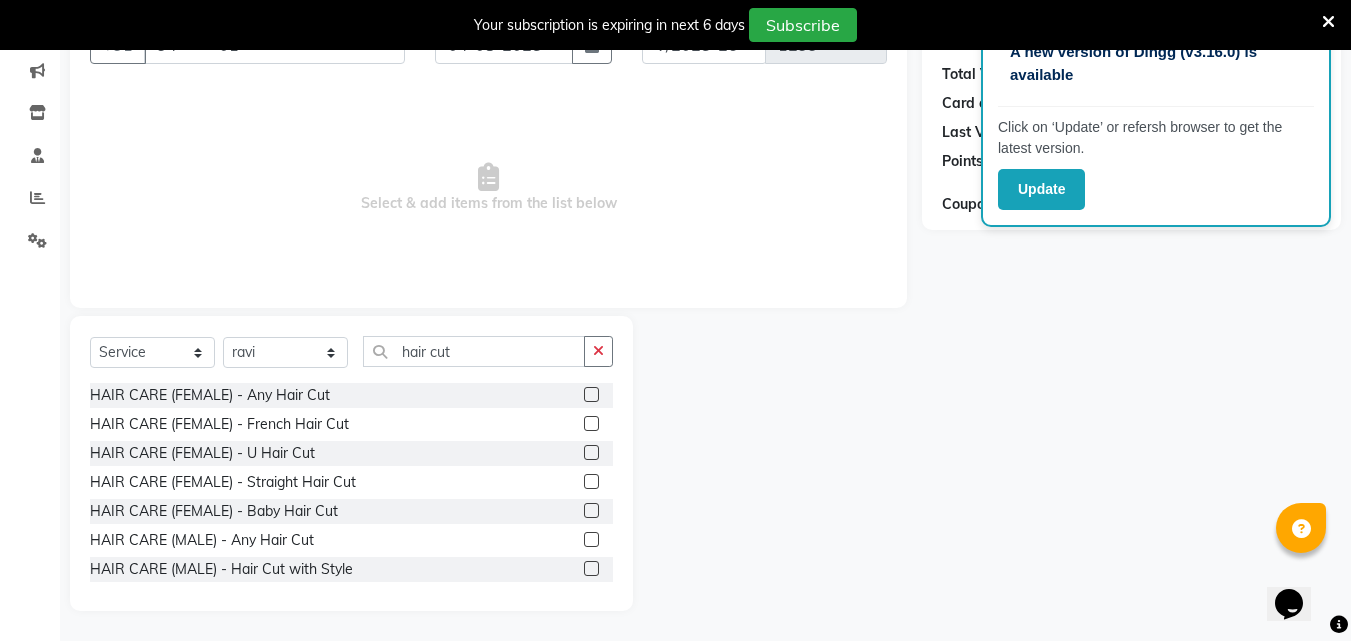 click 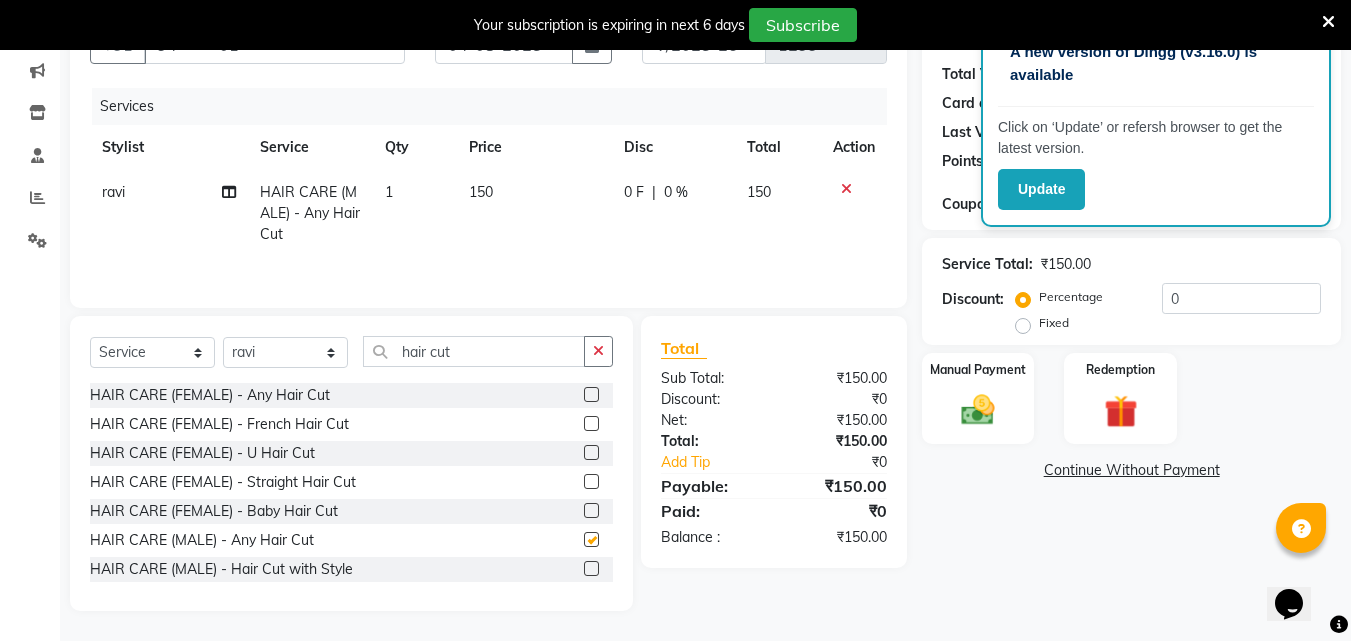 checkbox on "false" 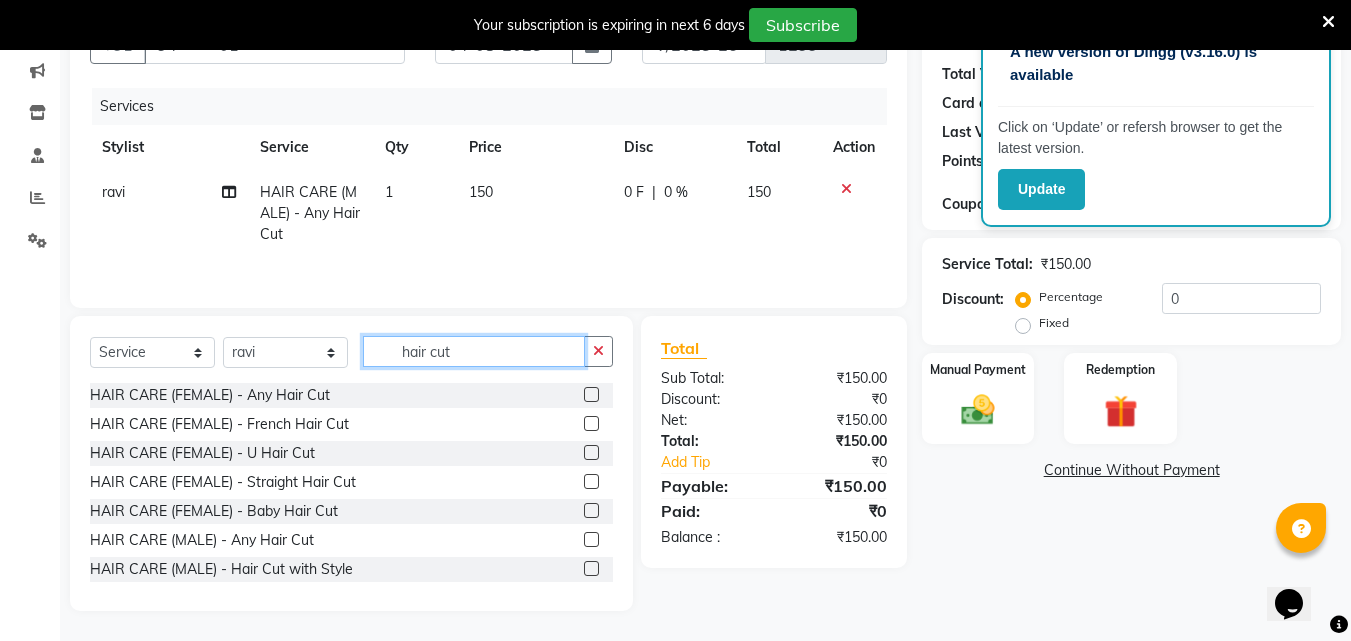 click on "hair cut" 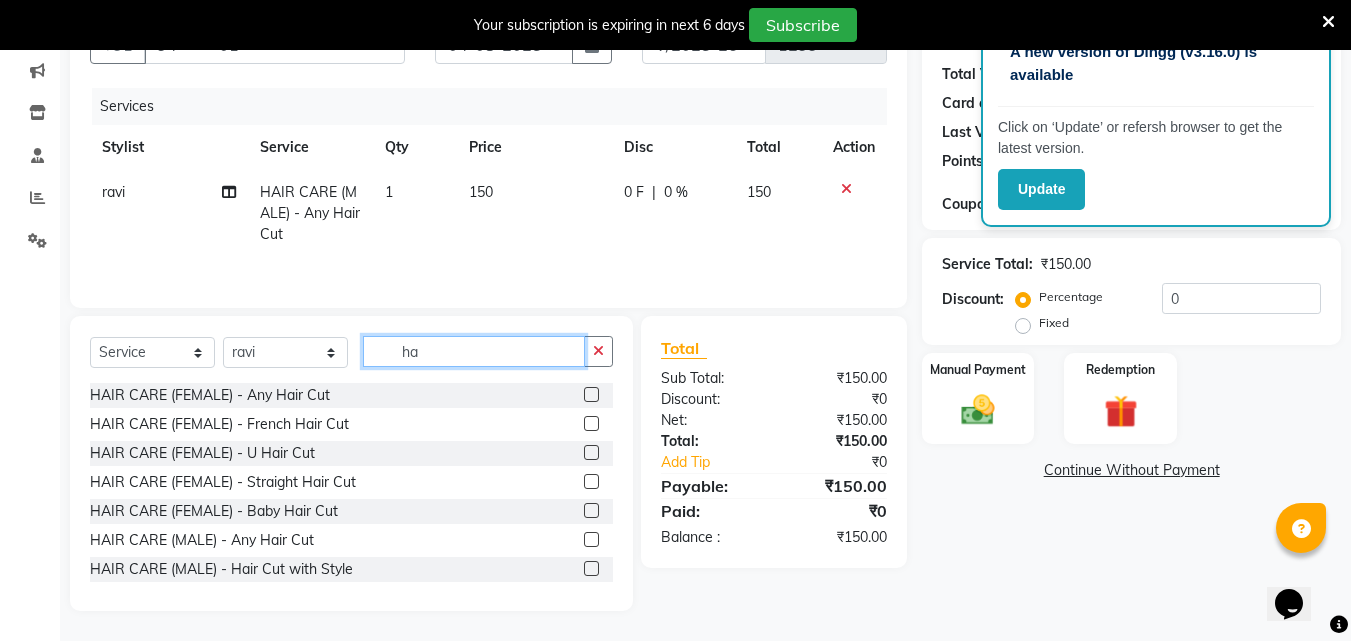 type on "h" 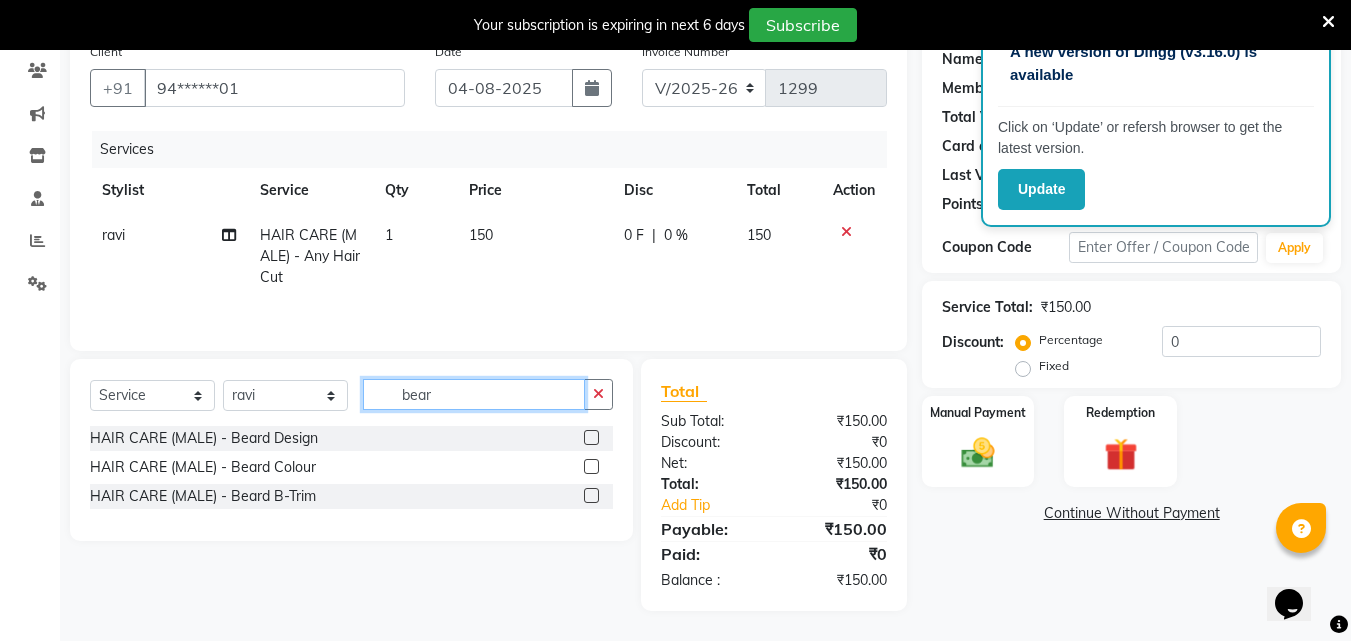 scroll, scrollTop: 167, scrollLeft: 0, axis: vertical 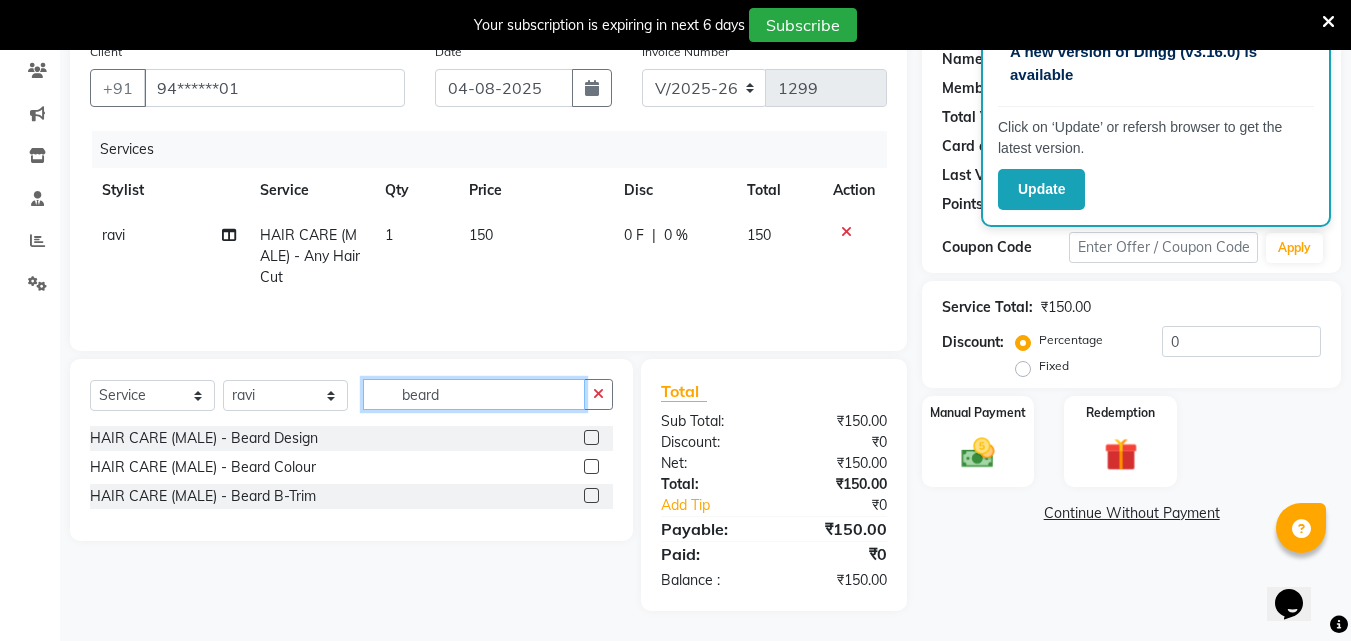 type on "beard" 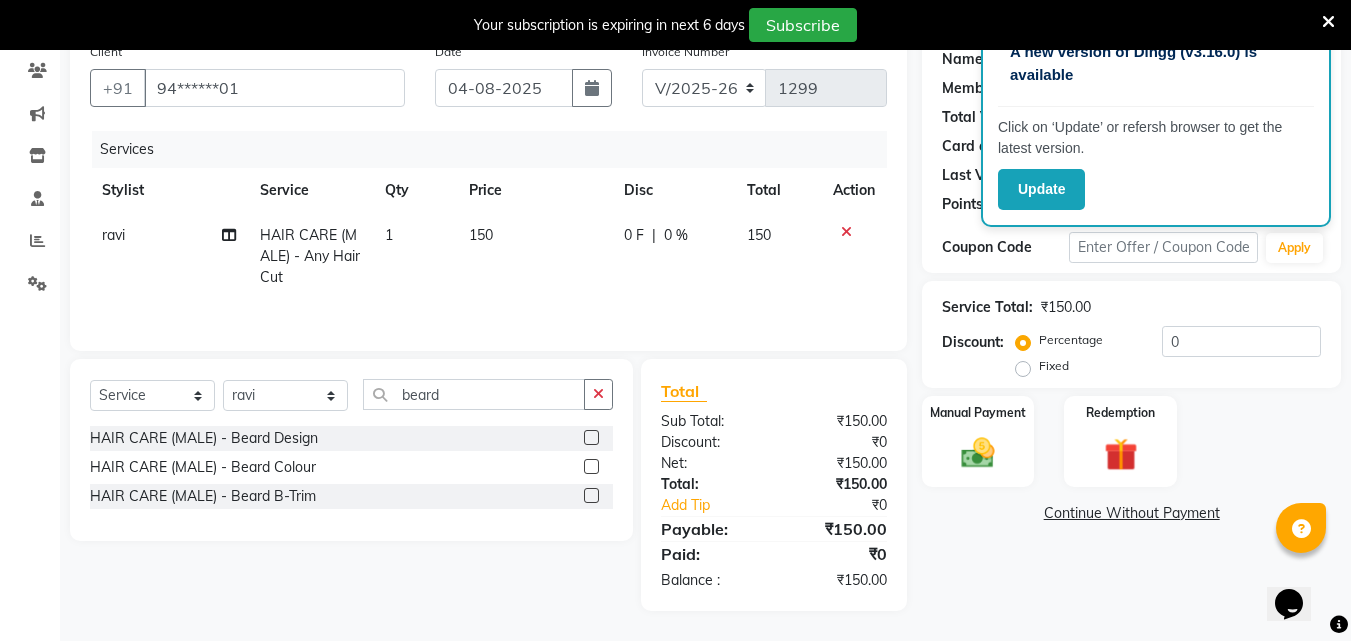 click on "HAIR CARE (MALE) - Beard Design" 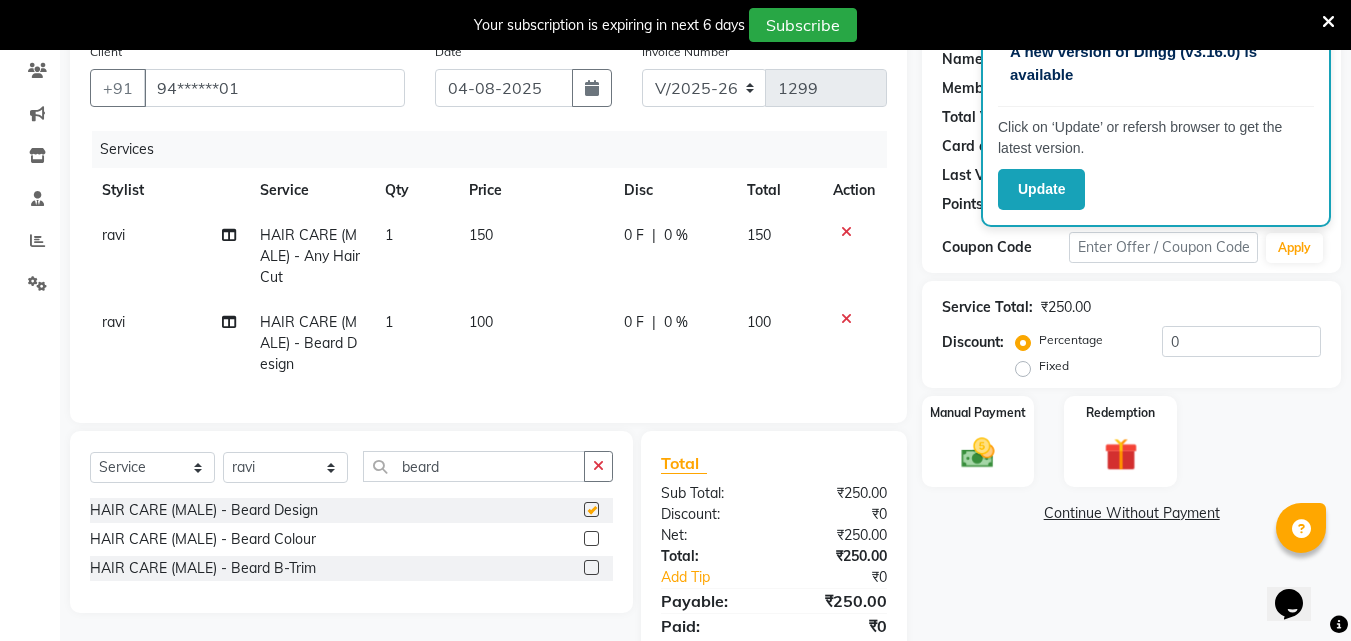 checkbox on "false" 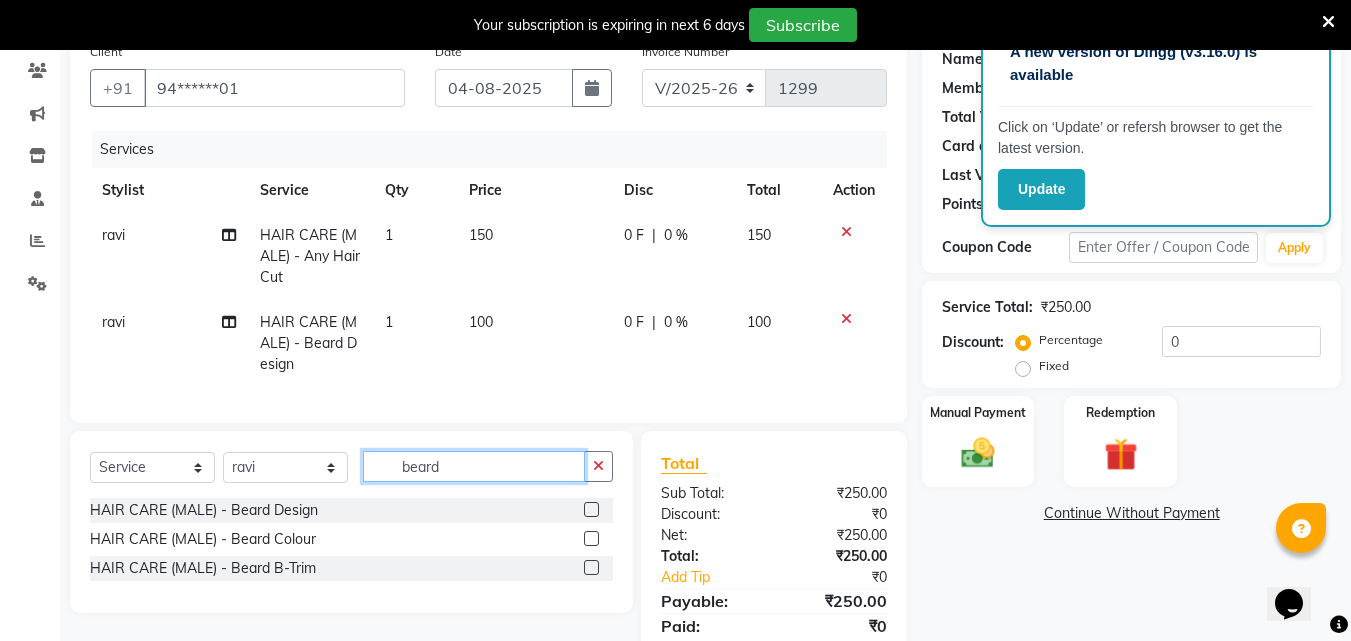 click on "beard" 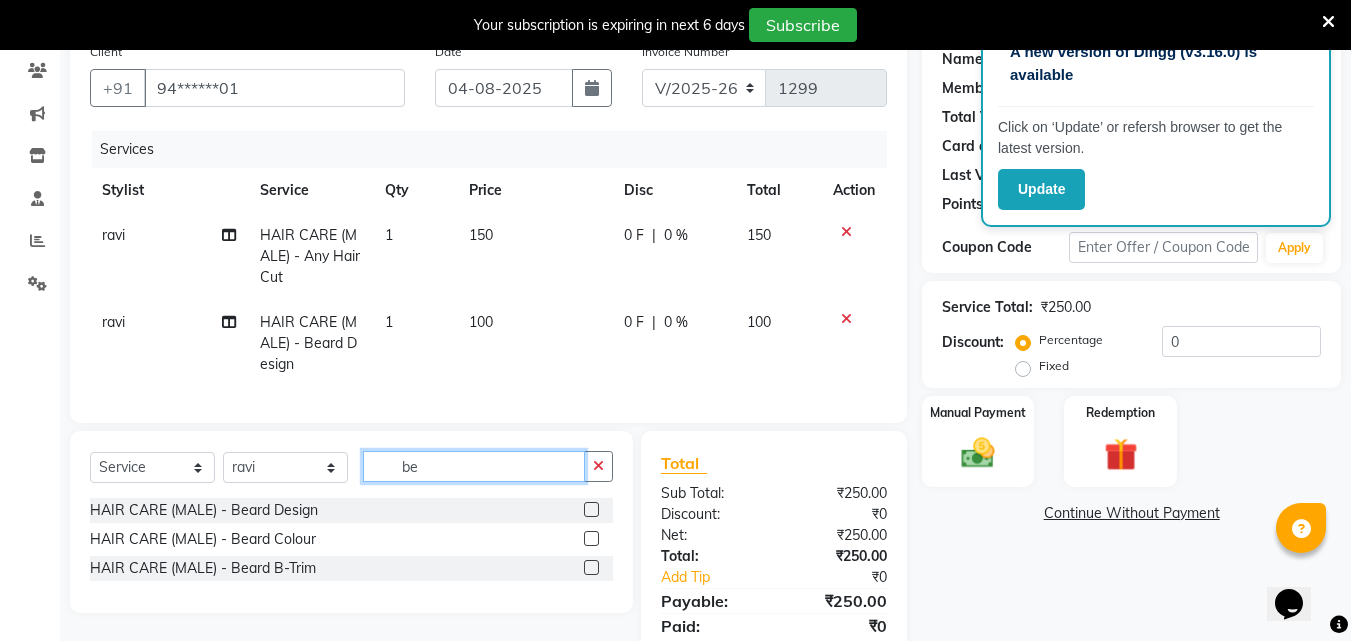 type on "b" 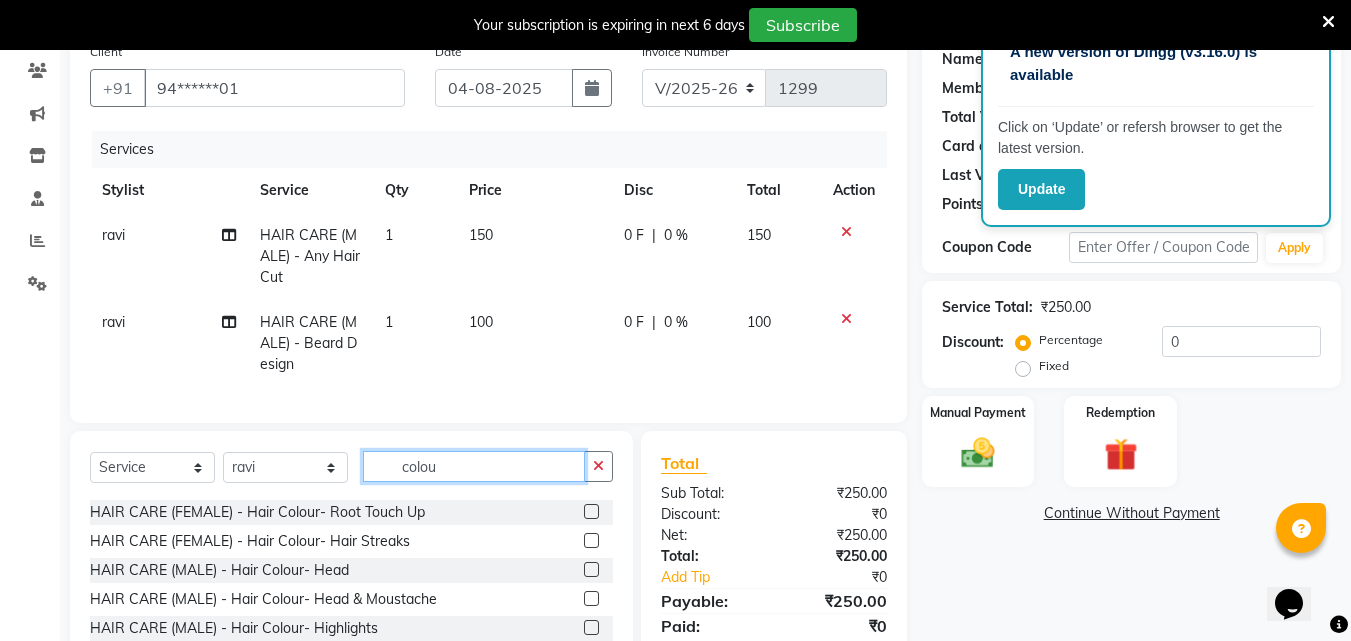 scroll, scrollTop: 119, scrollLeft: 0, axis: vertical 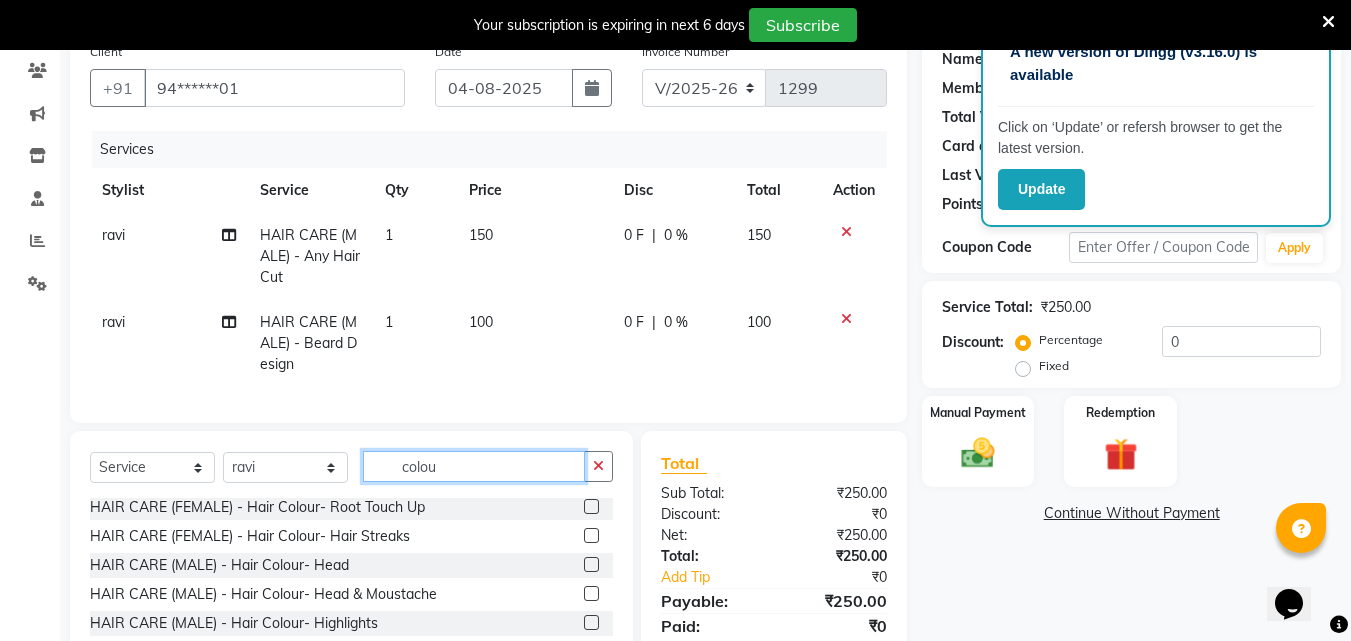 type on "colou" 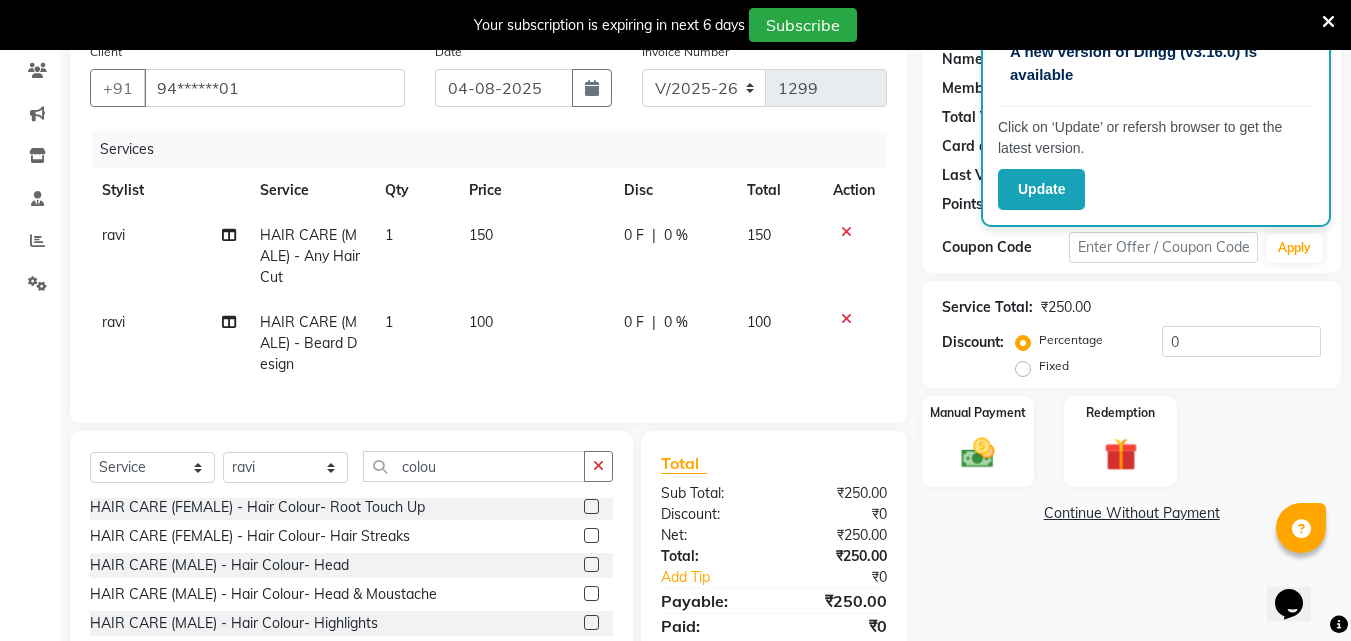 click 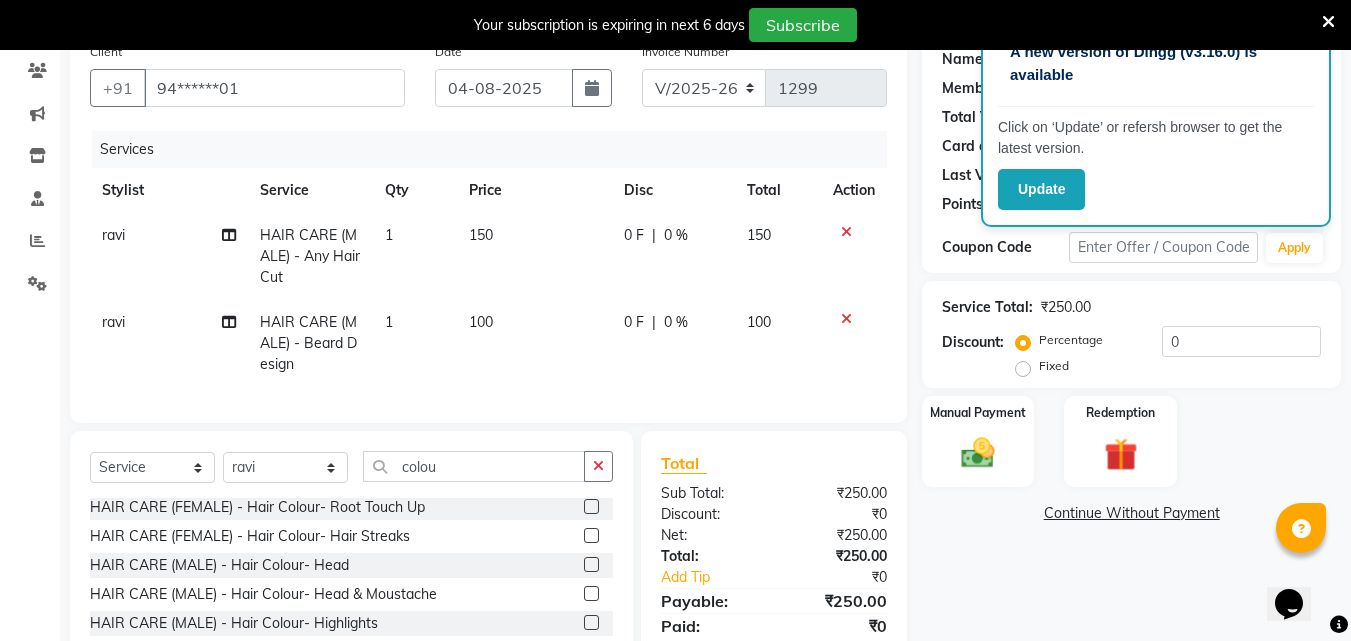 click at bounding box center [590, 565] 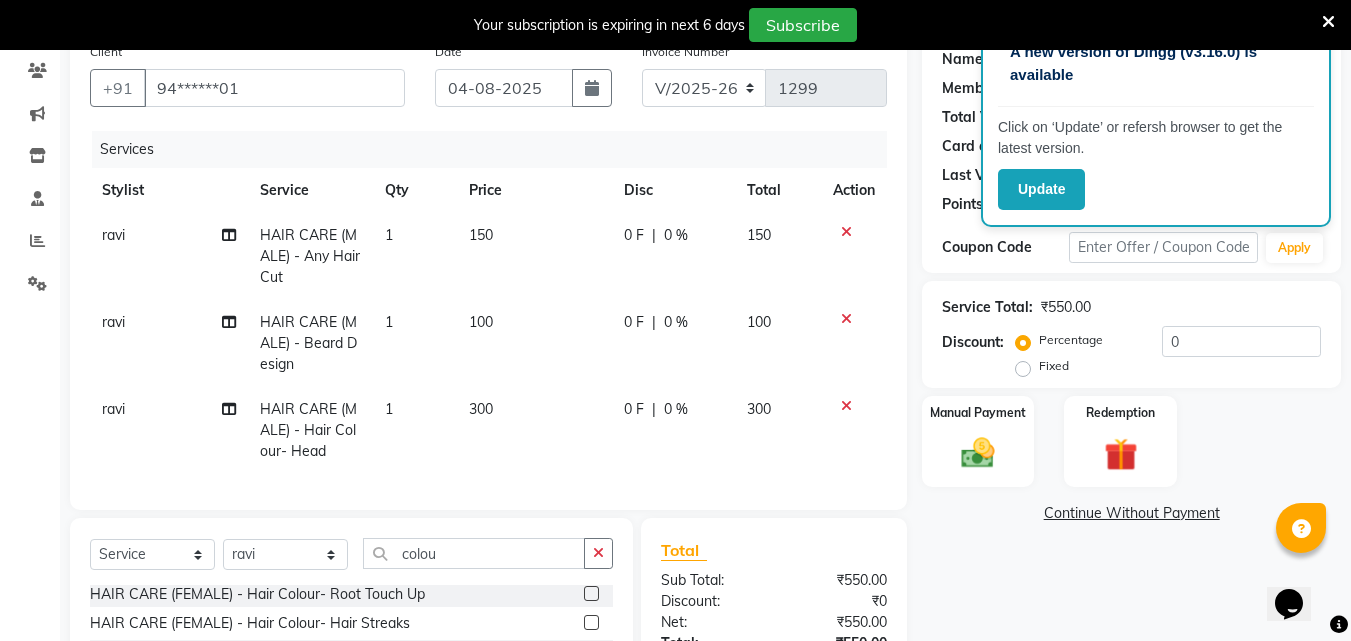 checkbox on "false" 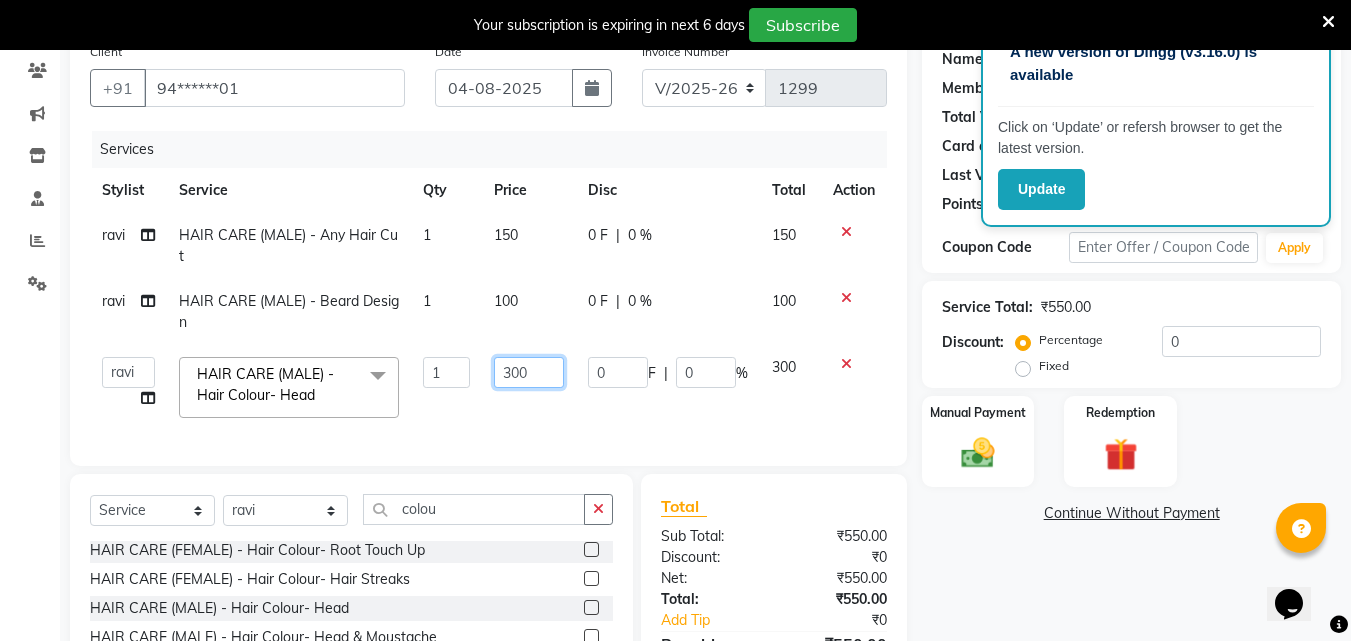 click on "300" 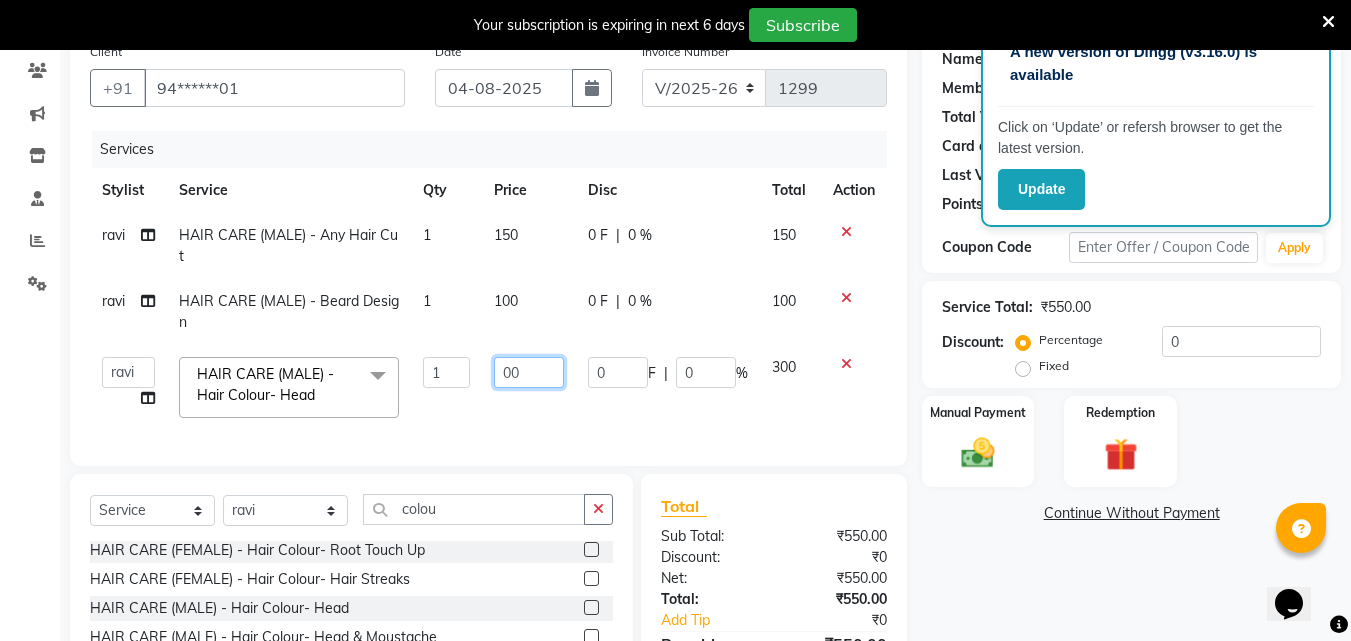 type on "500" 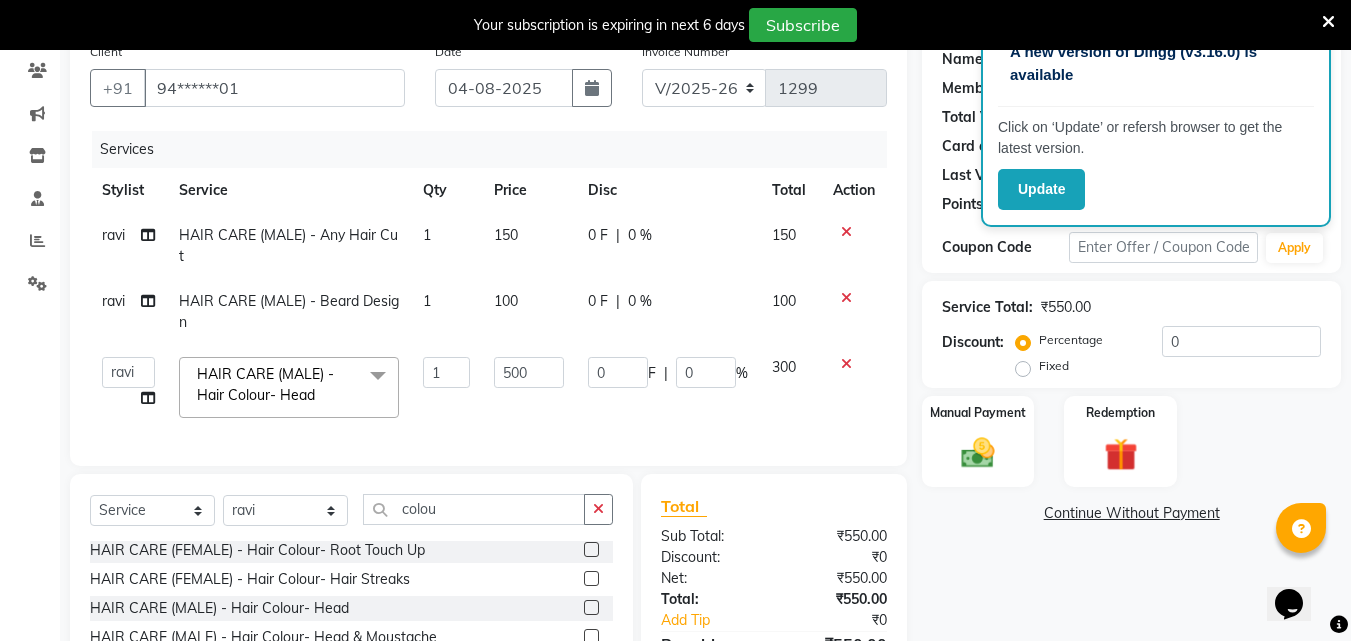 click on "100" 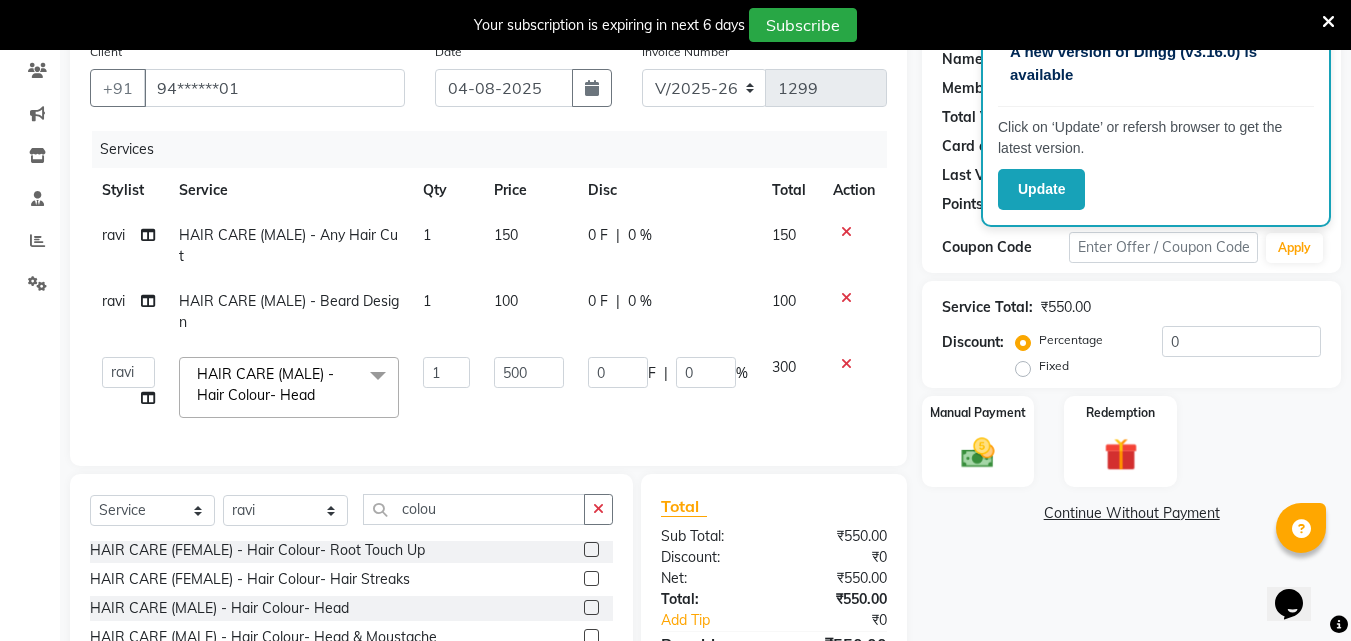 select on "87388" 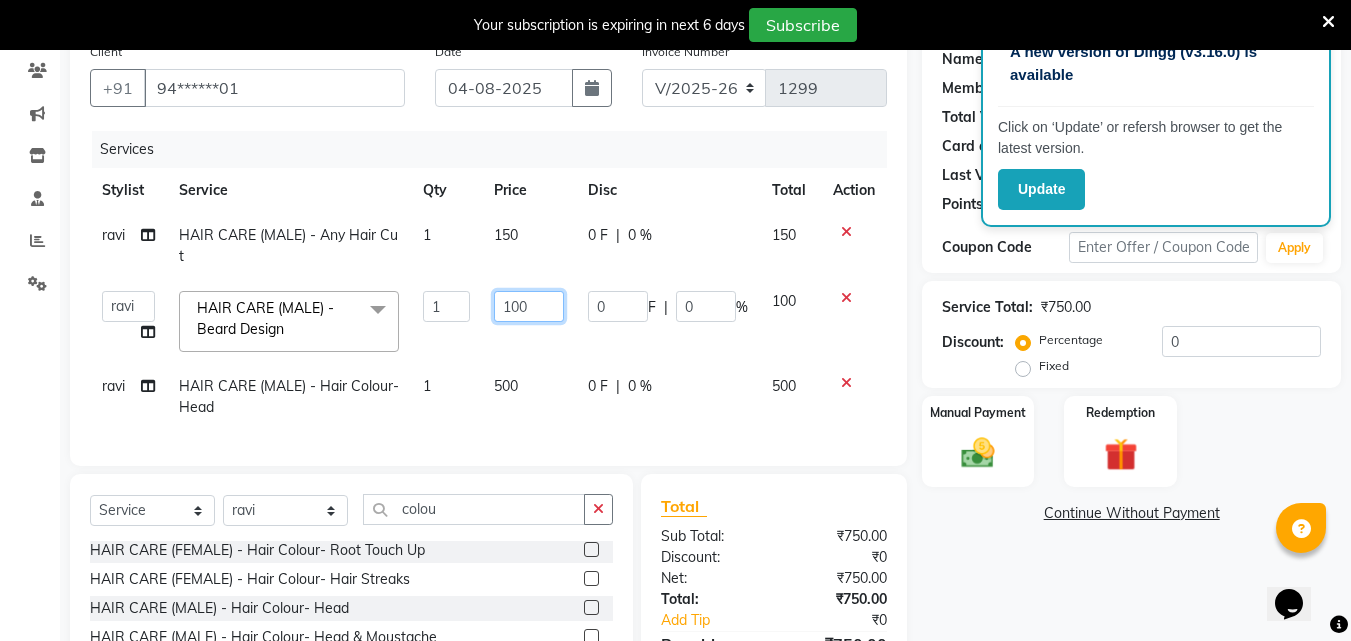 click on "100" 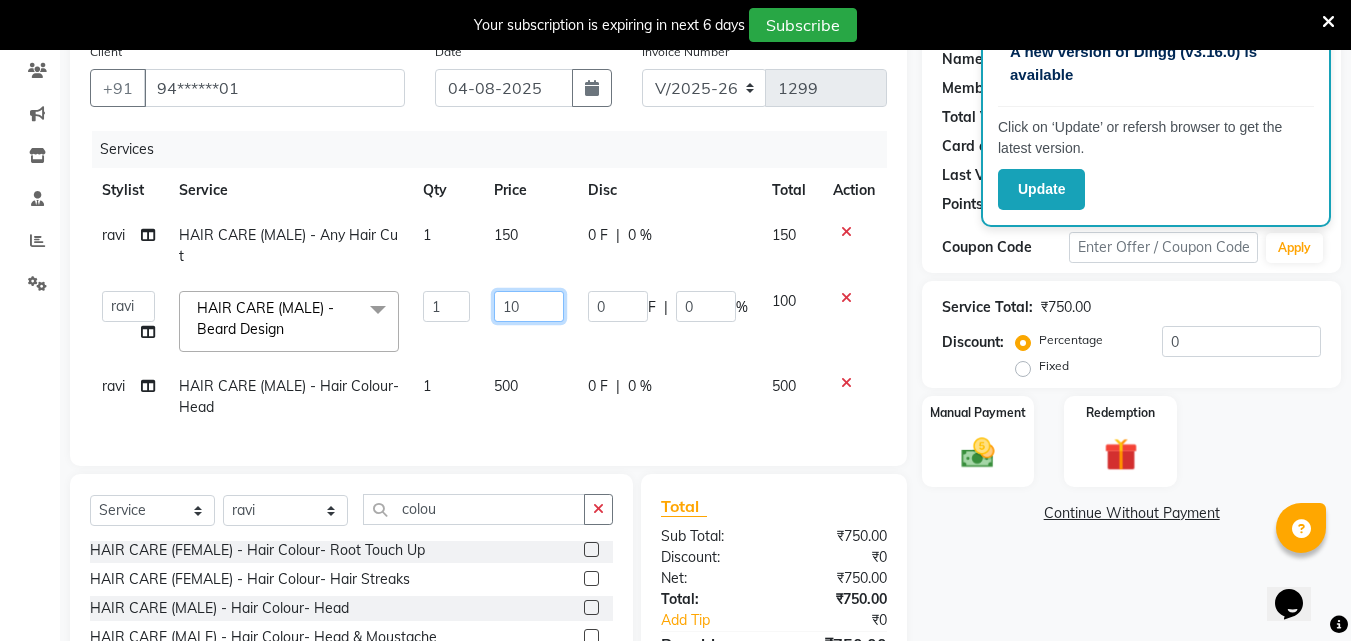 type on "150" 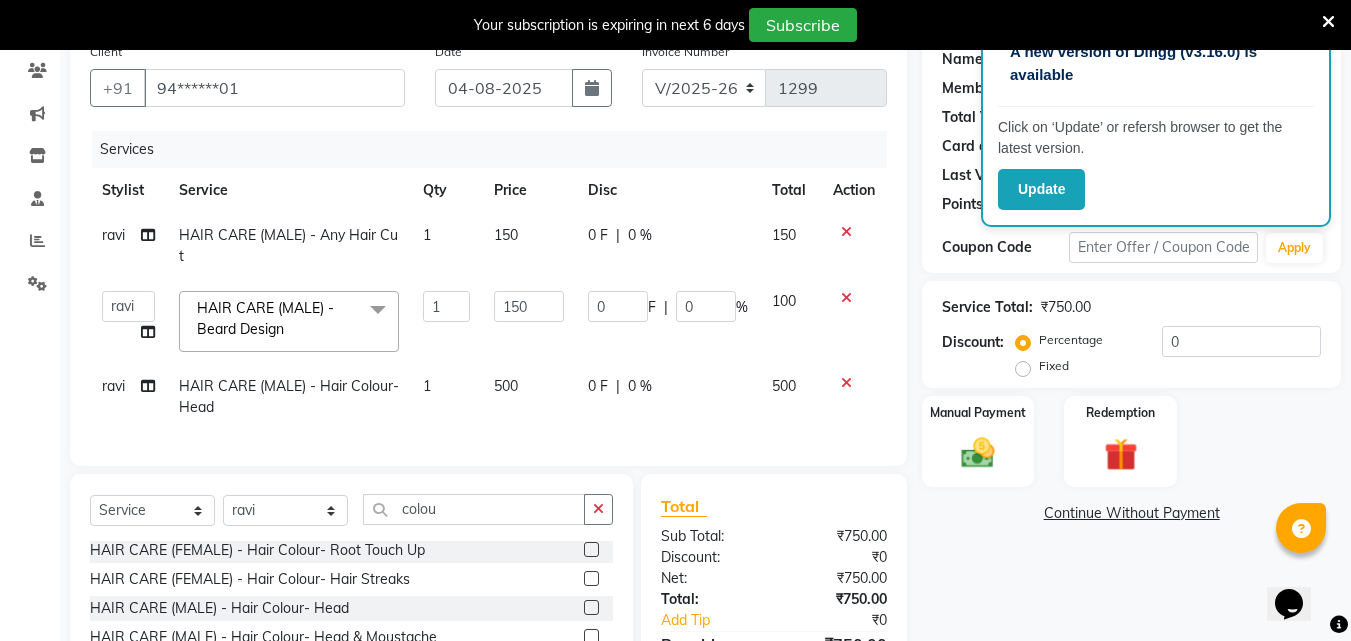 click on "150" 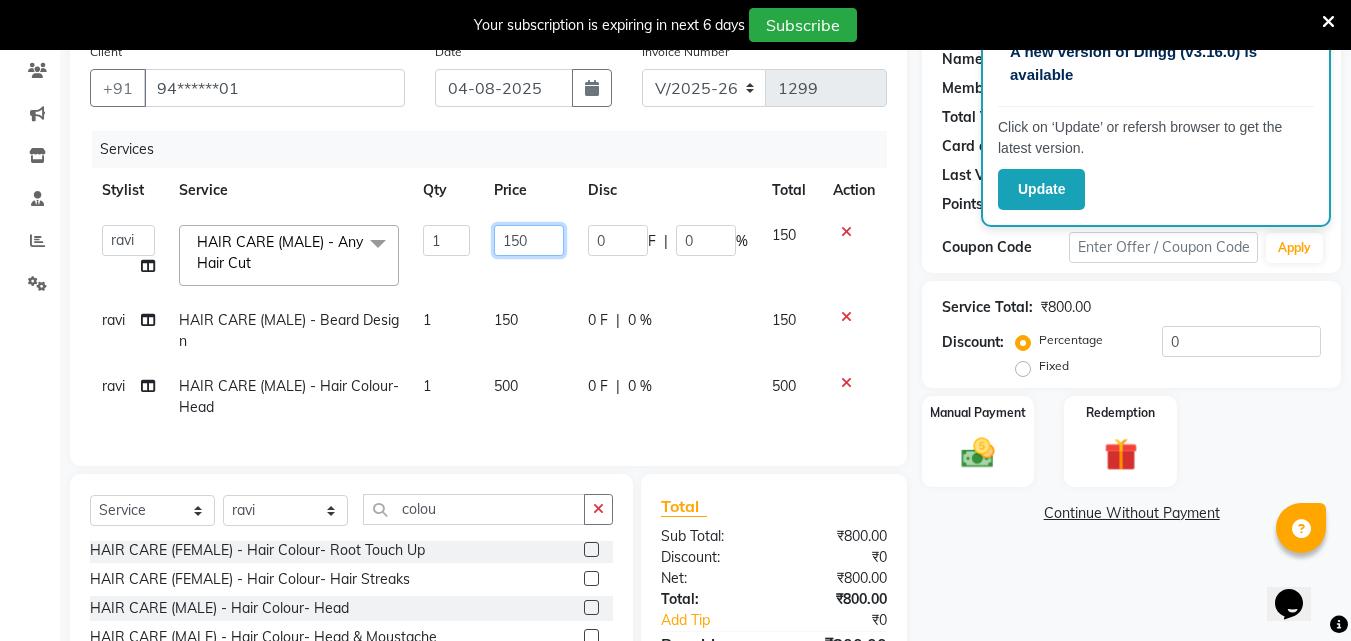 click on "150" 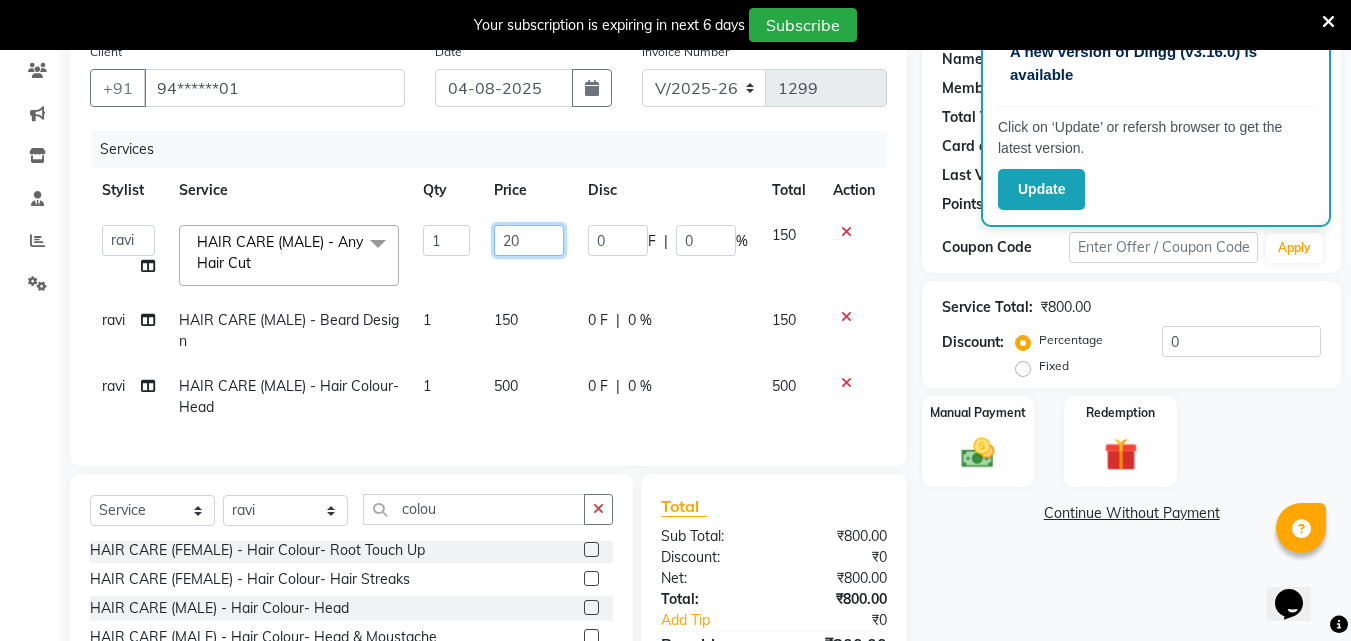 type on "200" 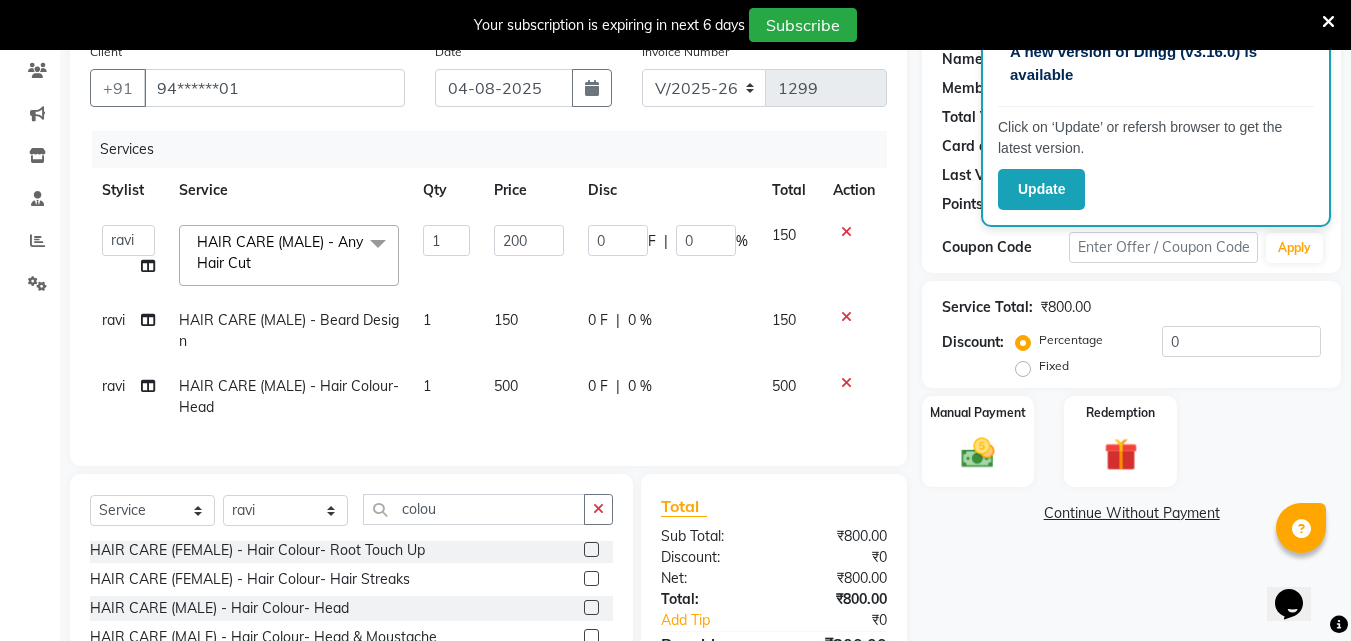 click on "500" 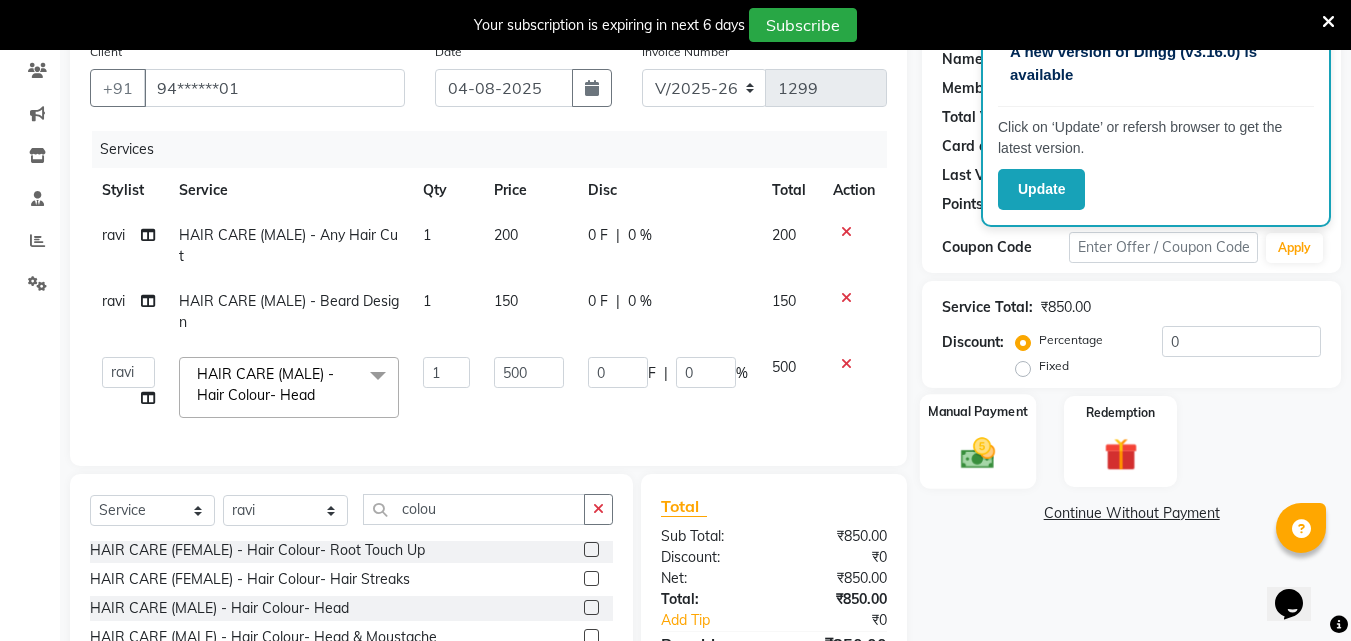 click 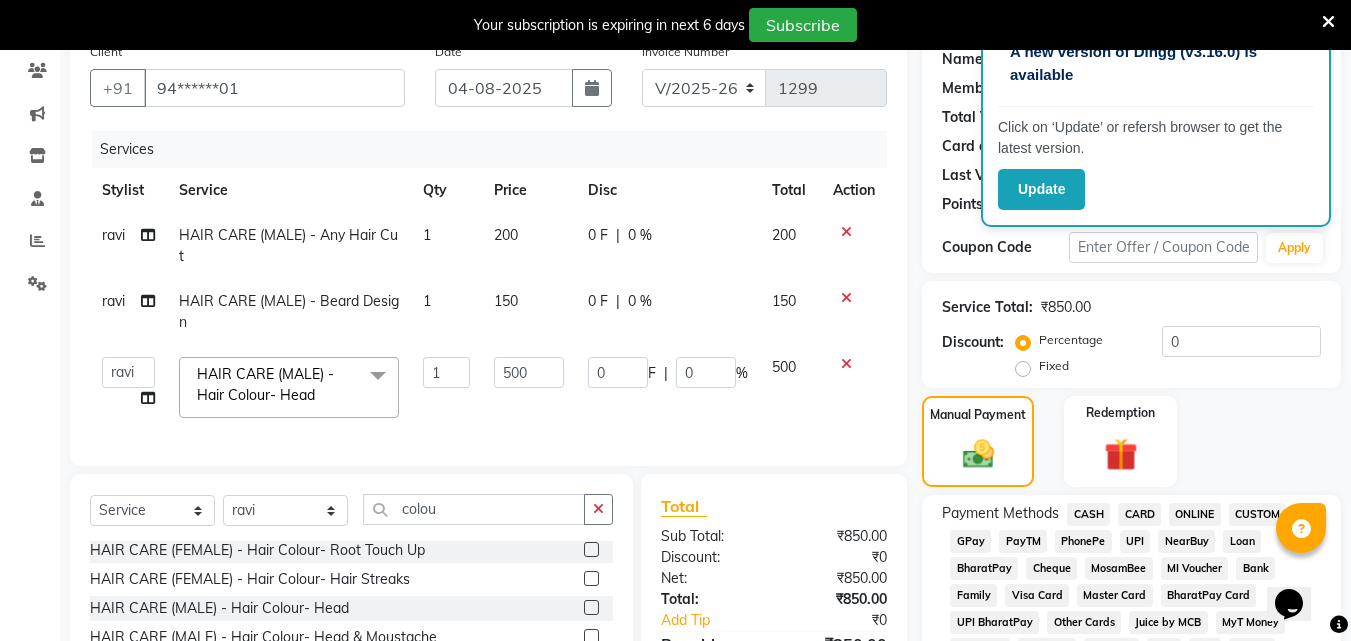 click on "CASH" 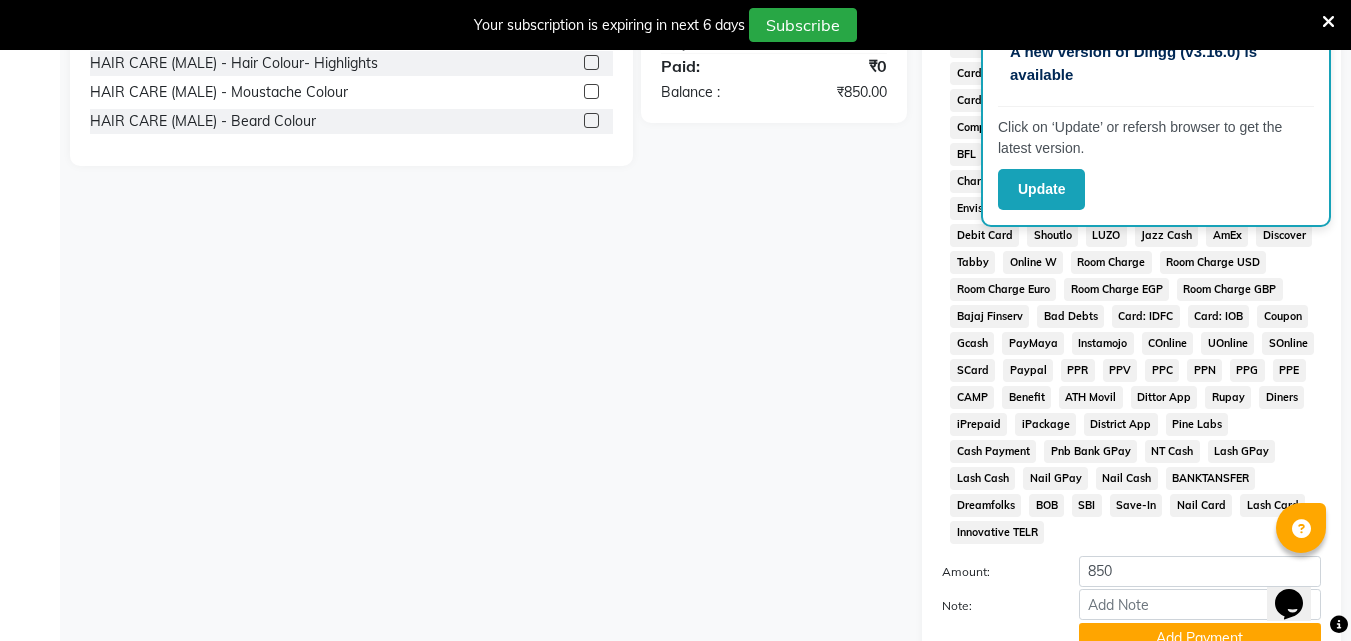 scroll, scrollTop: 938, scrollLeft: 0, axis: vertical 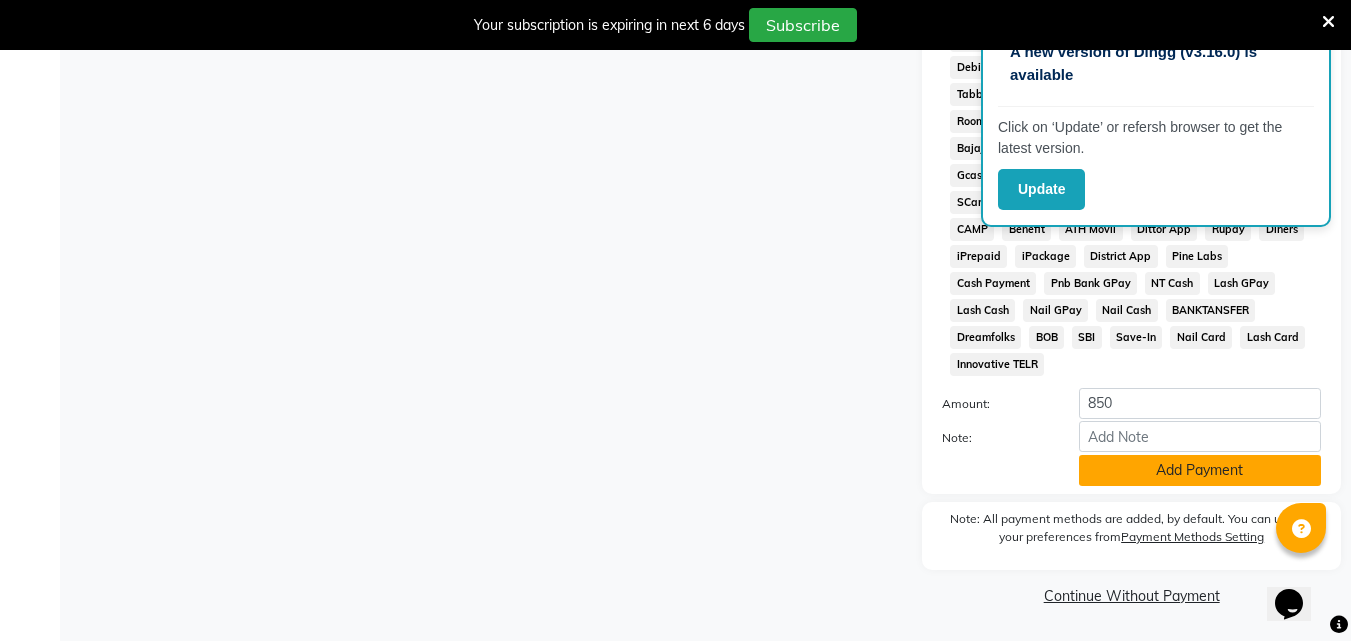 click on "Add Payment" 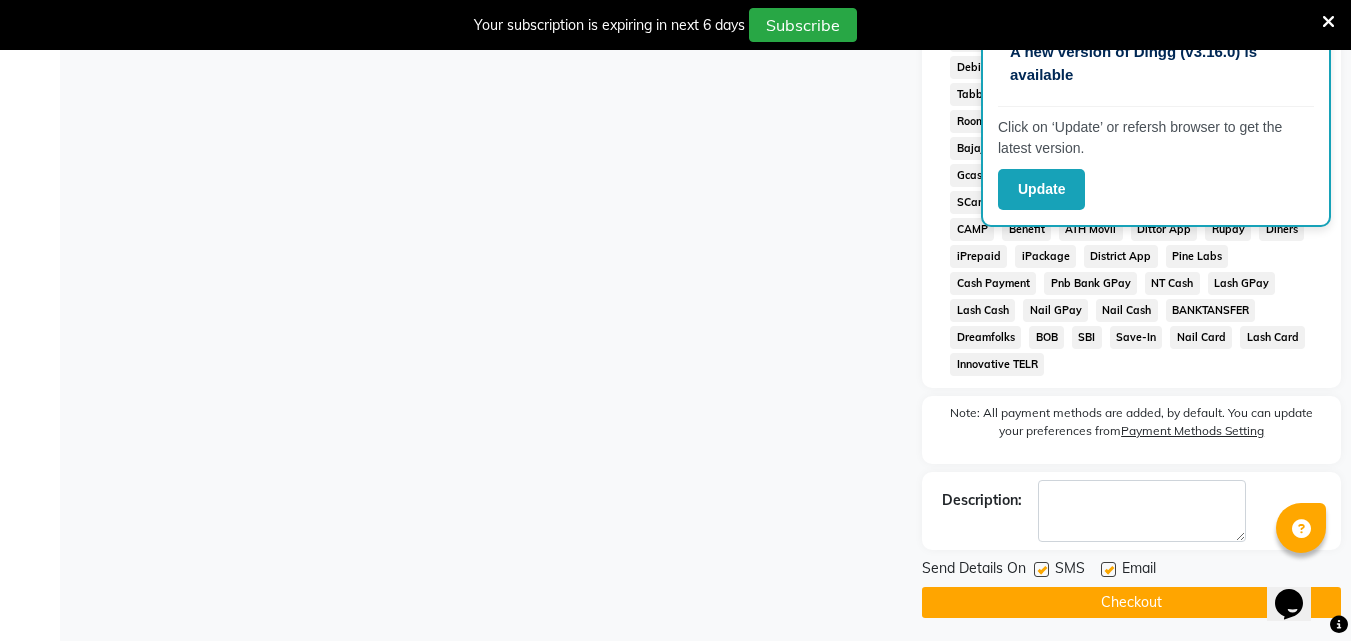 click 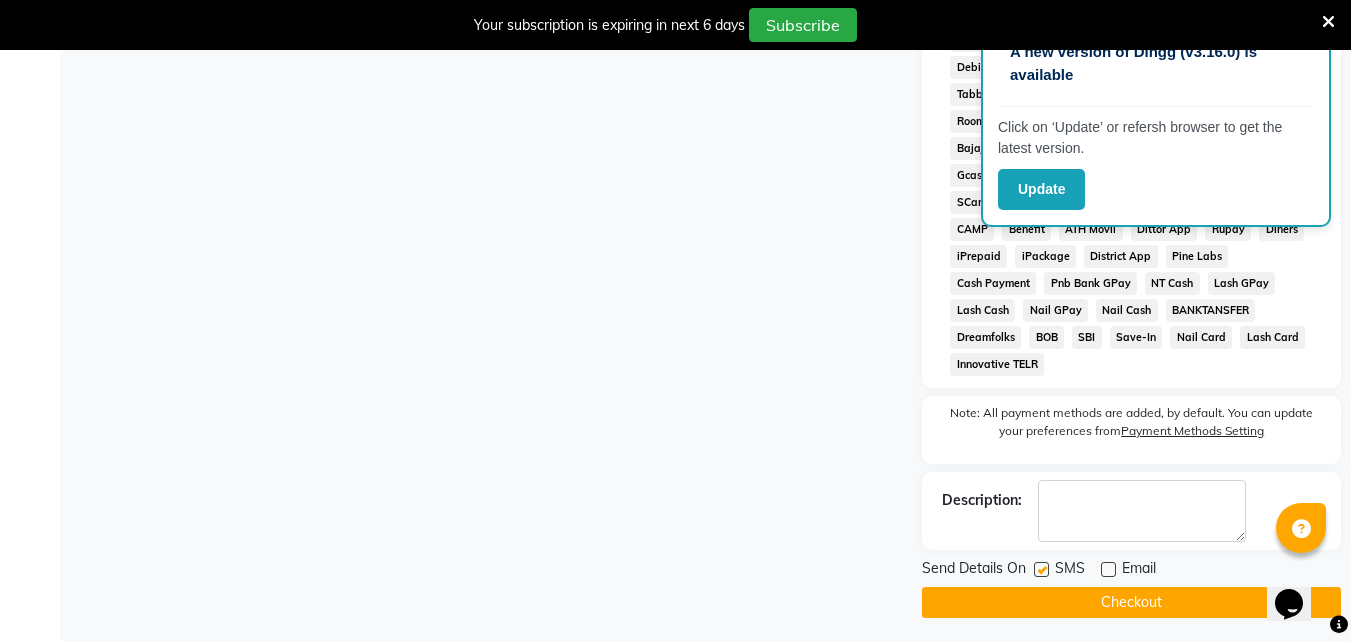 click on "Checkout" 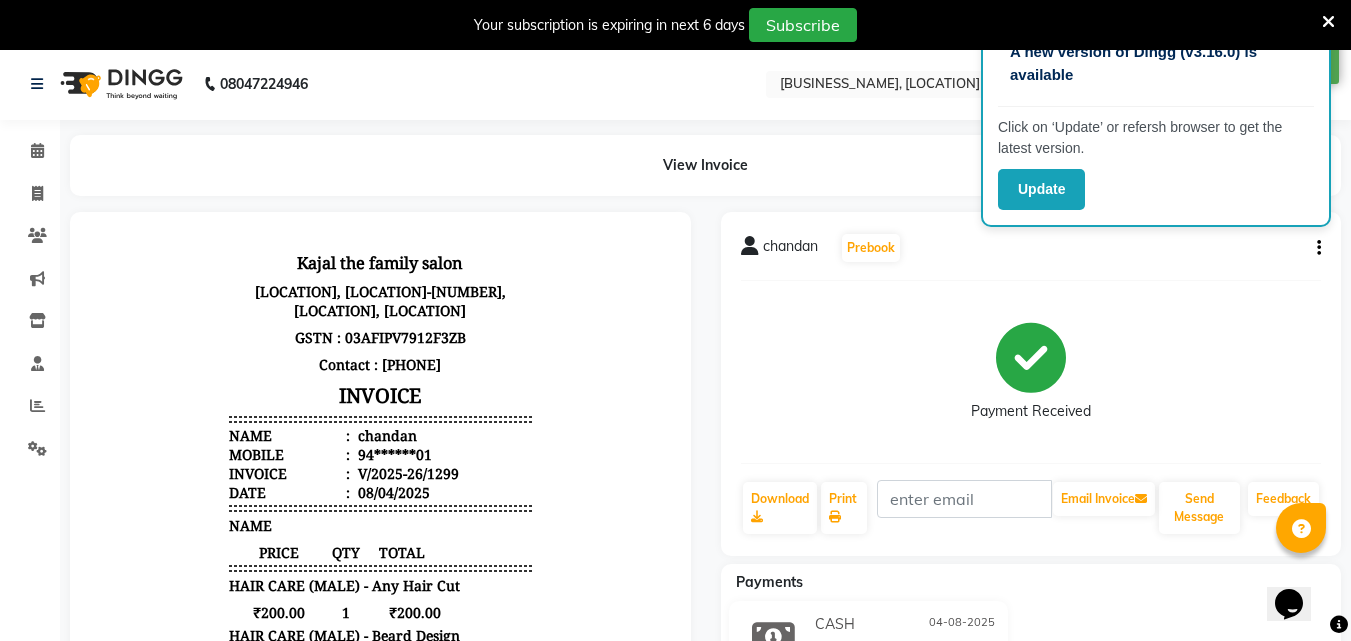 scroll, scrollTop: 0, scrollLeft: 0, axis: both 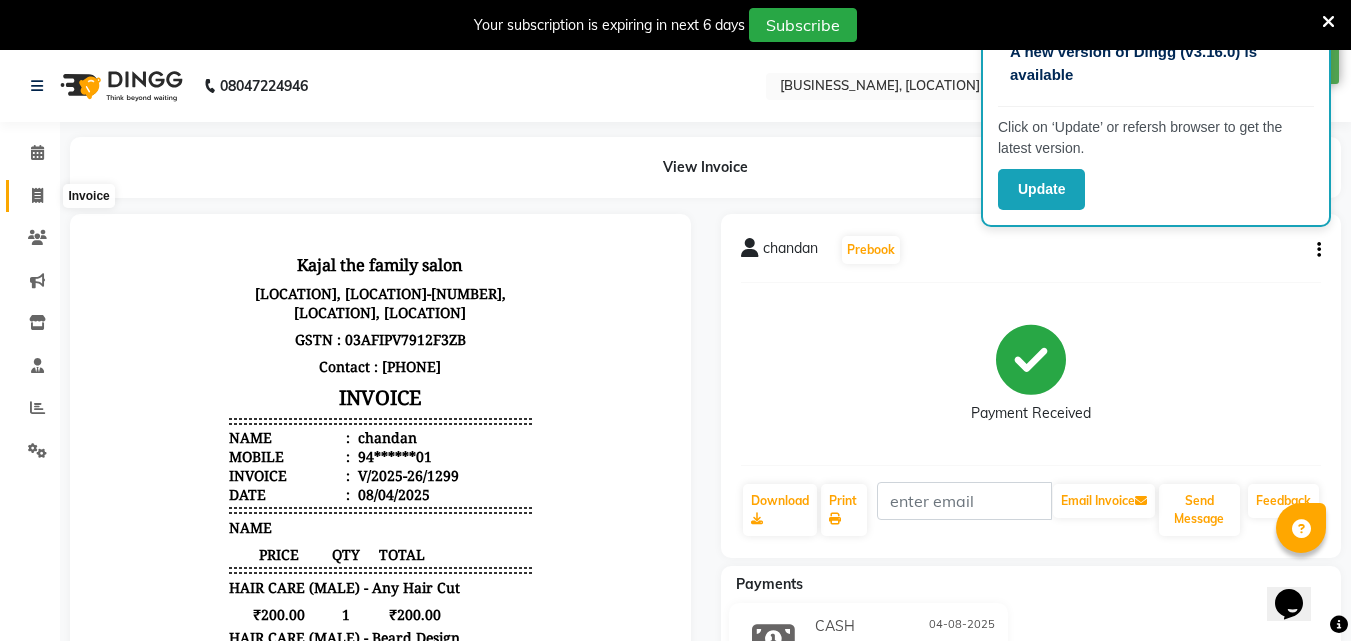 click 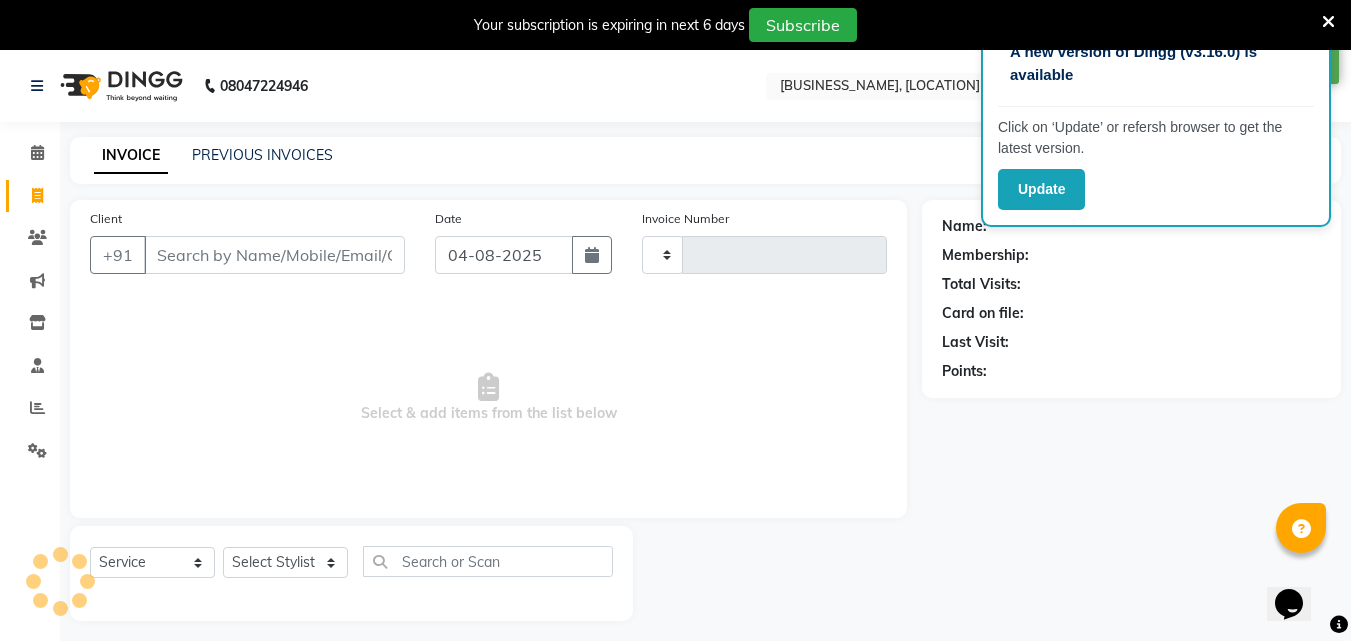 scroll, scrollTop: 50, scrollLeft: 0, axis: vertical 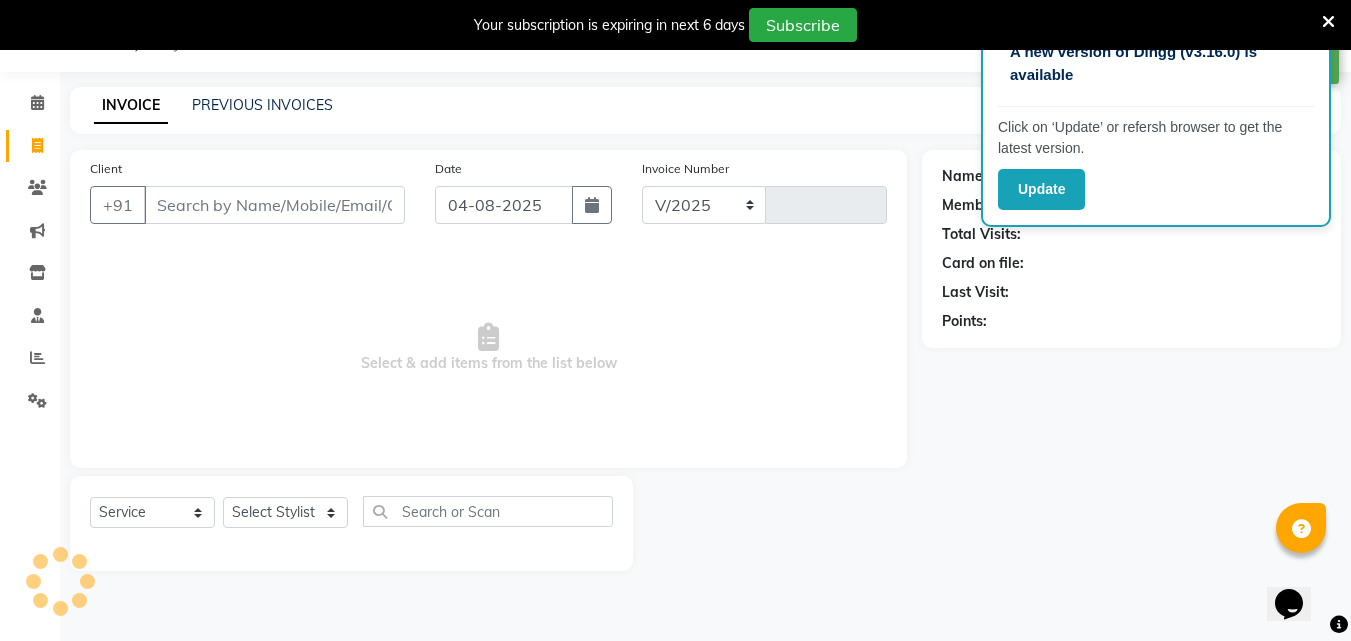 select on "39" 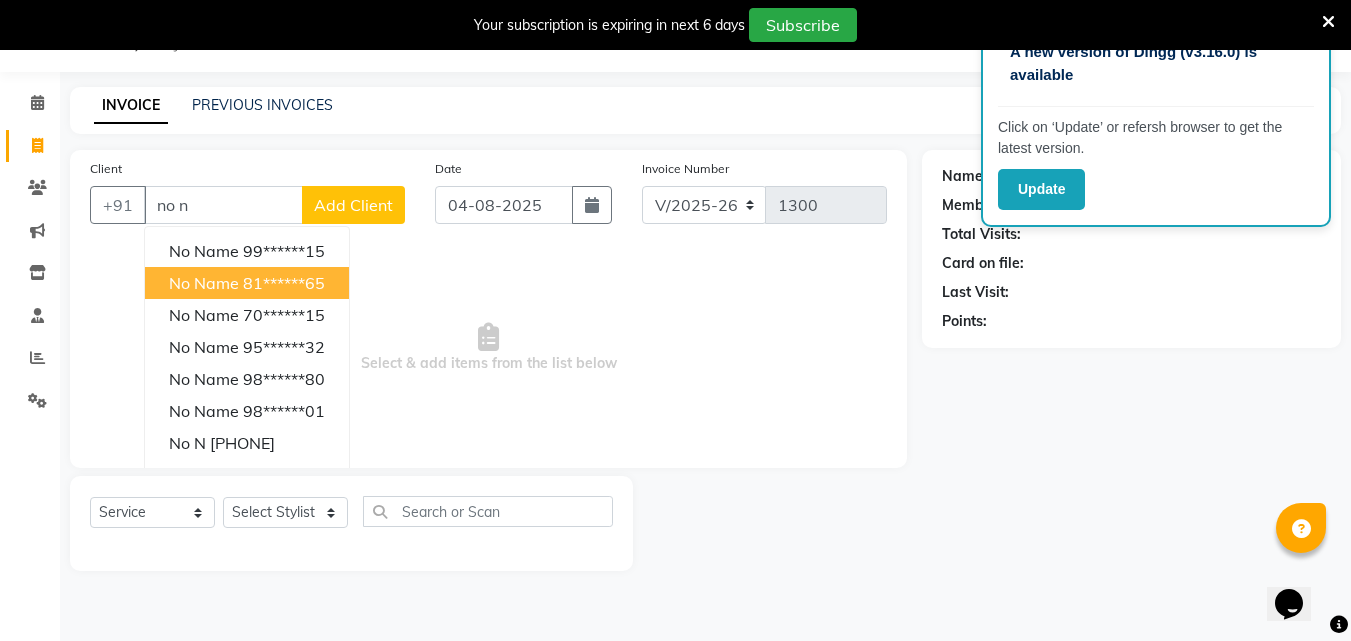 click on "no name  [PHONE]" at bounding box center [247, 283] 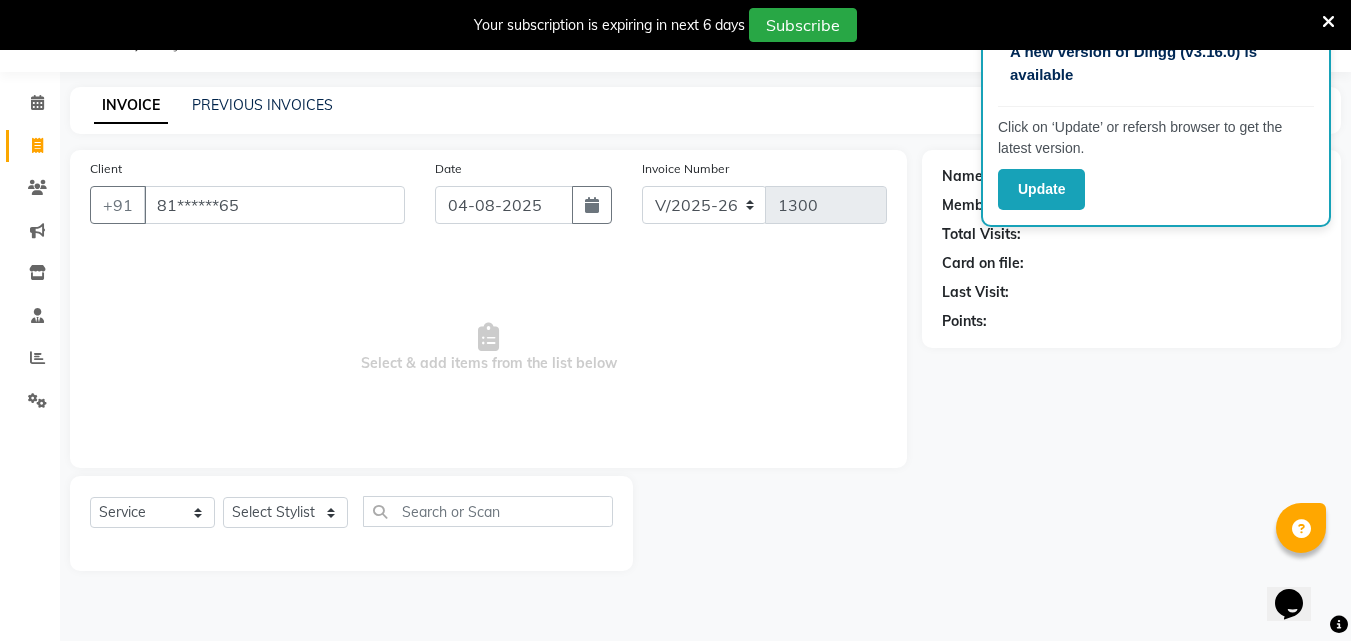 type on "81******65" 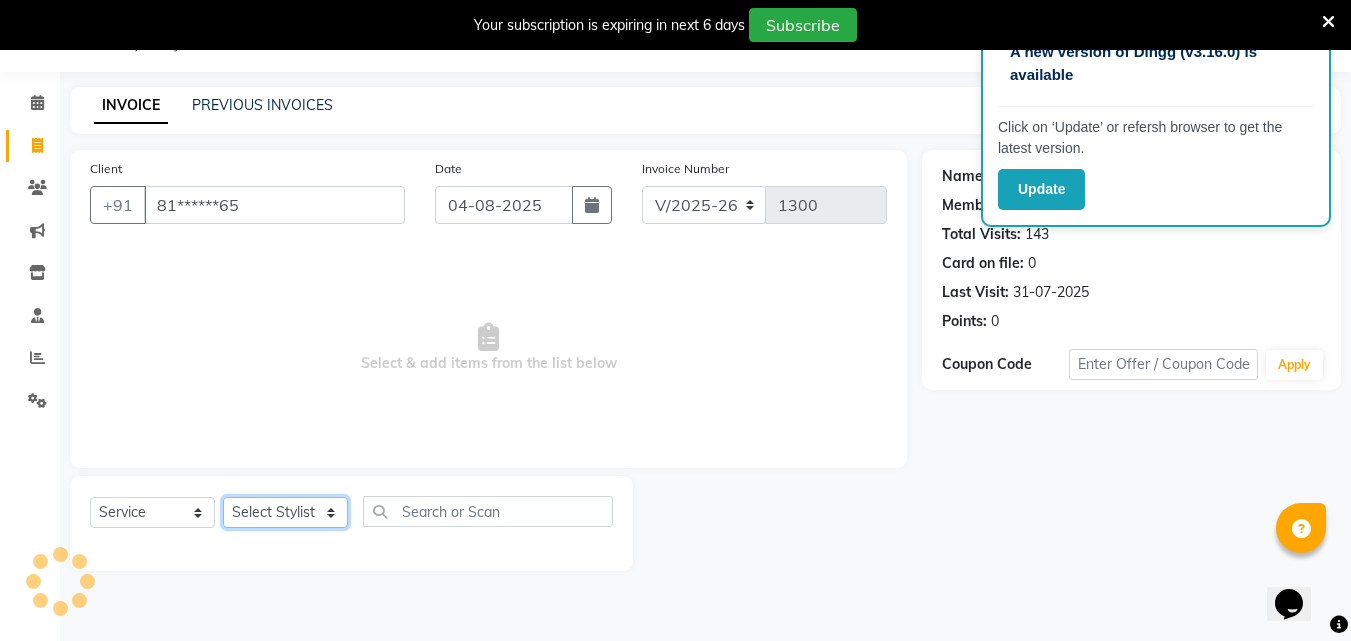 click on "Select Stylist [FIRST] [FIRST] [FIRST] [FIRST]  [FIRST]    [FIRST]    [FIRST]   [FIRST]   Reception   [FIRST]    [FIRST]   [FIRST]" 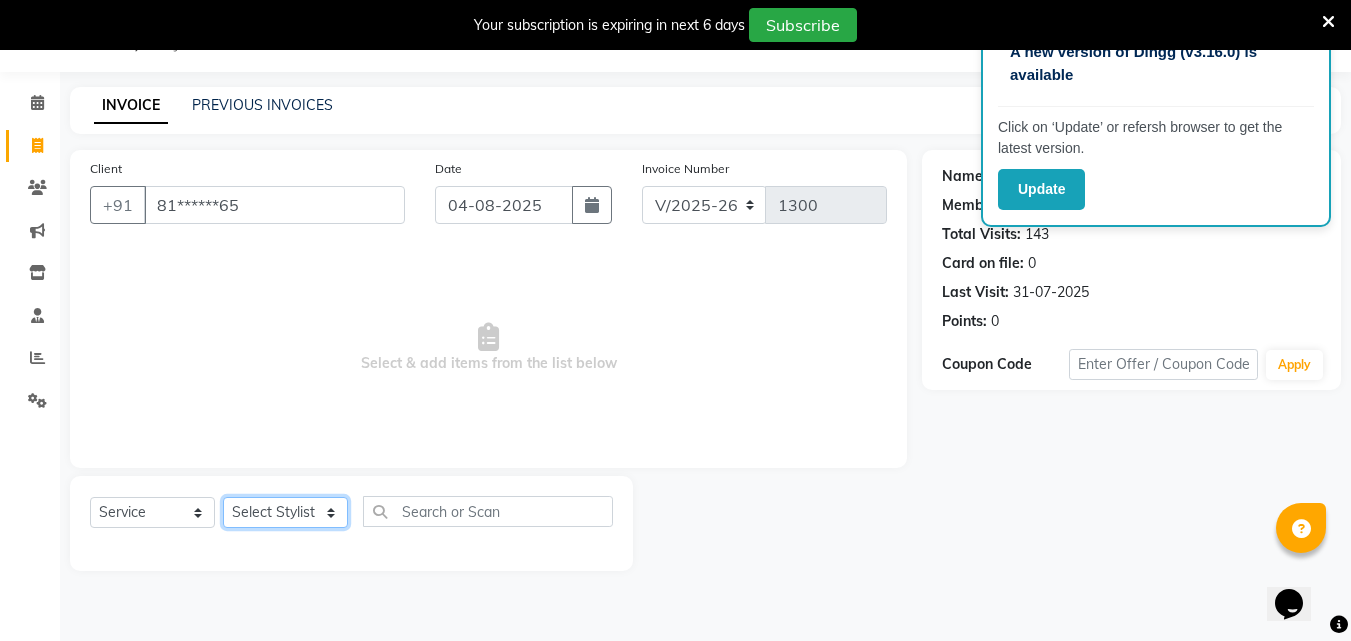 select on "63019" 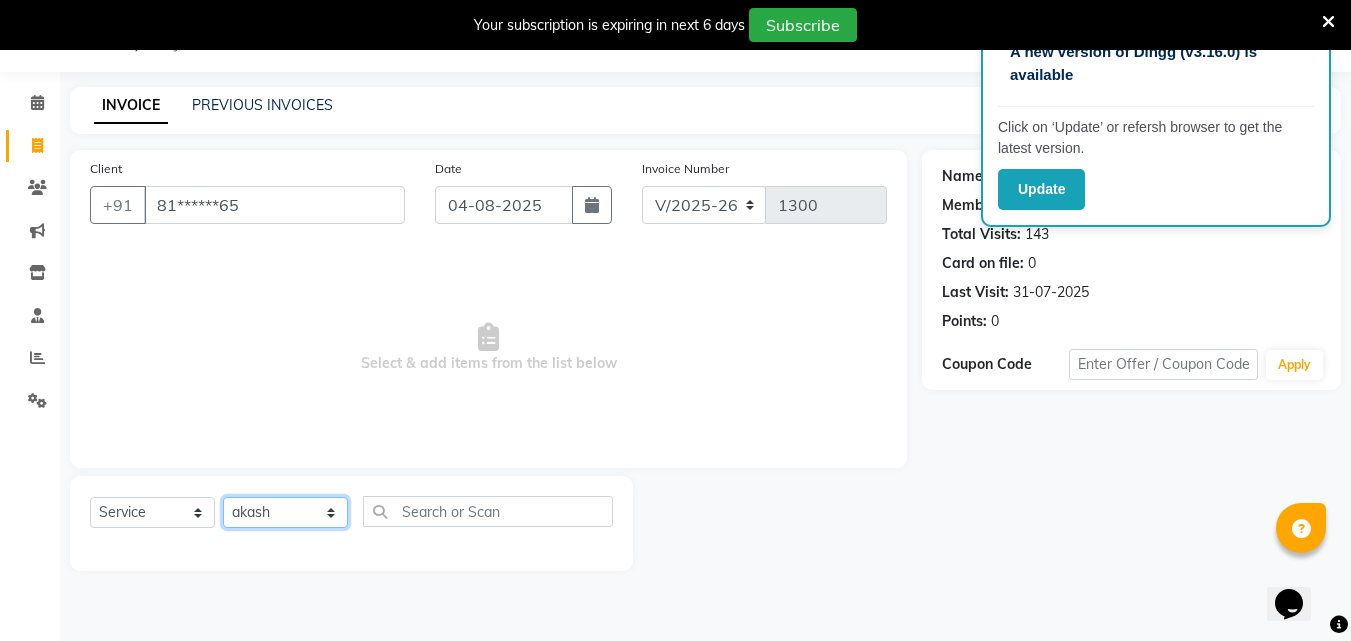 click on "Select Stylist [FIRST] [FIRST] [FIRST] [FIRST]  [FIRST]    [FIRST]    [FIRST]   [FIRST]   Reception   [FIRST]    [FIRST]   [FIRST]" 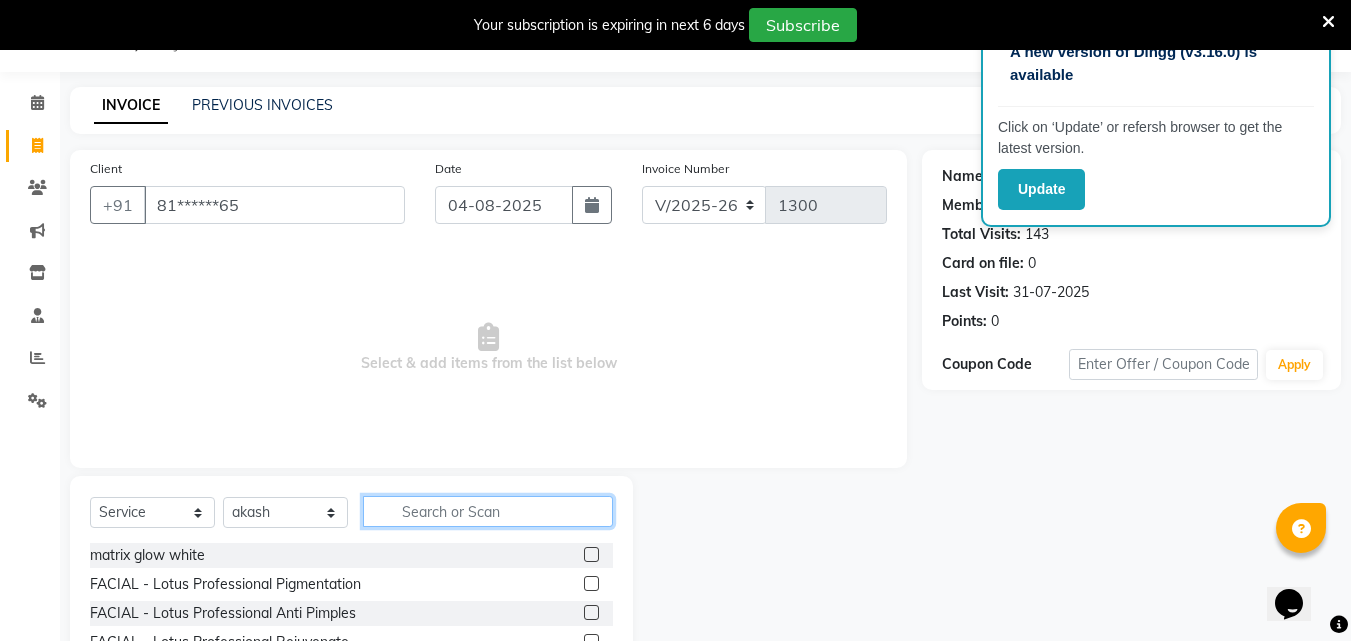 click 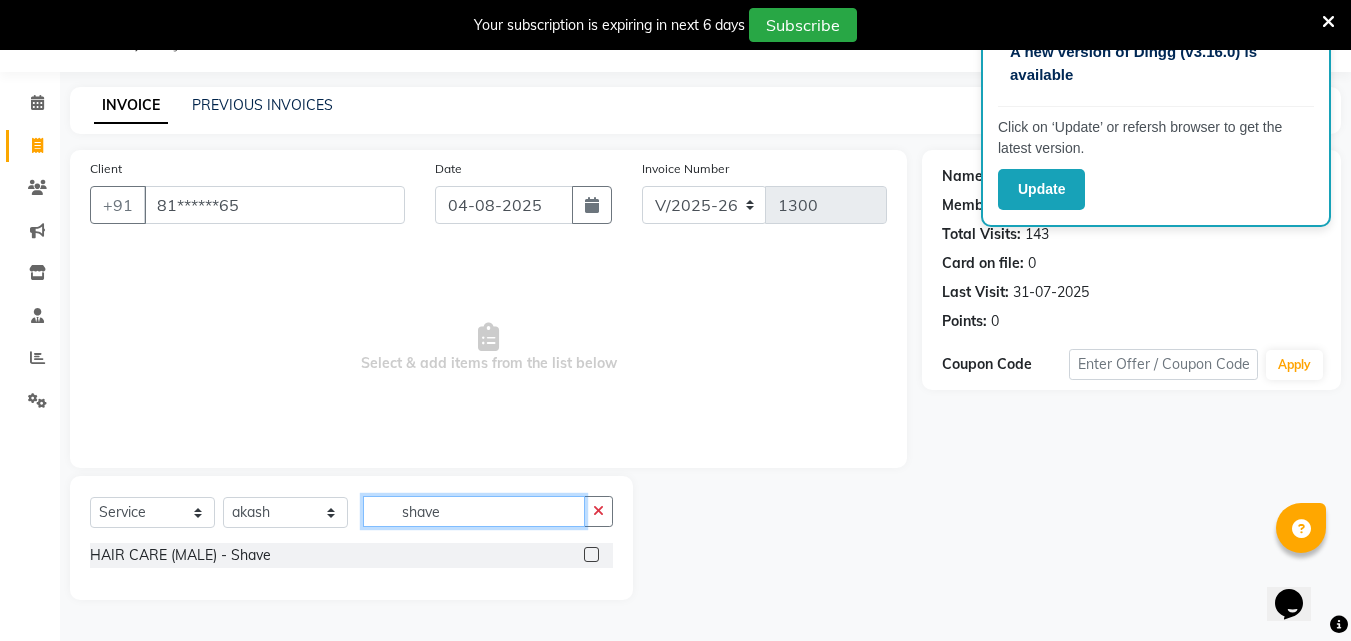 type on "shave" 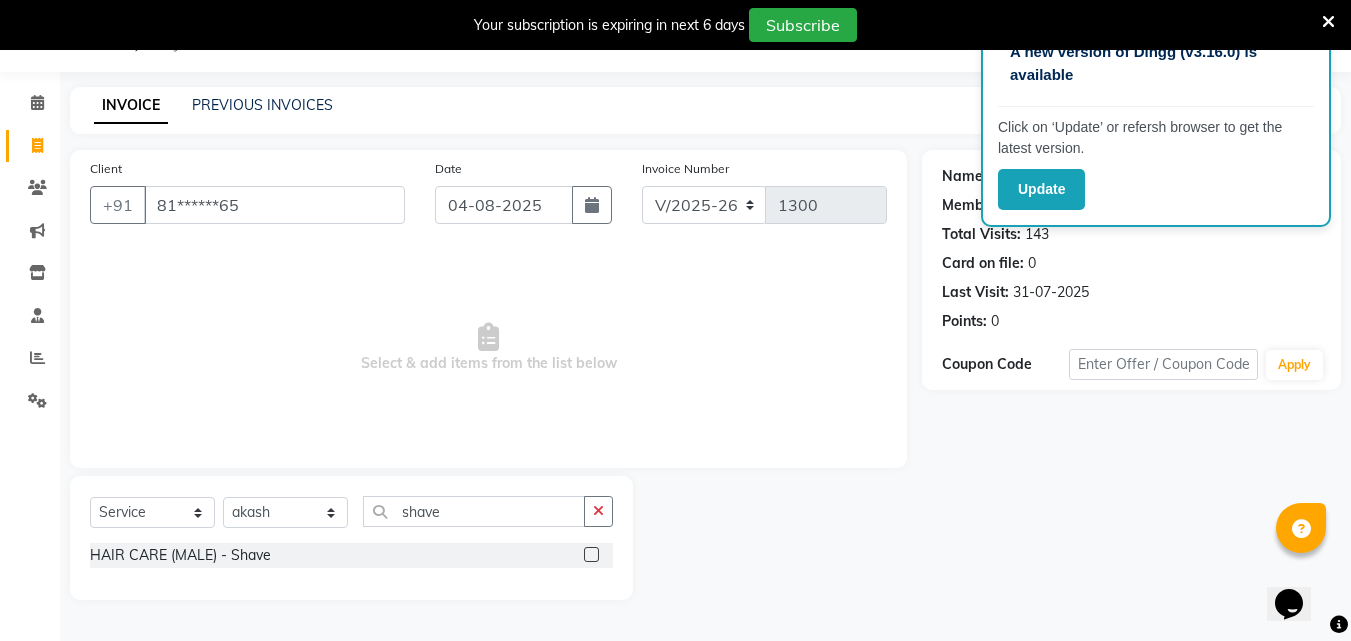 click 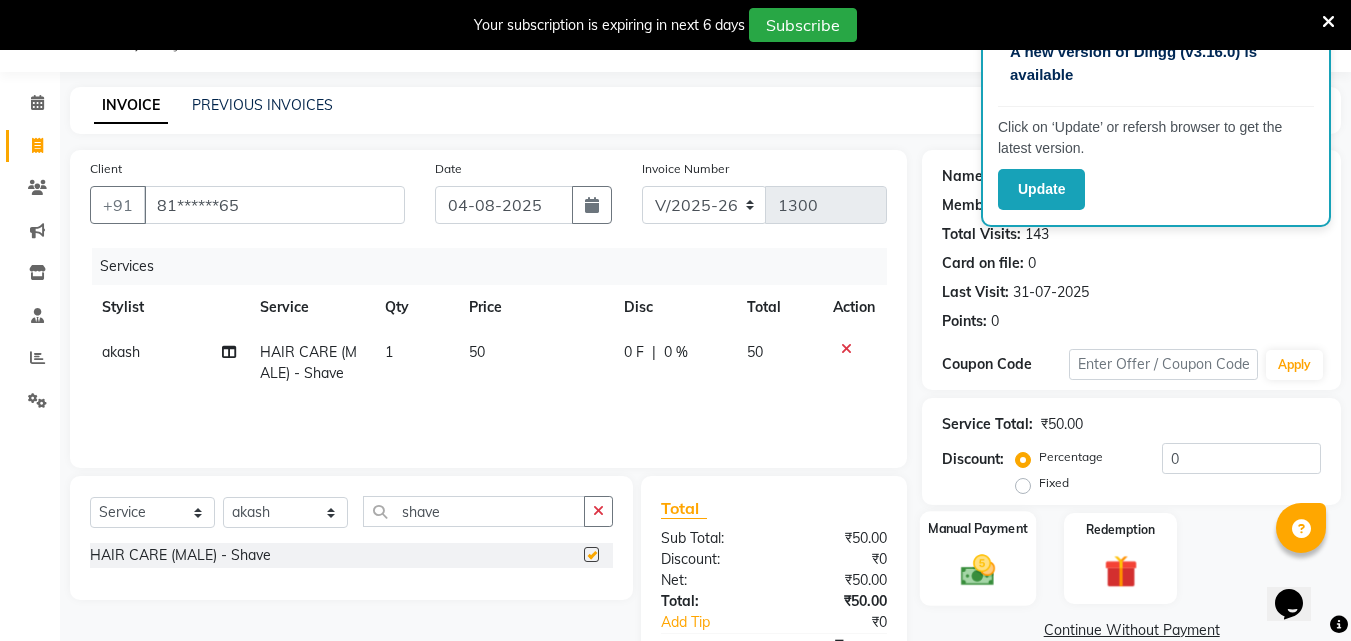 checkbox on "false" 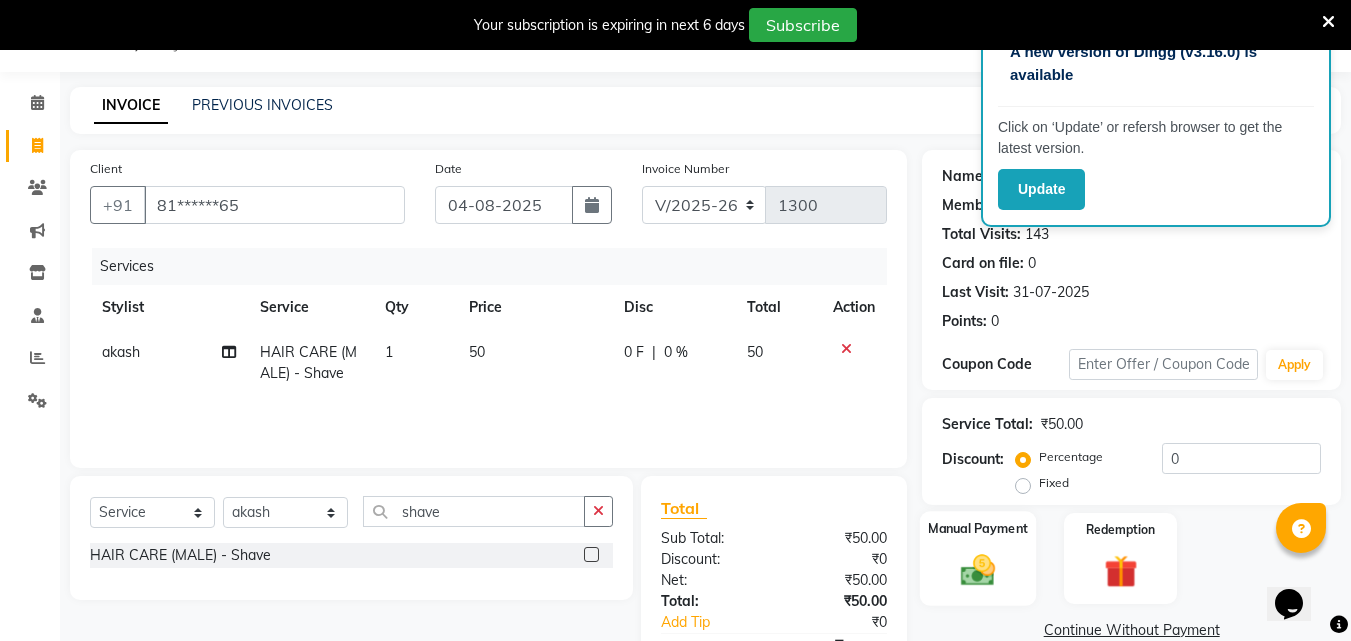 click 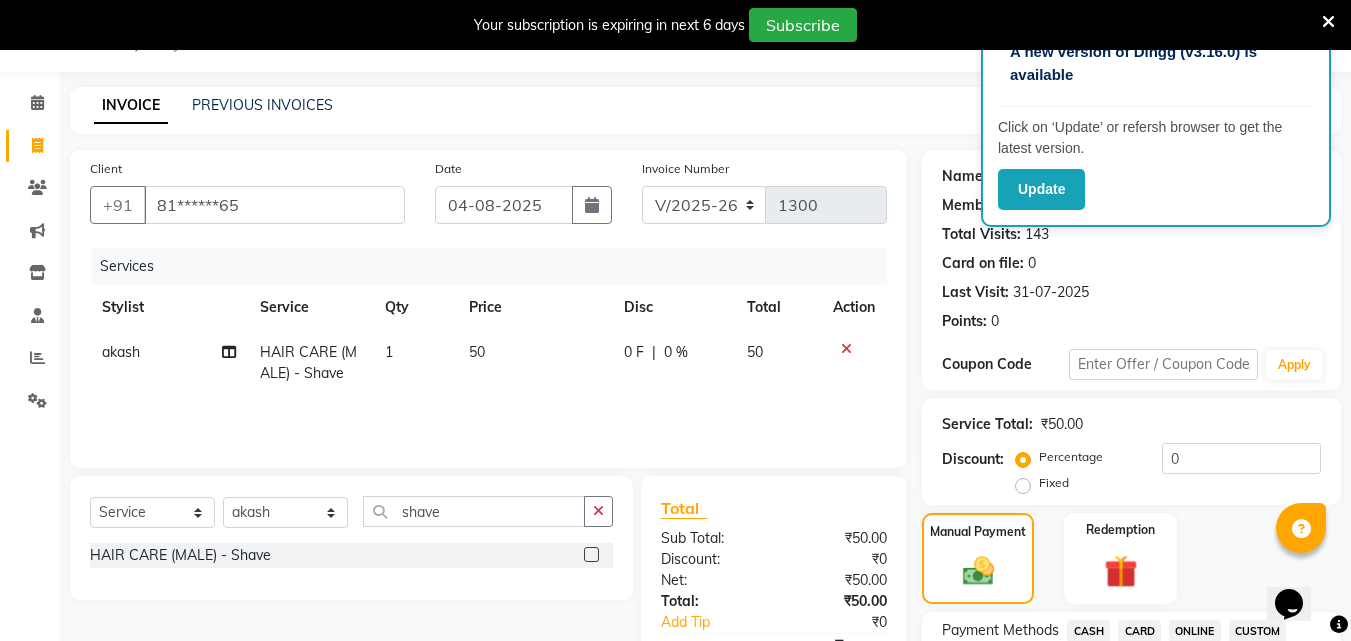 drag, startPoint x: 1092, startPoint y: 625, endPoint x: 1066, endPoint y: 607, distance: 31.622776 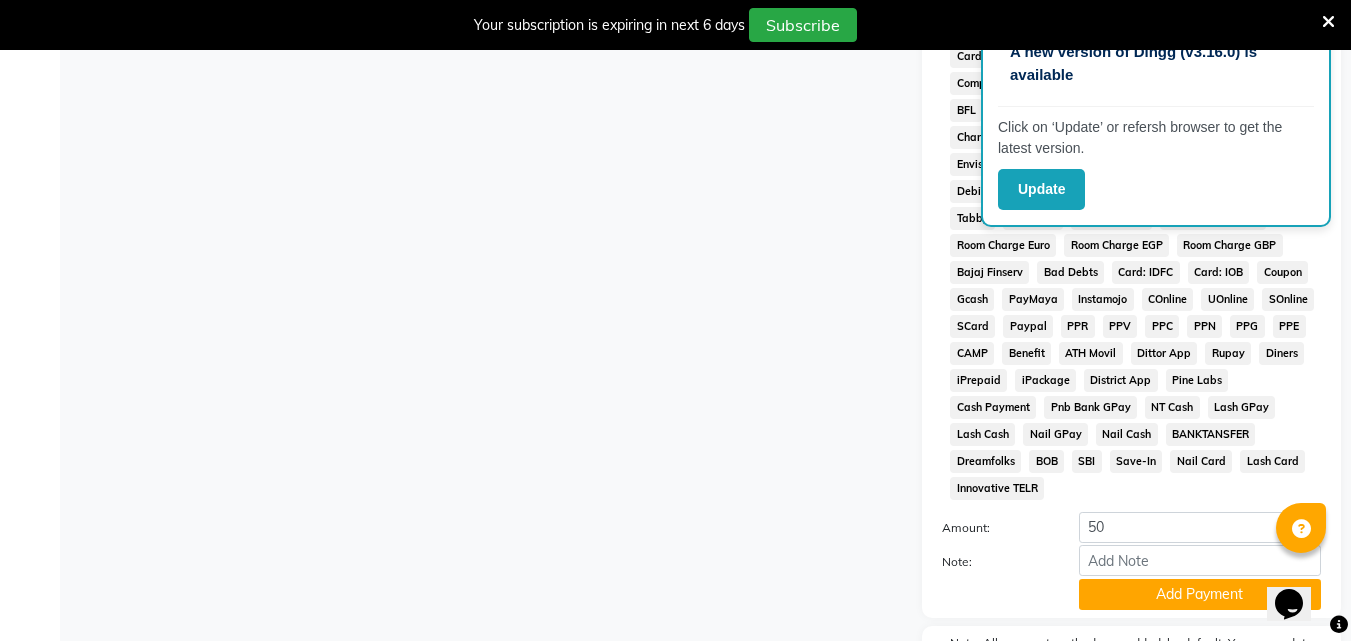 scroll, scrollTop: 938, scrollLeft: 0, axis: vertical 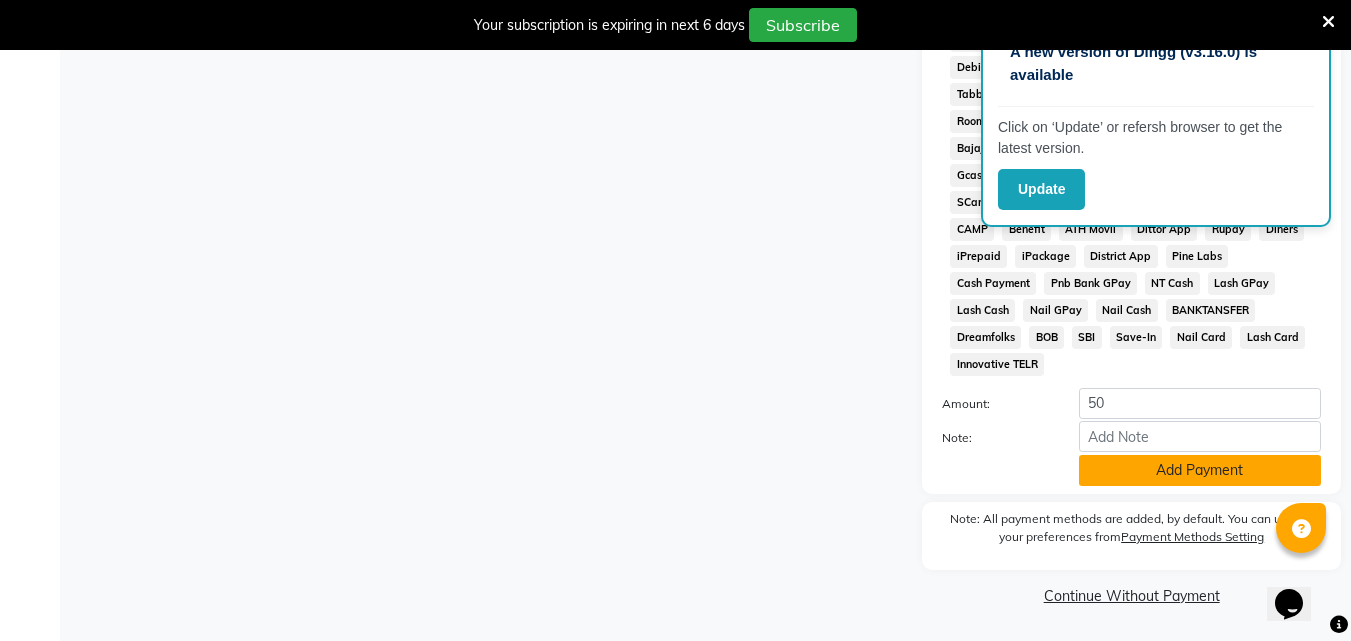 click on "Add Payment" 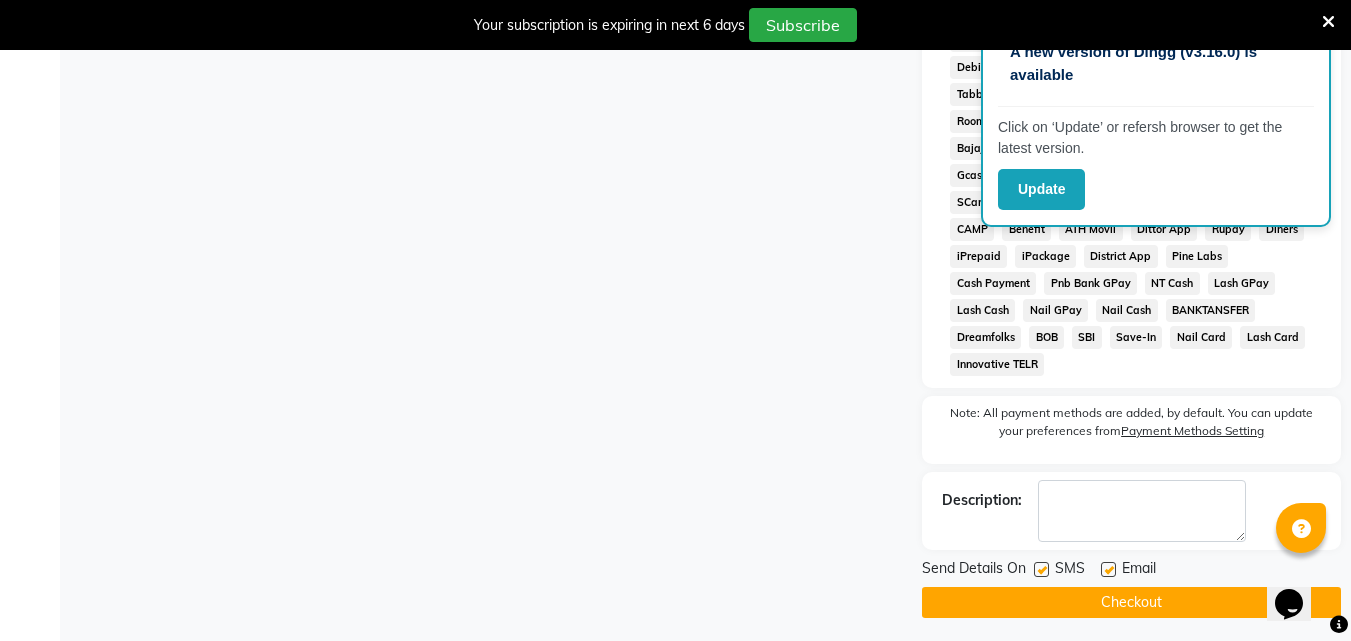 click 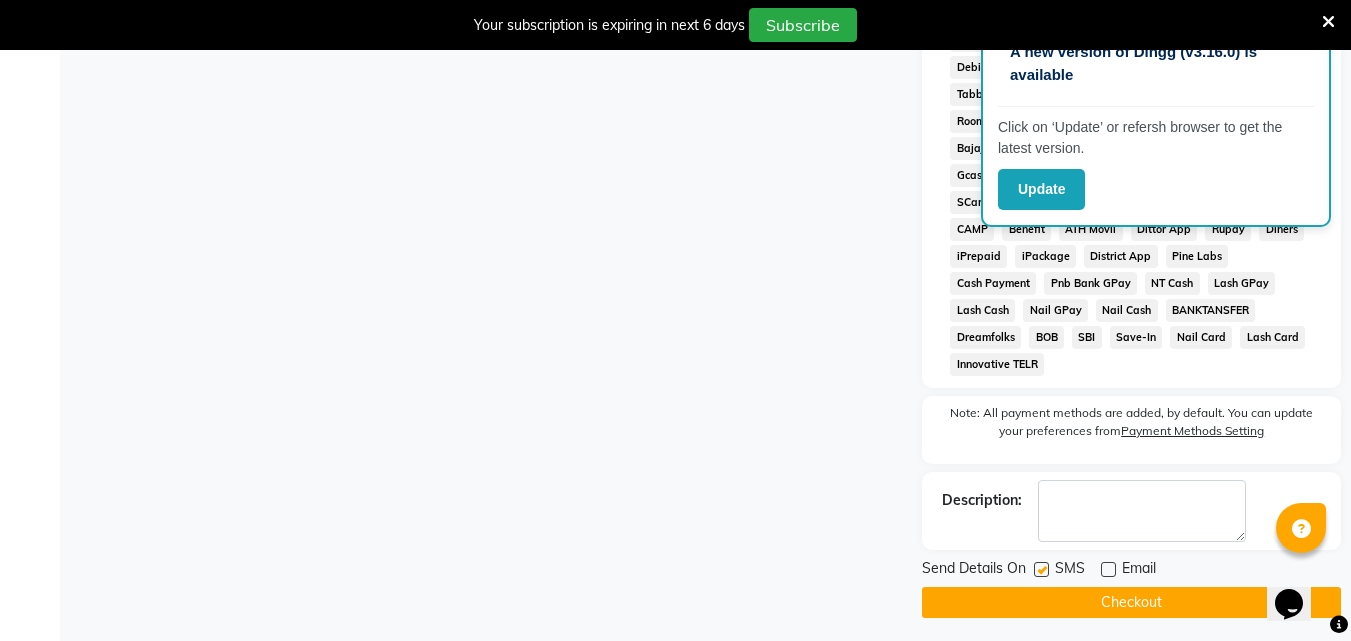 click on "Checkout" 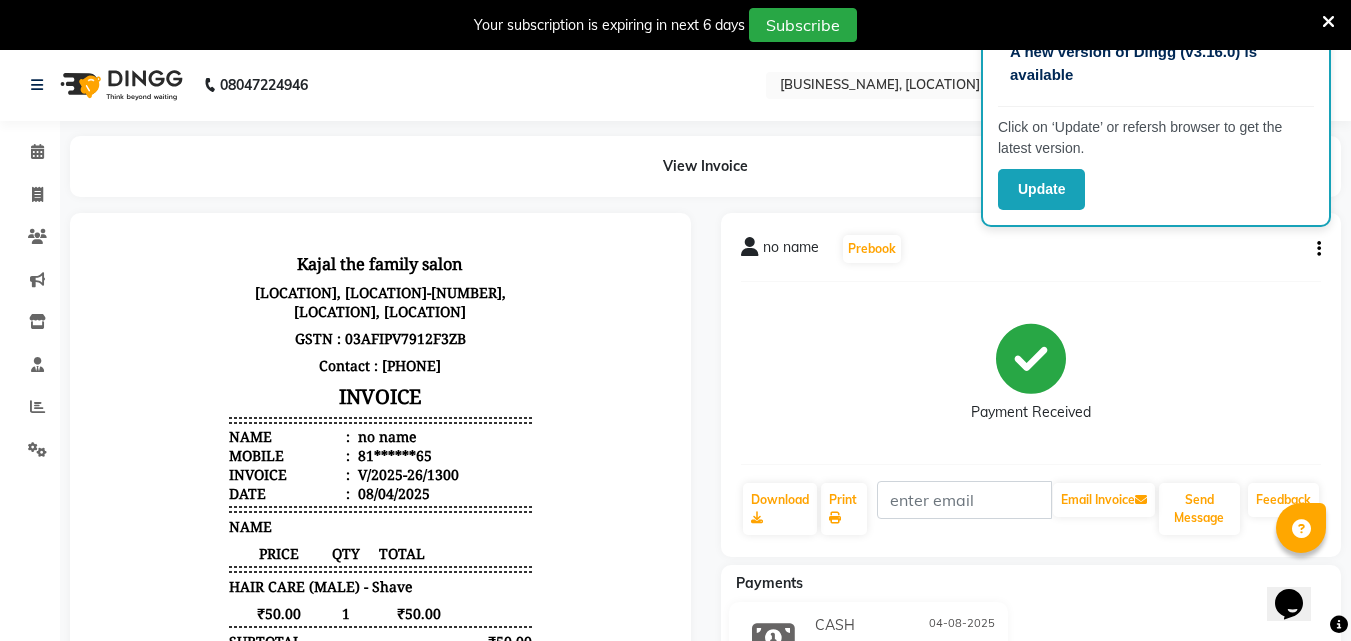 scroll, scrollTop: 0, scrollLeft: 0, axis: both 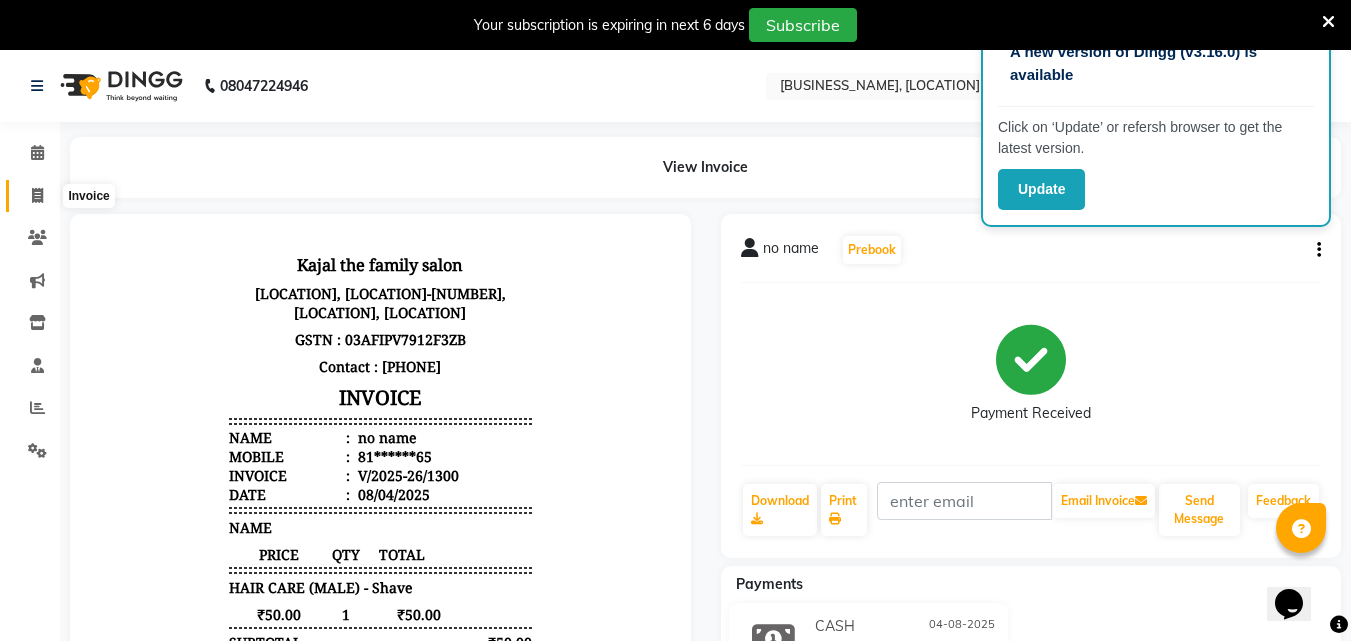 click 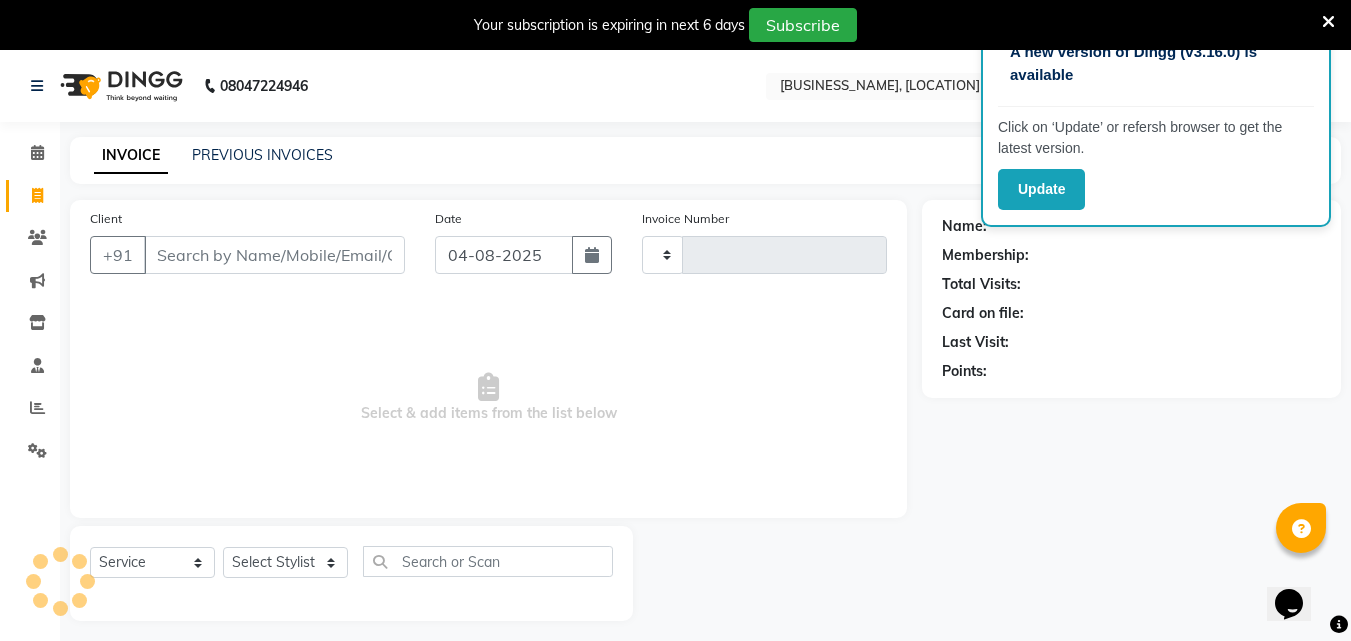 scroll, scrollTop: 50, scrollLeft: 0, axis: vertical 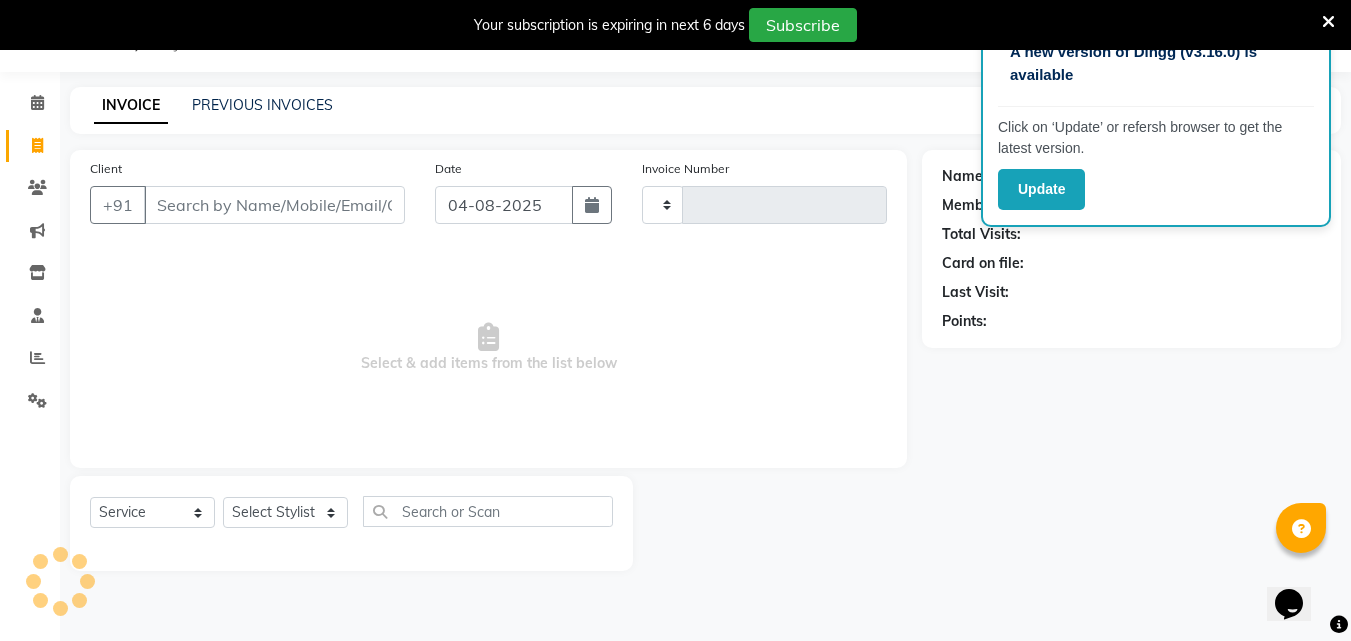 type on "1301" 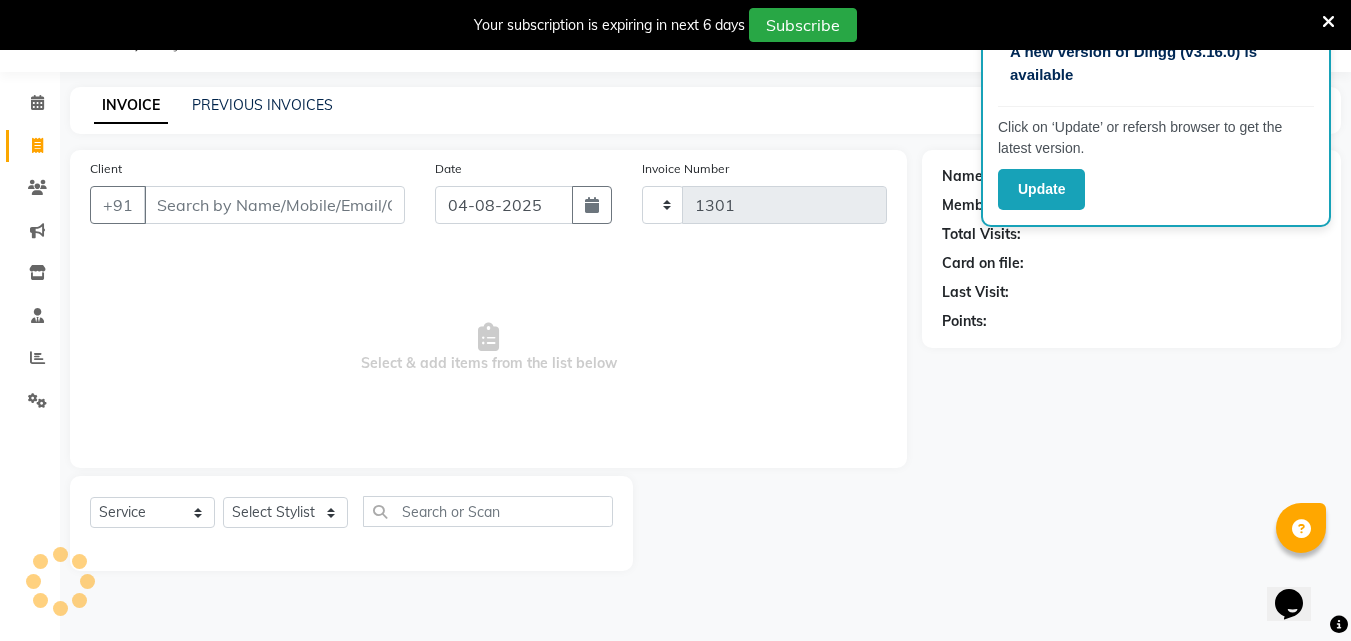 select on "39" 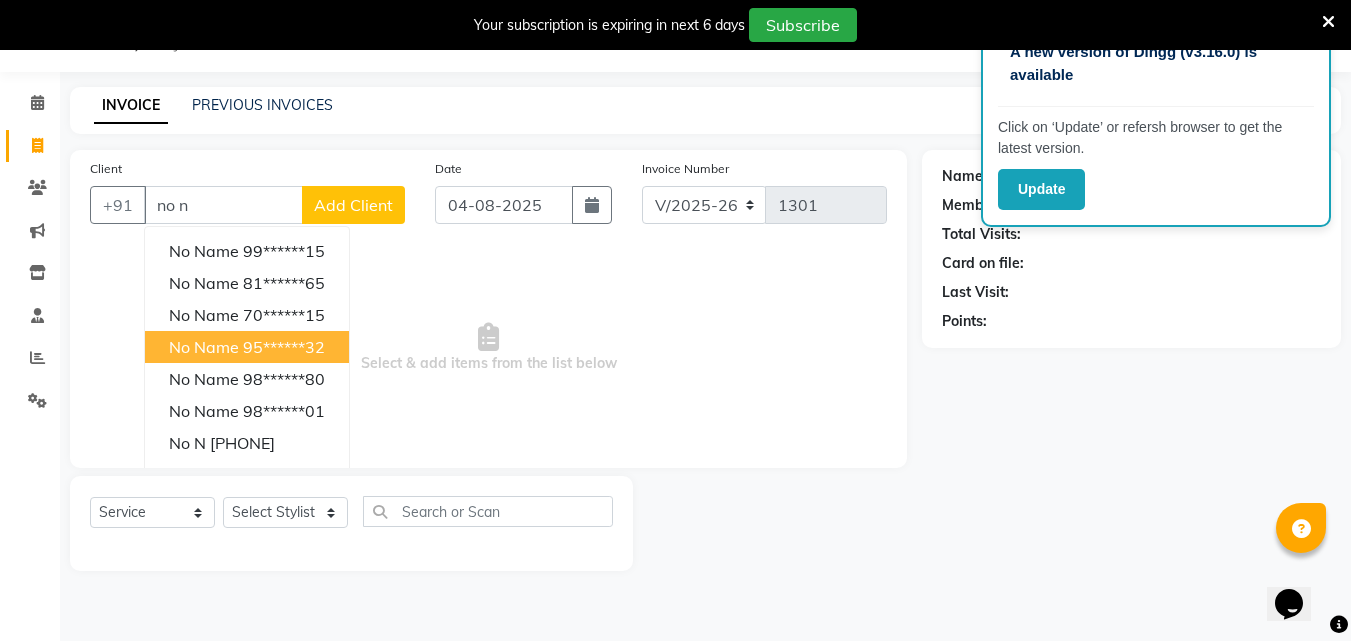 click on "no name" at bounding box center (204, 347) 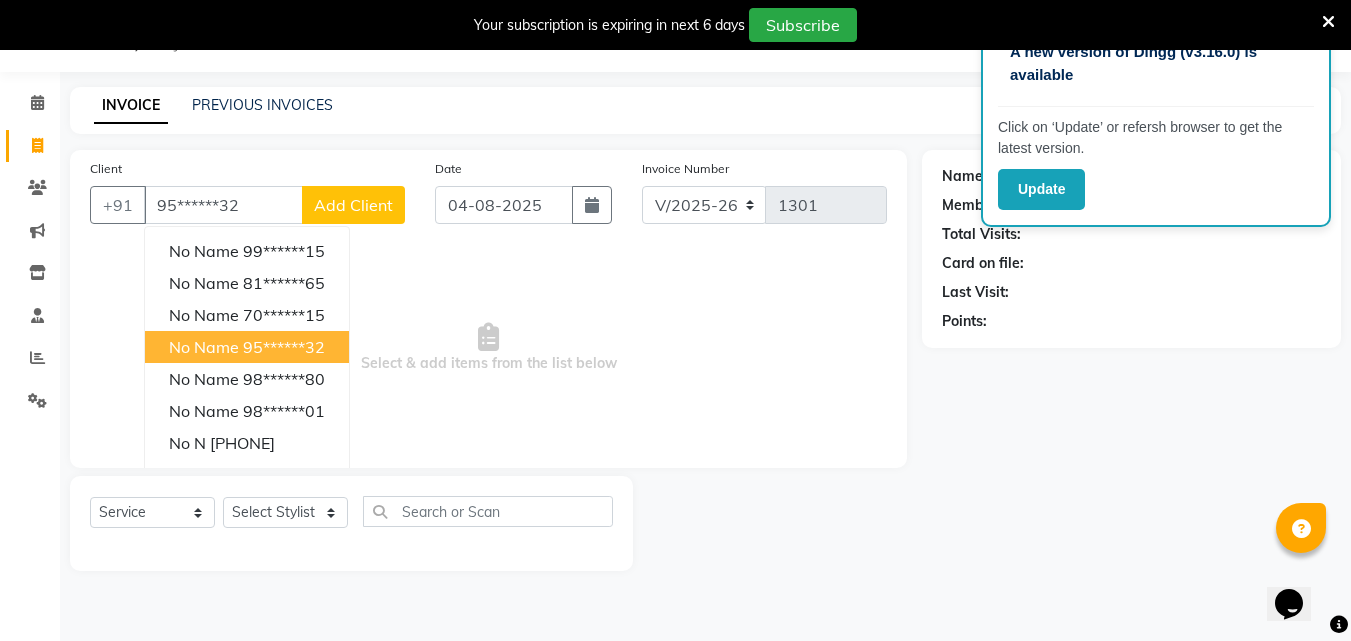 type on "95******32" 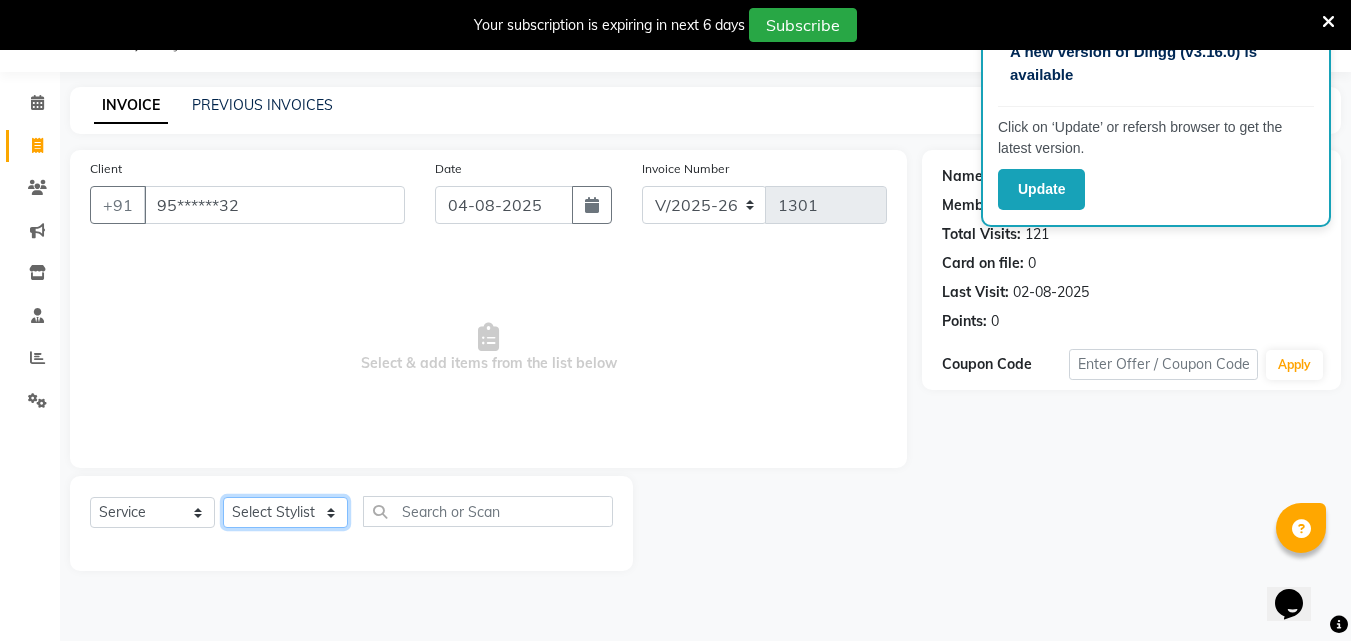 click on "Select Stylist [FIRST] [FIRST] [FIRST] [FIRST]  [FIRST]    [FIRST]    [FIRST]   [FIRST]   Reception   [FIRST]    [FIRST]   [FIRST]" 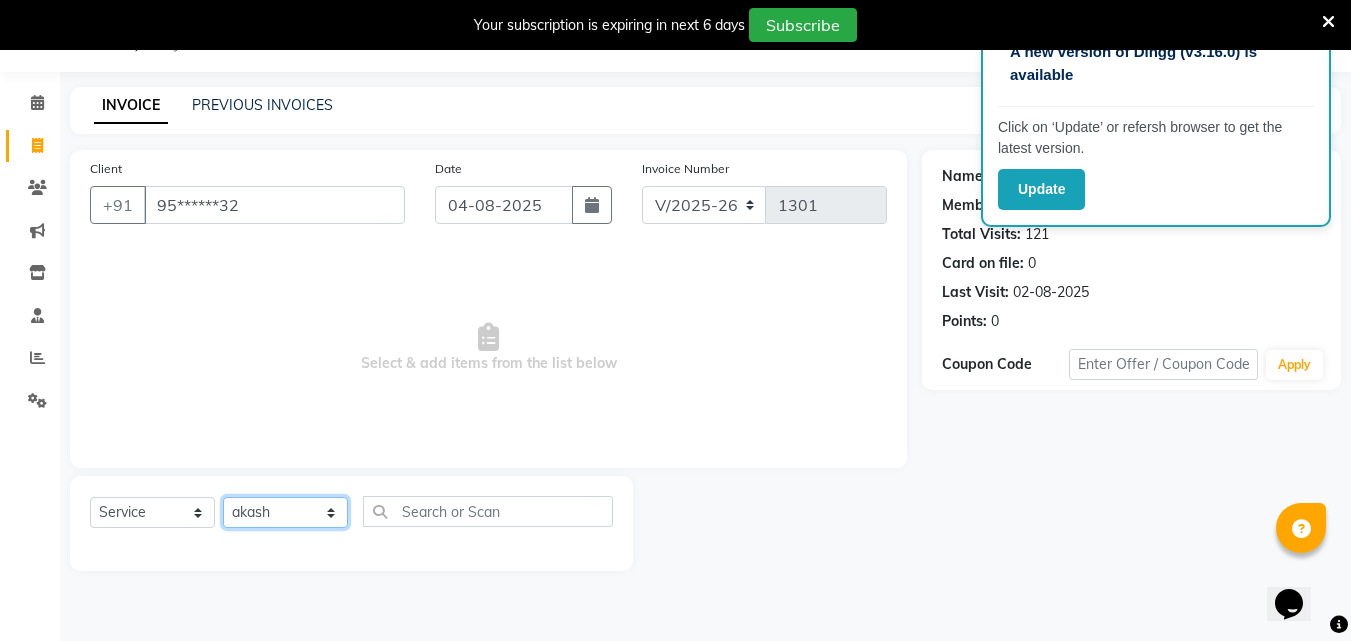 click on "Select Stylist [FIRST] [FIRST] [FIRST] [FIRST]  [FIRST]    [FIRST]    [FIRST]   [FIRST]   Reception   [FIRST]    [FIRST]   [FIRST]" 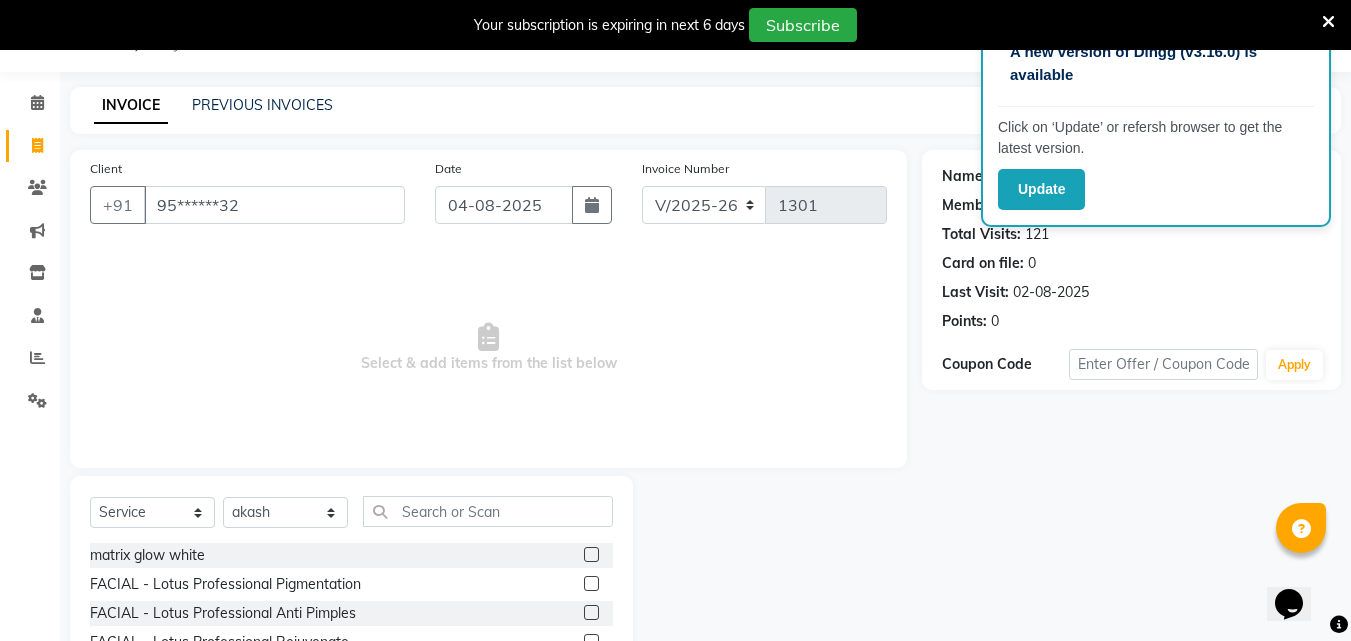 drag, startPoint x: 475, startPoint y: 559, endPoint x: 473, endPoint y: 543, distance: 16.124516 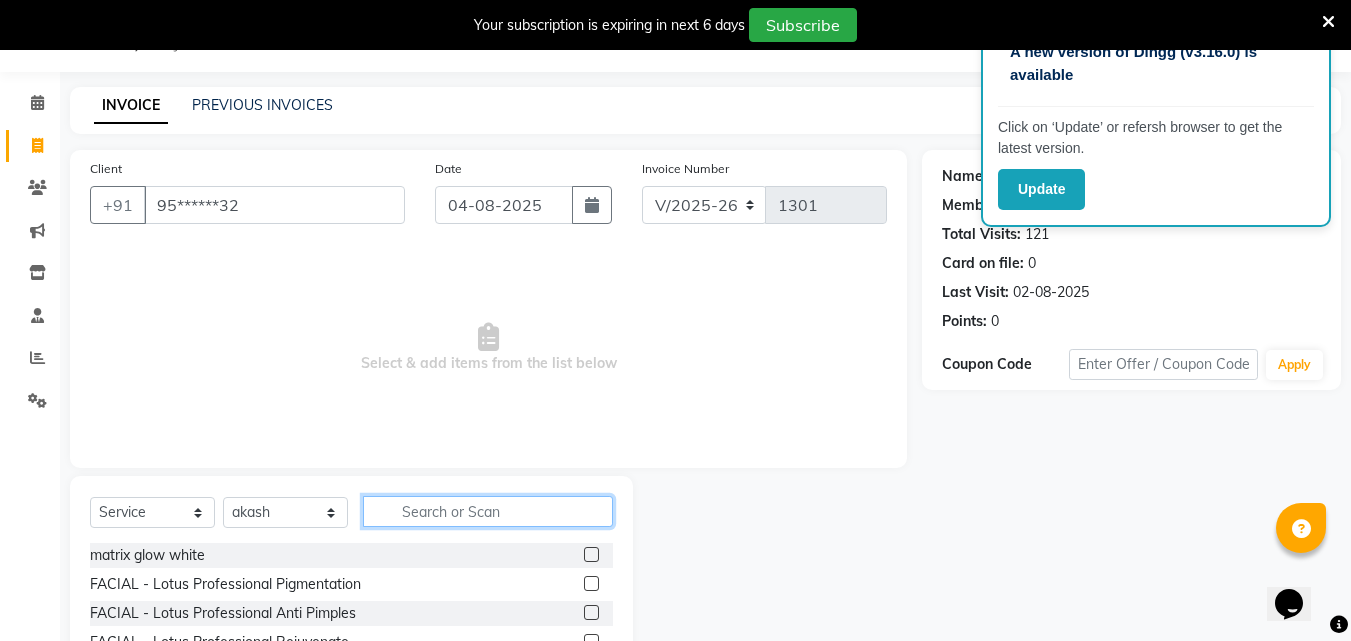 click 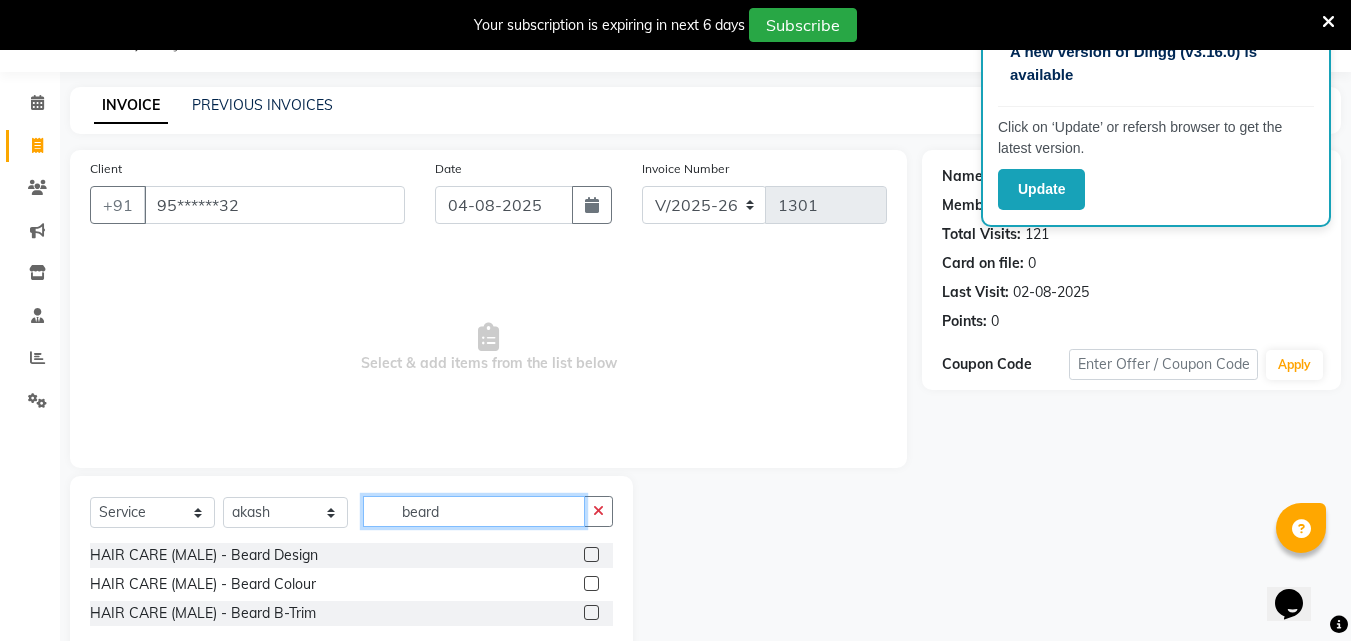 type on "beard" 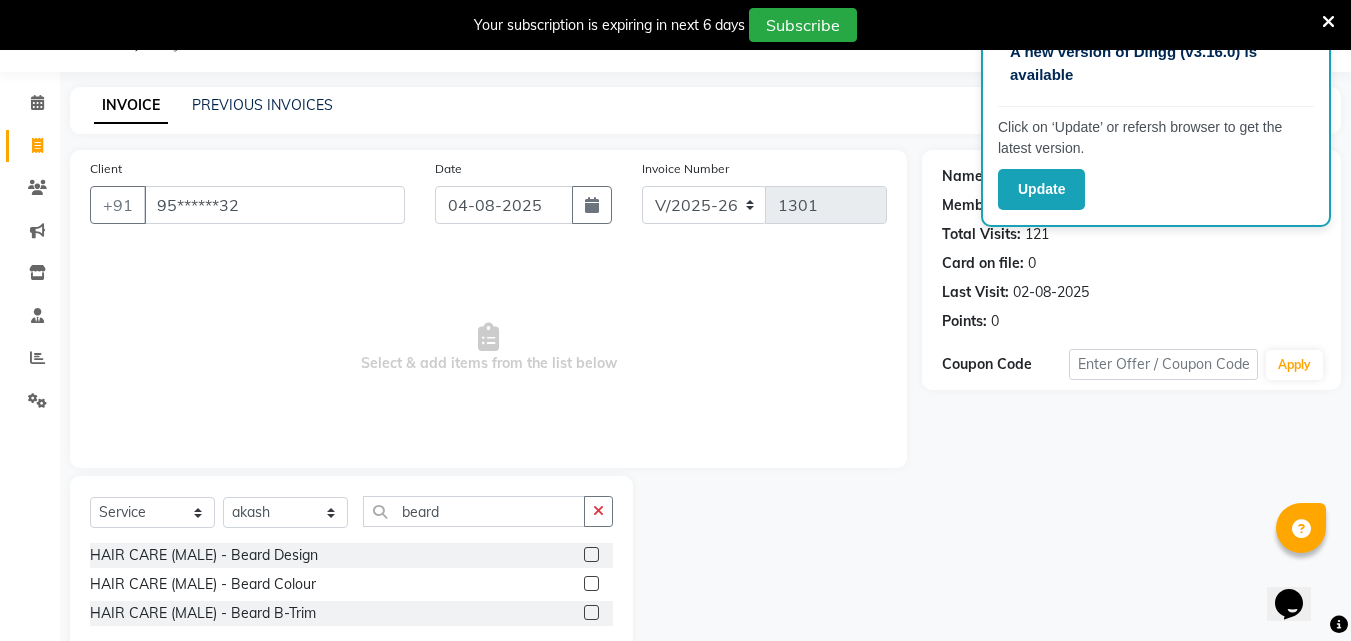 click 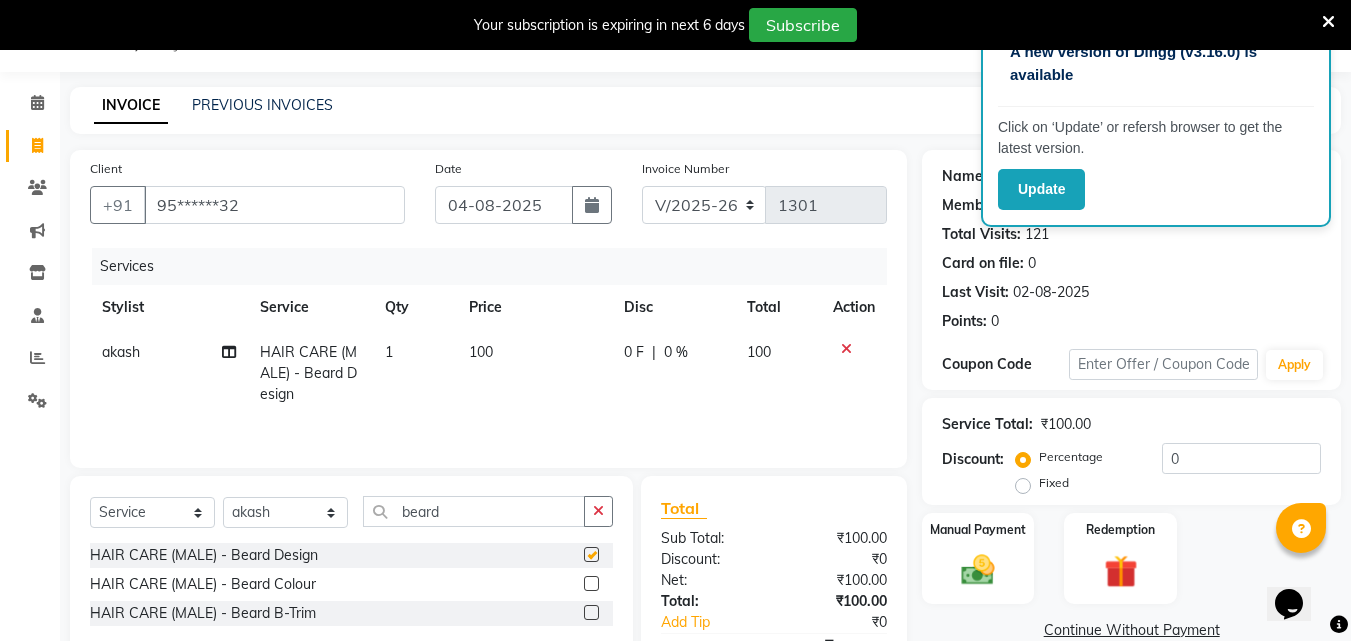 checkbox on "false" 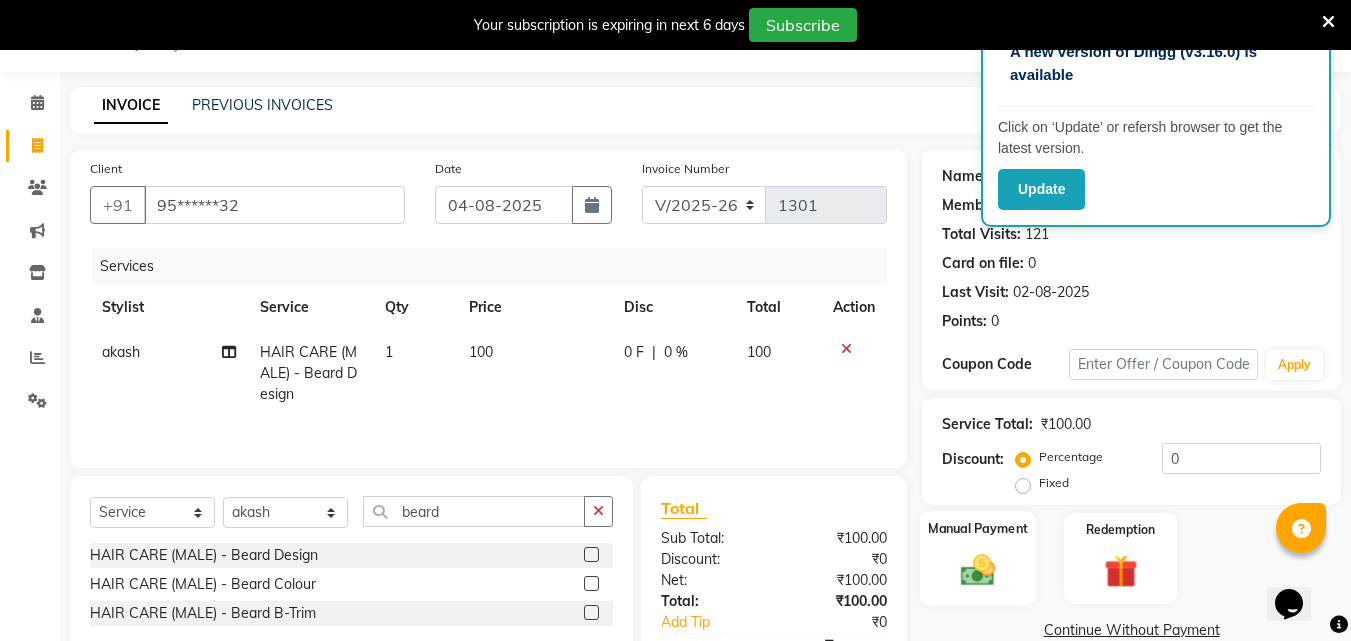 click 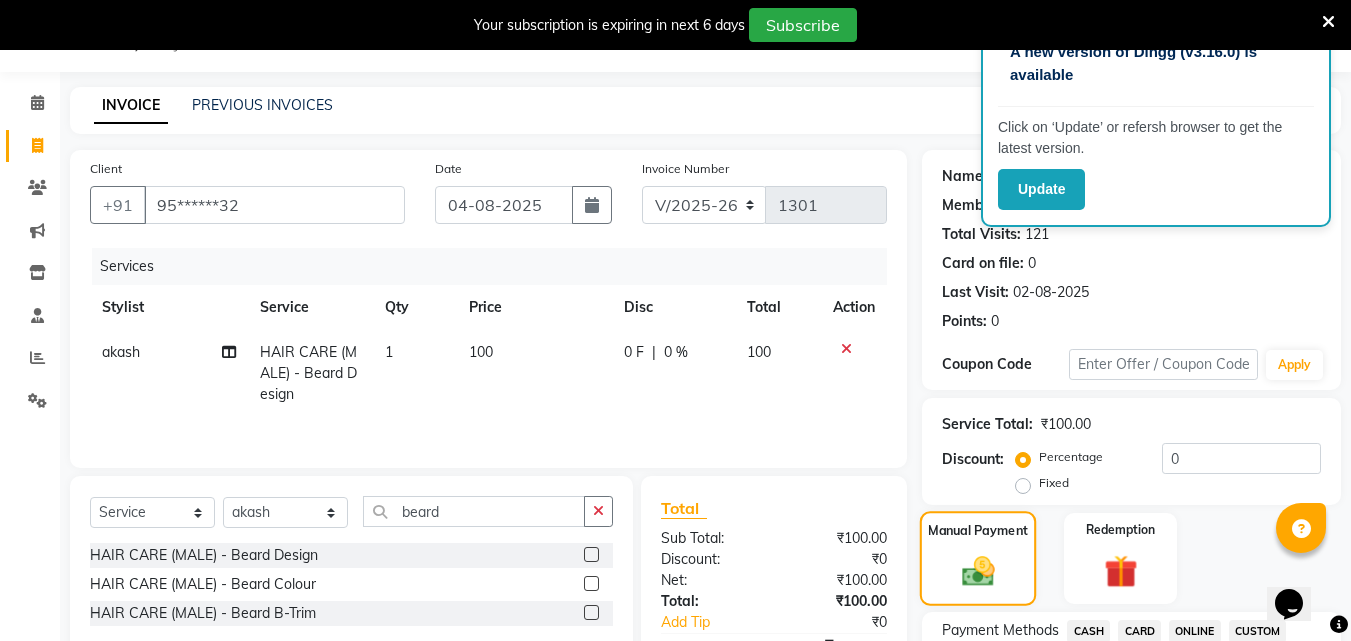 scroll, scrollTop: 250, scrollLeft: 0, axis: vertical 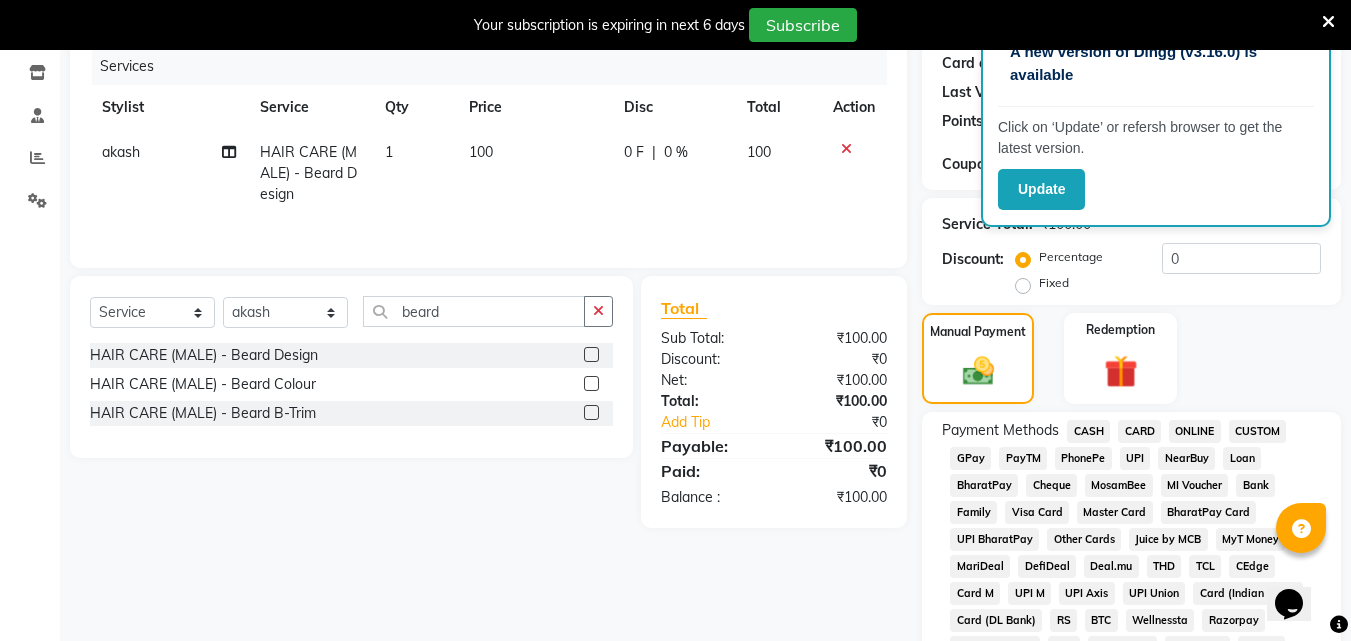 click on "PayTM" 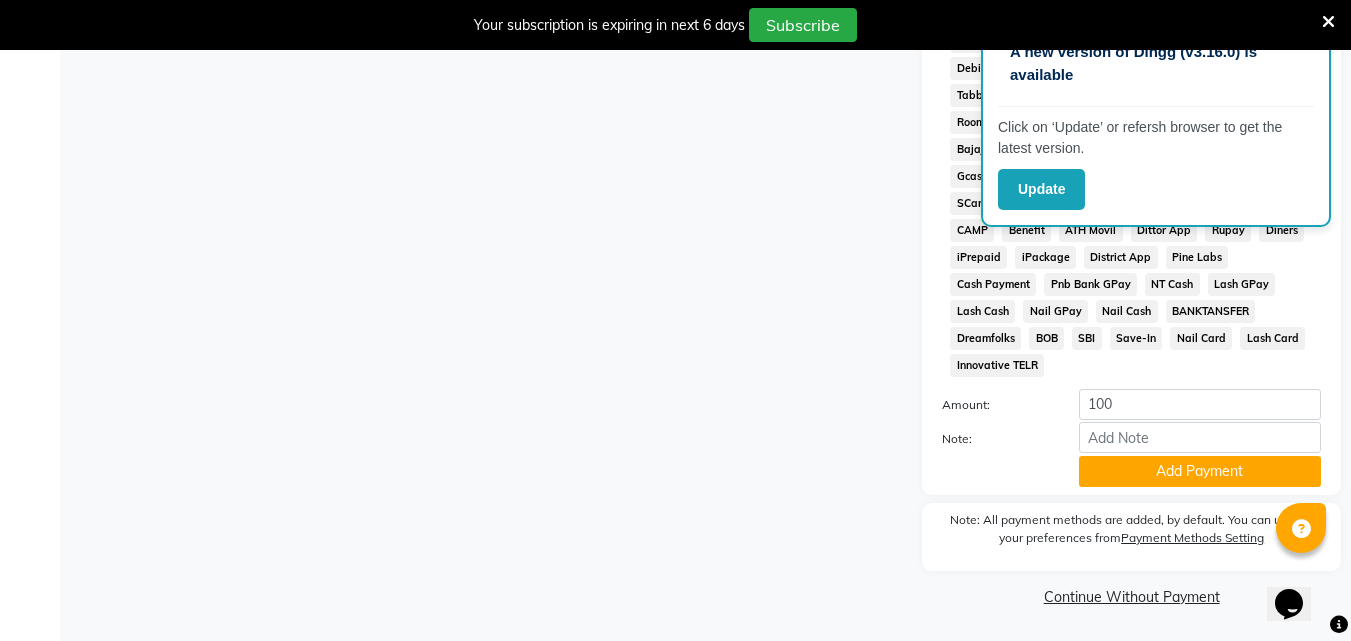 scroll, scrollTop: 938, scrollLeft: 0, axis: vertical 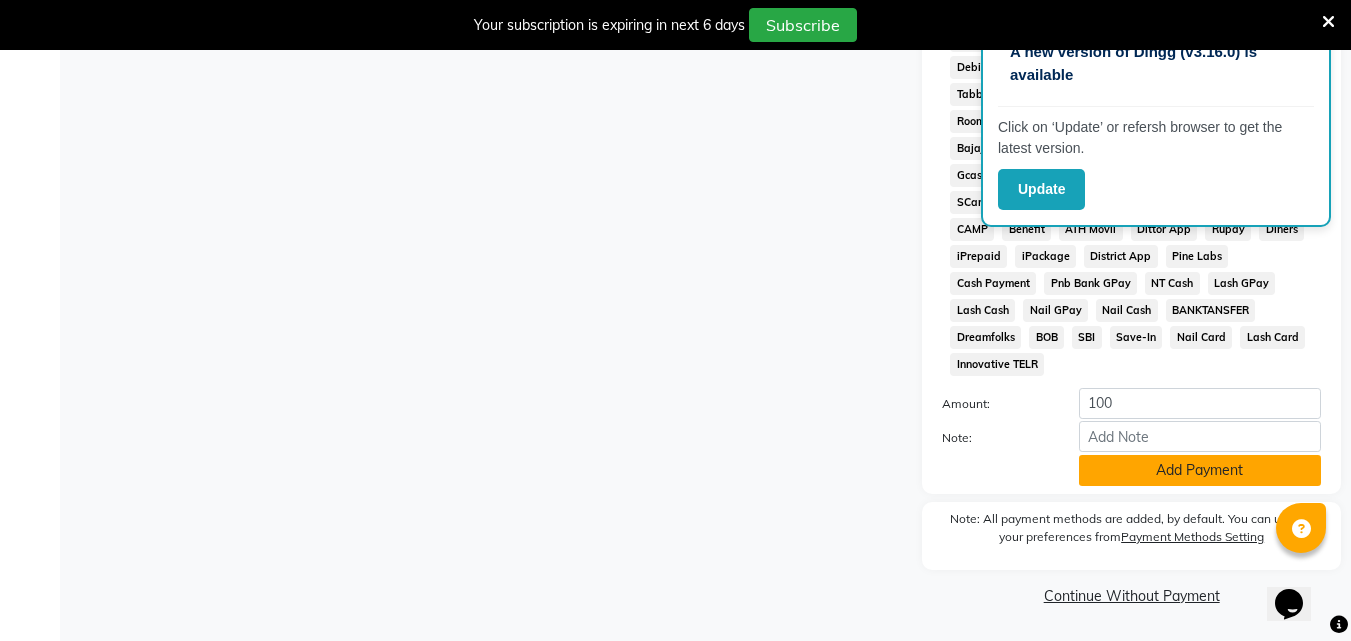 click on "Add Payment" 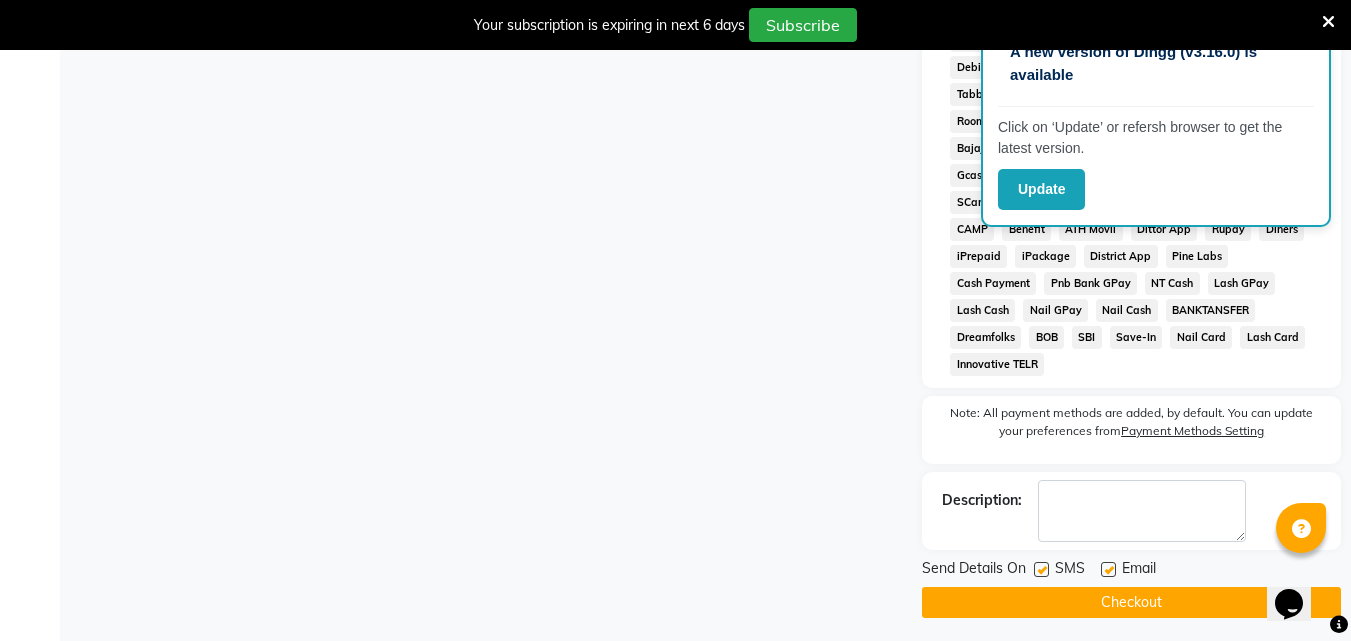 click 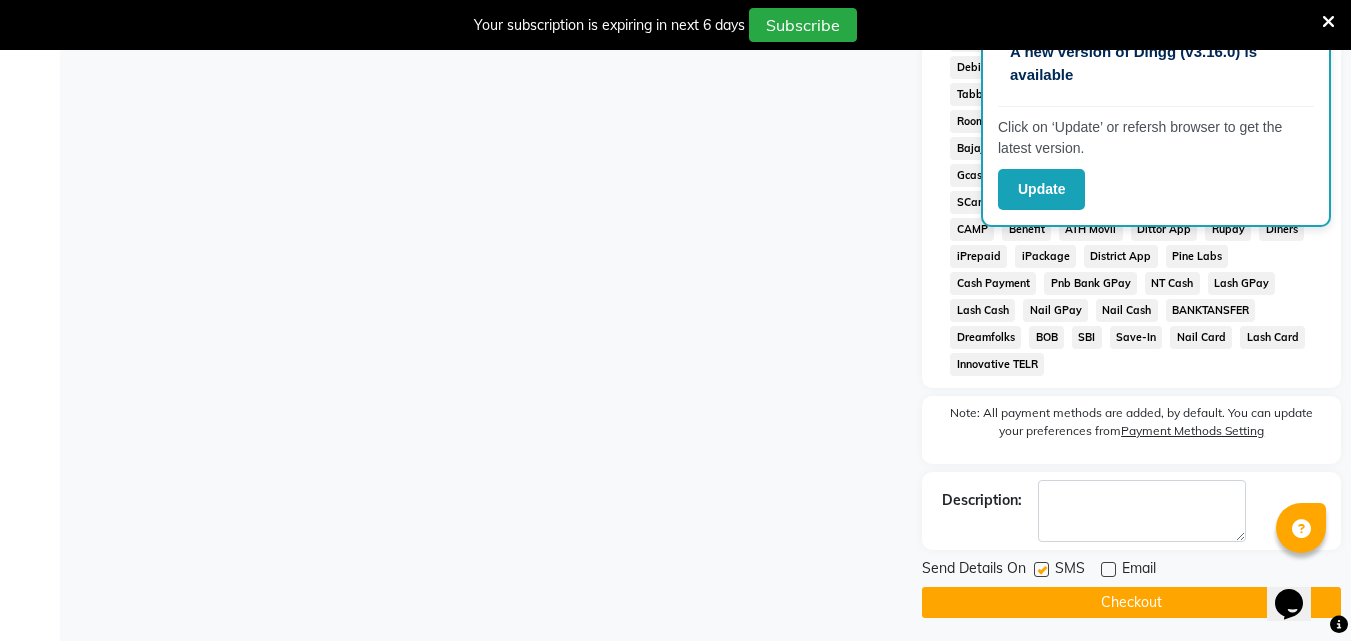 click on "Checkout" 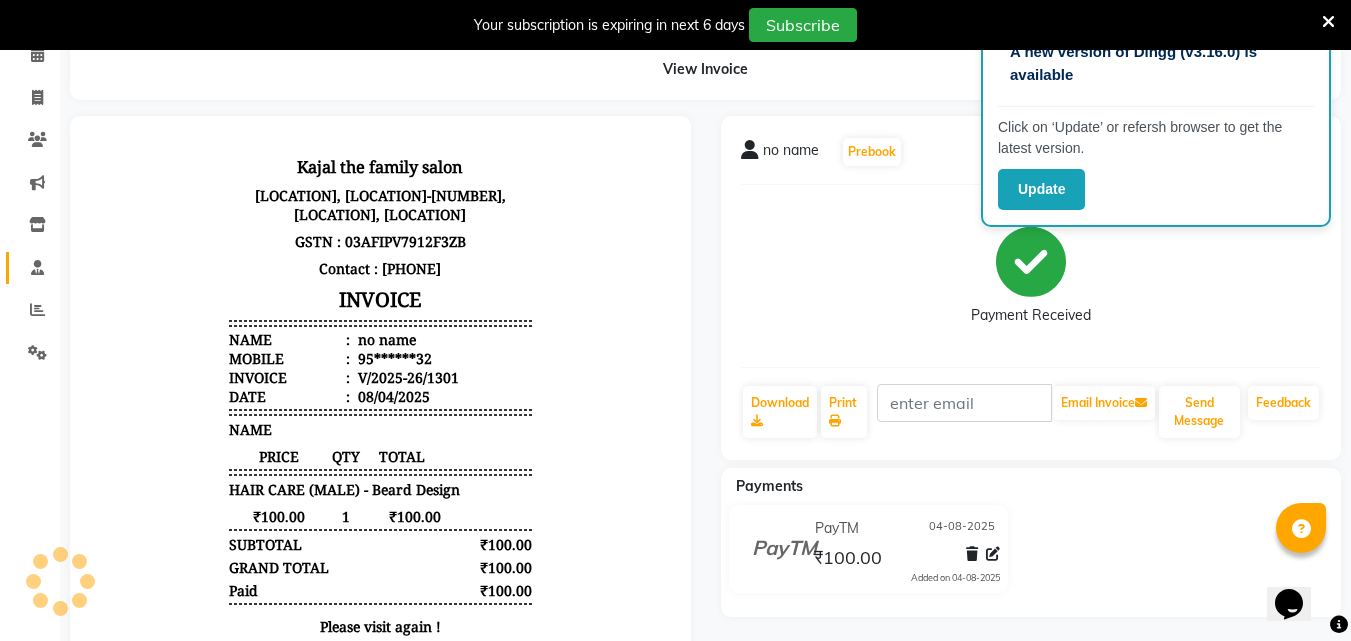 scroll, scrollTop: 0, scrollLeft: 0, axis: both 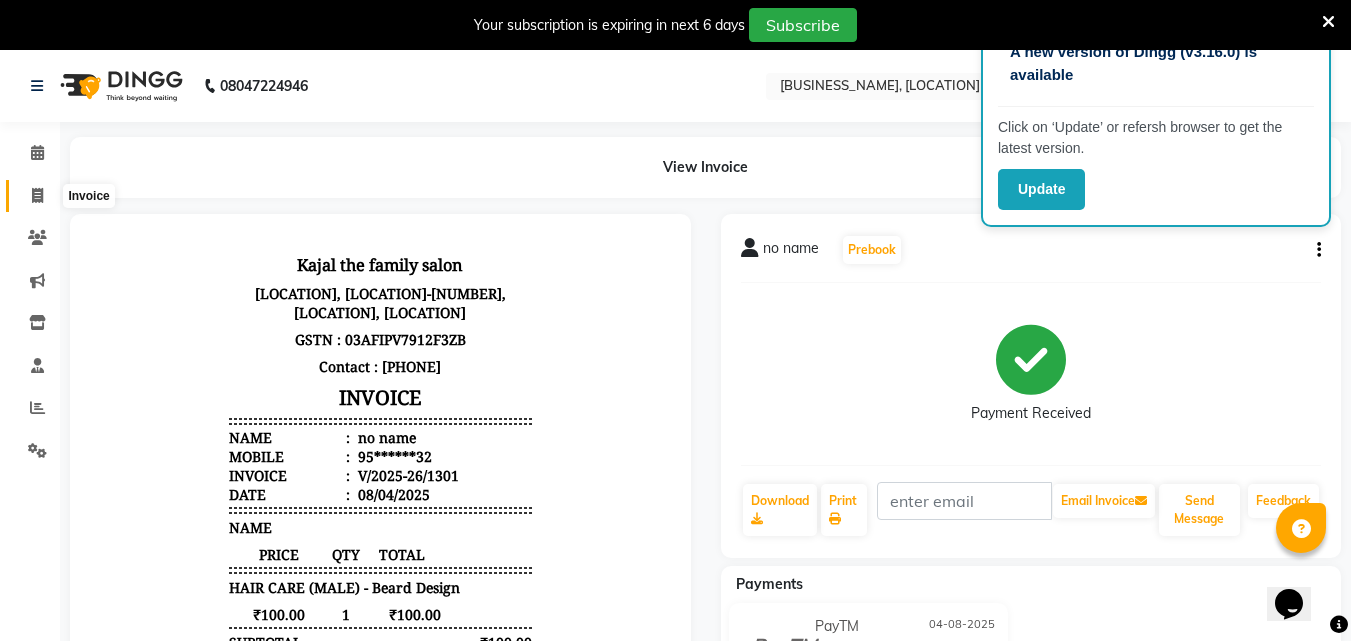 click 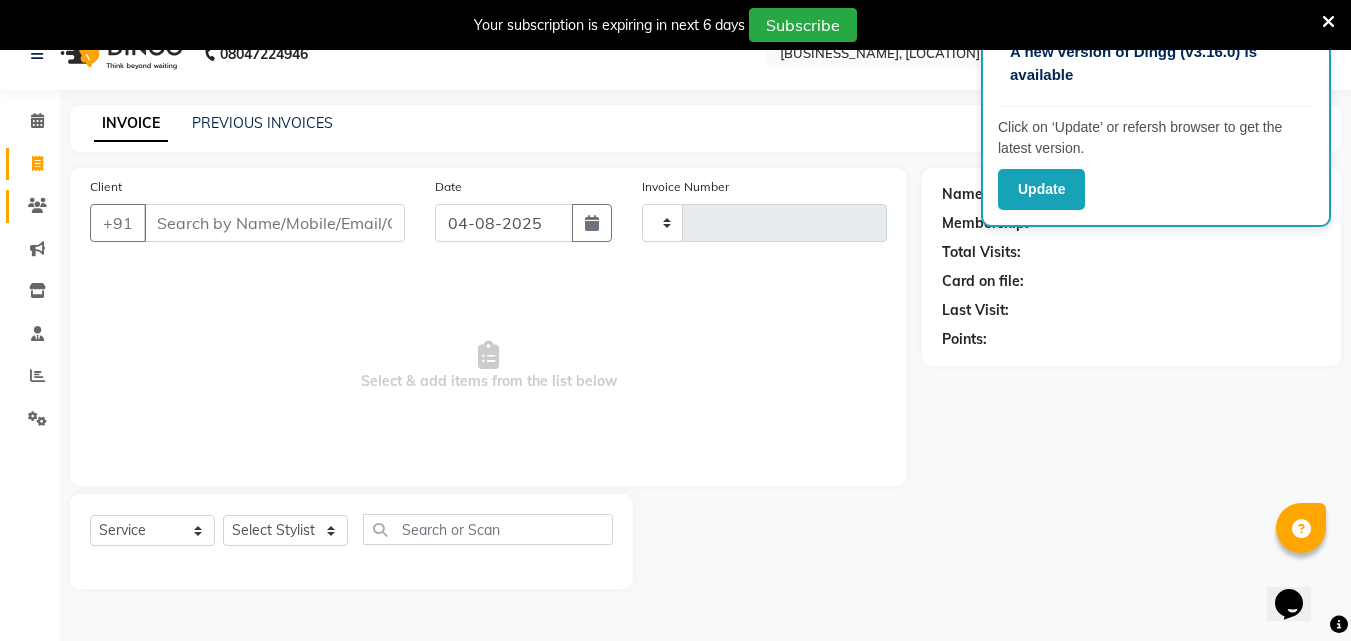 scroll, scrollTop: 50, scrollLeft: 0, axis: vertical 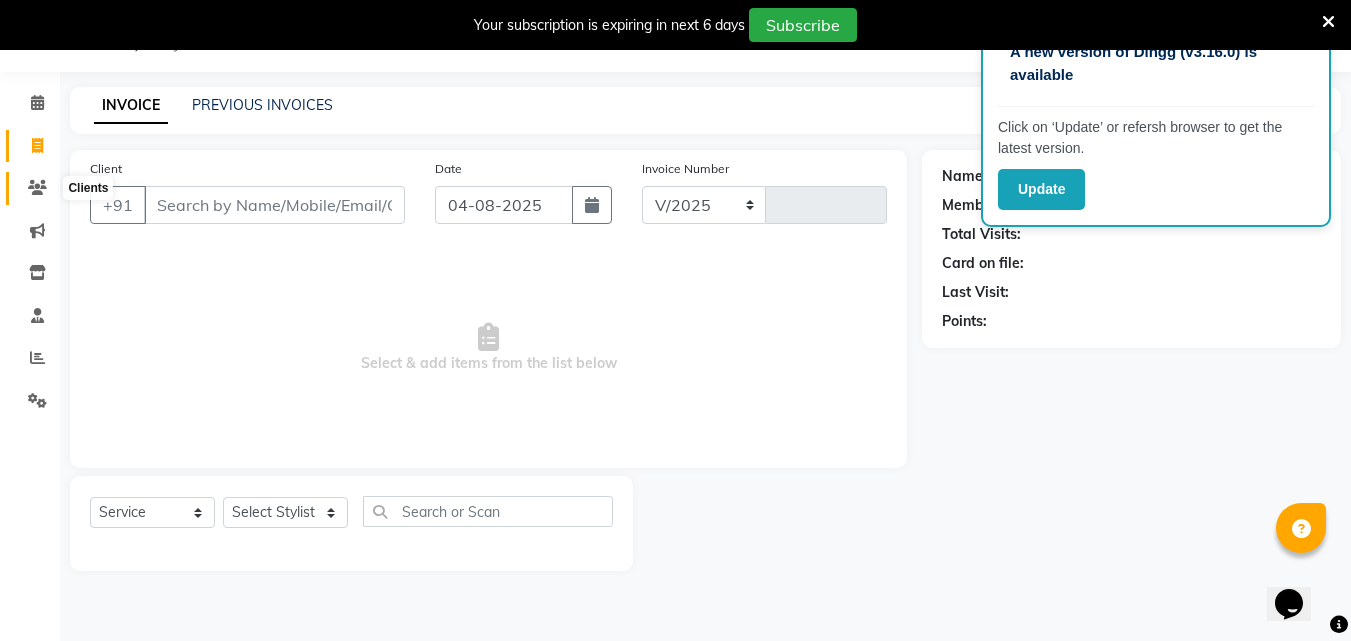 select on "39" 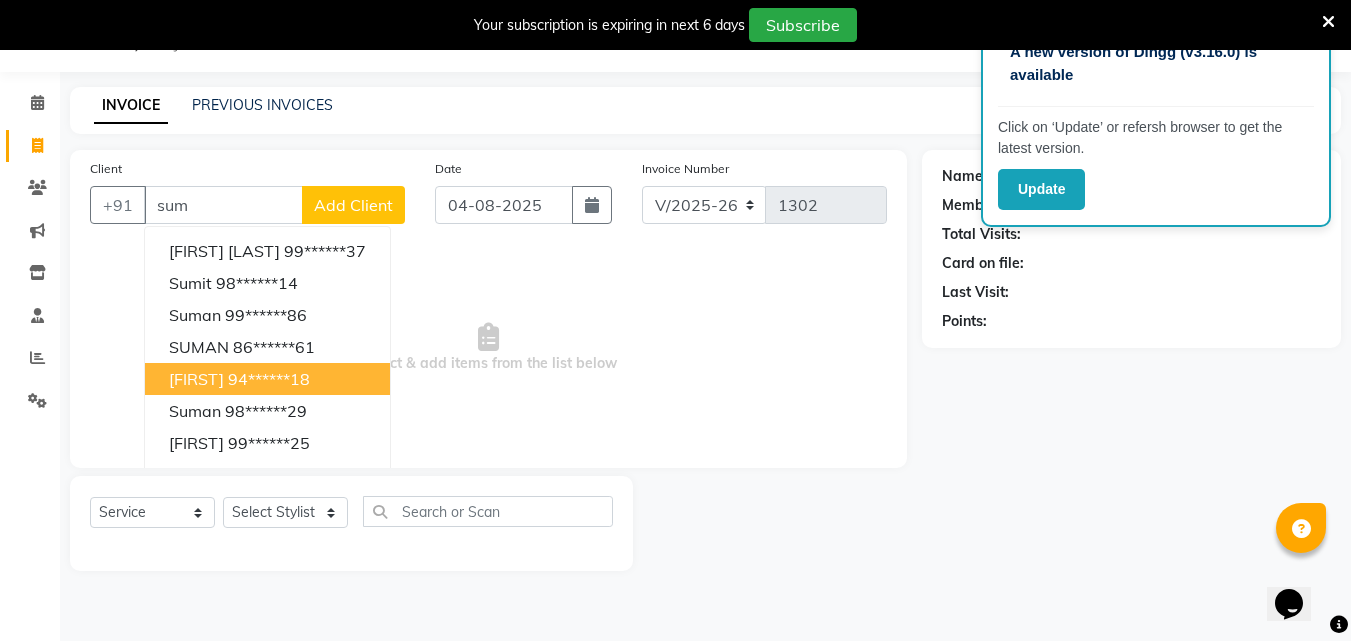 click on "[FIRST]  [PHONE]" at bounding box center [267, 379] 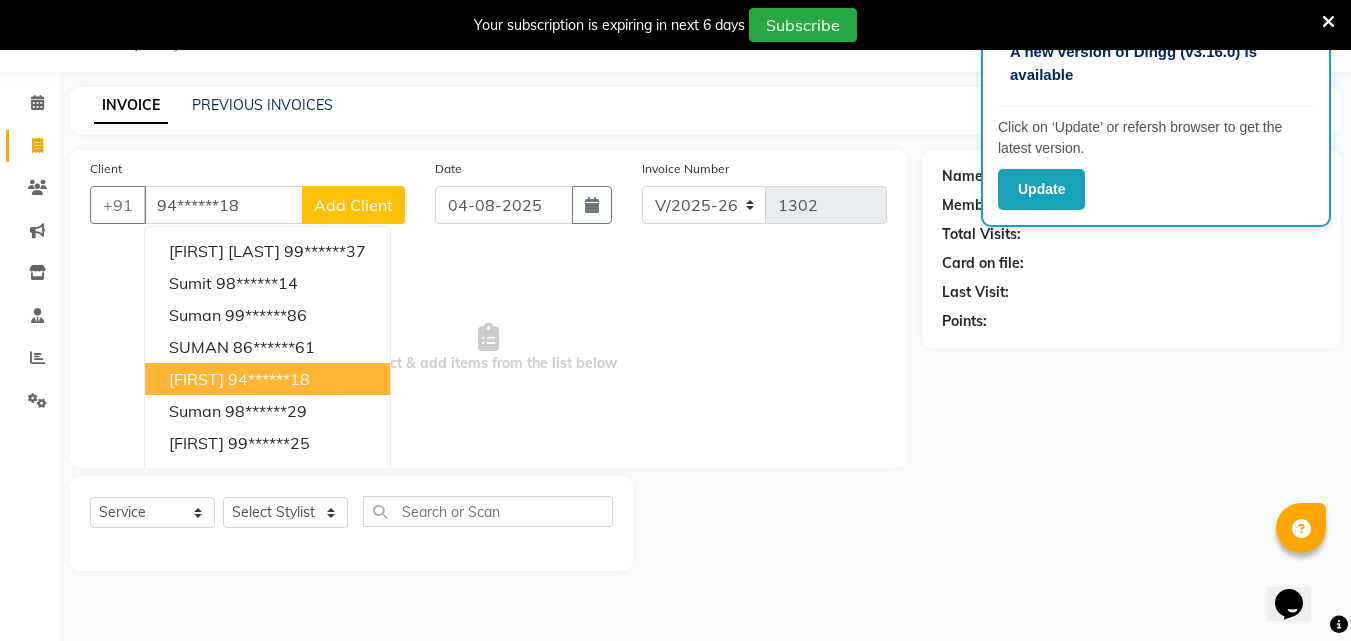 type on "94******18" 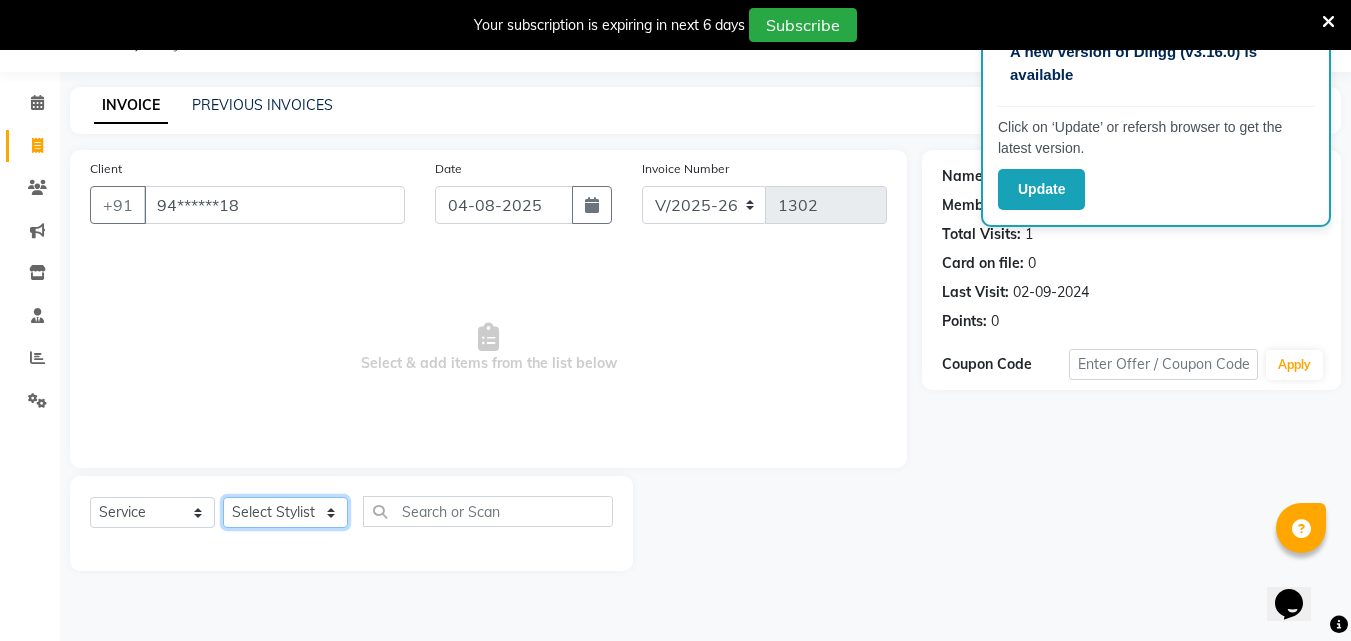 click on "Select Stylist [FIRST] [FIRST] [FIRST] [FIRST]  [FIRST]    [FIRST]    [FIRST]   [FIRST]   Reception   [FIRST]    [FIRST]   [FIRST]" 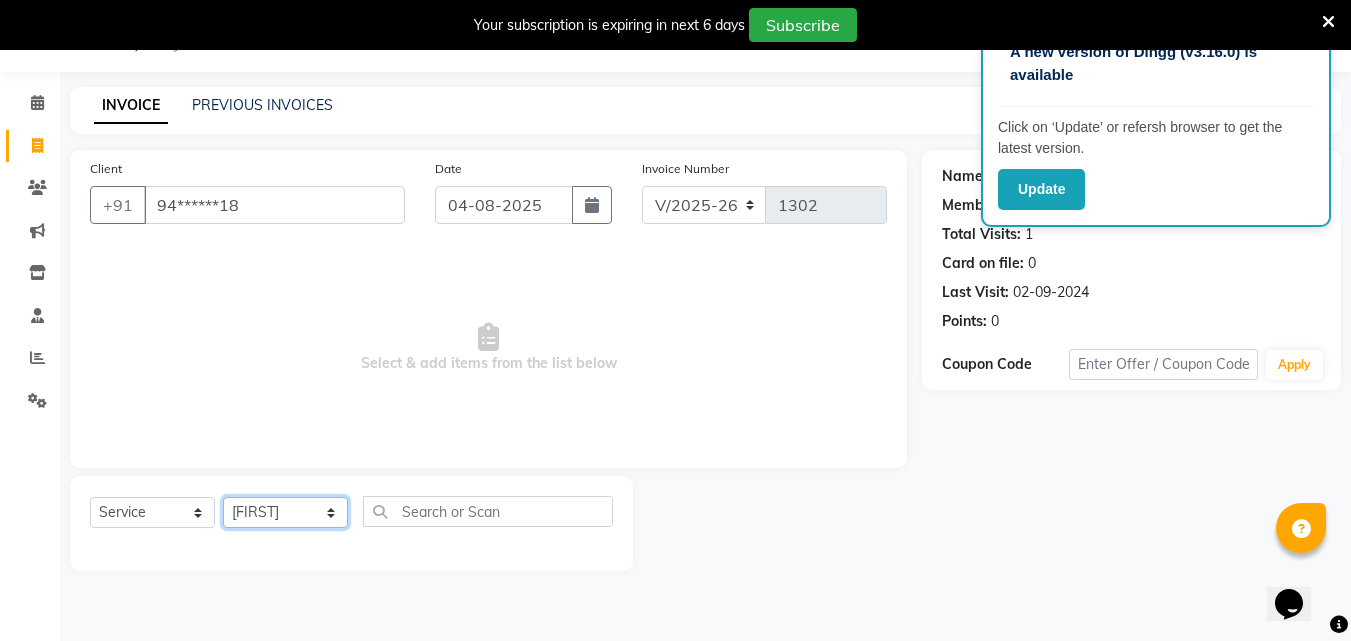 click on "Select Stylist [FIRST] [FIRST] [FIRST] [FIRST]  [FIRST]    [FIRST]    [FIRST]   [FIRST]   Reception   [FIRST]    [FIRST]   [FIRST]" 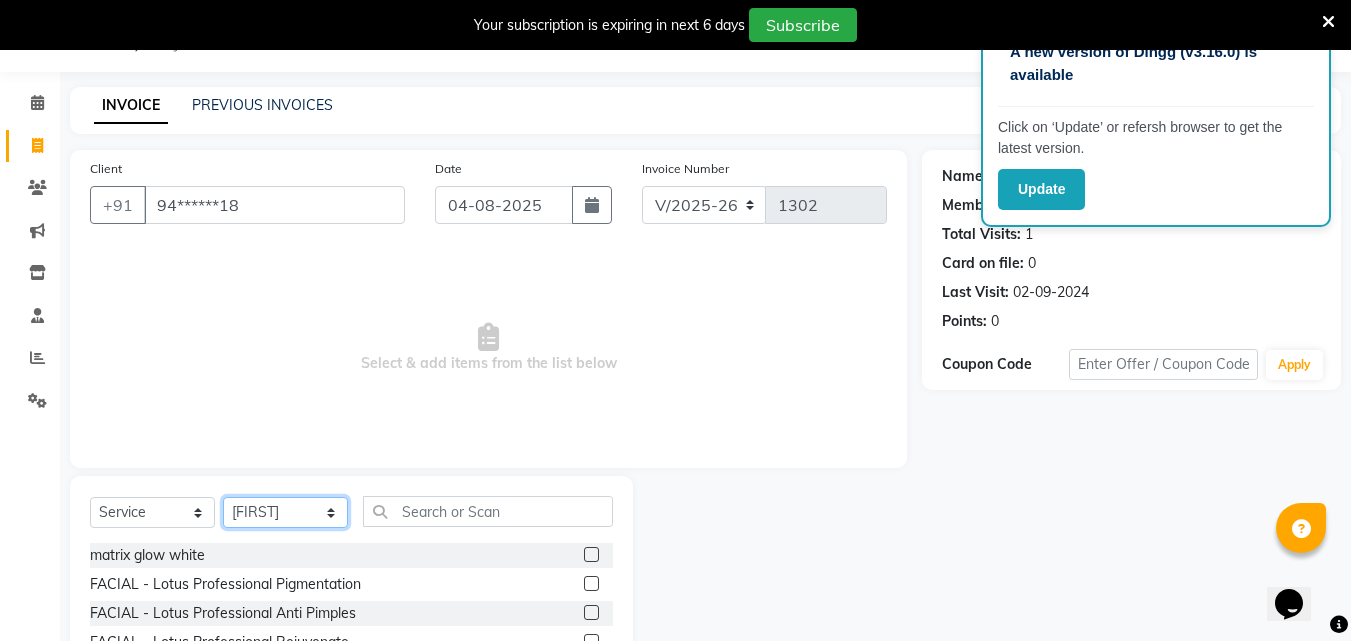 drag, startPoint x: 298, startPoint y: 509, endPoint x: 297, endPoint y: 499, distance: 10.049875 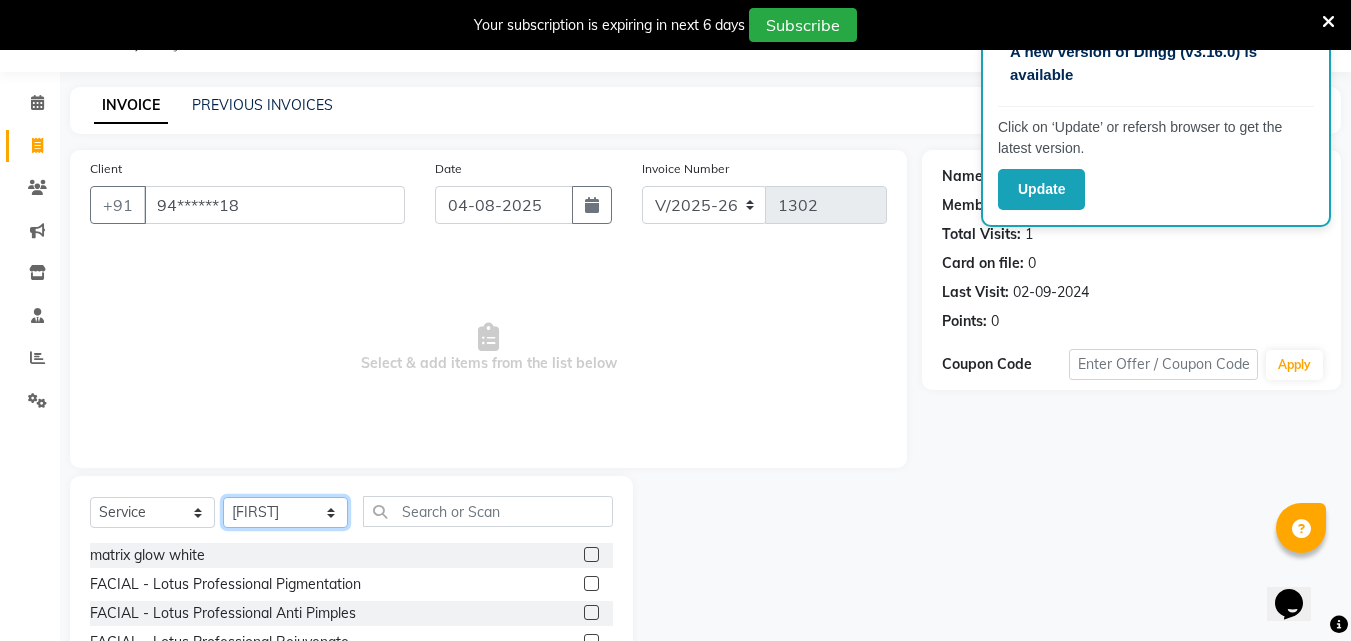 click on "Select Stylist [FIRST] [FIRST] [FIRST] [FIRST]  [FIRST]    [FIRST]    [FIRST]   [FIRST]   Reception   [FIRST]    [FIRST]   [FIRST]" 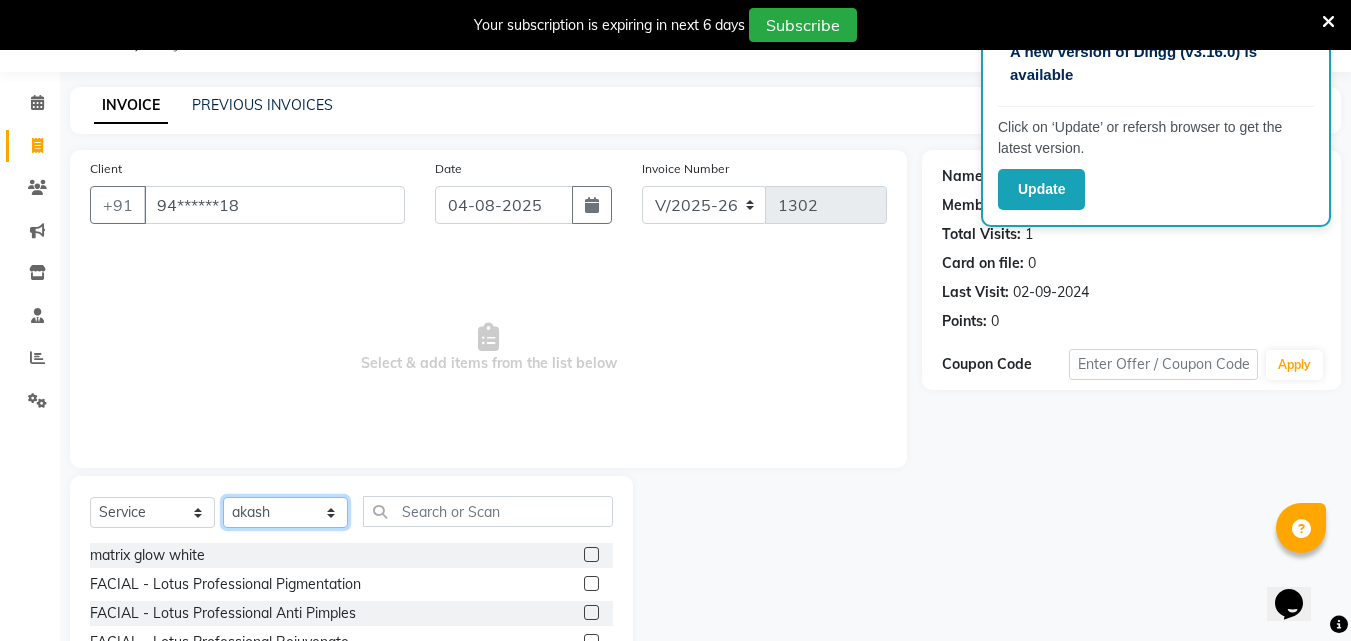 click on "Select Stylist [FIRST] [FIRST] [FIRST] [FIRST]  [FIRST]    [FIRST]    [FIRST]   [FIRST]   Reception   [FIRST]    [FIRST]   [FIRST]" 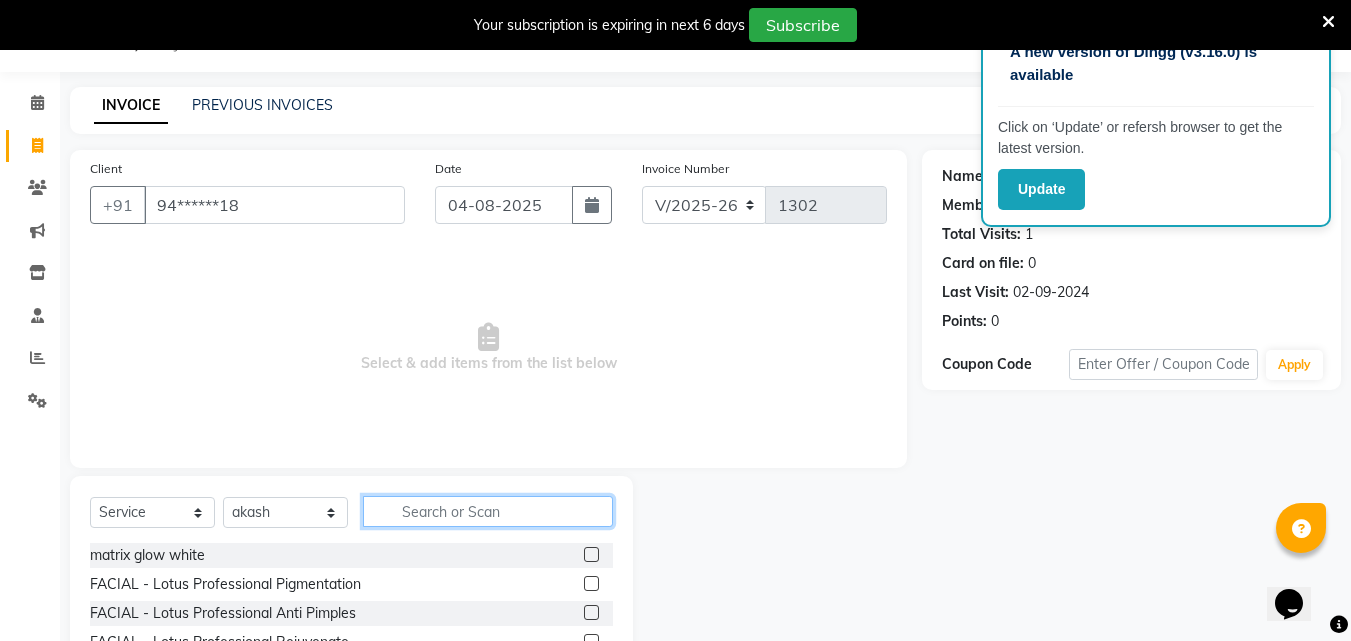 click 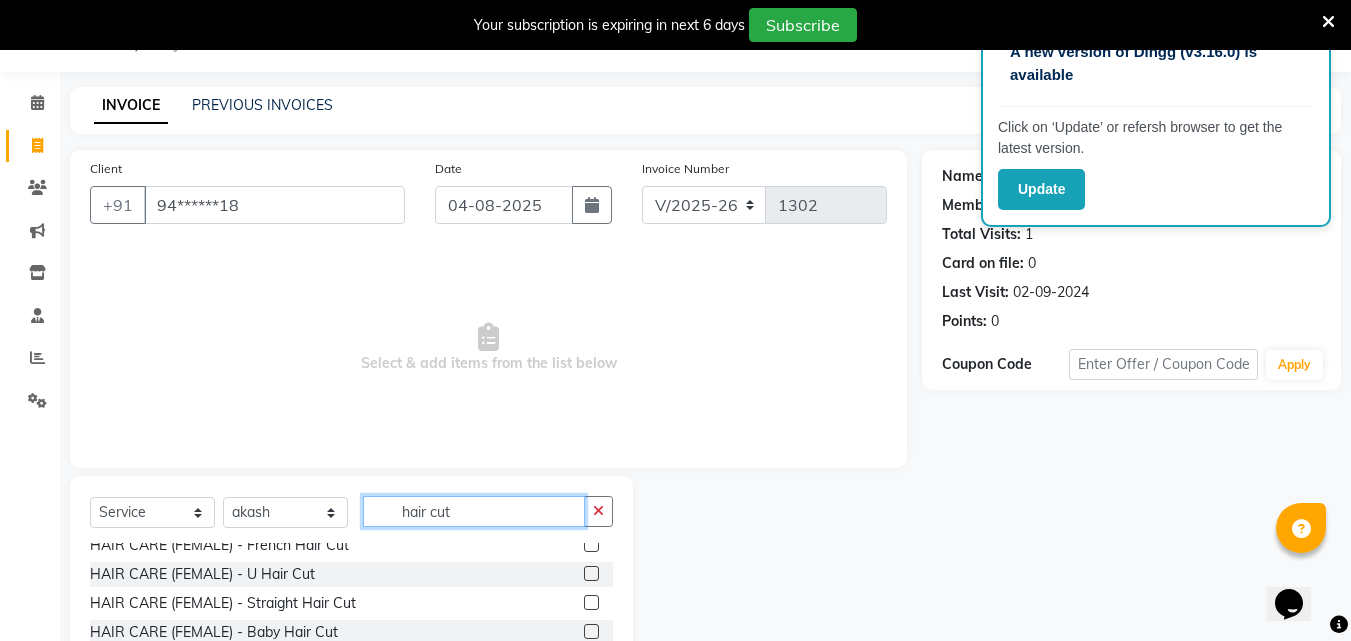 scroll, scrollTop: 61, scrollLeft: 0, axis: vertical 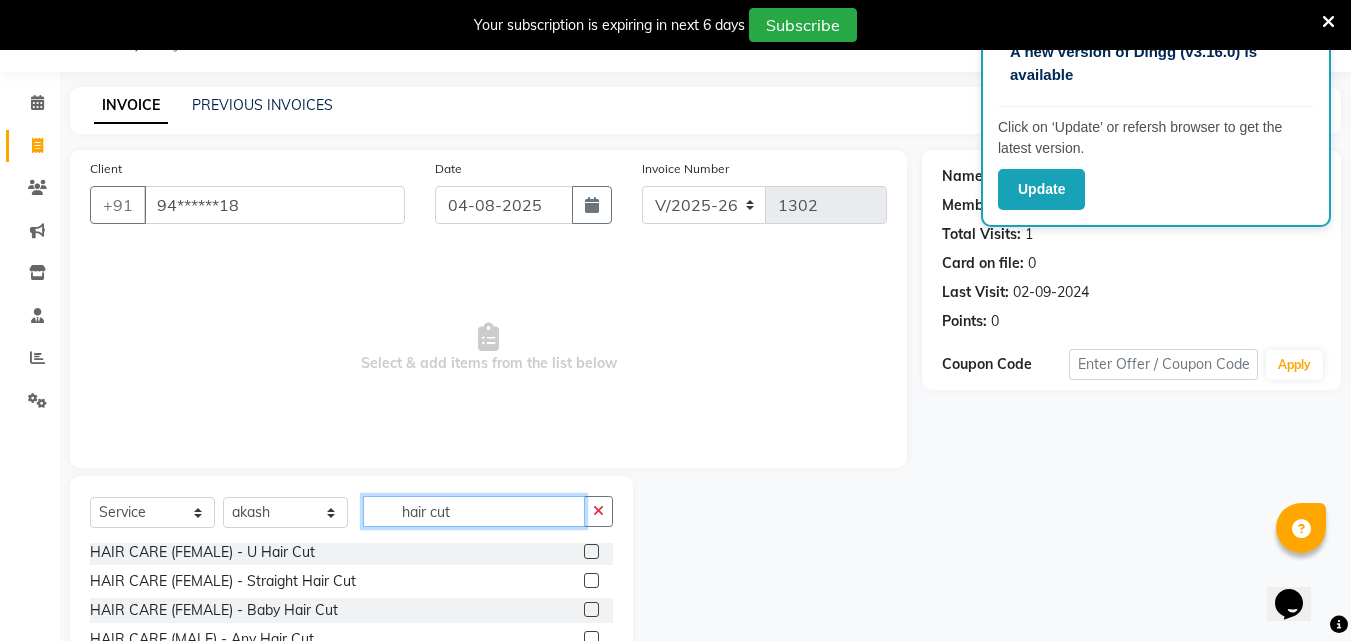 type on "hair cut" 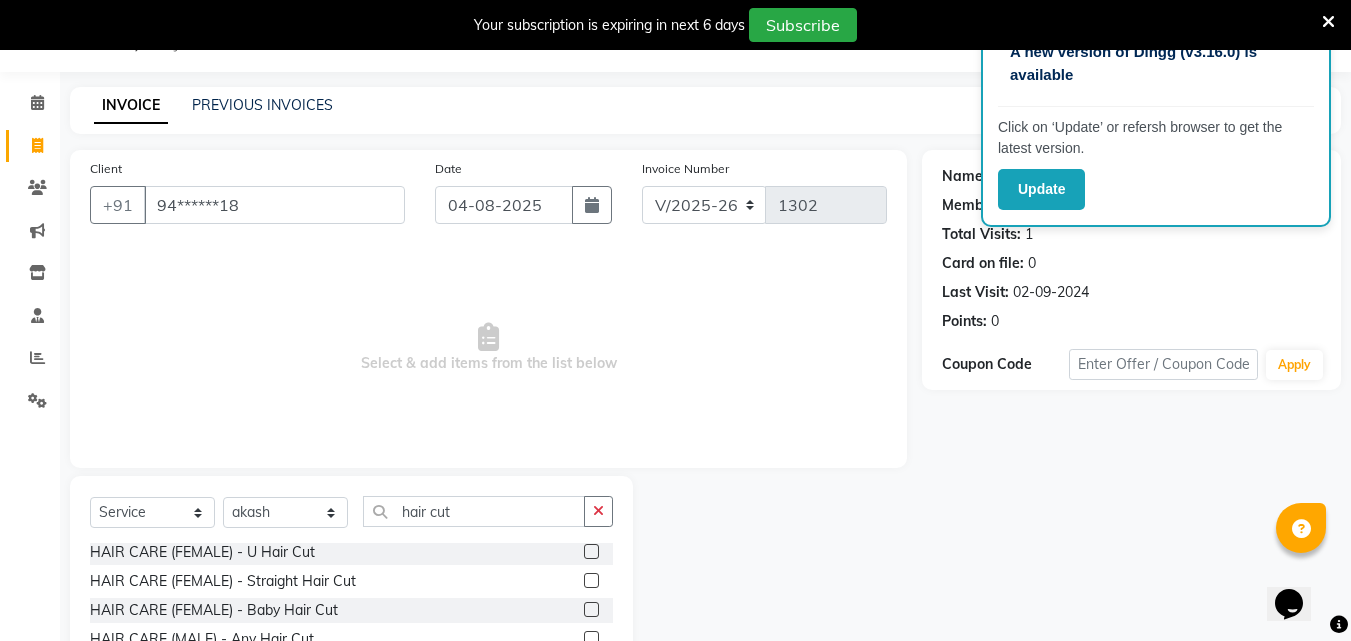 click 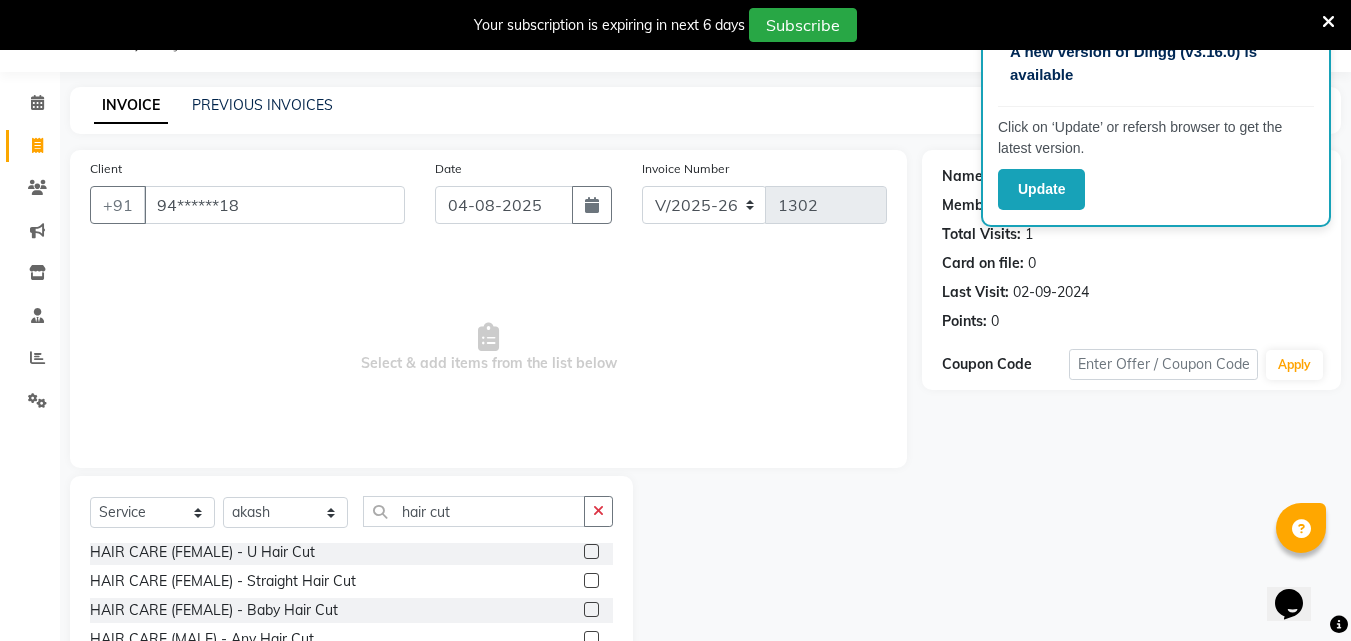 click at bounding box center [590, 639] 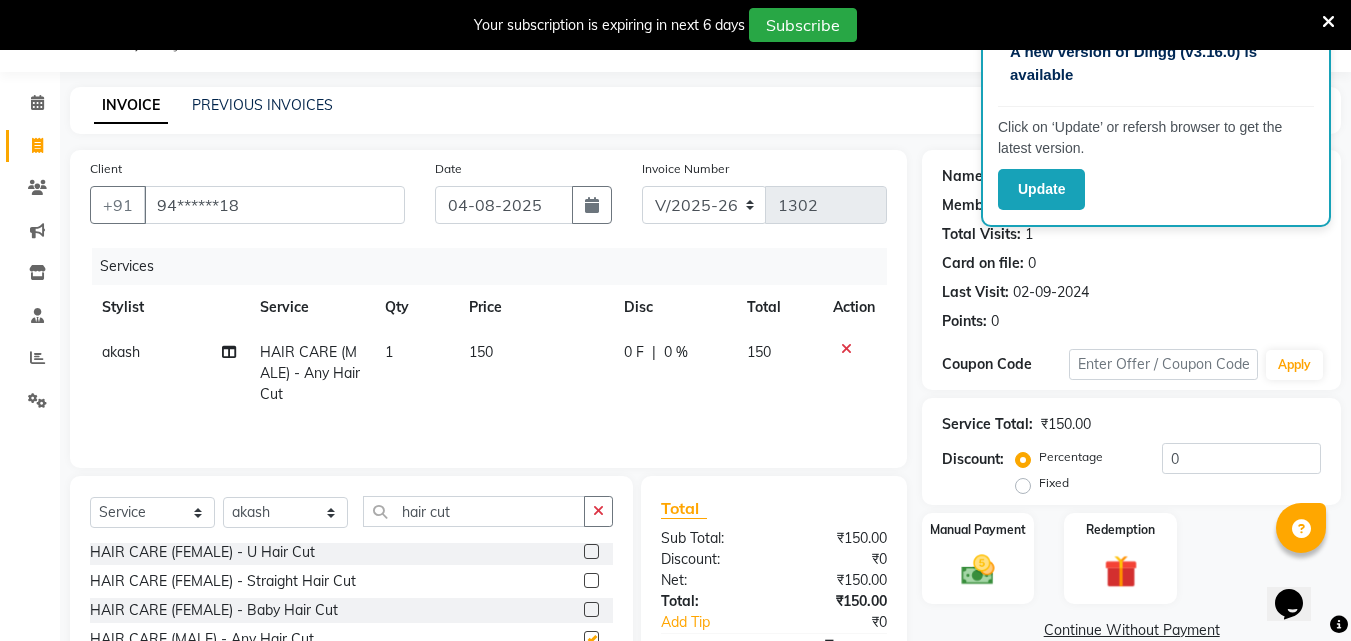 checkbox on "false" 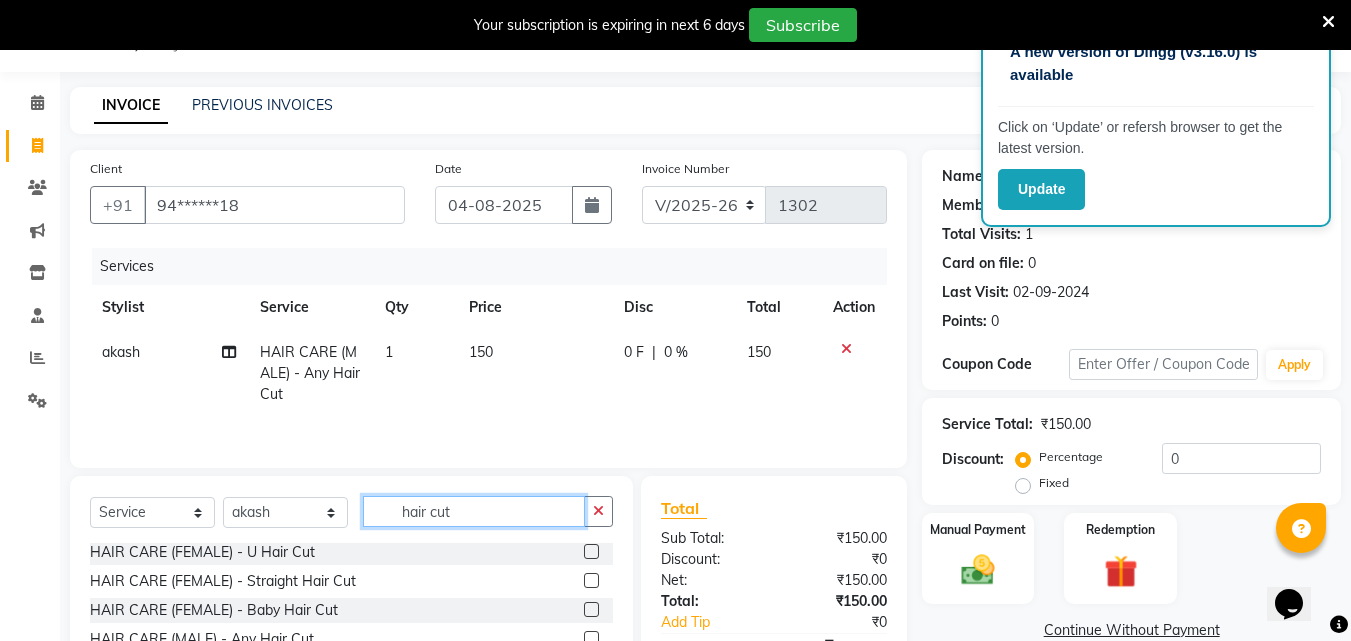 click on "hair cut" 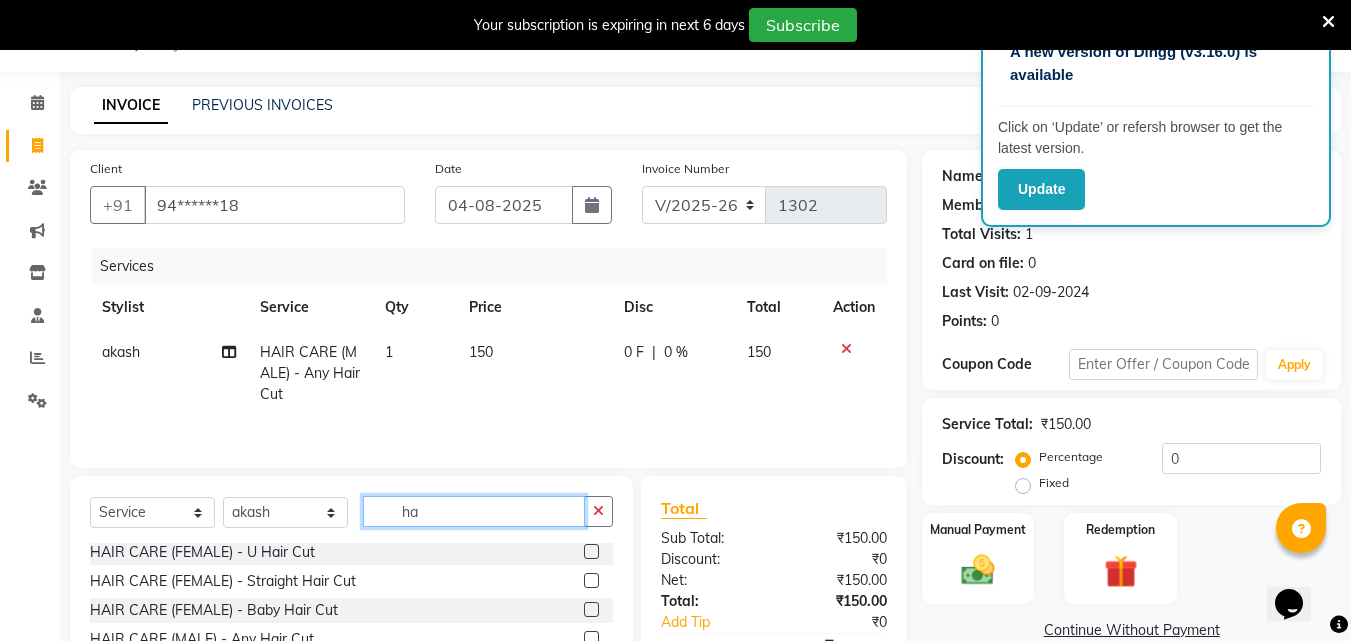type on "h" 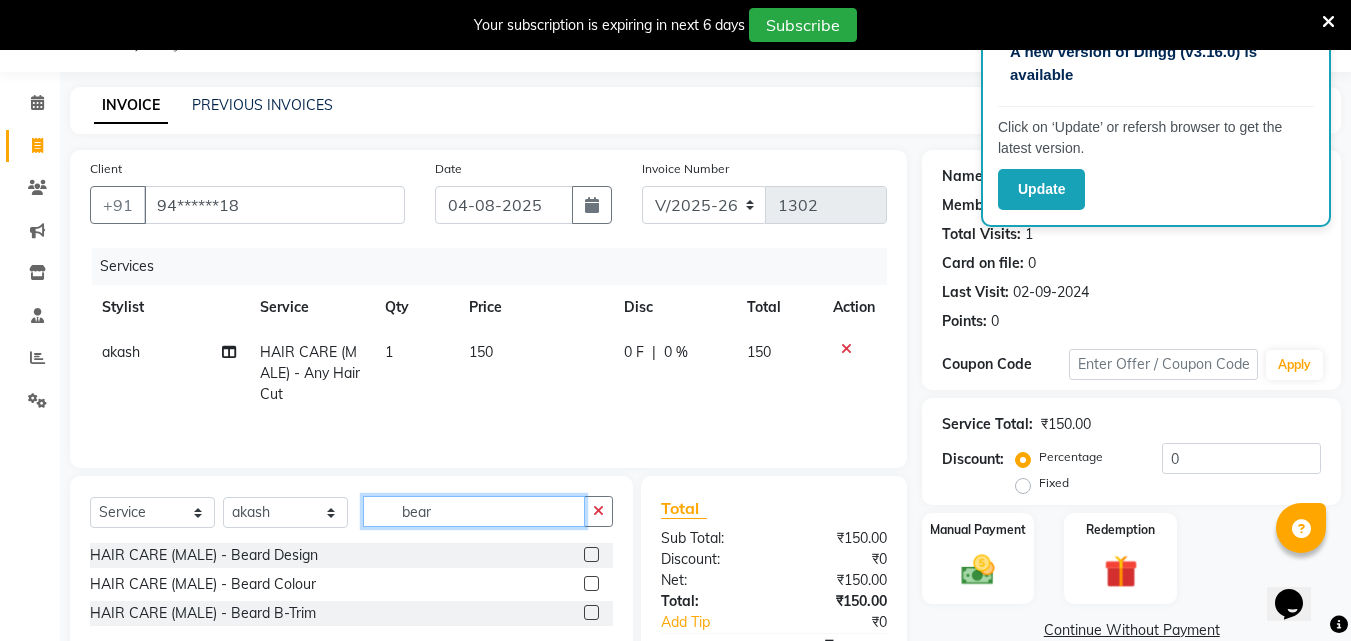 scroll, scrollTop: 0, scrollLeft: 0, axis: both 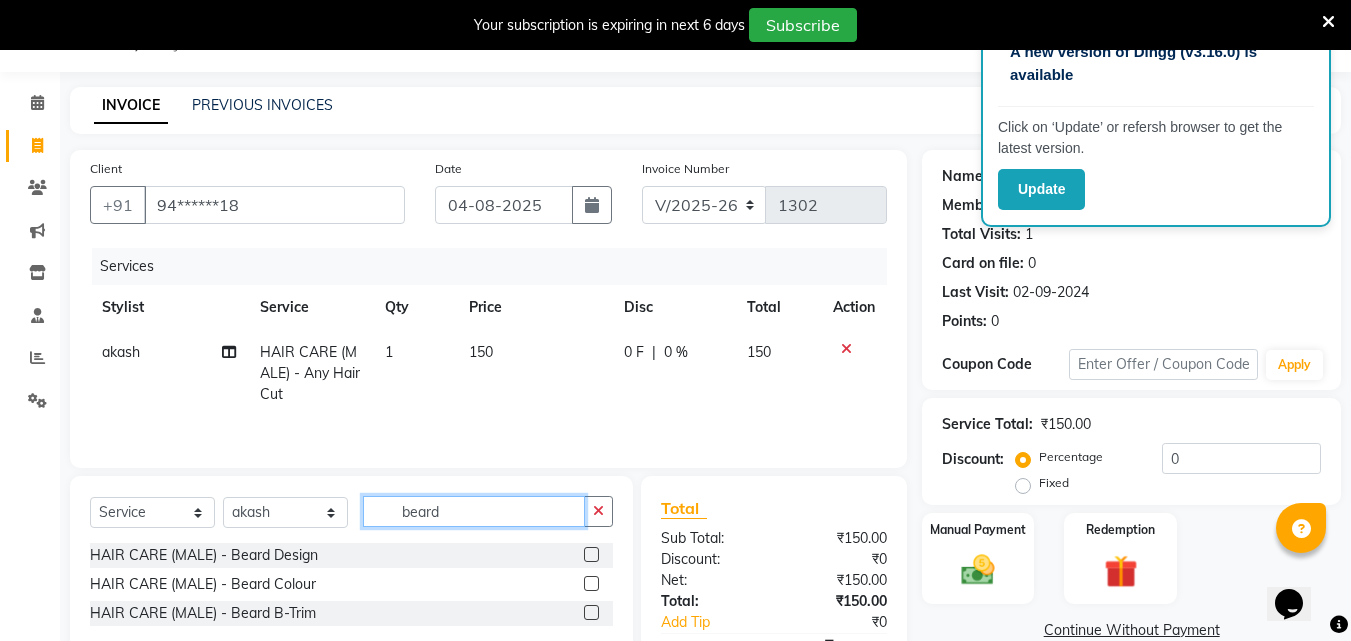 type on "beard" 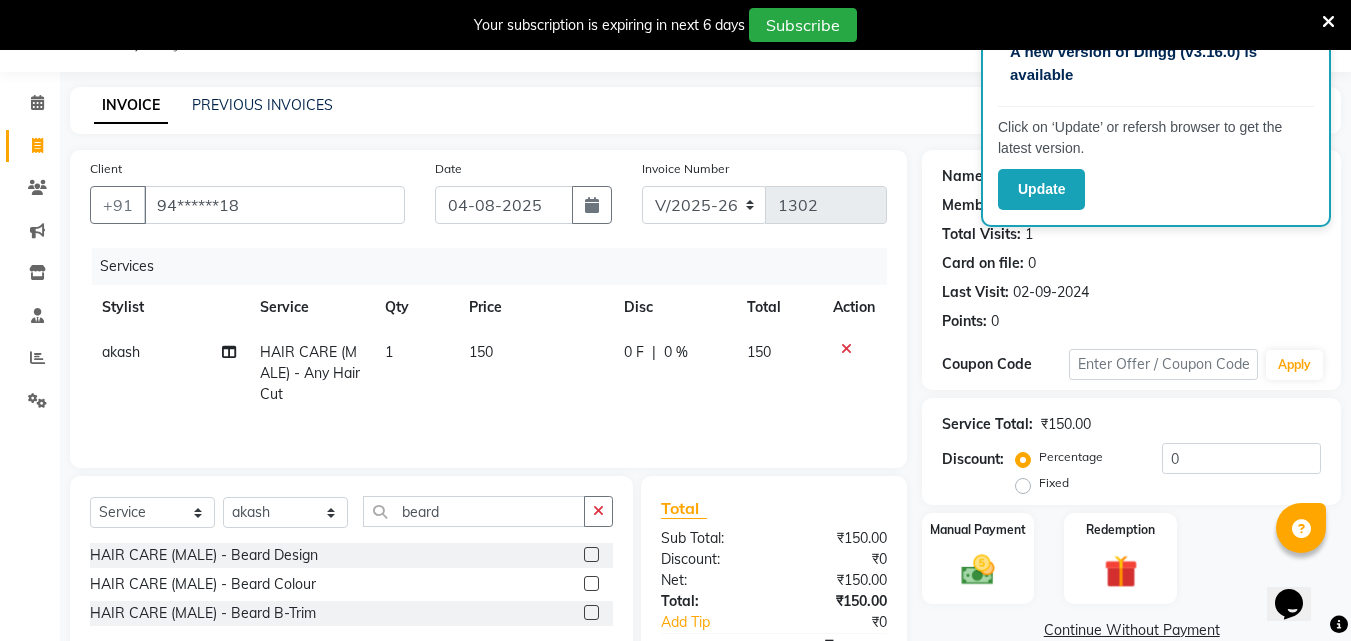 click 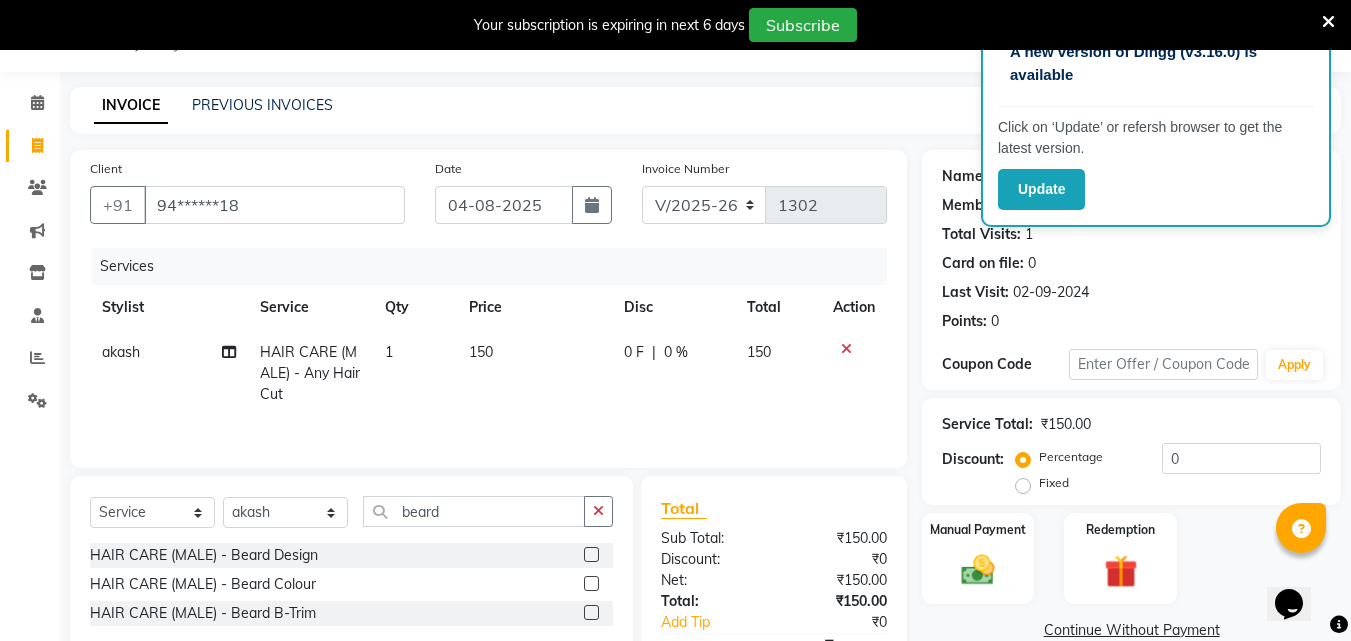 click at bounding box center [590, 555] 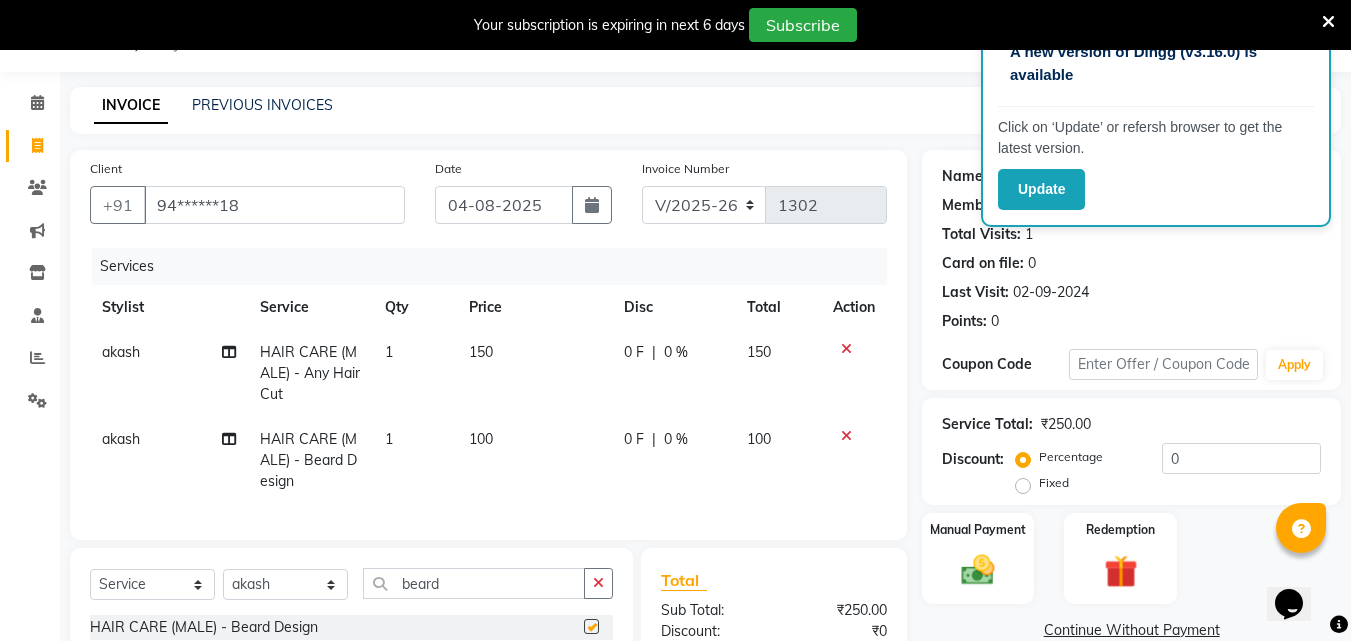 checkbox on "false" 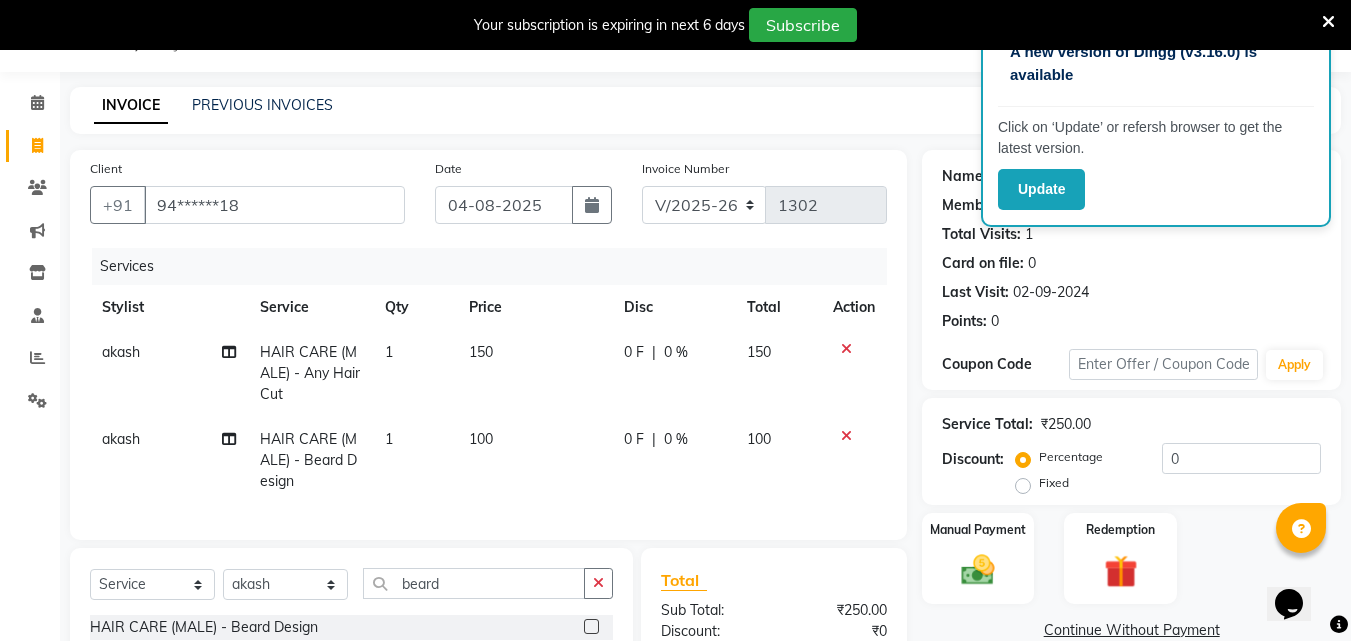 click on "150" 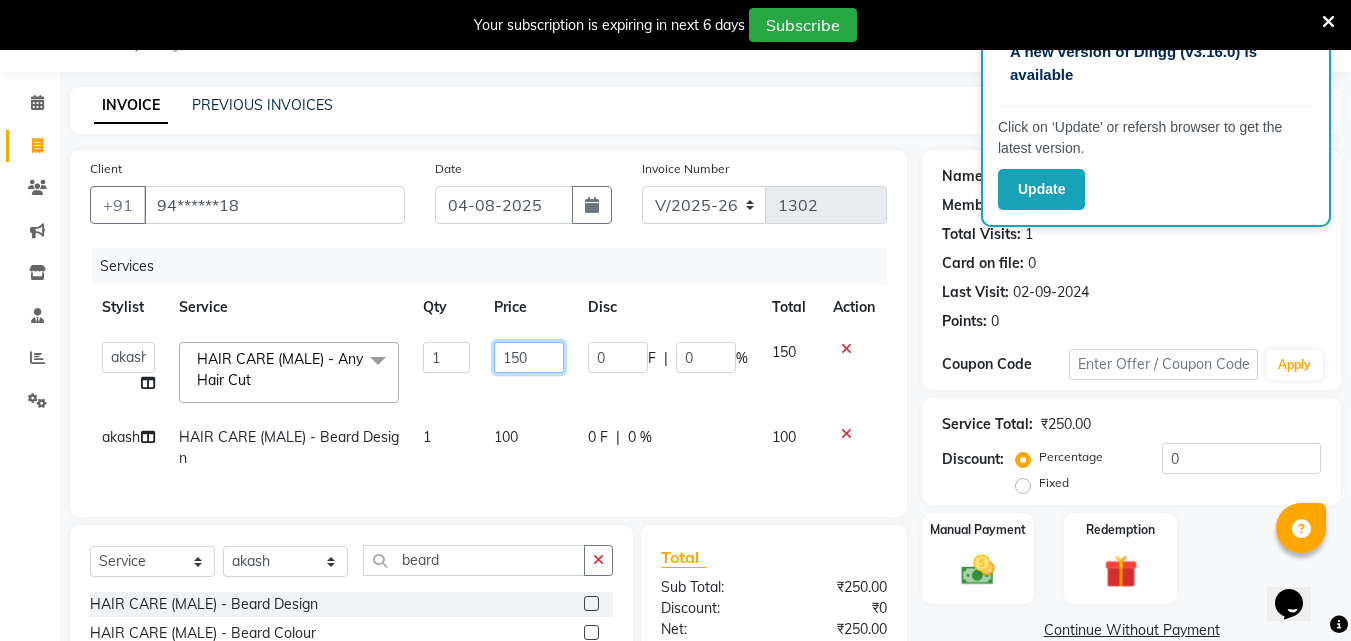 click on "150" 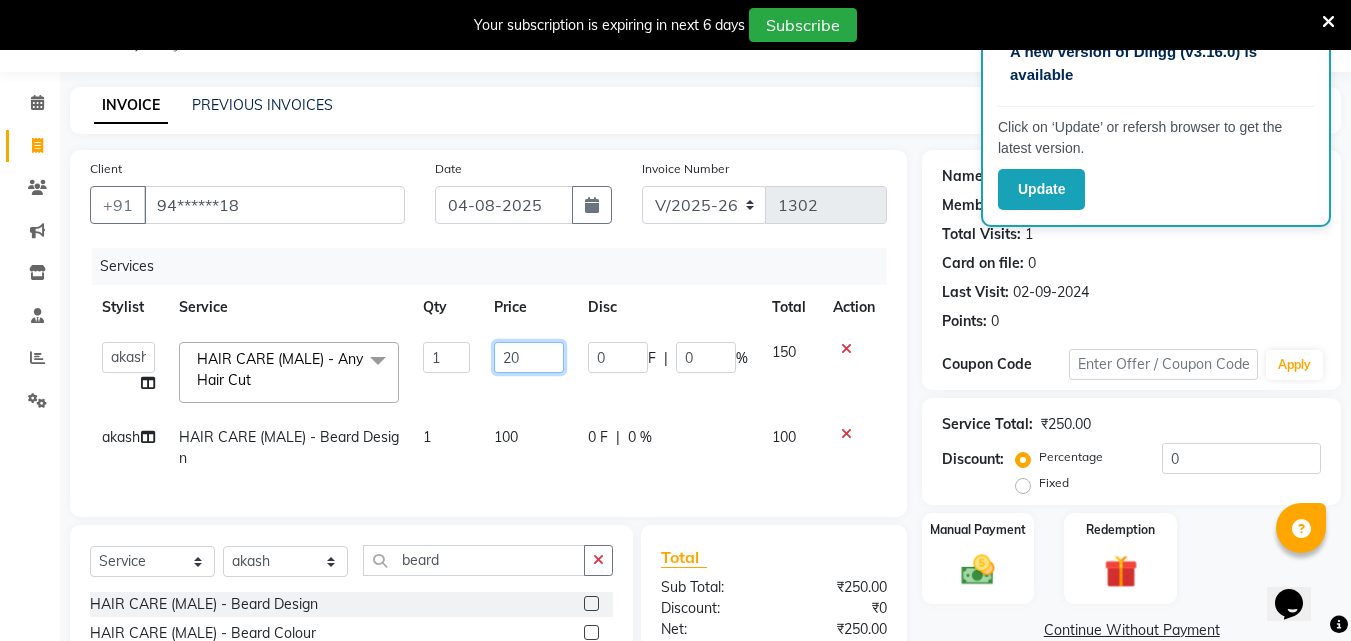 type on "200" 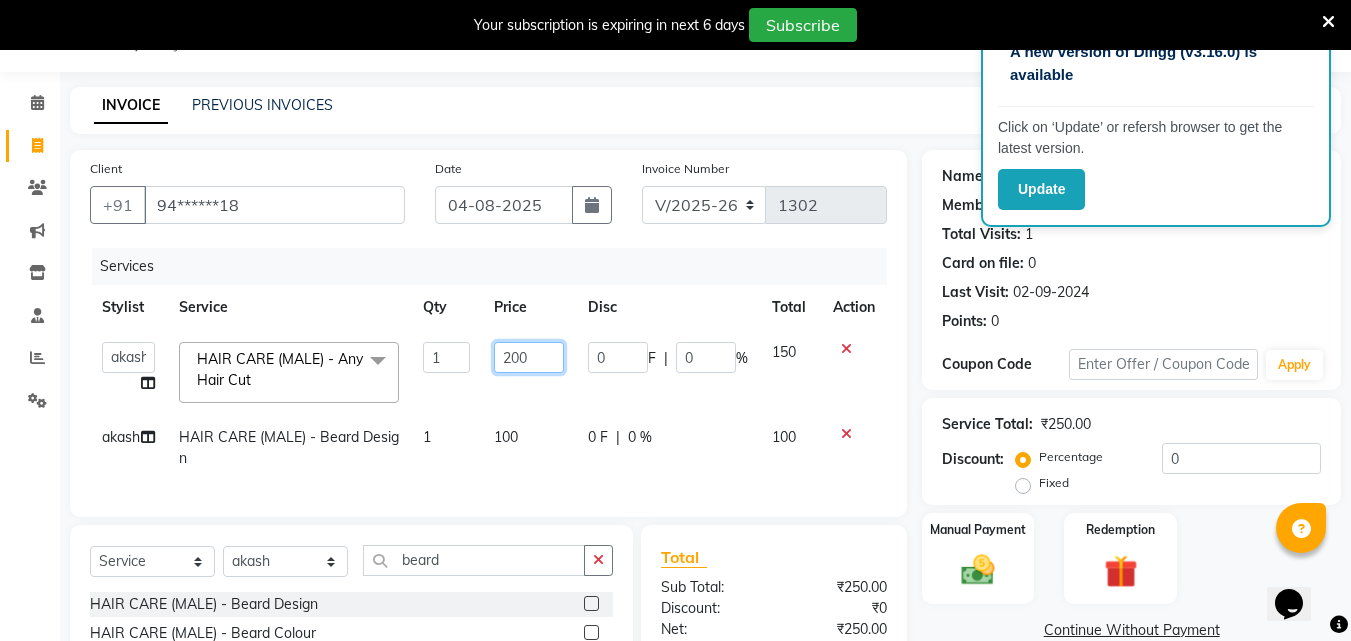 scroll, scrollTop: 150, scrollLeft: 0, axis: vertical 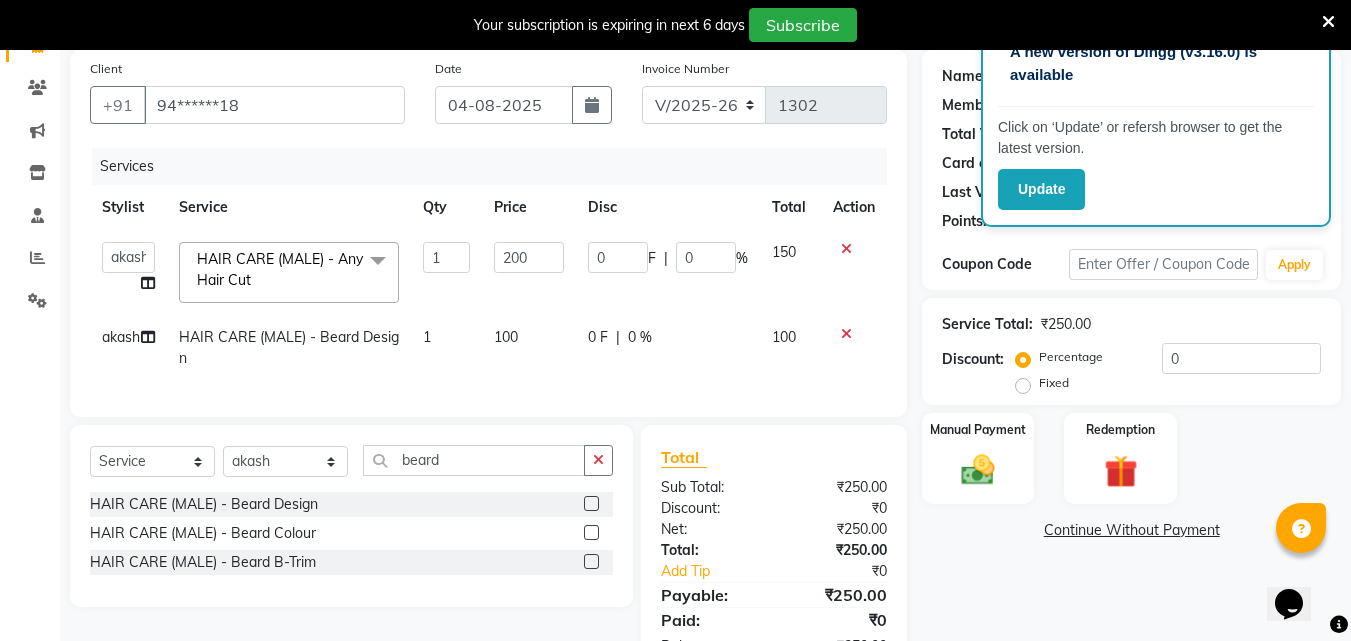 click on "100" 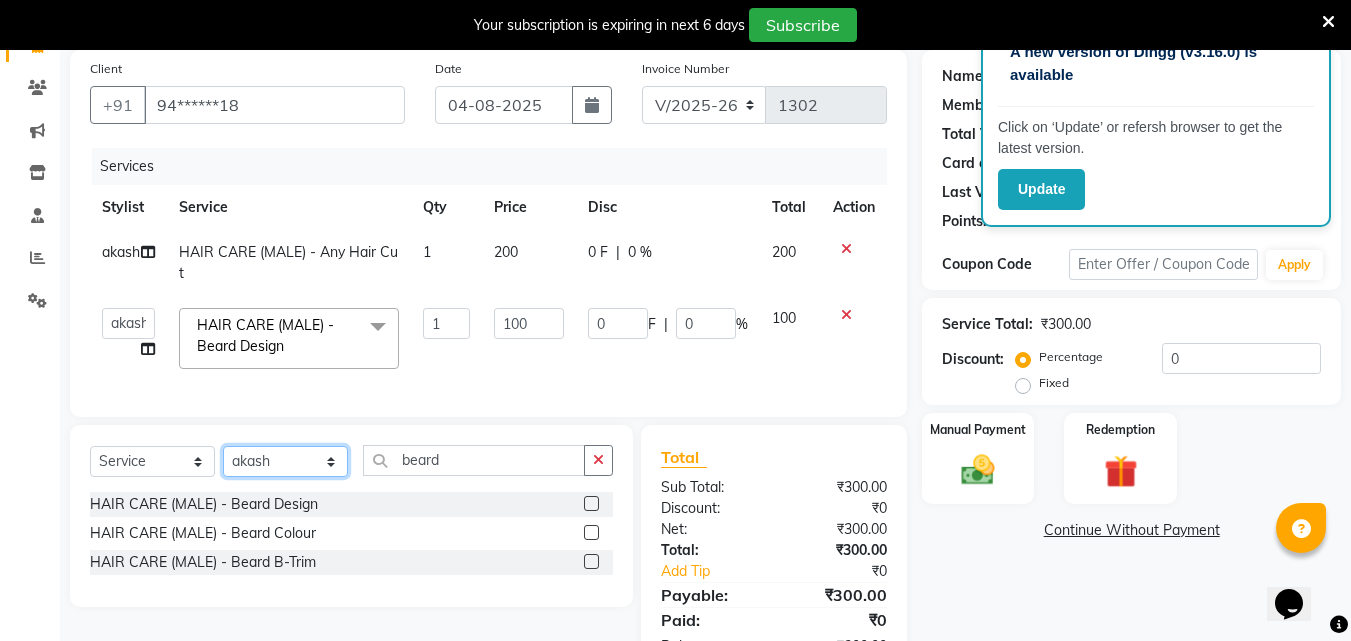 click on "Select Stylist [FIRST] [FIRST] [FIRST] [FIRST]  [FIRST]    [FIRST]    [FIRST]   [FIRST]   Reception   [FIRST]    [FIRST]   [FIRST]" 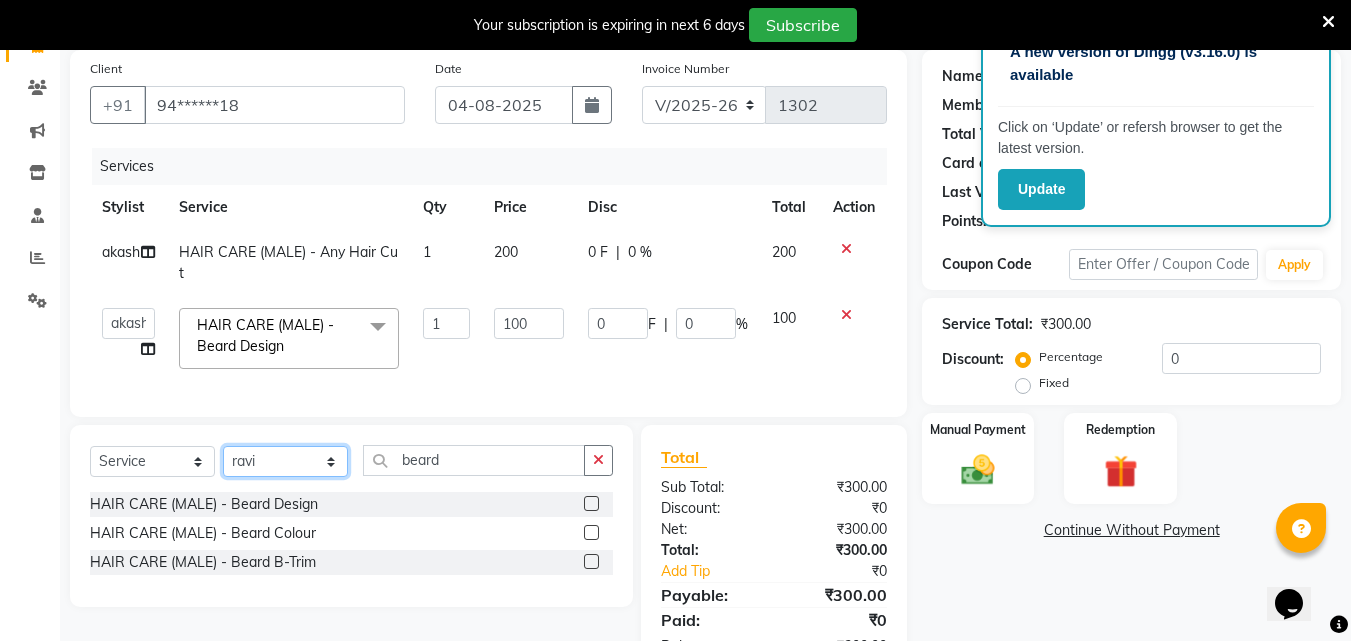 click on "Select Stylist [FIRST] [FIRST] [FIRST] [FIRST]  [FIRST]    [FIRST]    [FIRST]   [FIRST]   Reception   [FIRST]    [FIRST]   [FIRST]" 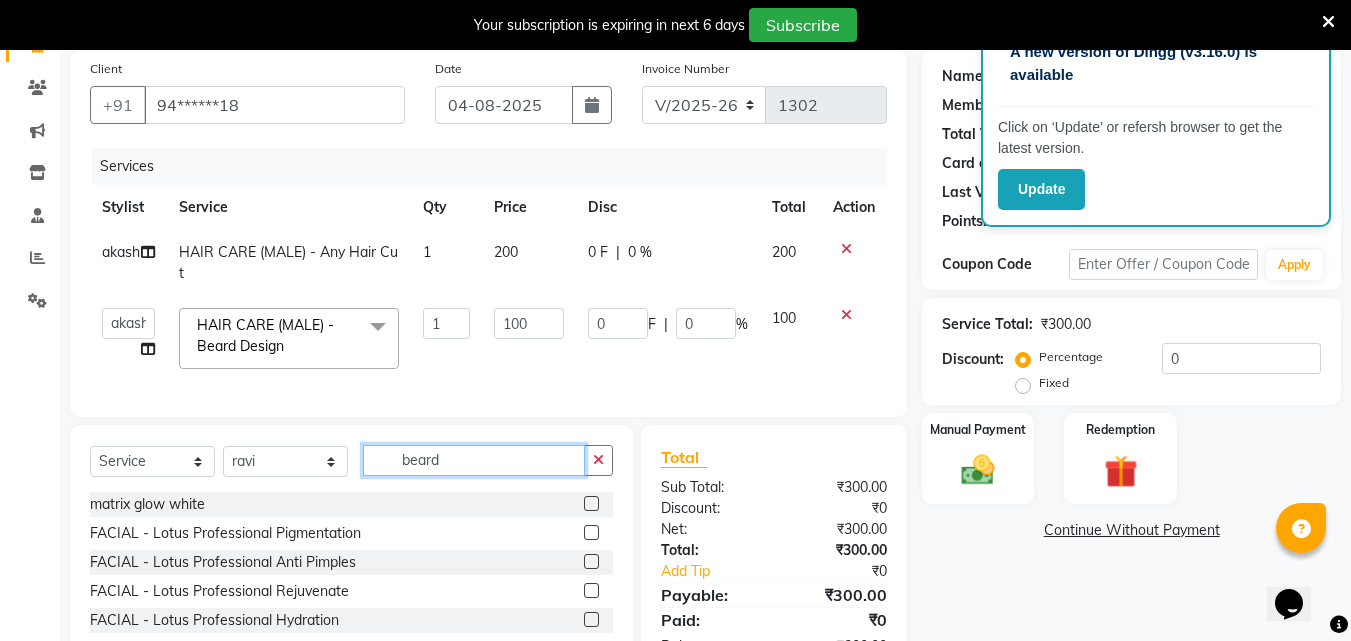 click on "beard" 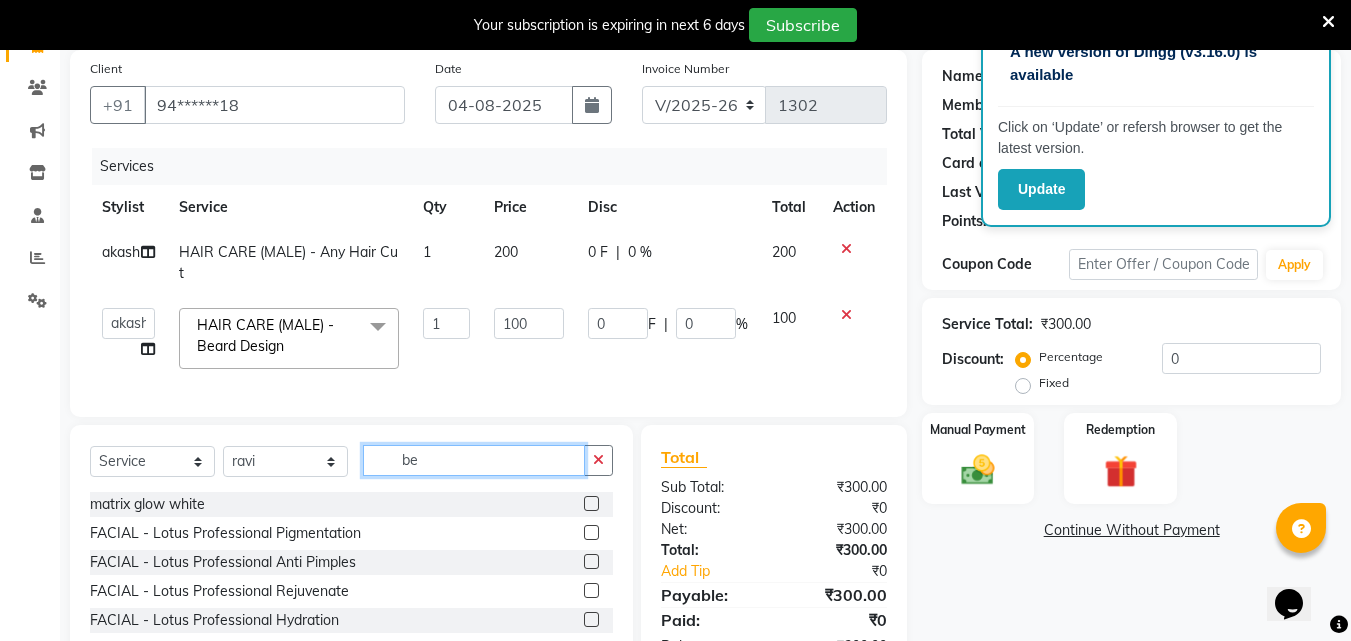 type on "b" 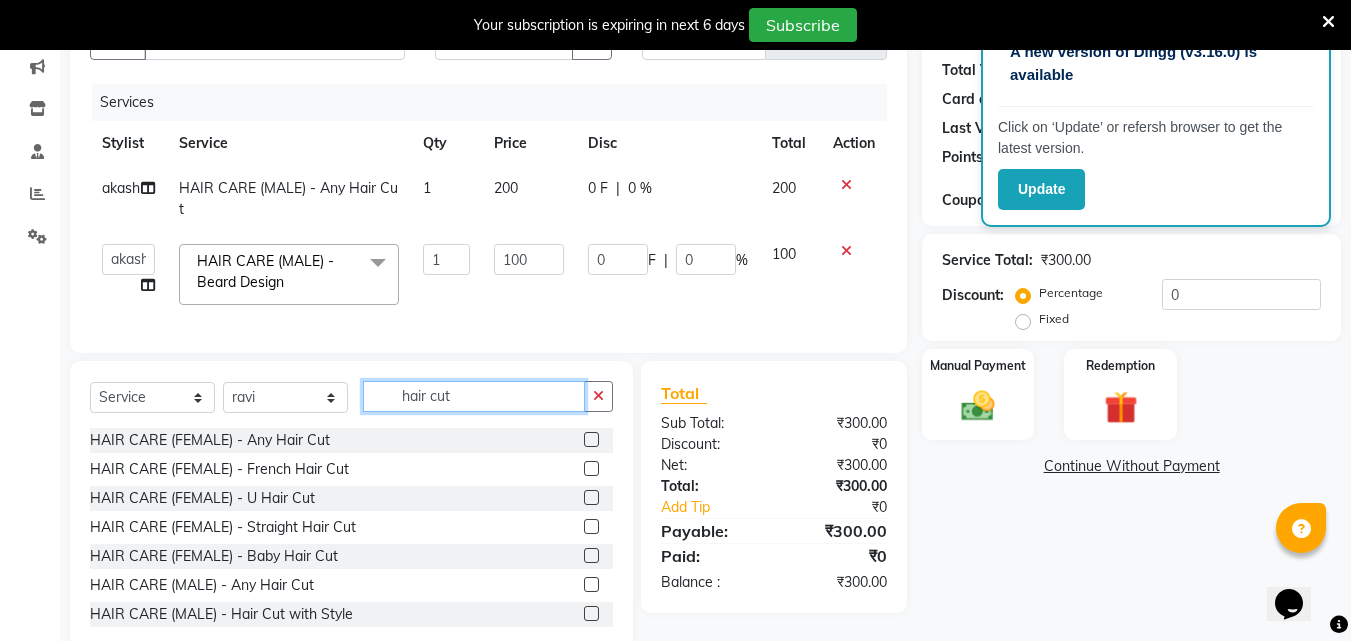 scroll, scrollTop: 250, scrollLeft: 0, axis: vertical 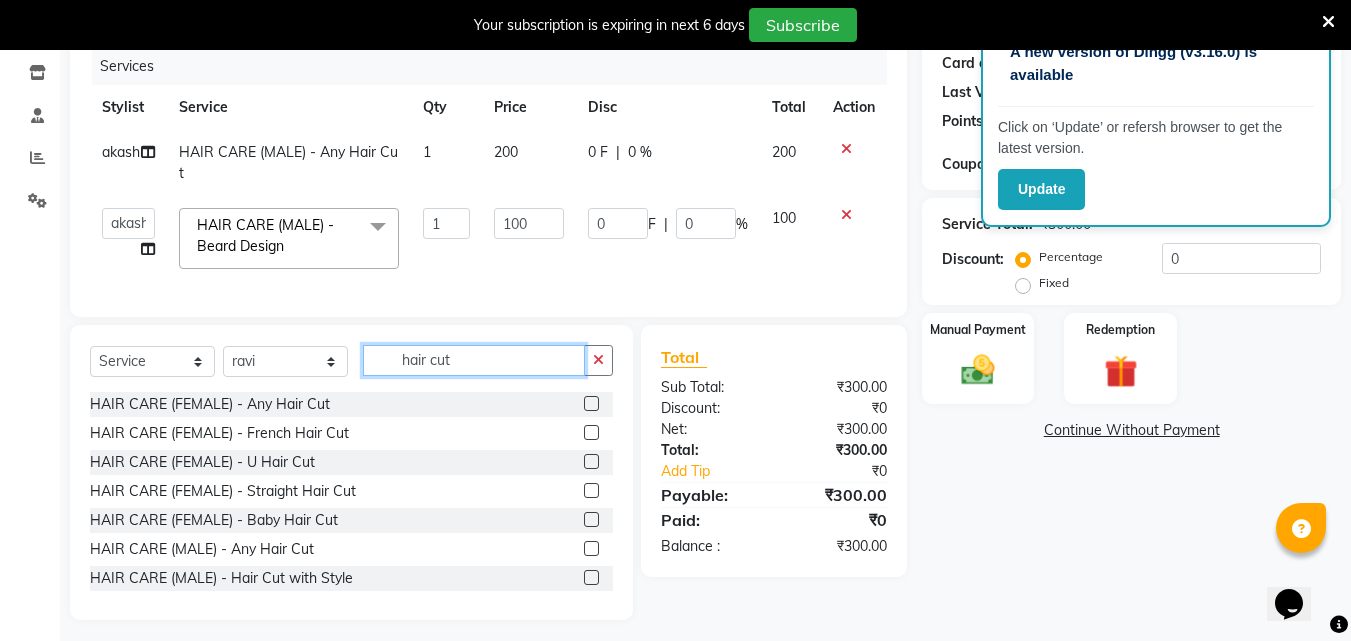 type on "hair cut" 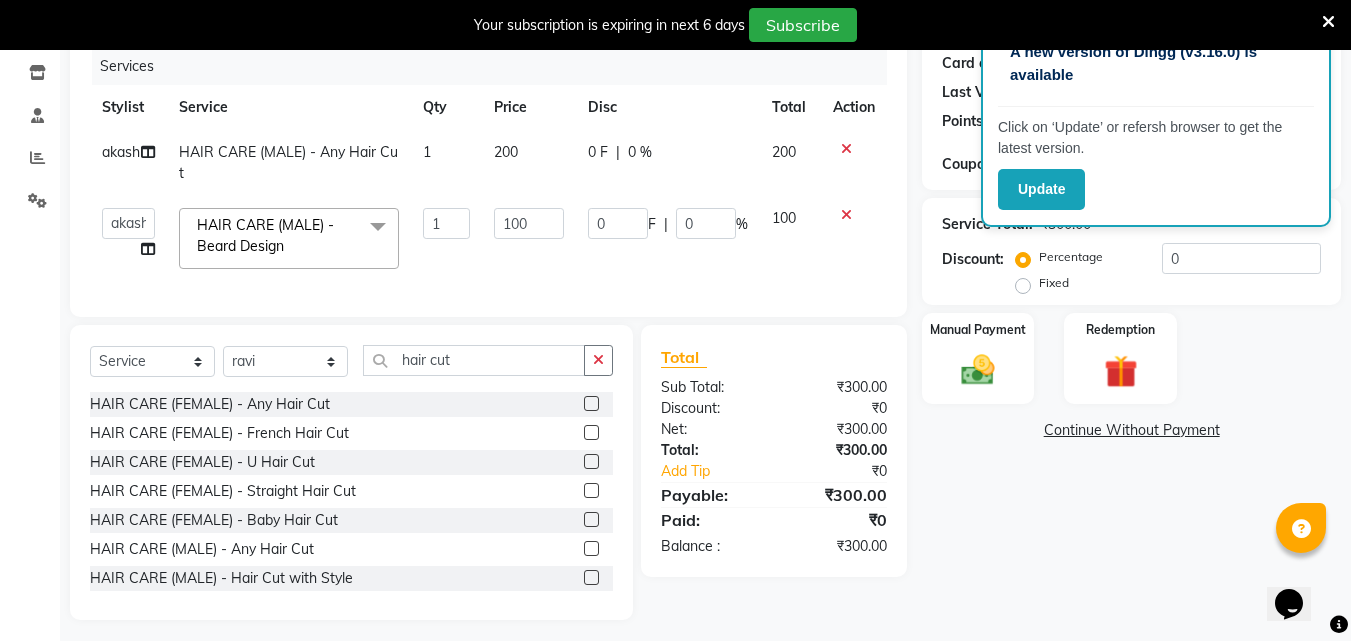 click 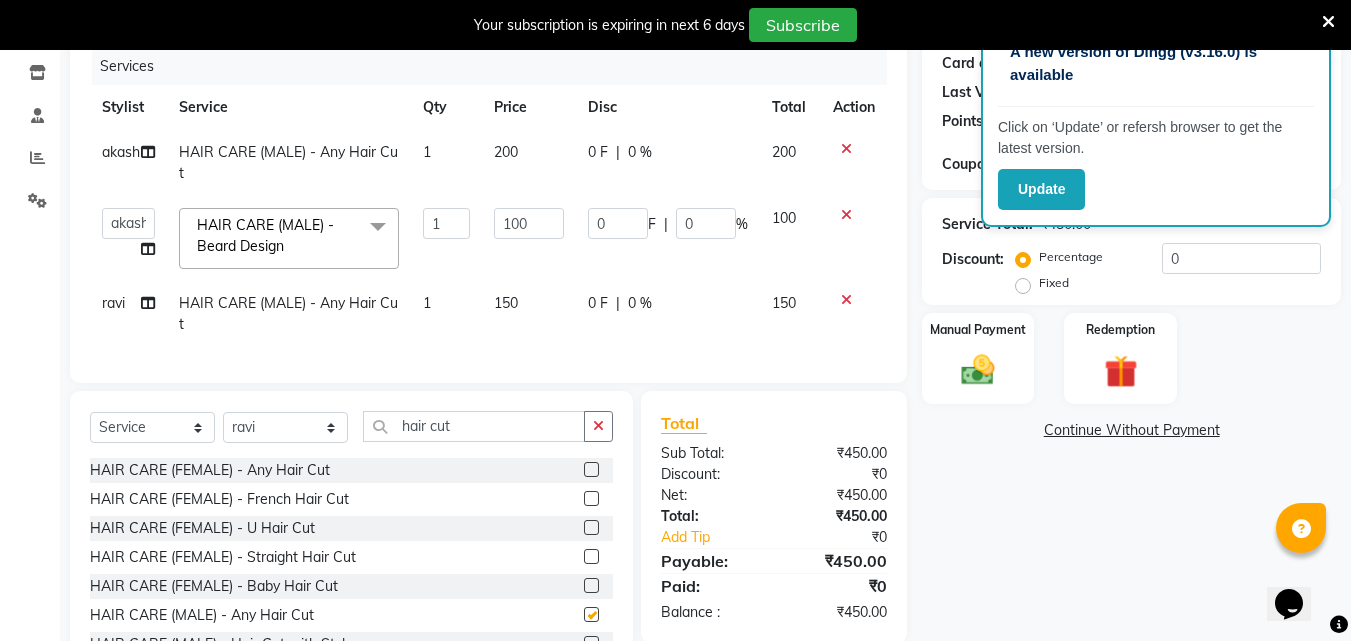 checkbox on "false" 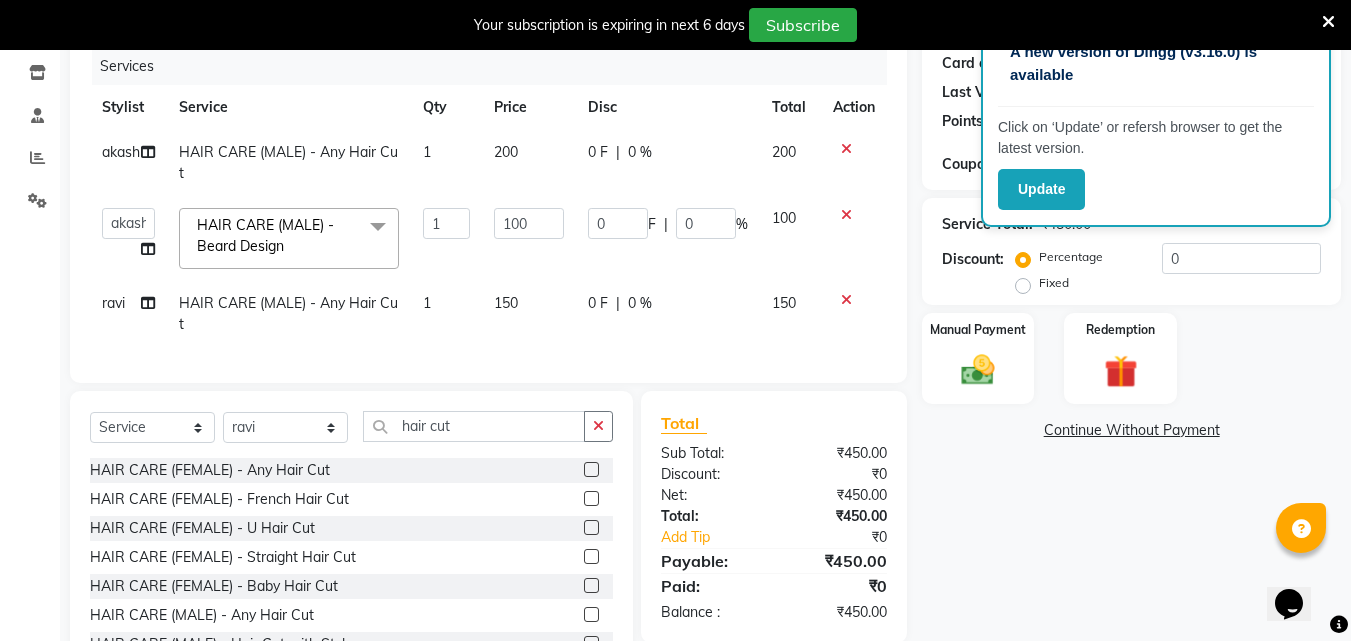 click on "150" 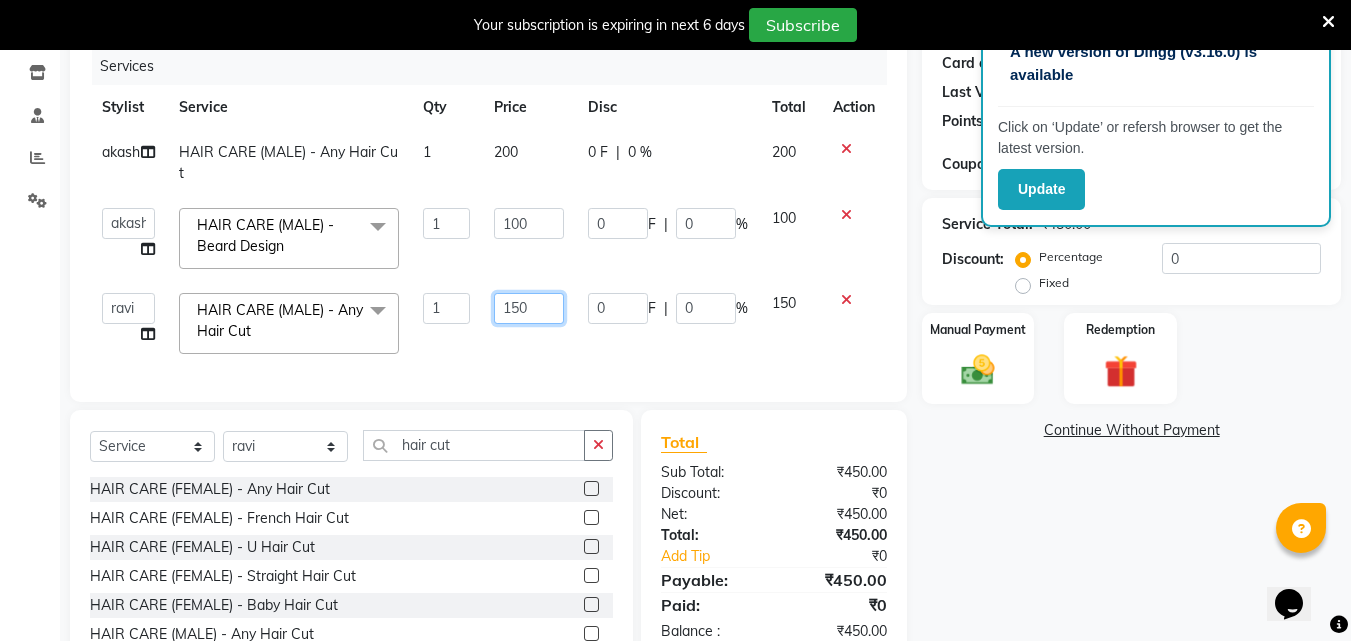 click on "150" 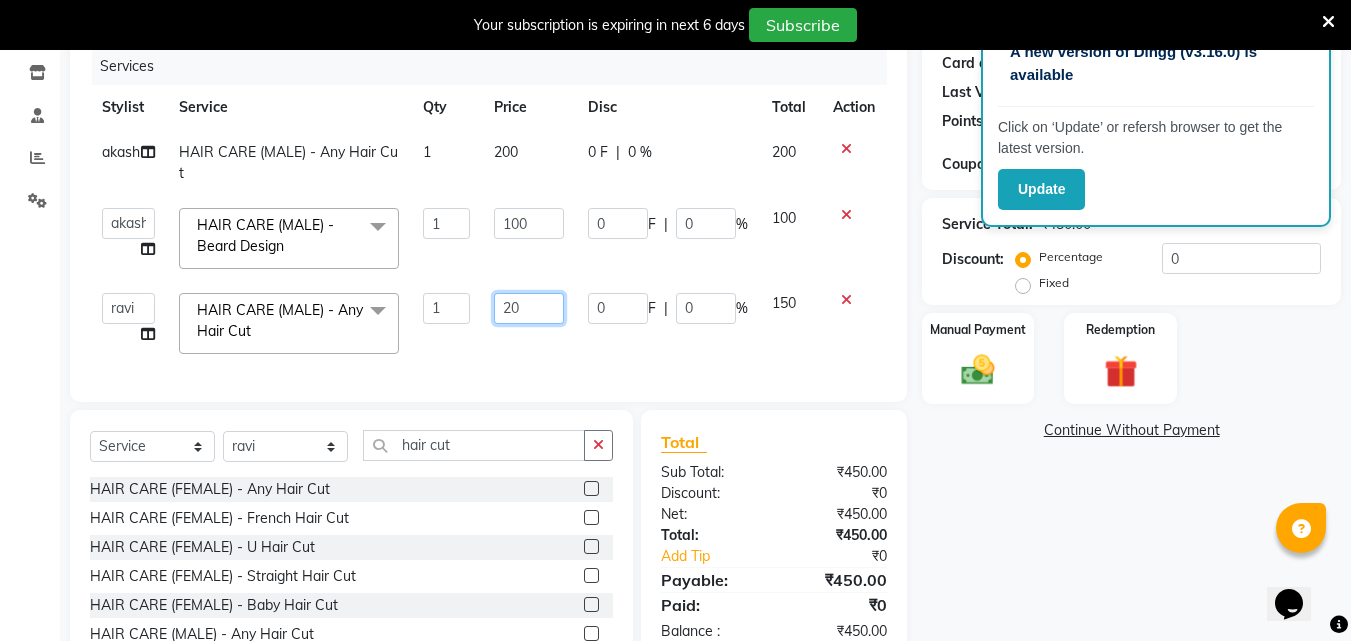 type on "200" 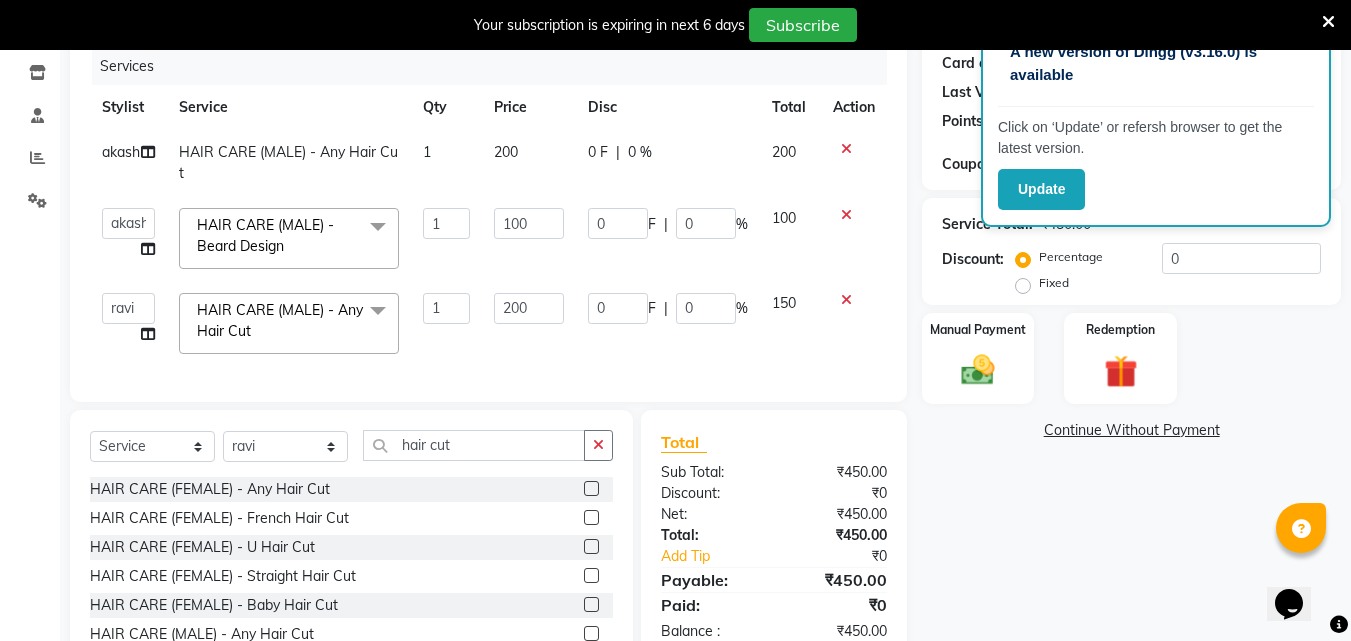 click on "200" 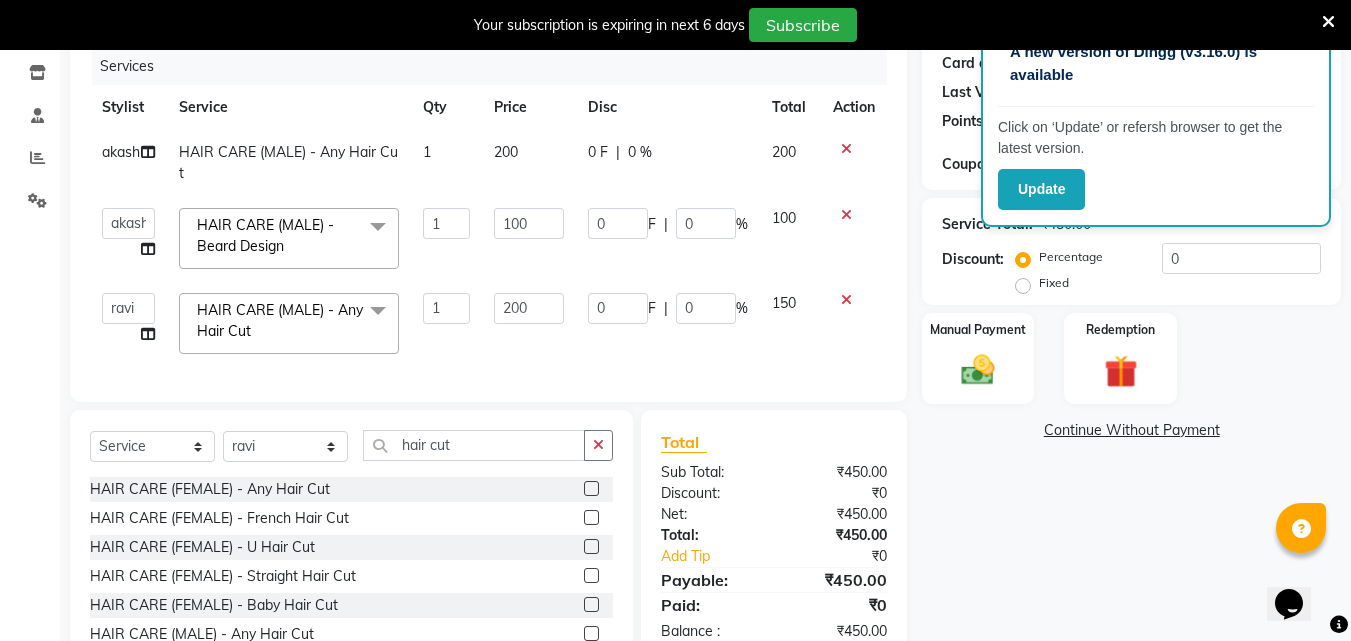 select on "87388" 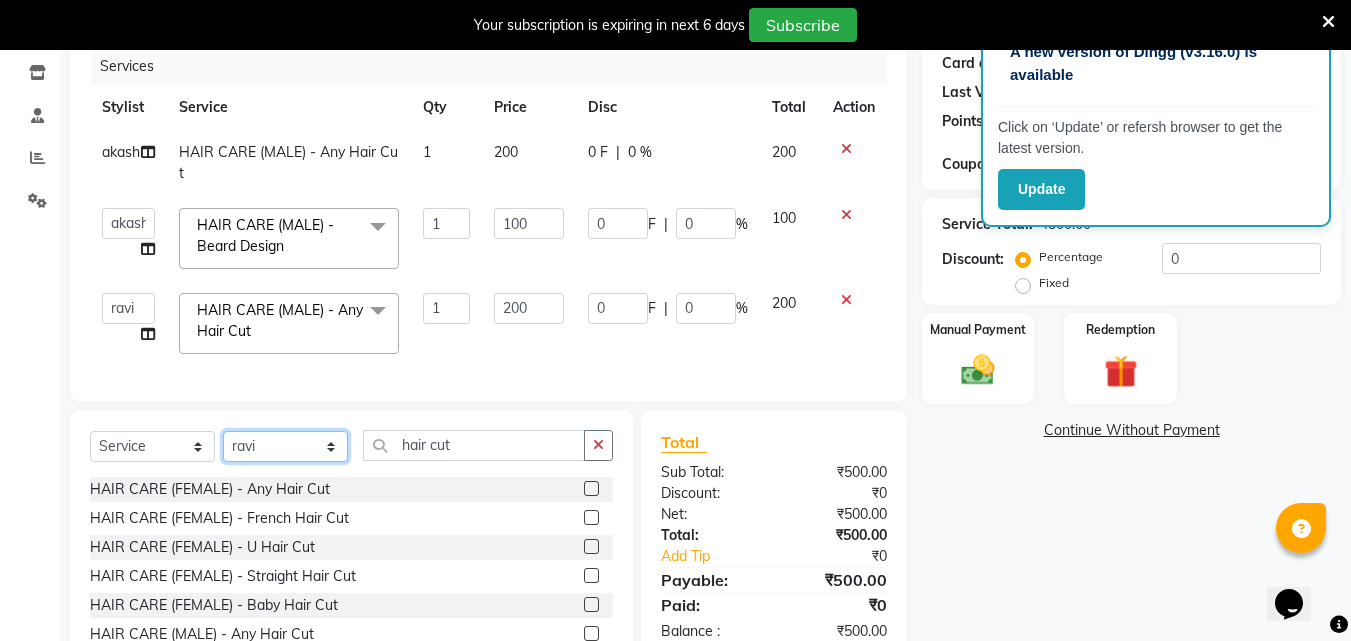 click on "Select Stylist [FIRST] [FIRST] [FIRST] [FIRST]  [FIRST]    [FIRST]    [FIRST]   [FIRST]   Reception   [FIRST]    [FIRST]   [FIRST]" 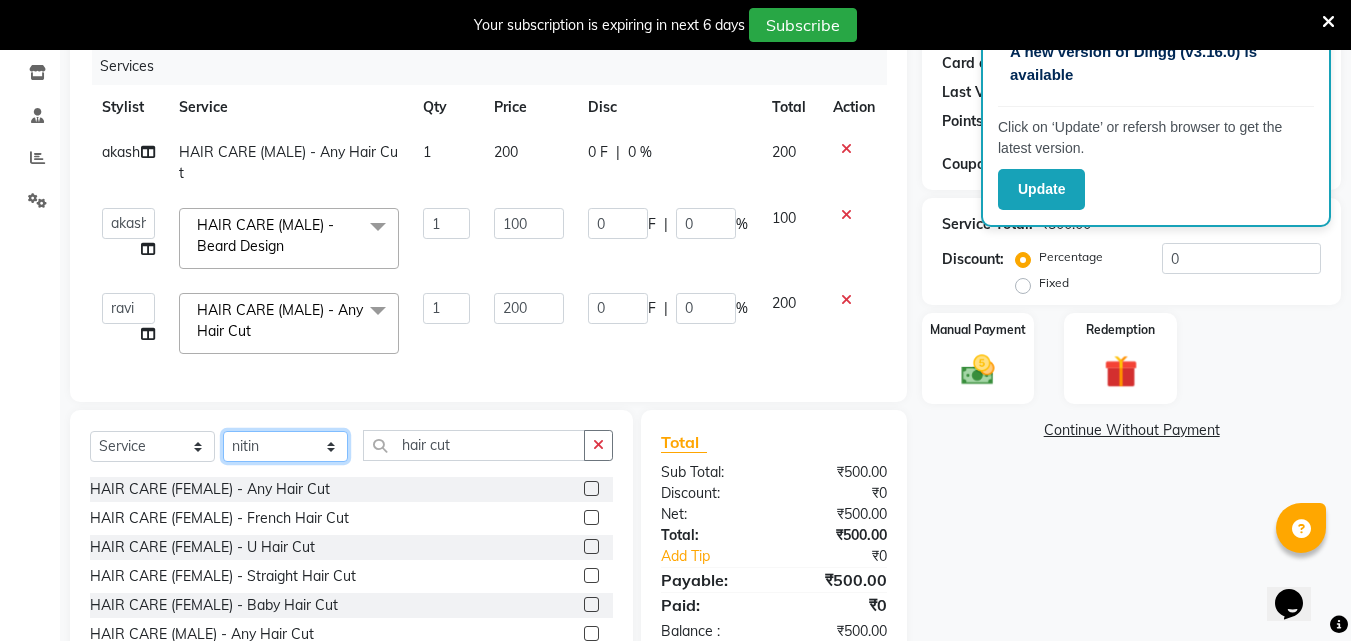 click on "Select Stylist [FIRST] [FIRST] [FIRST] [FIRST]  [FIRST]    [FIRST]    [FIRST]   [FIRST]   Reception   [FIRST]    [FIRST]   [FIRST]" 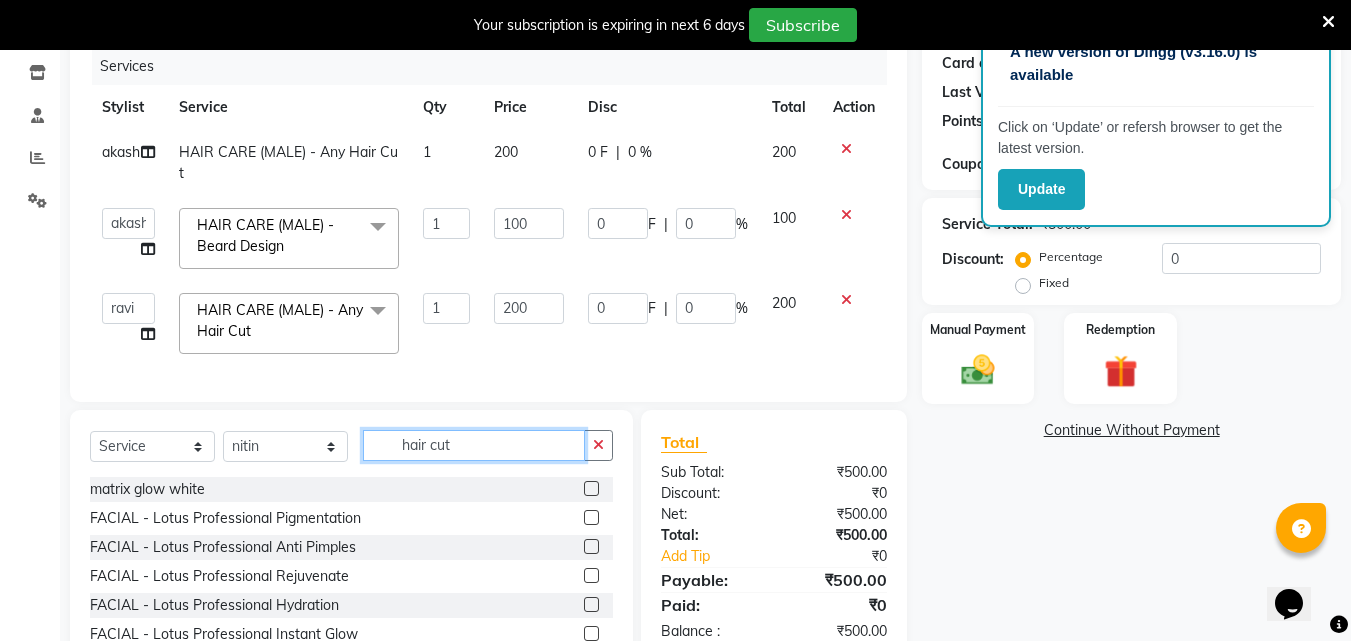 click on "hair cut" 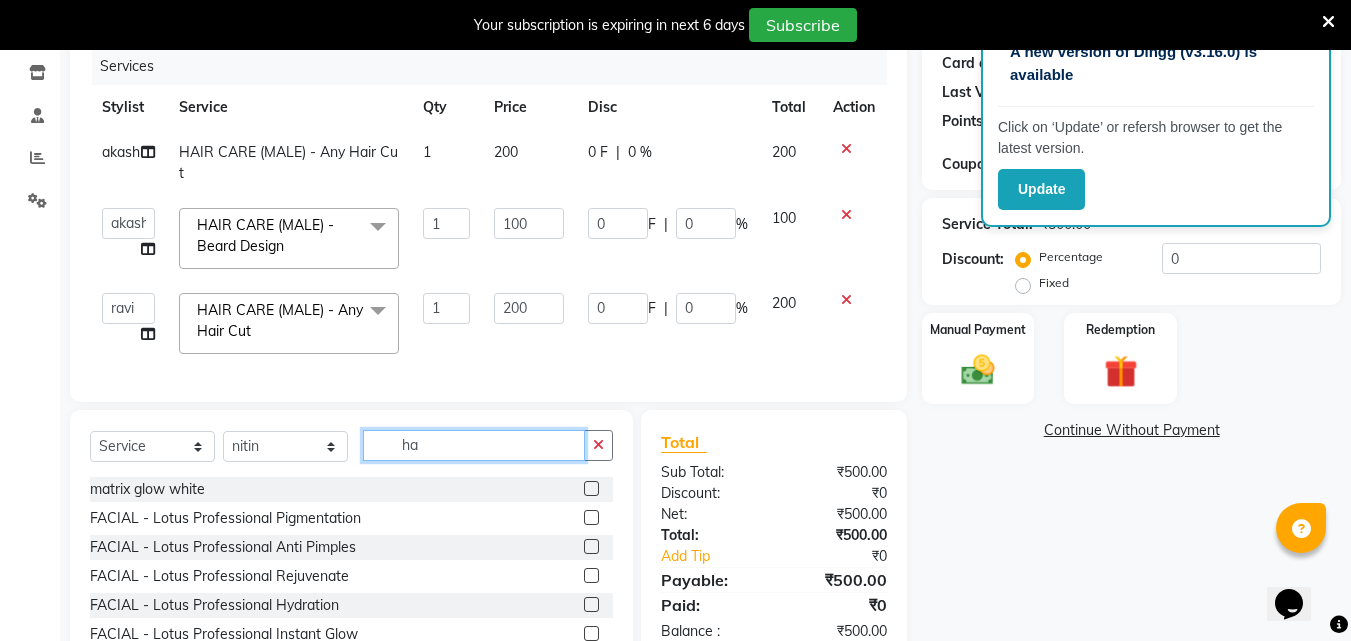type on "h" 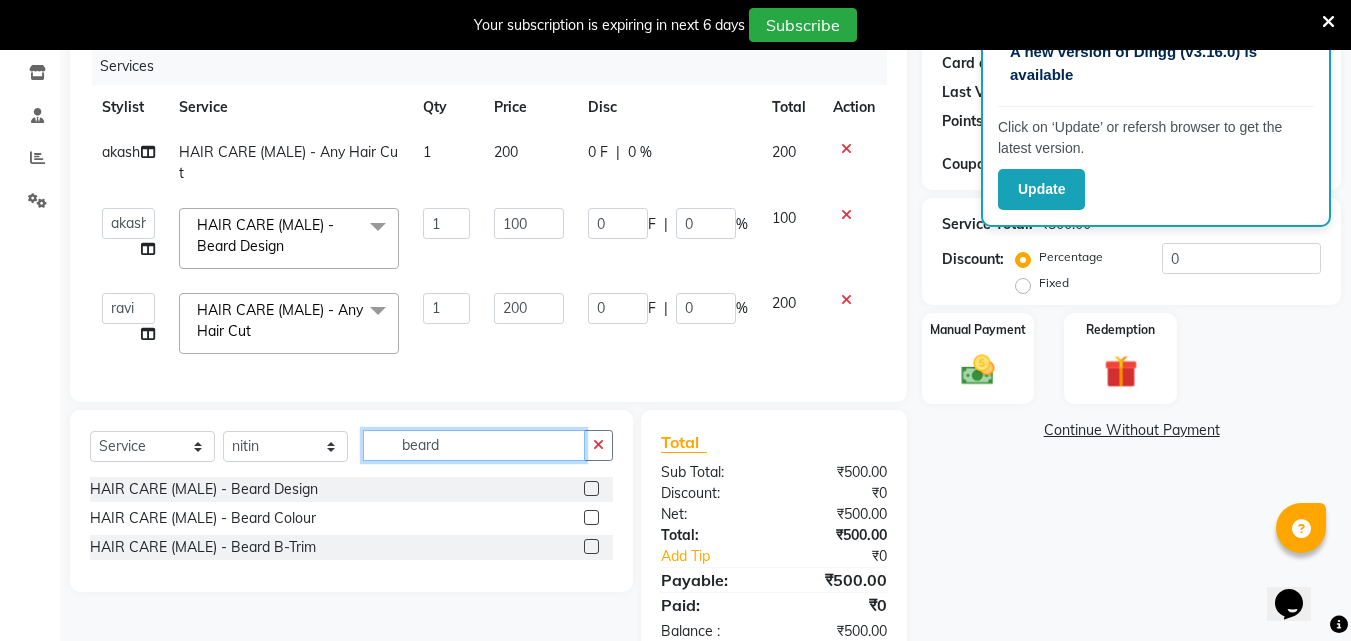 type on "beard" 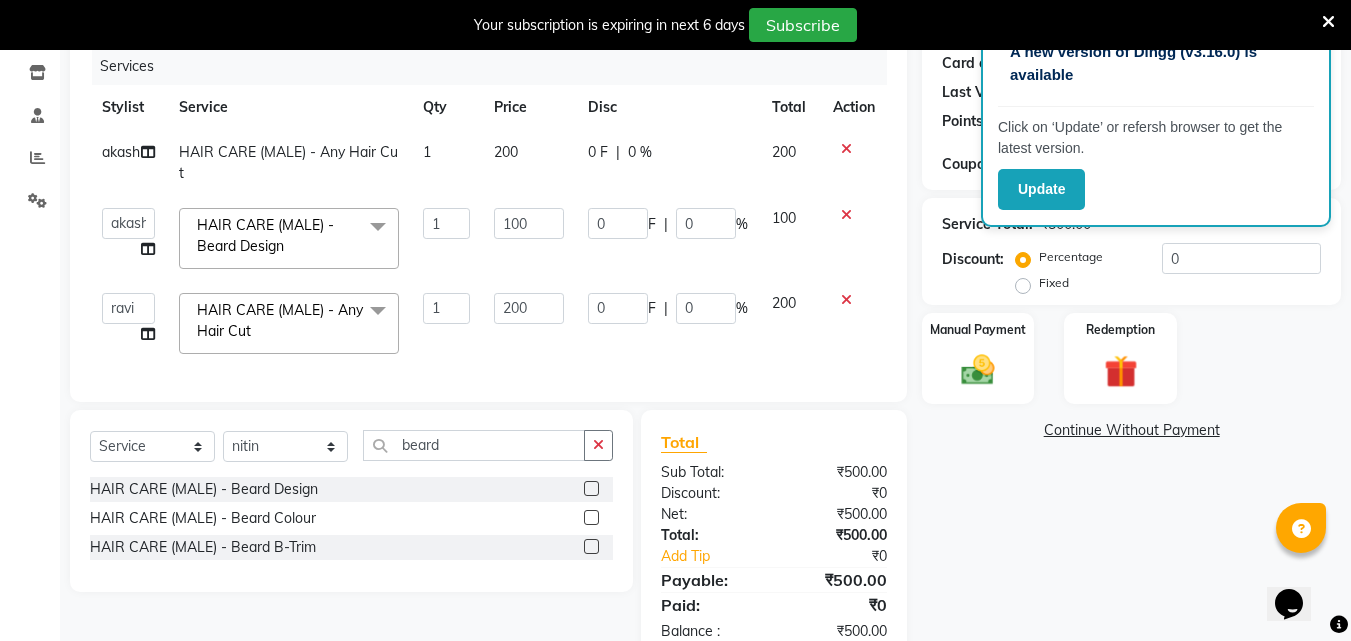 click 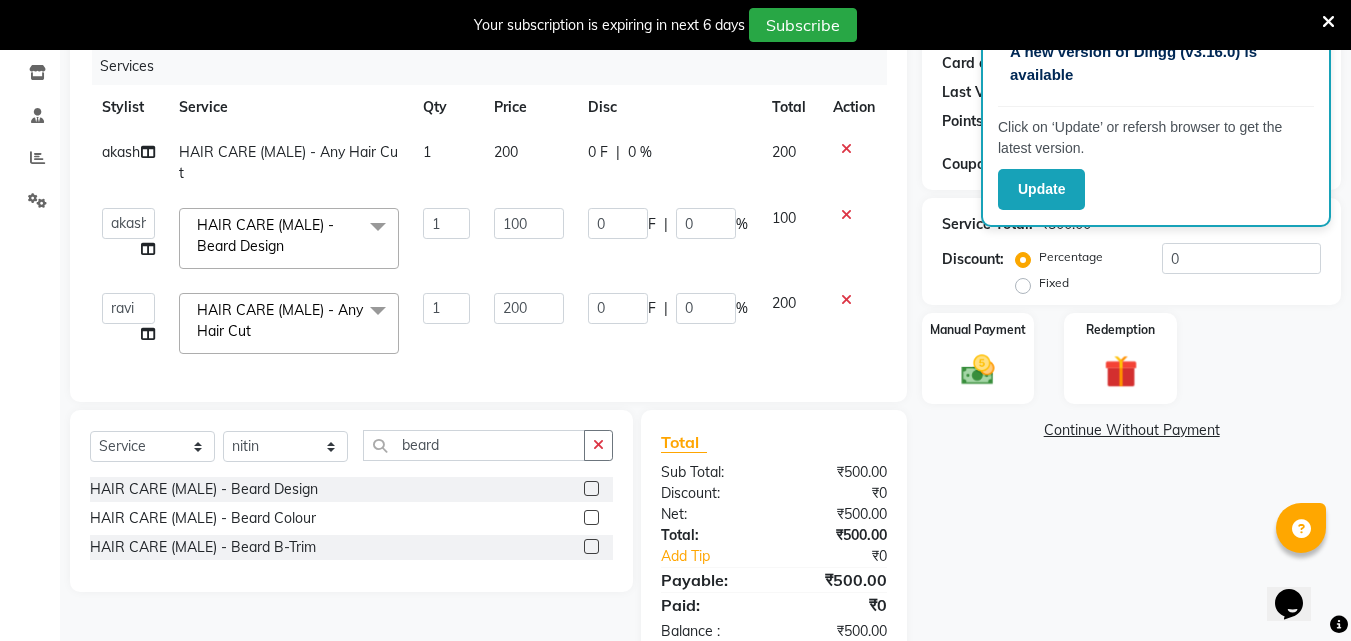 click at bounding box center (590, 489) 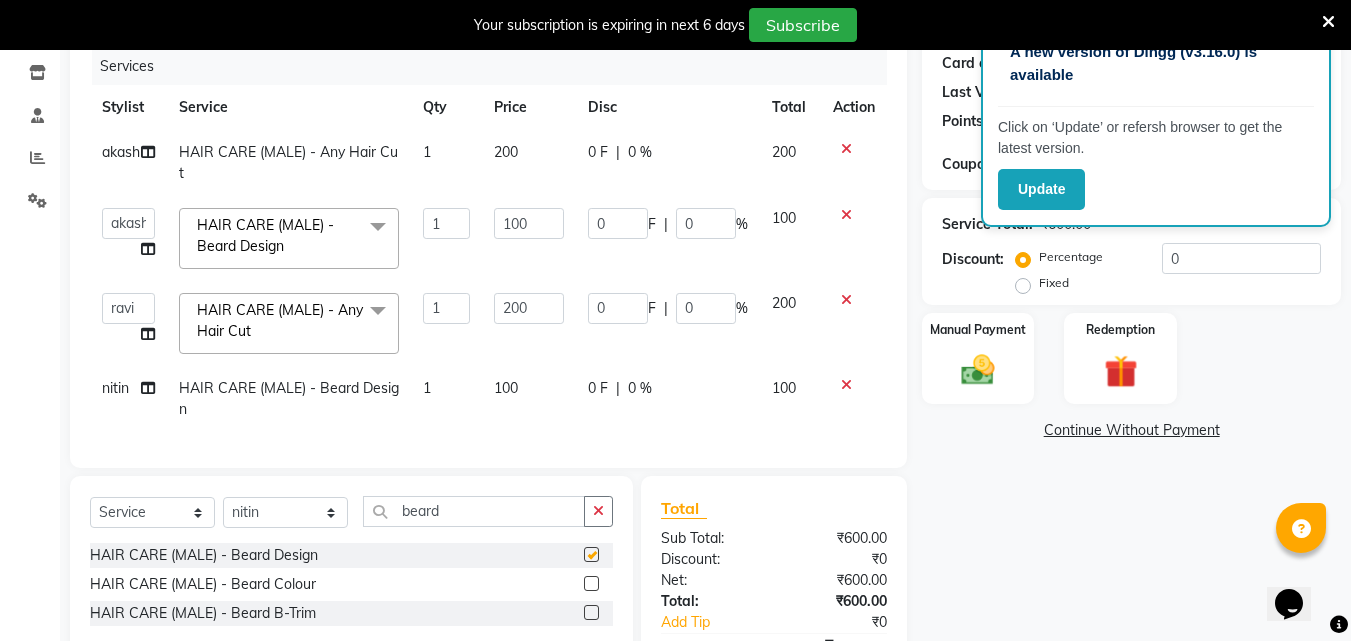 checkbox on "false" 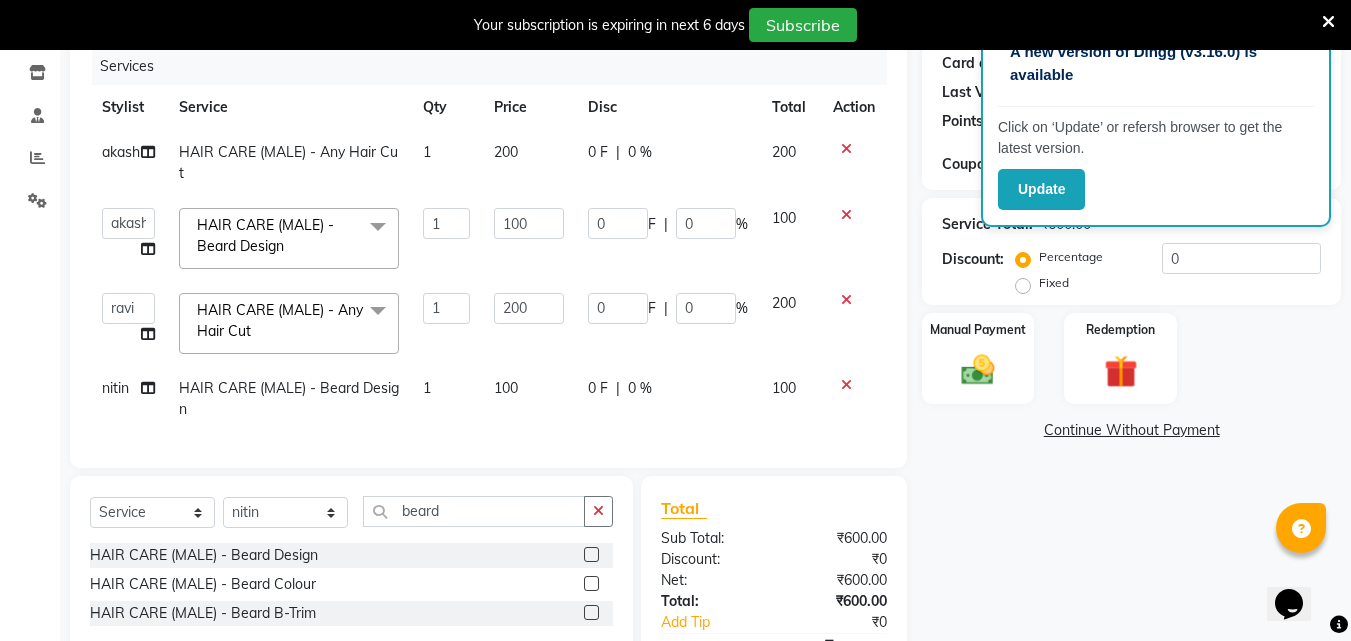 click on "100" 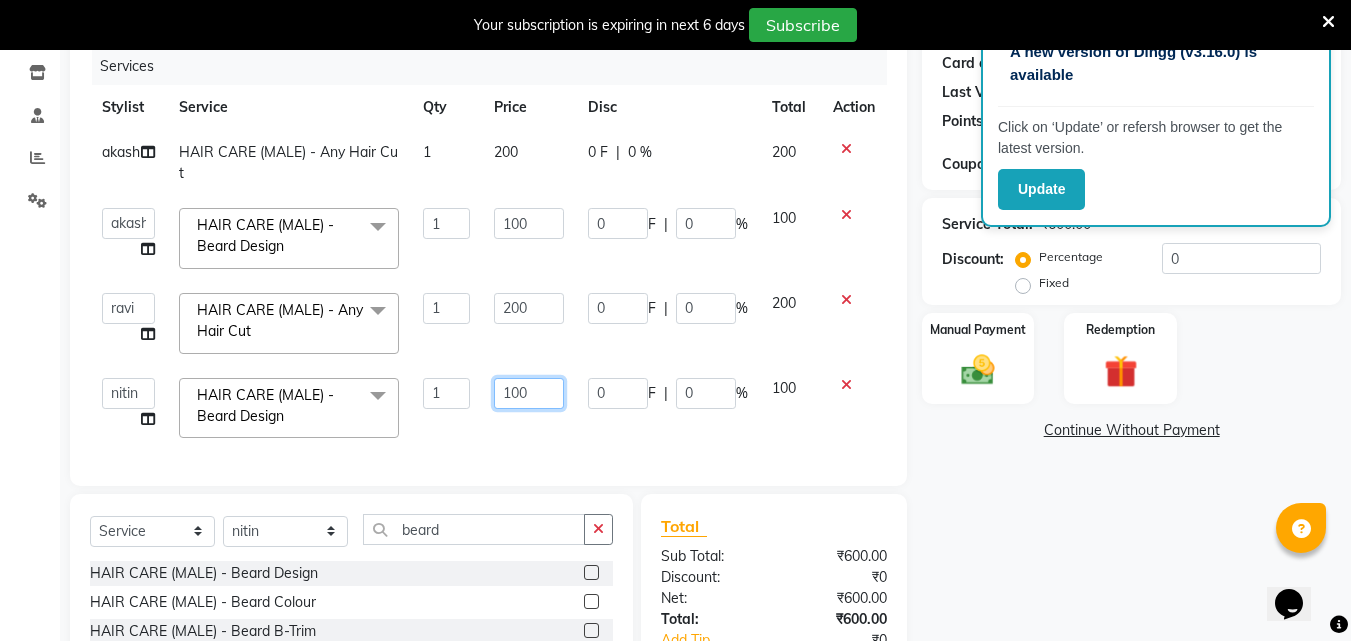 click on "100" 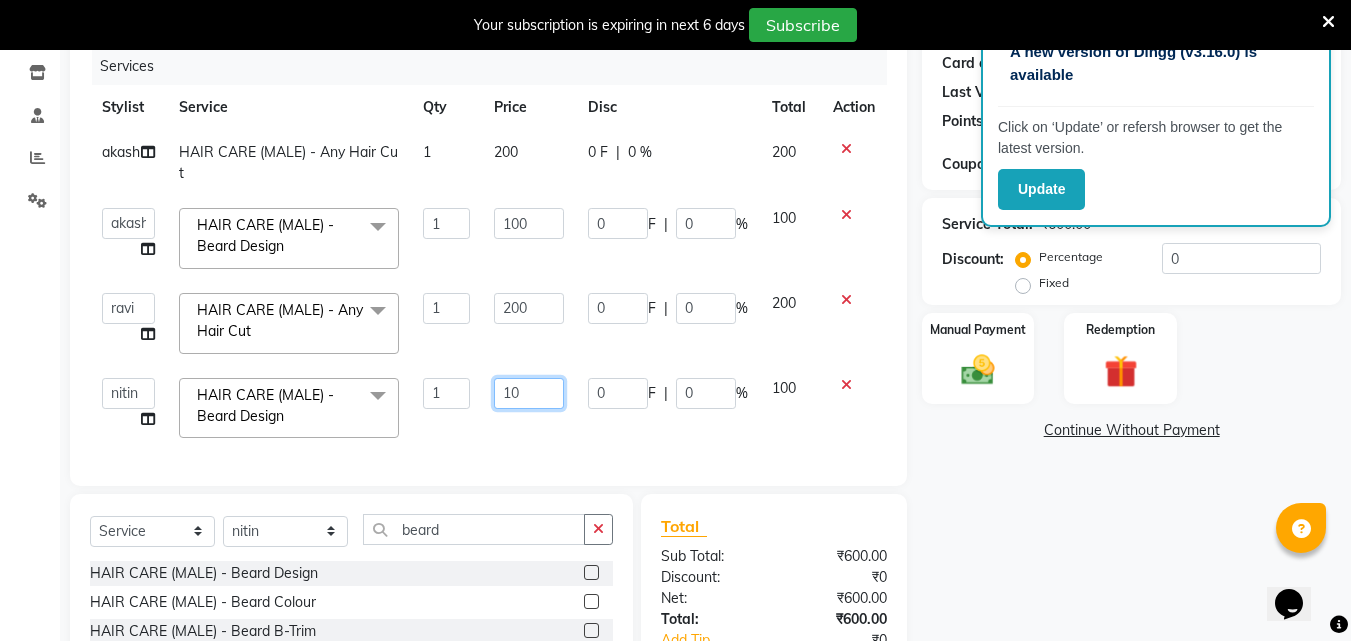 type on "150" 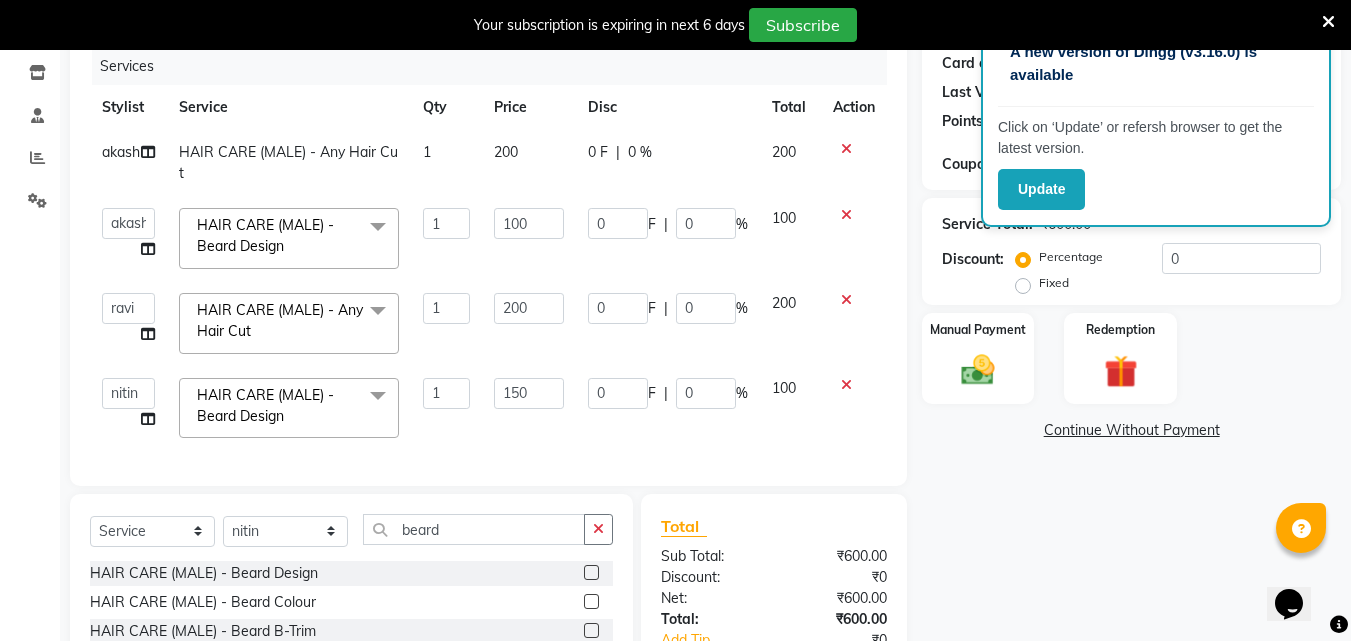 click on "0 F | 0 %" 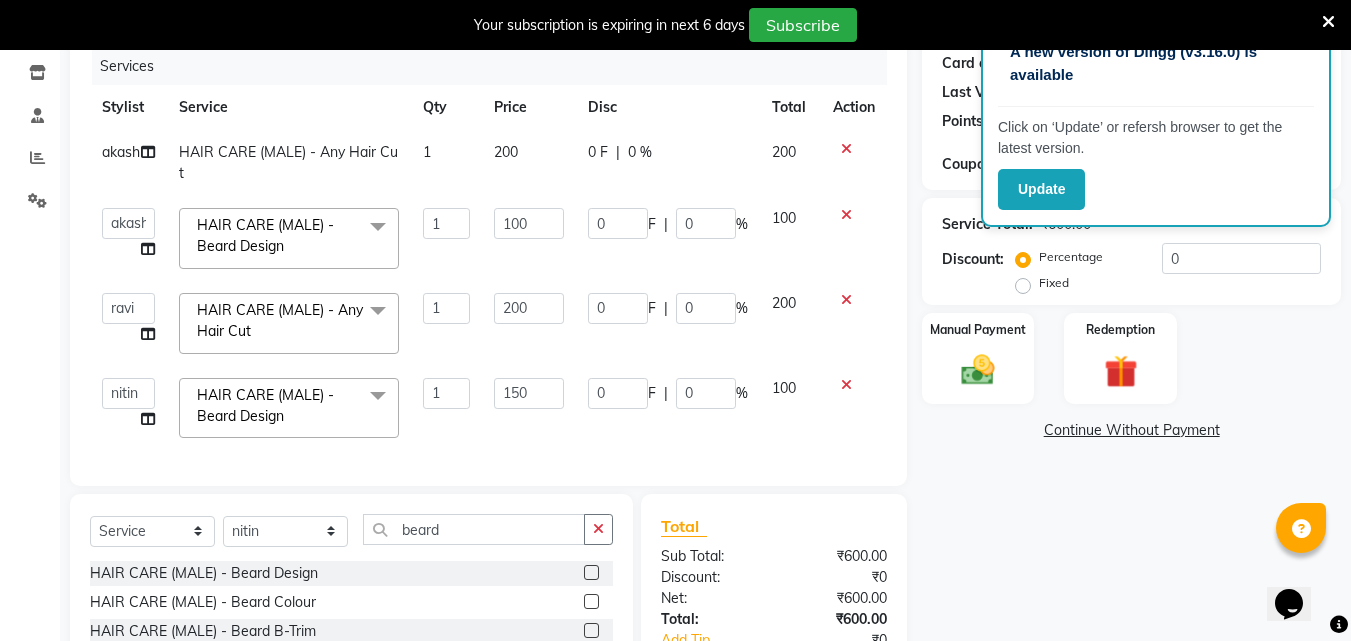 select on "42904" 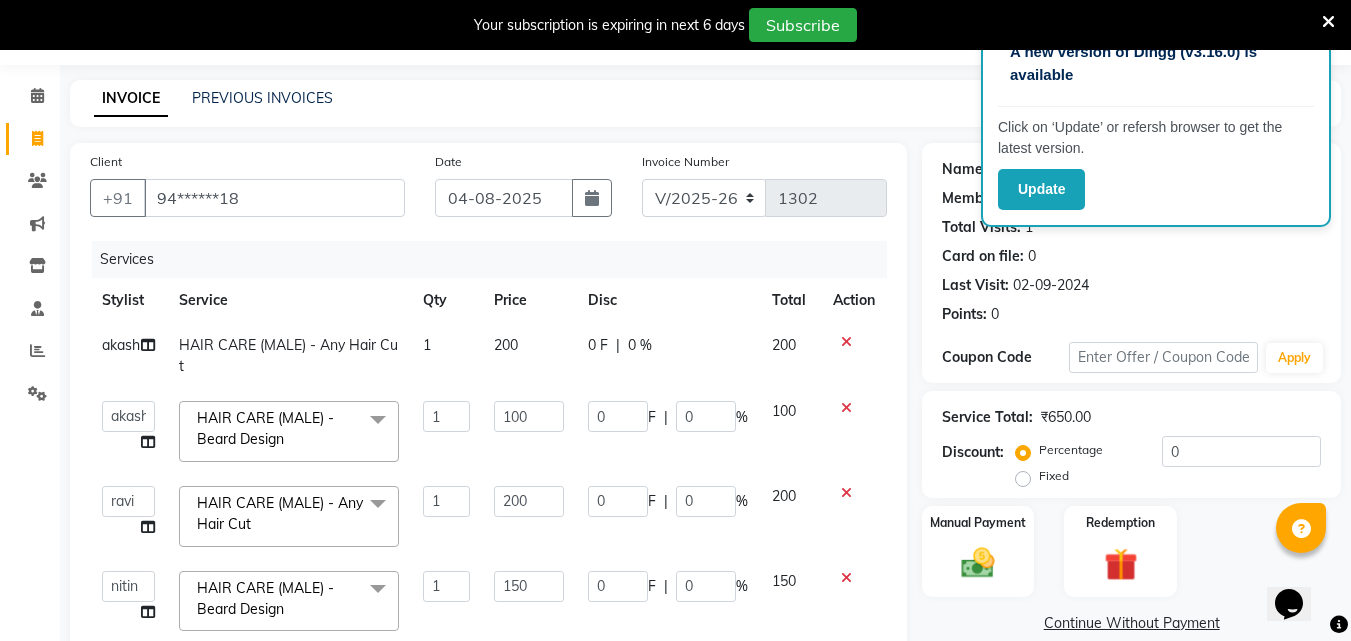 scroll, scrollTop: 50, scrollLeft: 0, axis: vertical 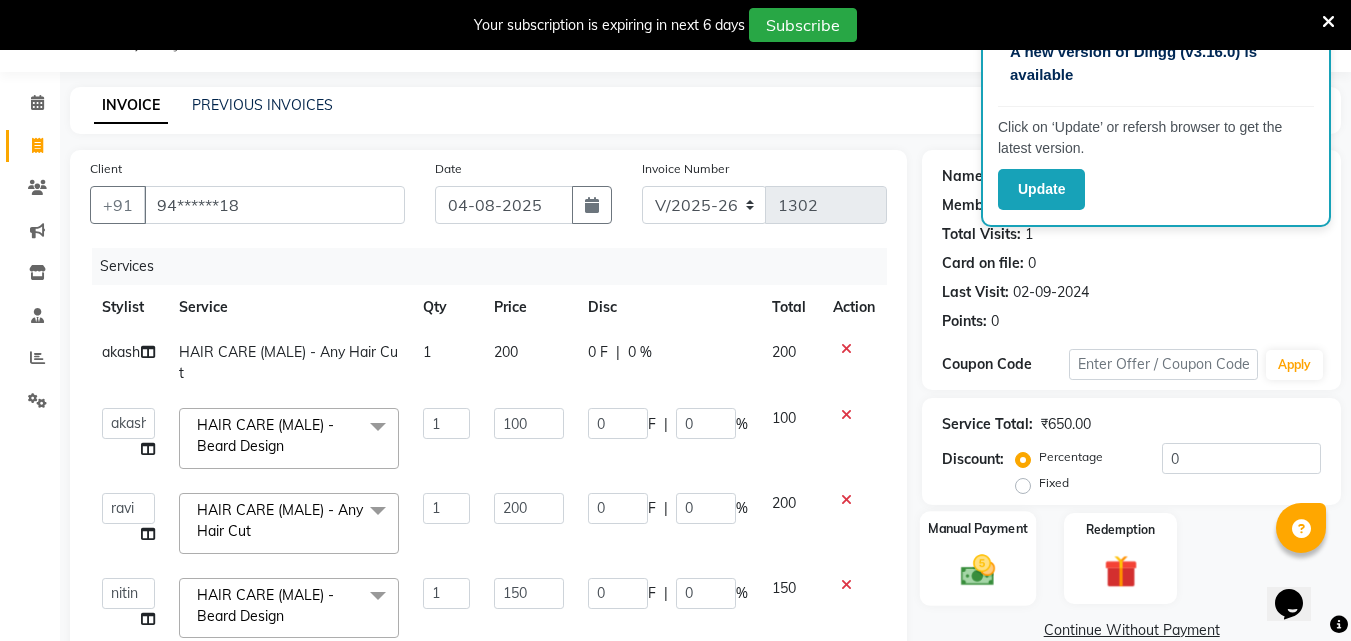 click 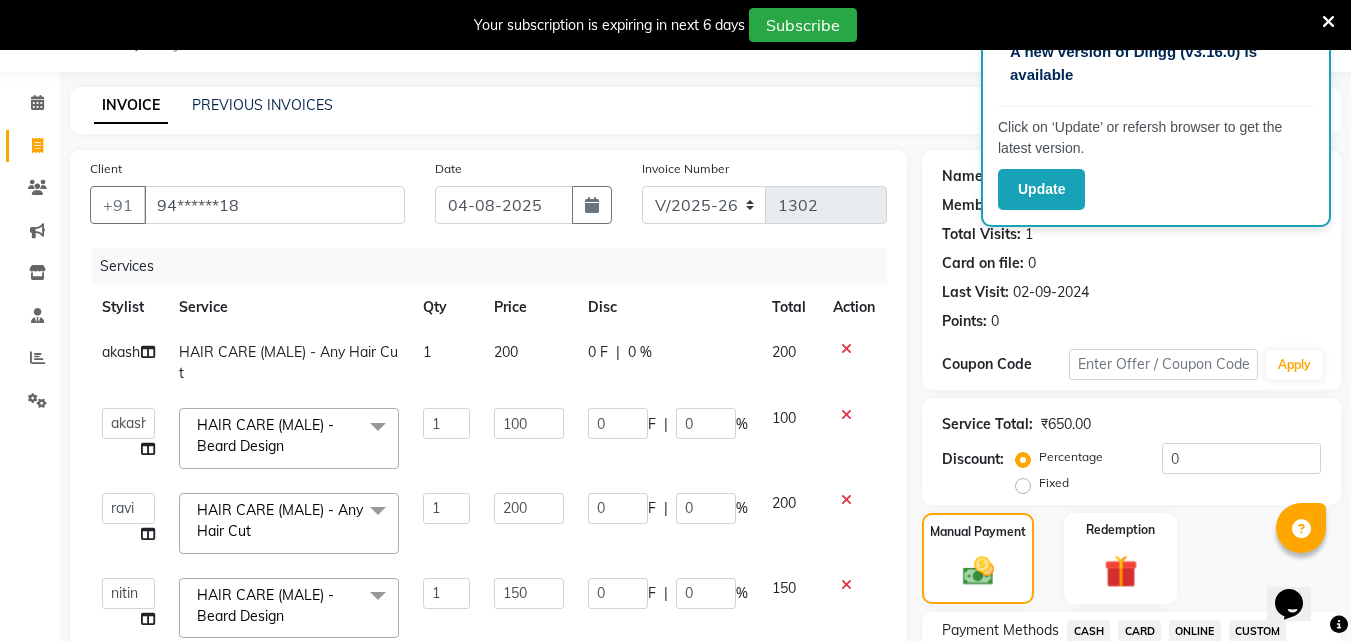 scroll, scrollTop: 450, scrollLeft: 0, axis: vertical 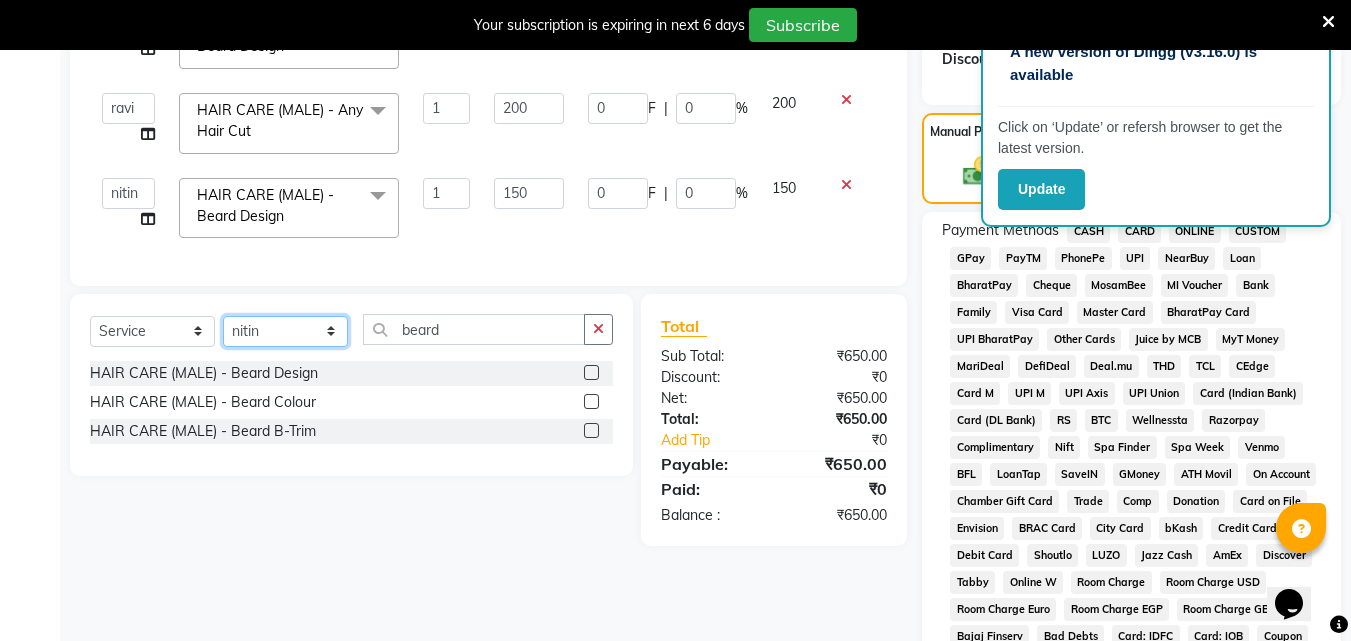 click on "Select Stylist [FIRST] [FIRST] [FIRST] [FIRST]  [FIRST]    [FIRST]    [FIRST]   [FIRST]   Reception   [FIRST]    [FIRST]   [FIRST]" 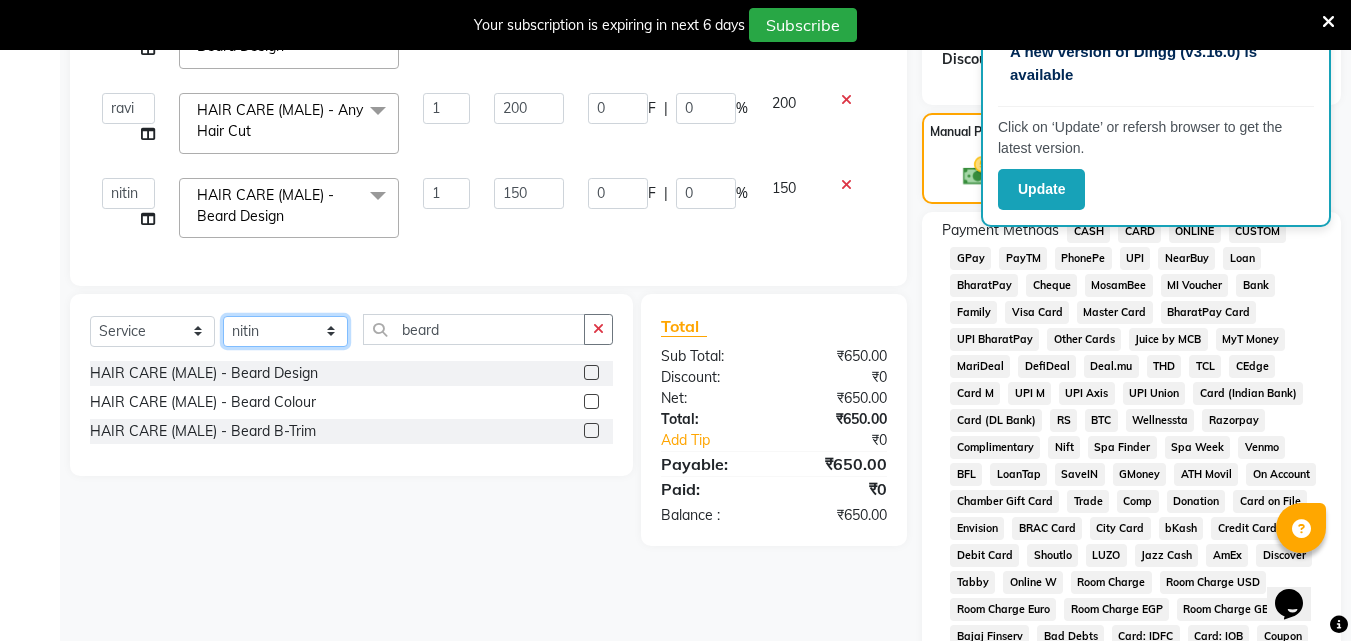select on "1488" 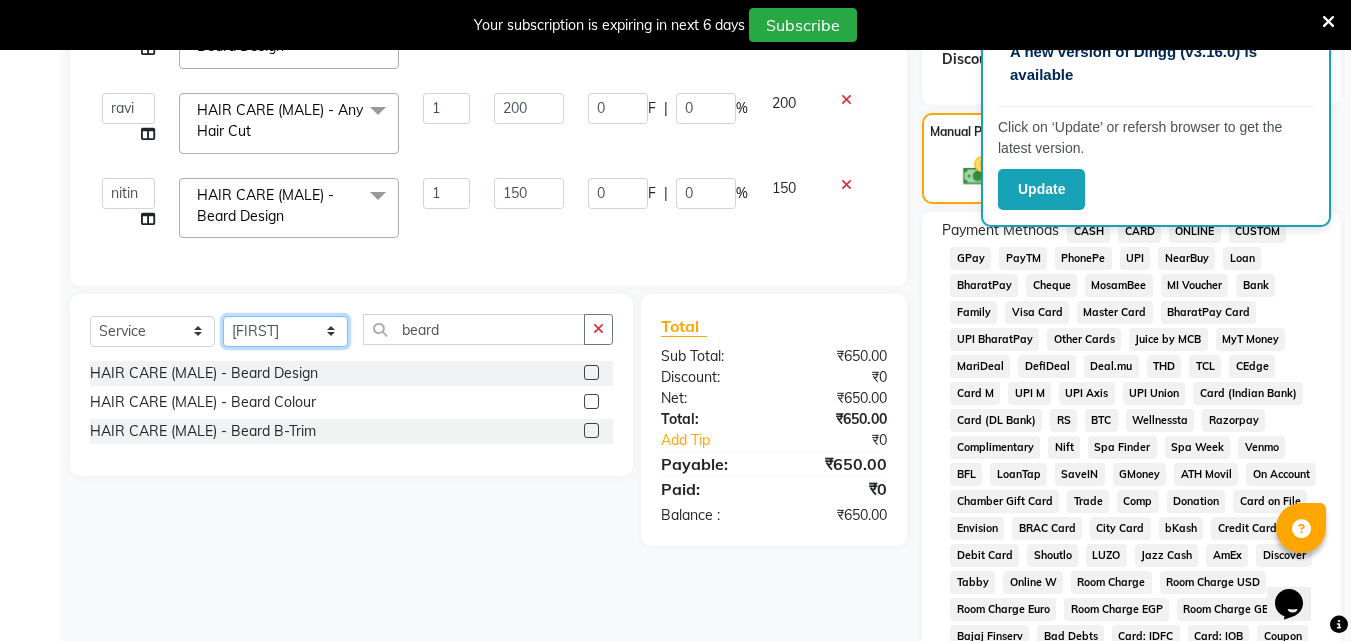 click on "Select Stylist [FIRST] [FIRST] [FIRST] [FIRST]  [FIRST]    [FIRST]    [FIRST]   [FIRST]   Reception   [FIRST]    [FIRST]   [FIRST]" 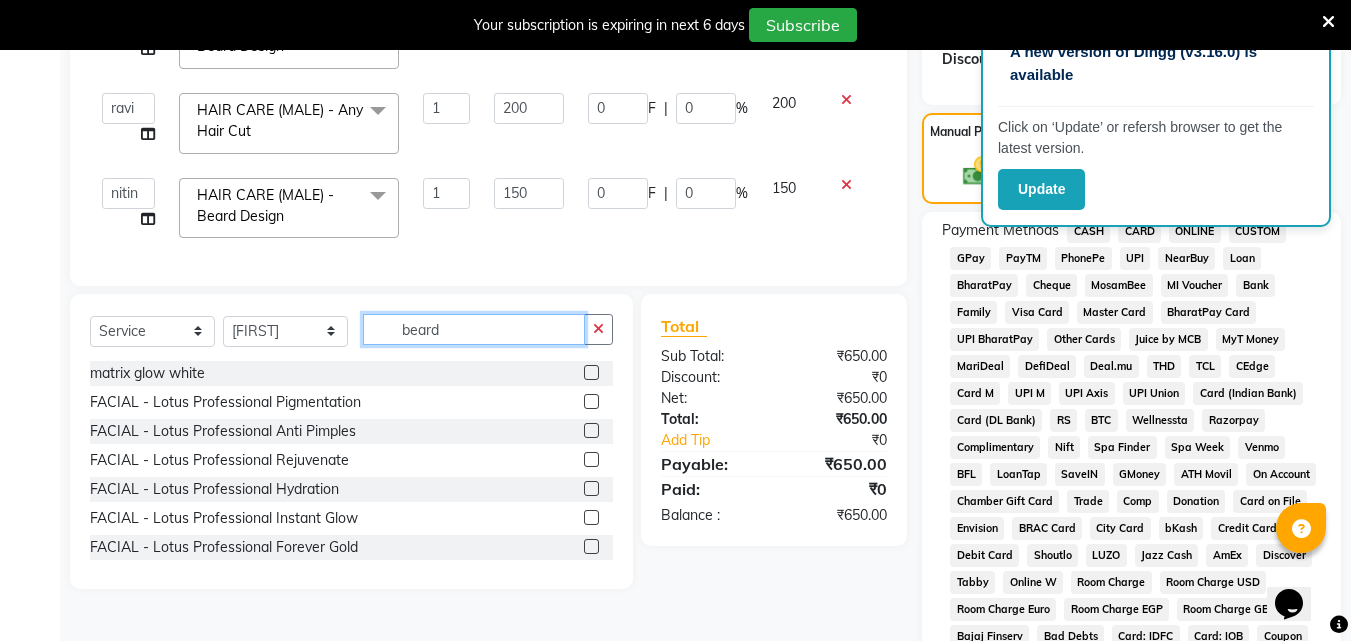click on "beard" 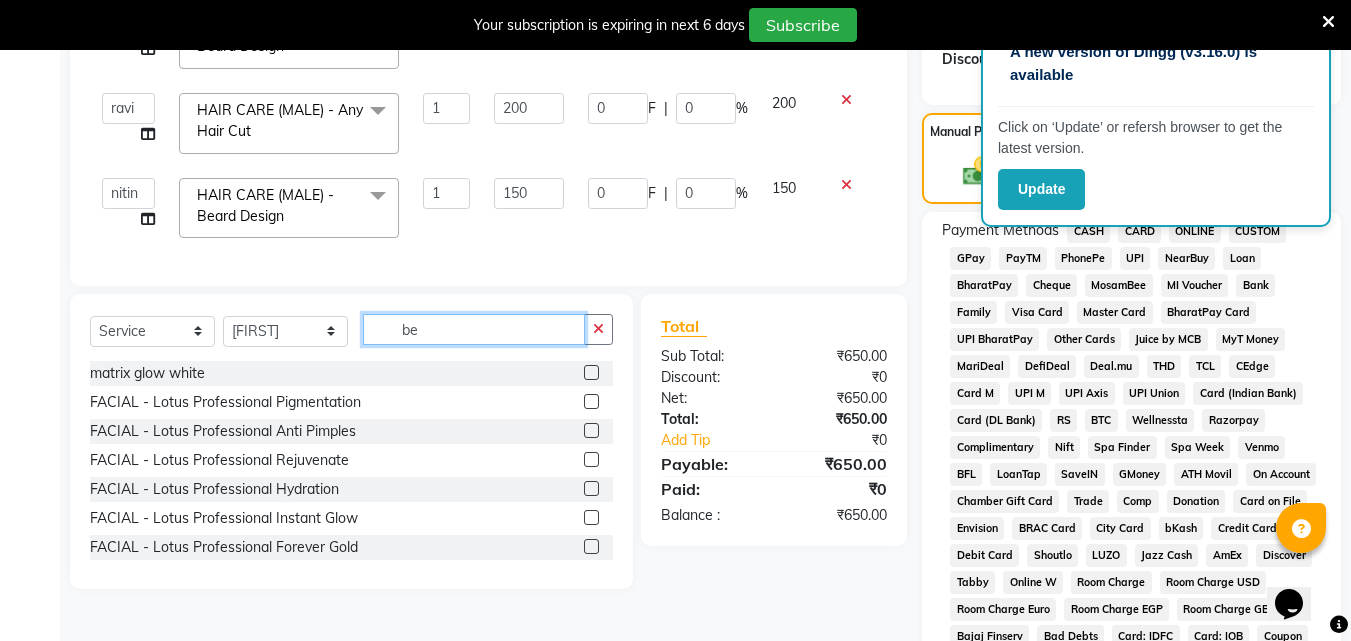 type on "b" 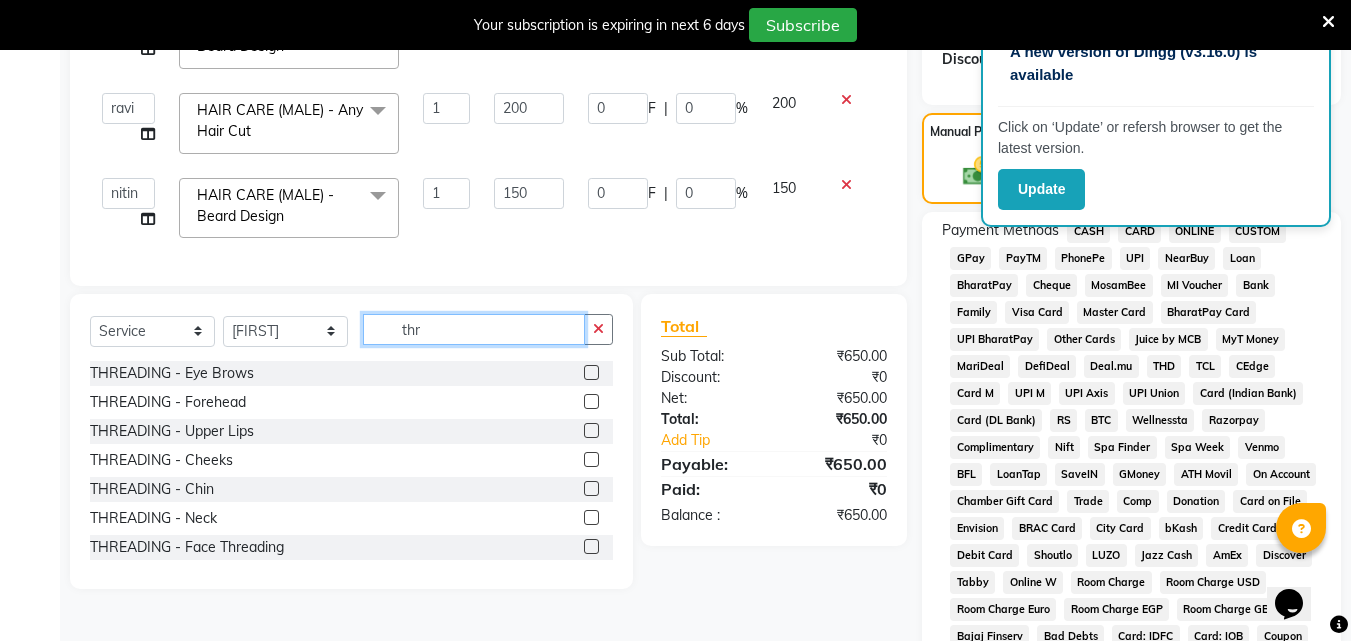 type on "thr" 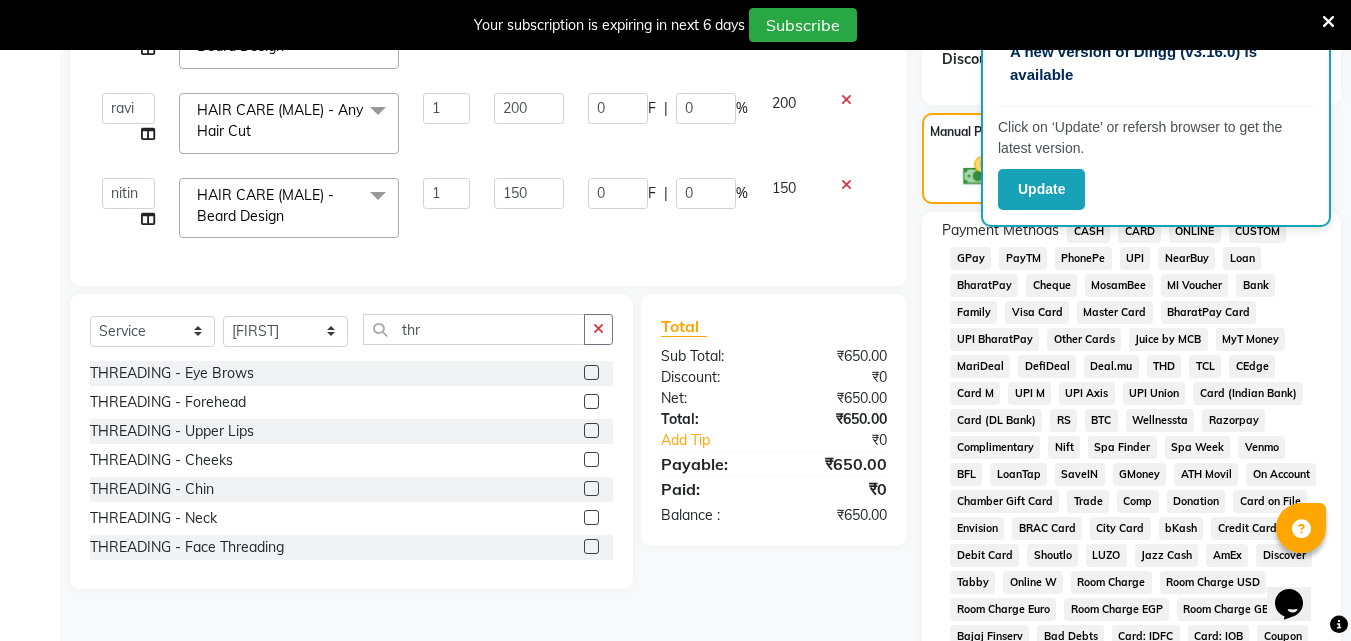 click 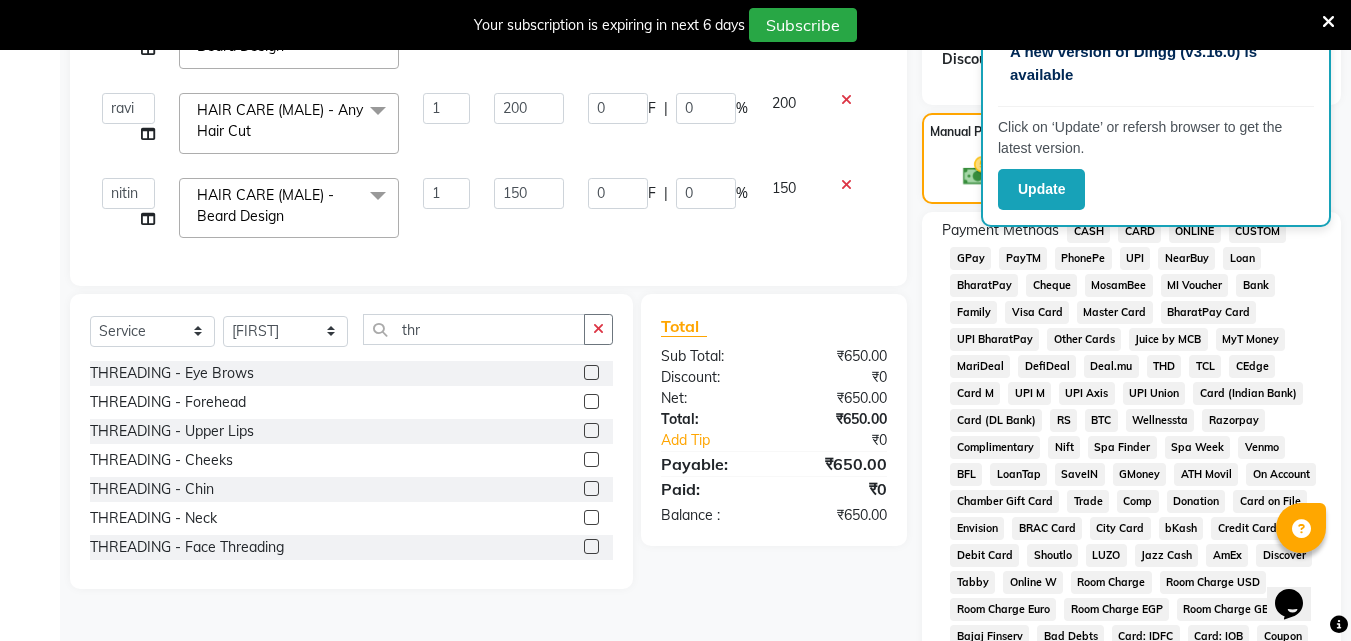 click at bounding box center (590, 431) 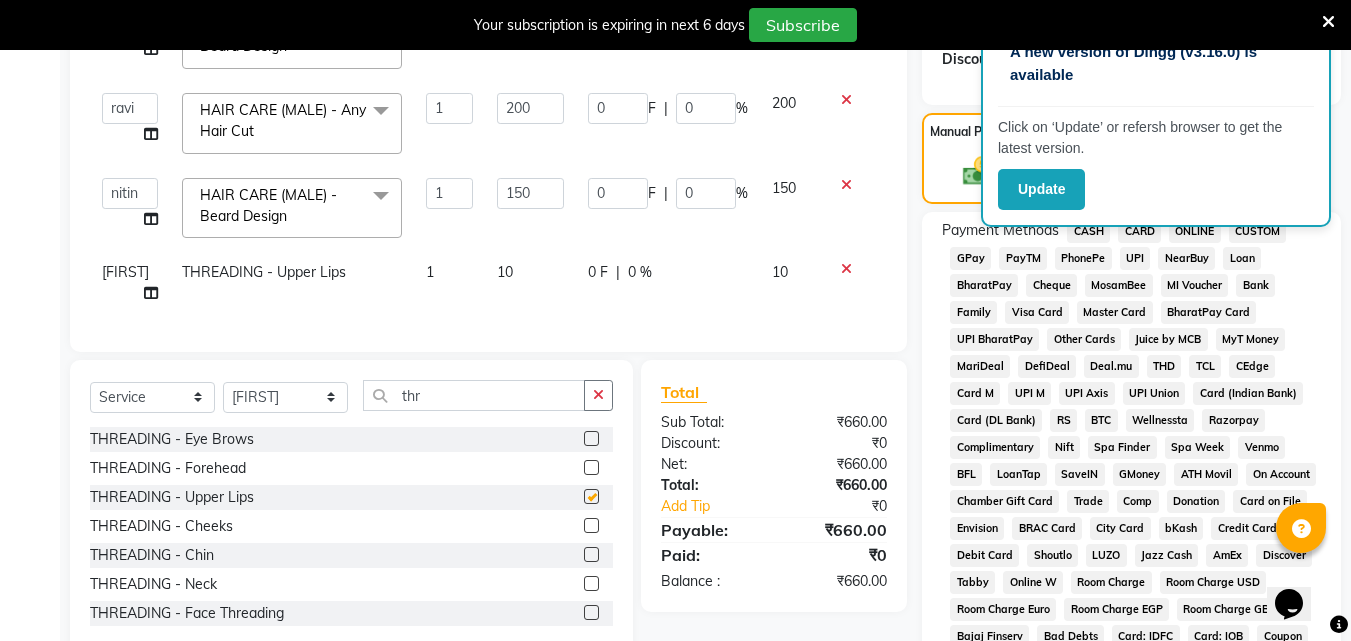 checkbox on "false" 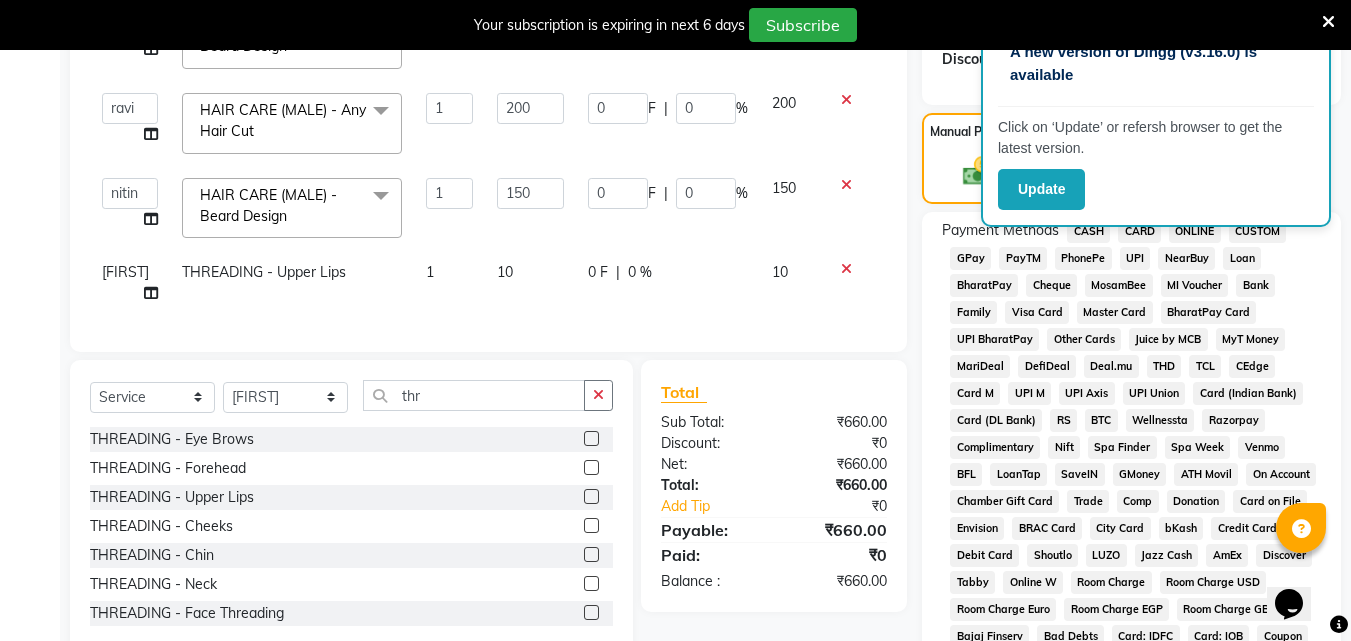 click 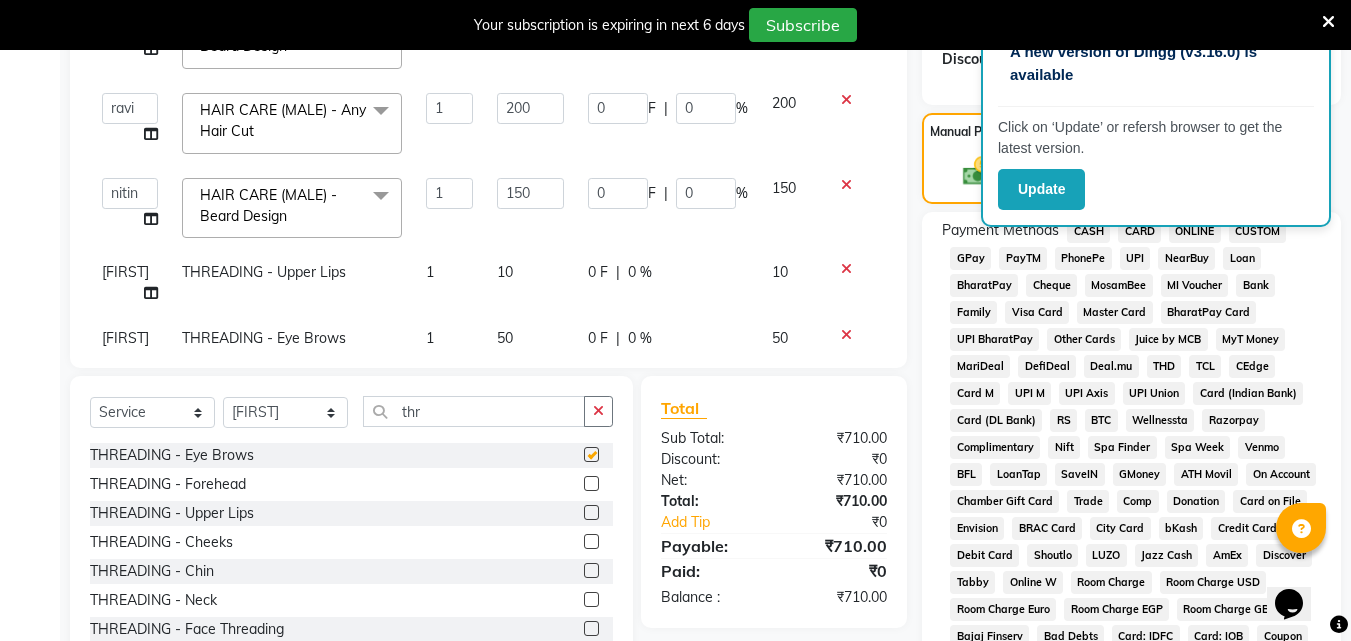 checkbox on "false" 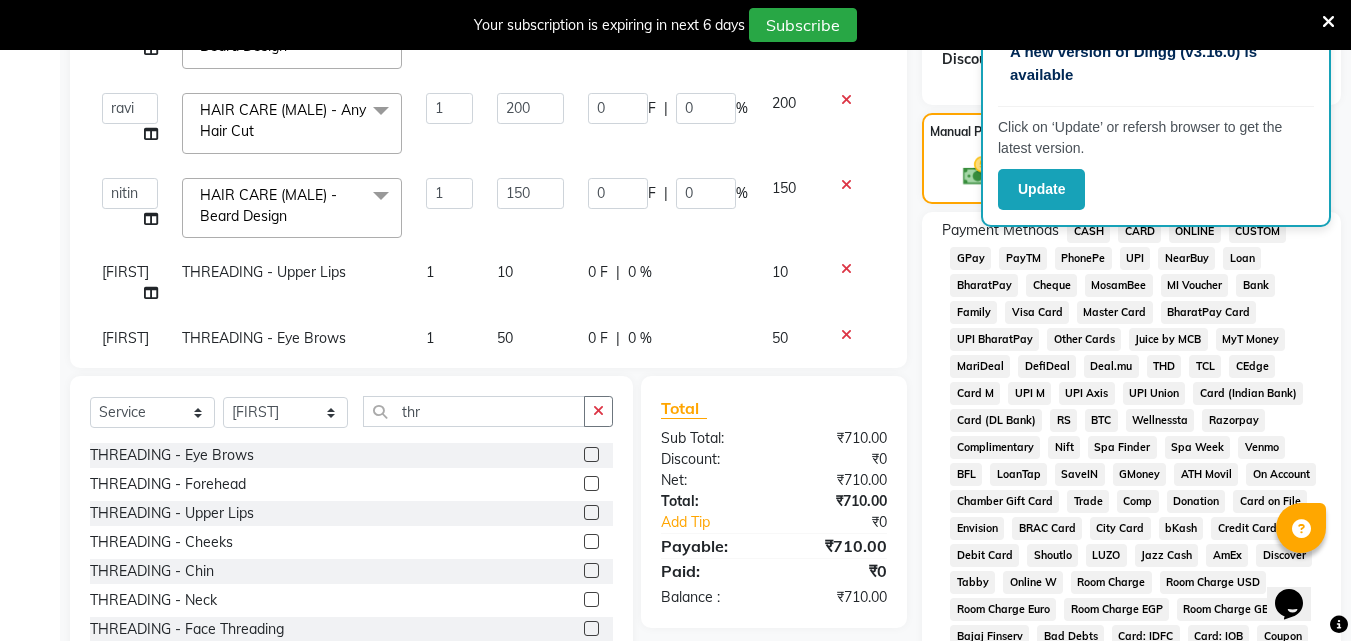 click 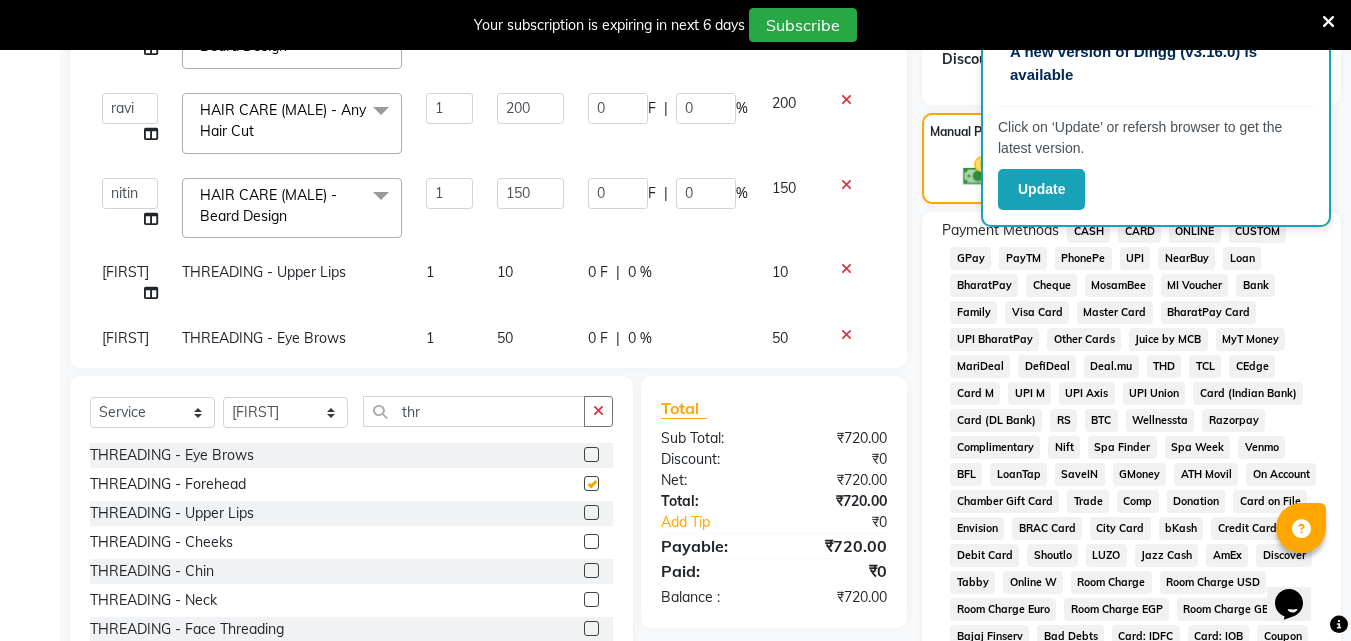 checkbox on "false" 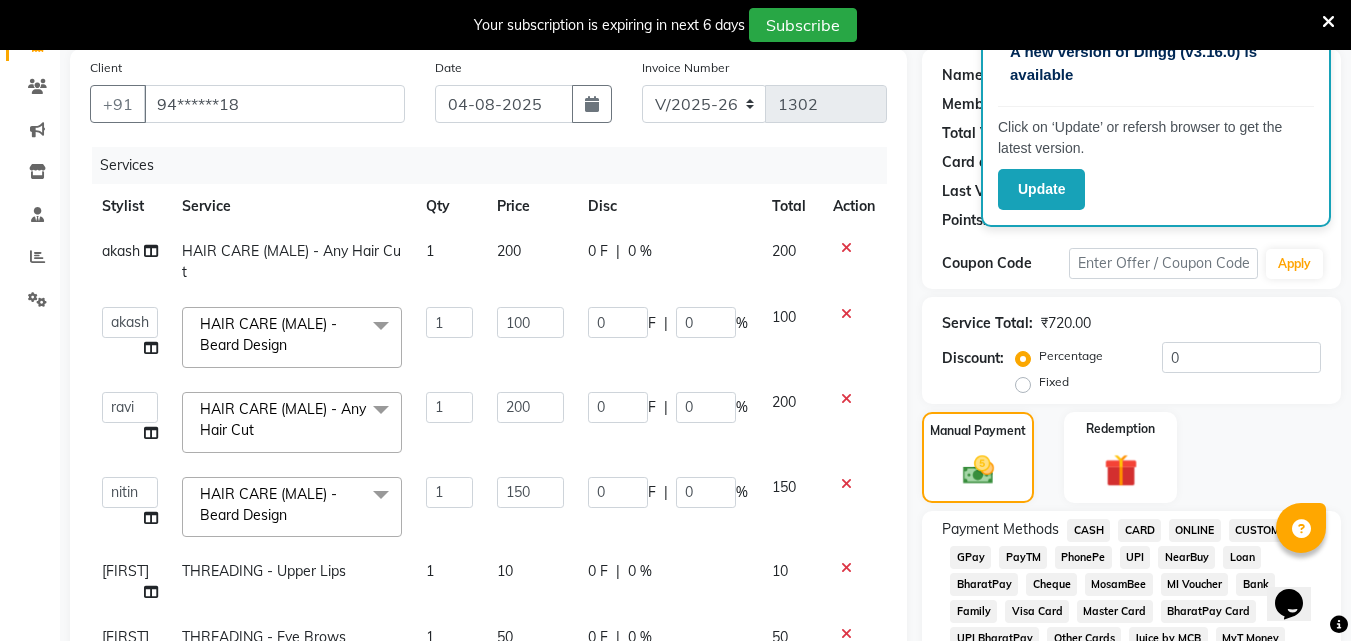 scroll, scrollTop: 150, scrollLeft: 0, axis: vertical 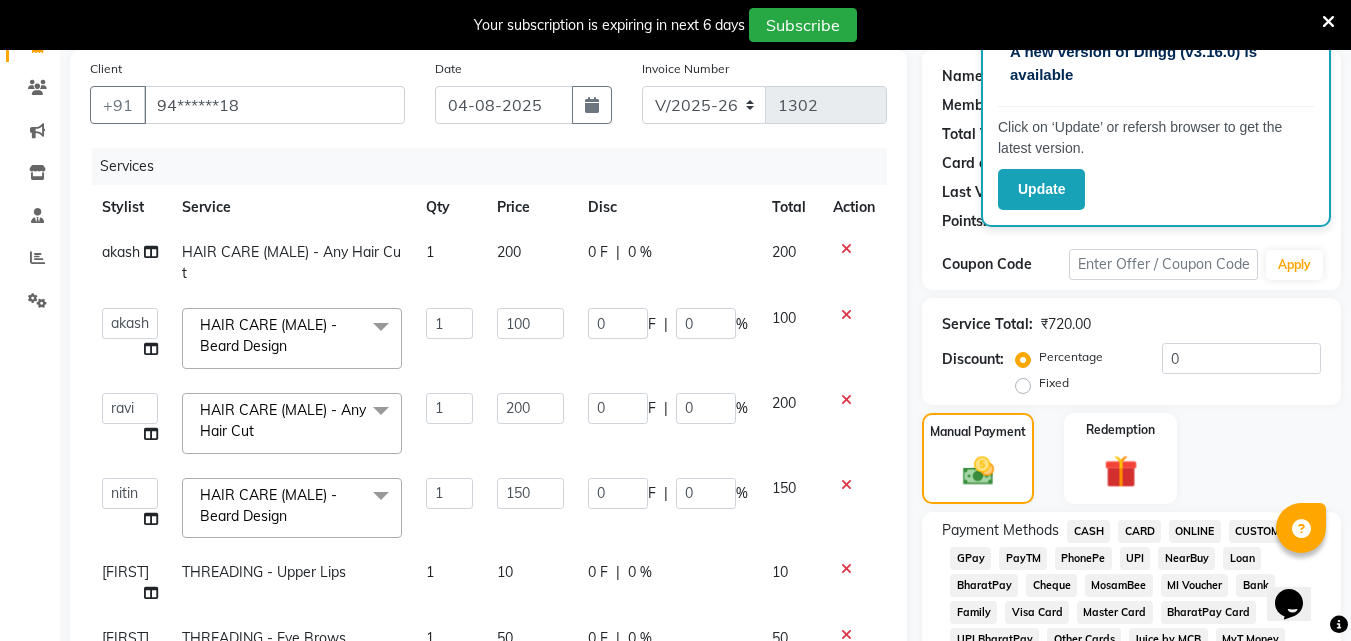 click on "PayTM" 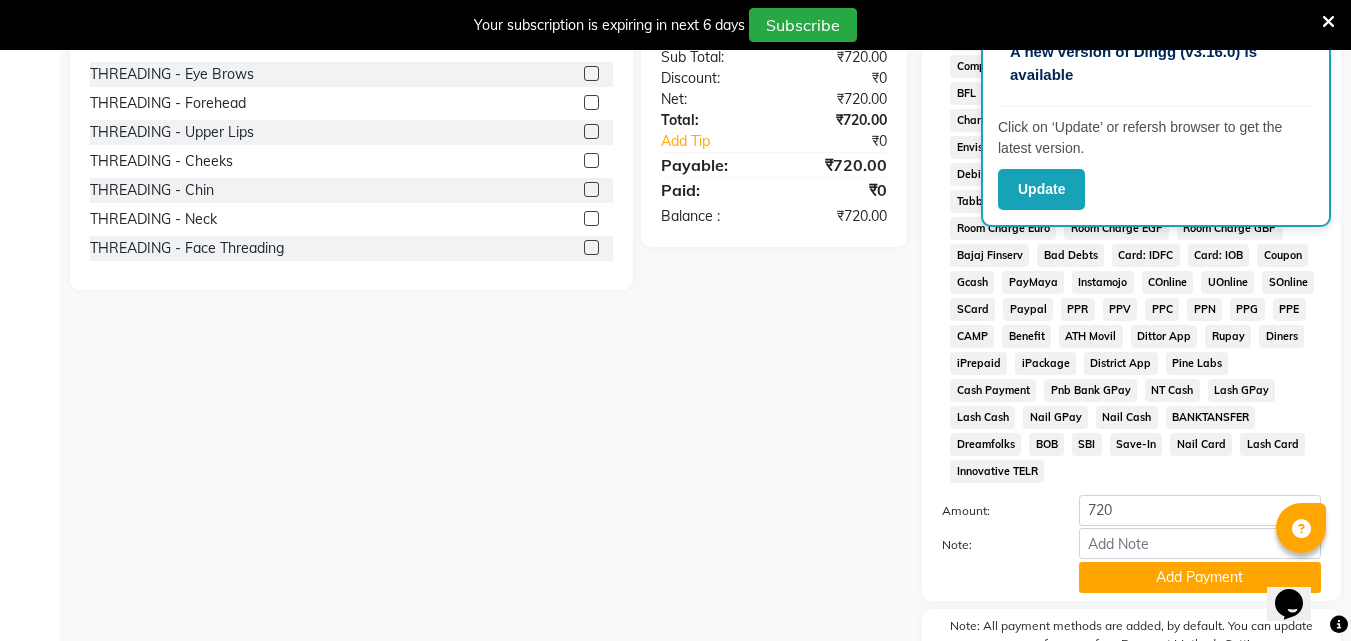 scroll, scrollTop: 938, scrollLeft: 0, axis: vertical 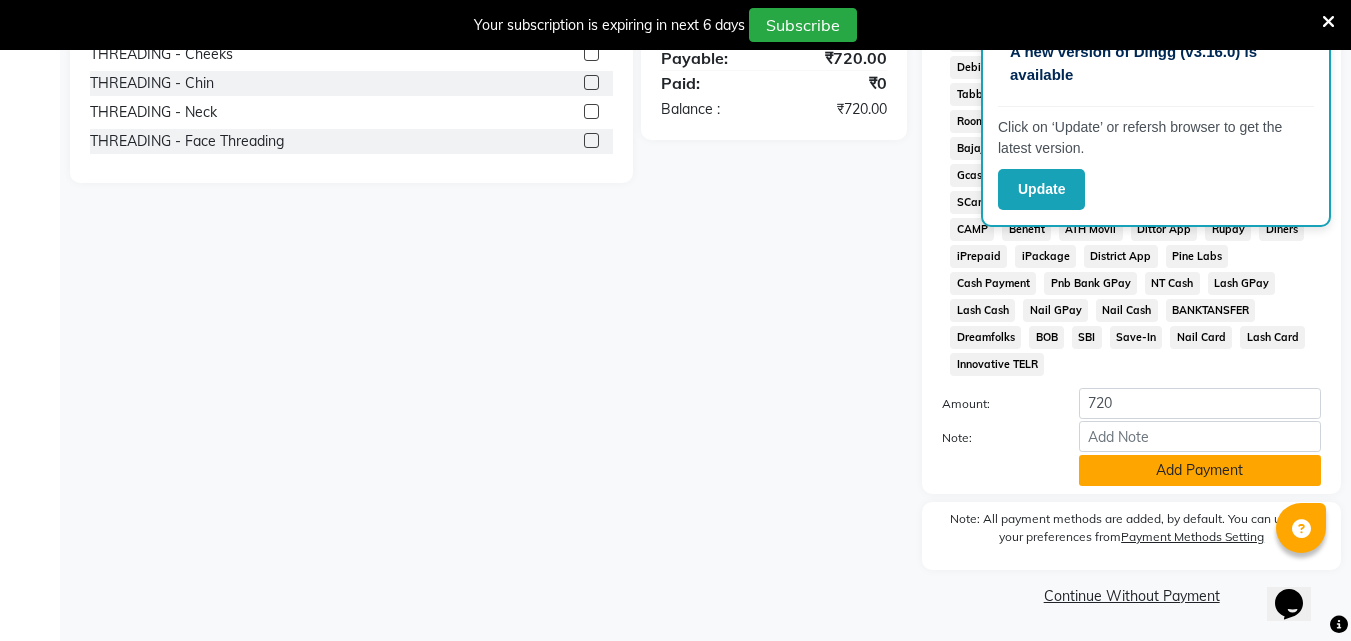 click on "Add Payment" 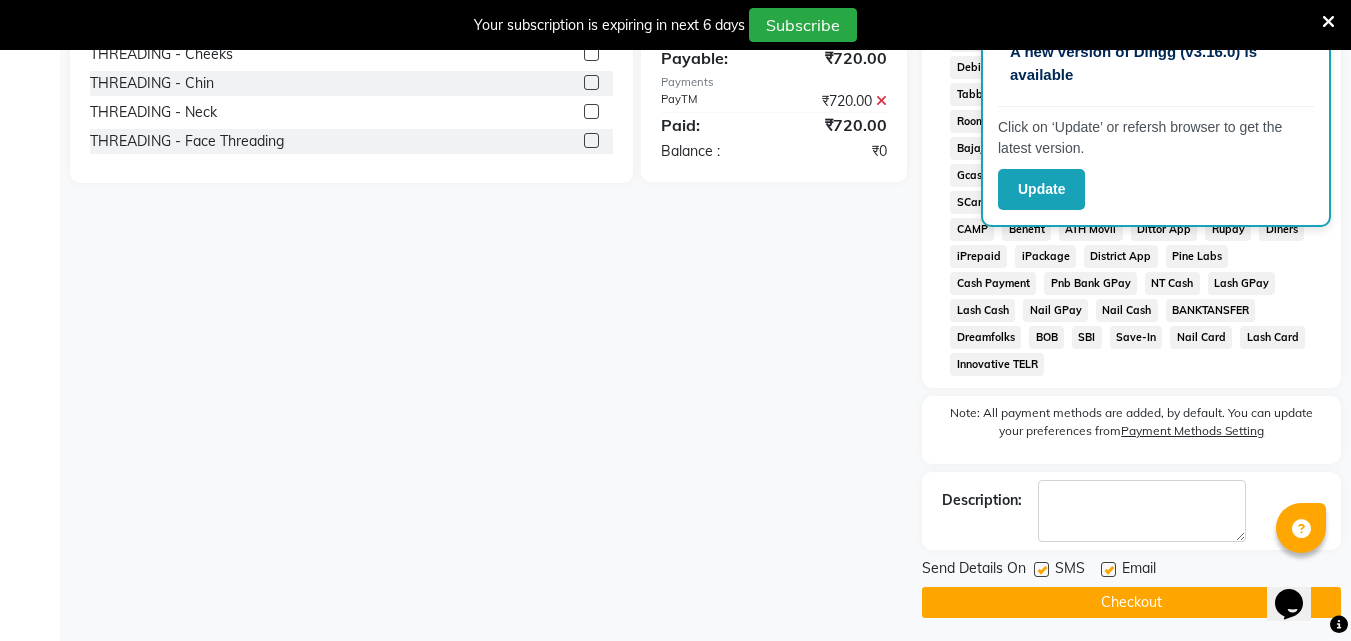 click 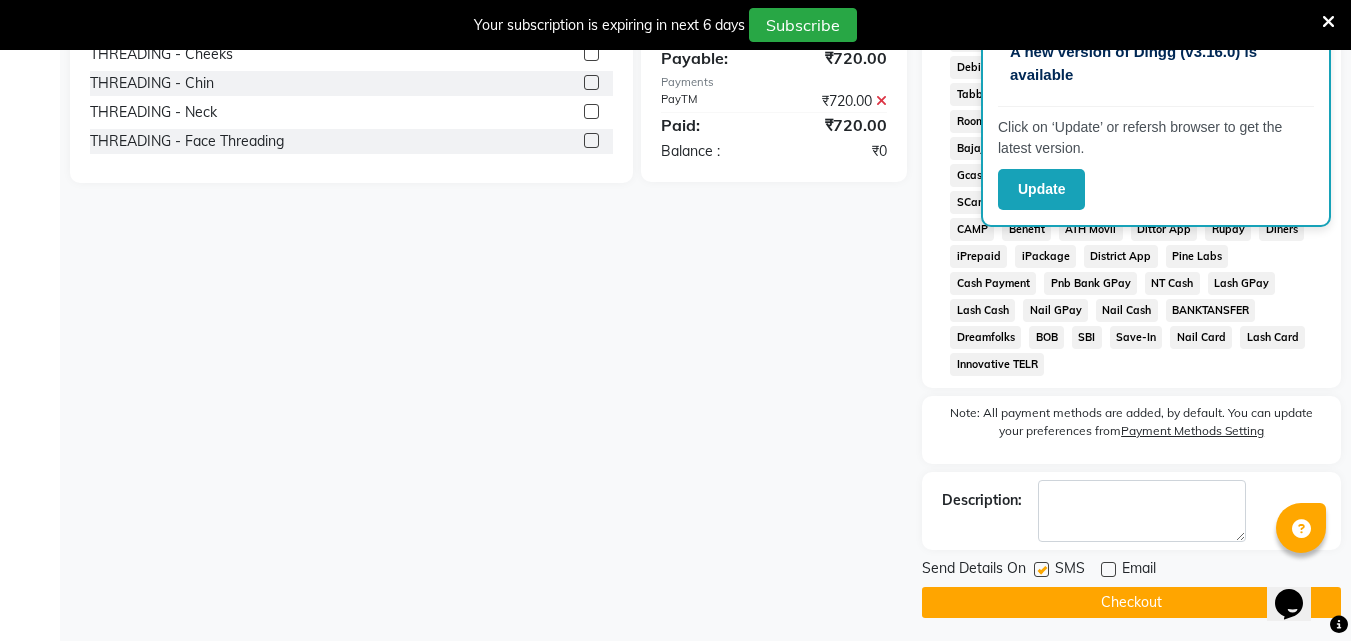 click on "Checkout" 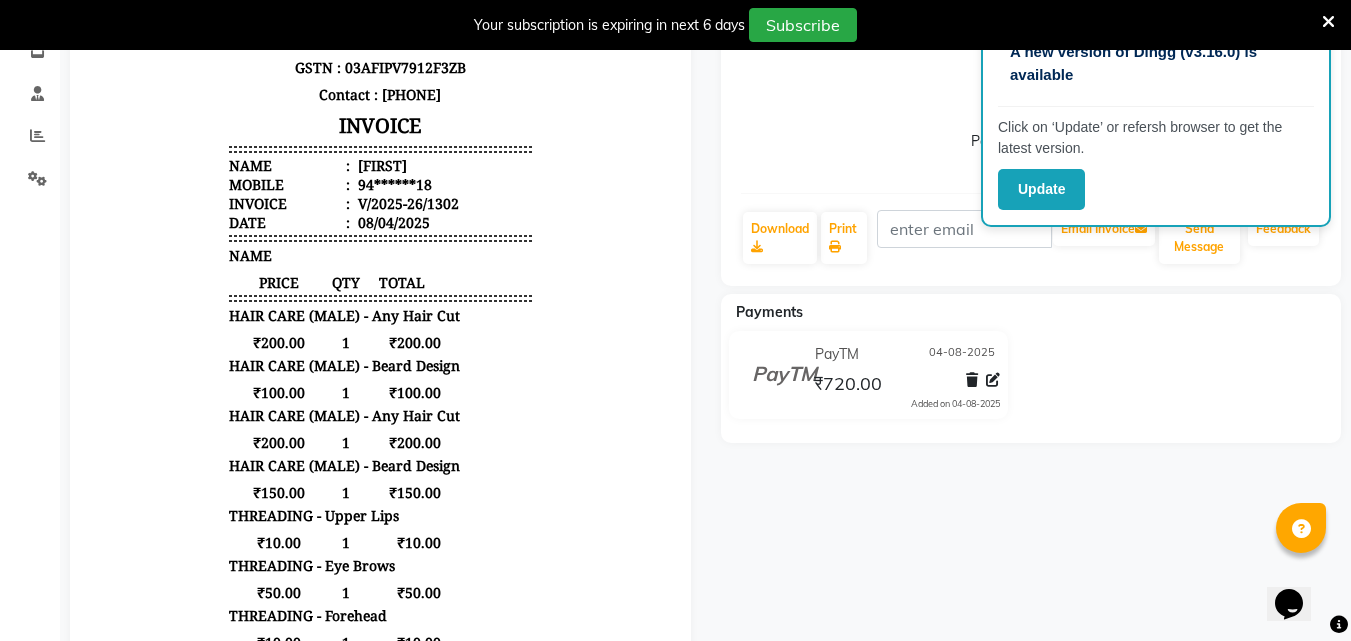 scroll, scrollTop: 0, scrollLeft: 0, axis: both 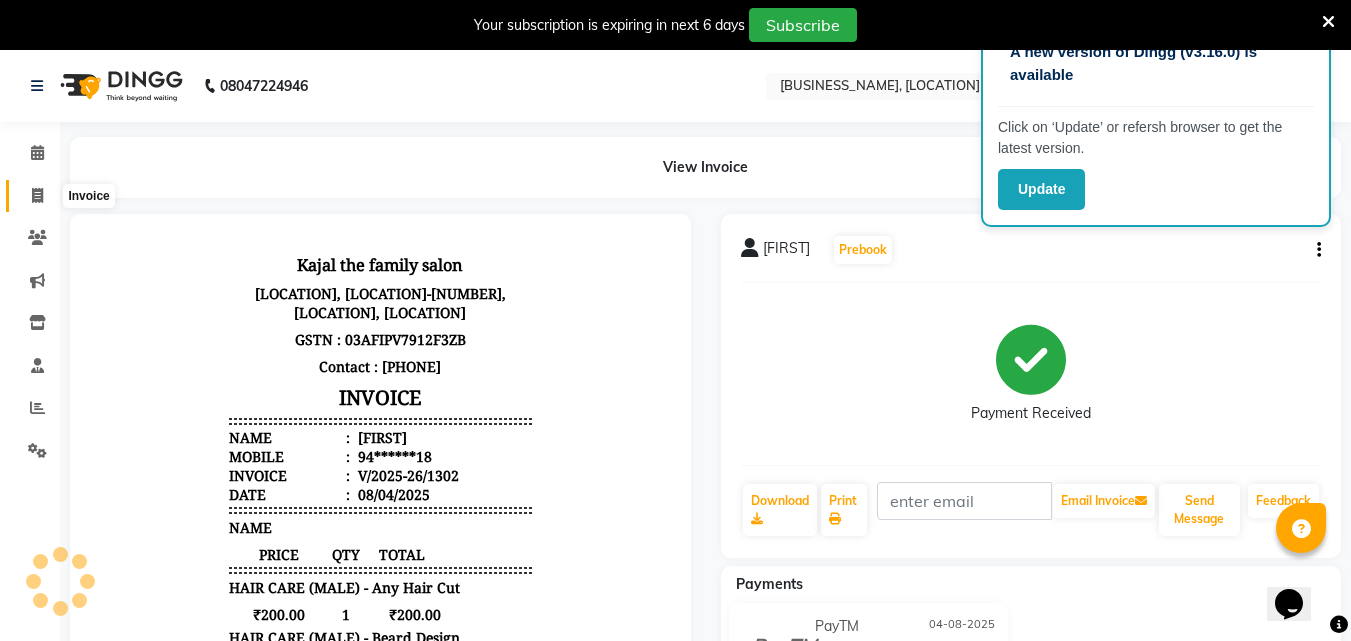 click 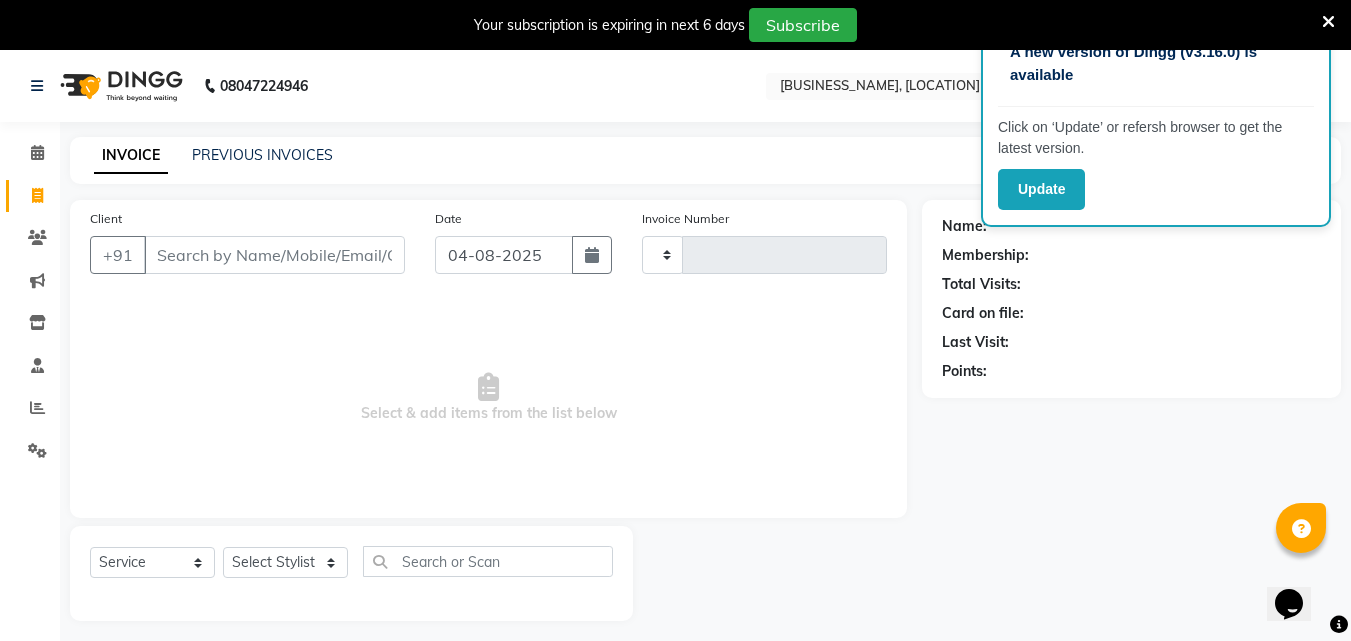 scroll, scrollTop: 50, scrollLeft: 0, axis: vertical 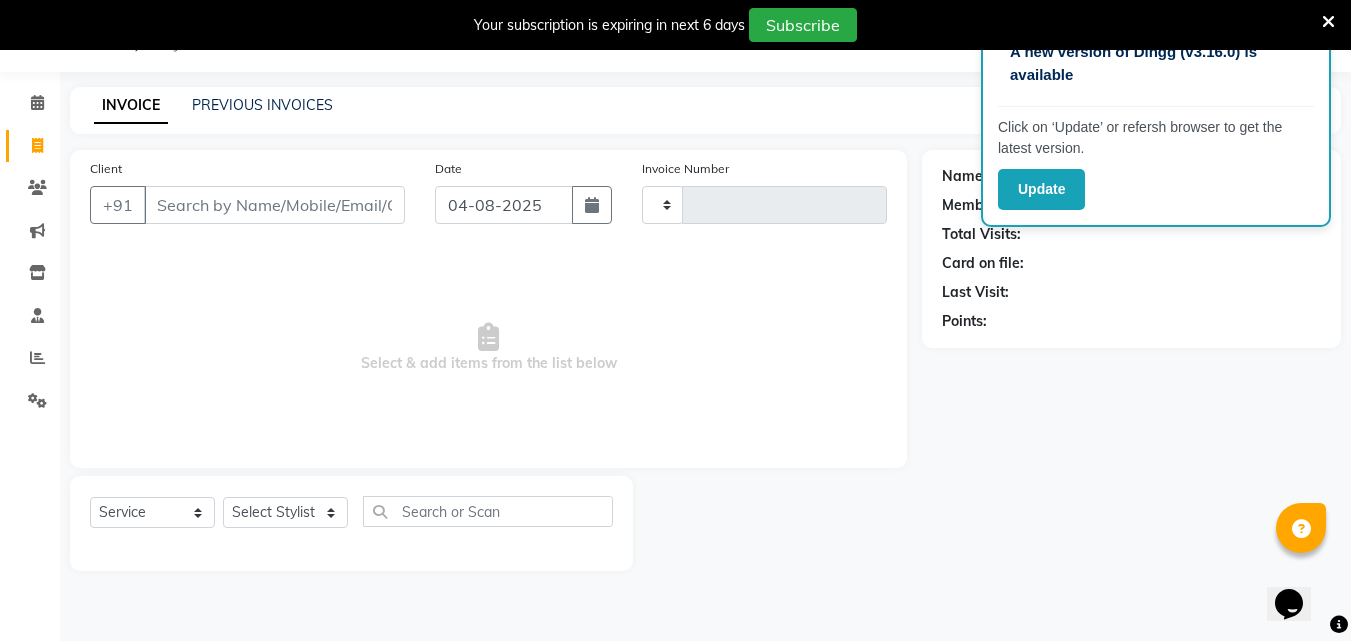 type on "1303" 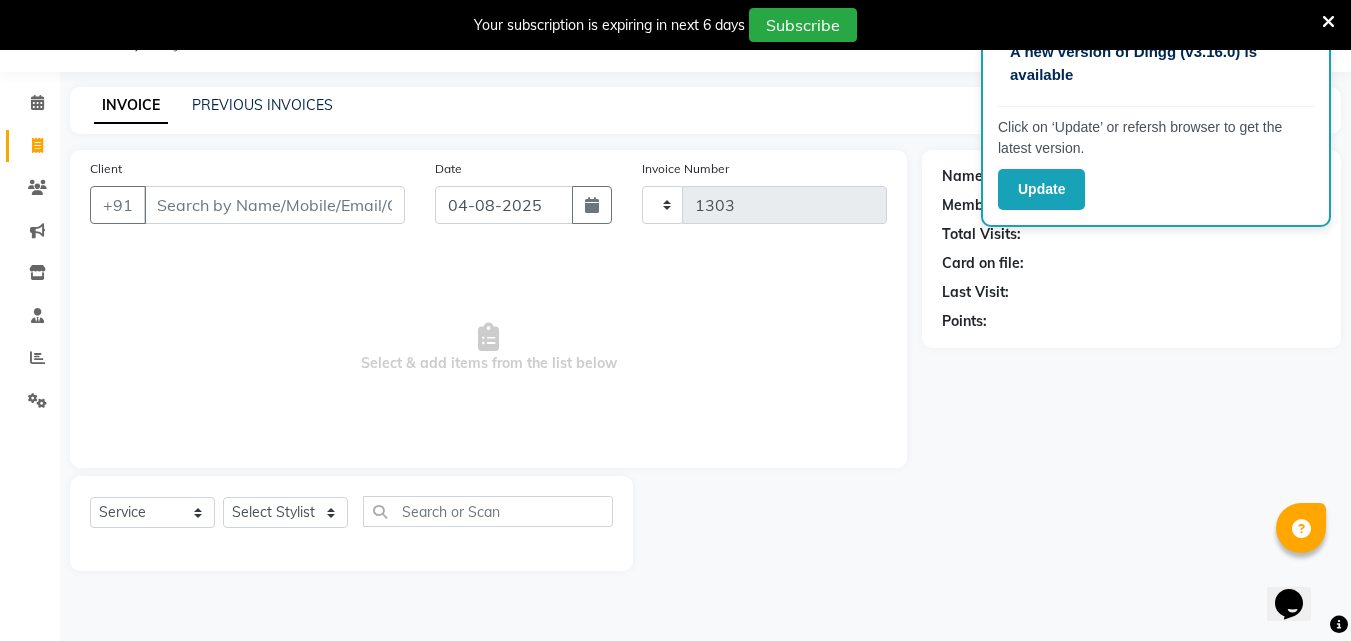 select on "39" 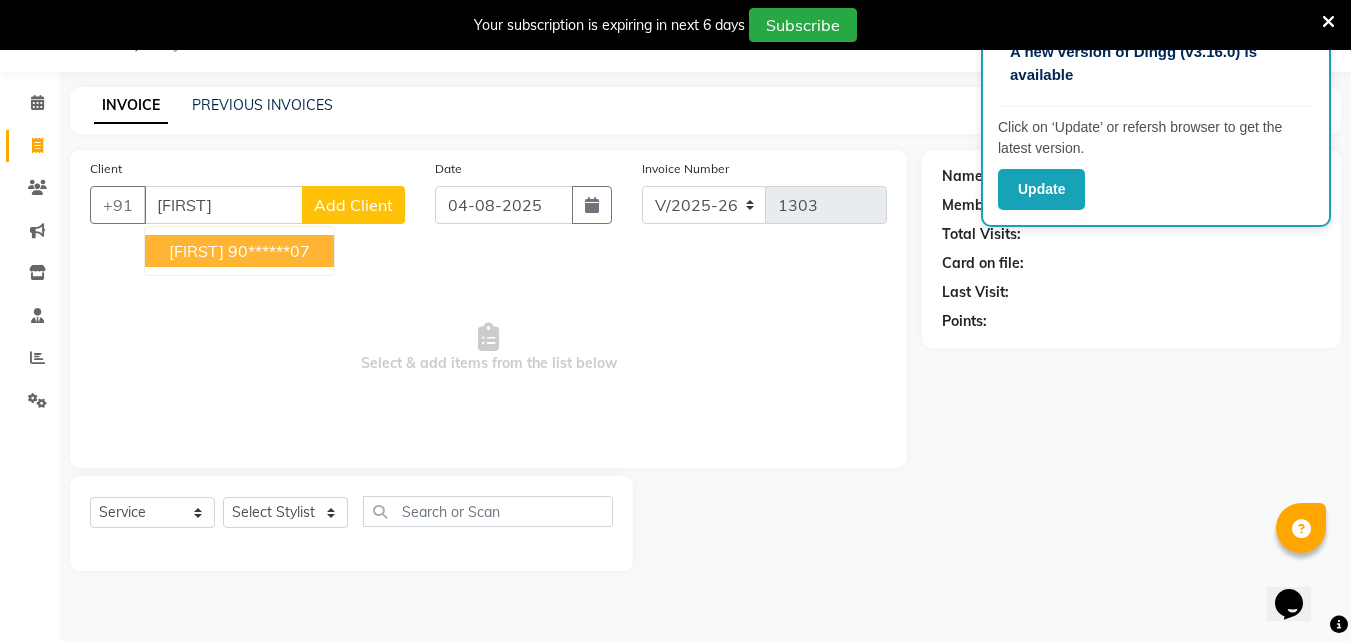 click on "[FIRST]" at bounding box center (196, 251) 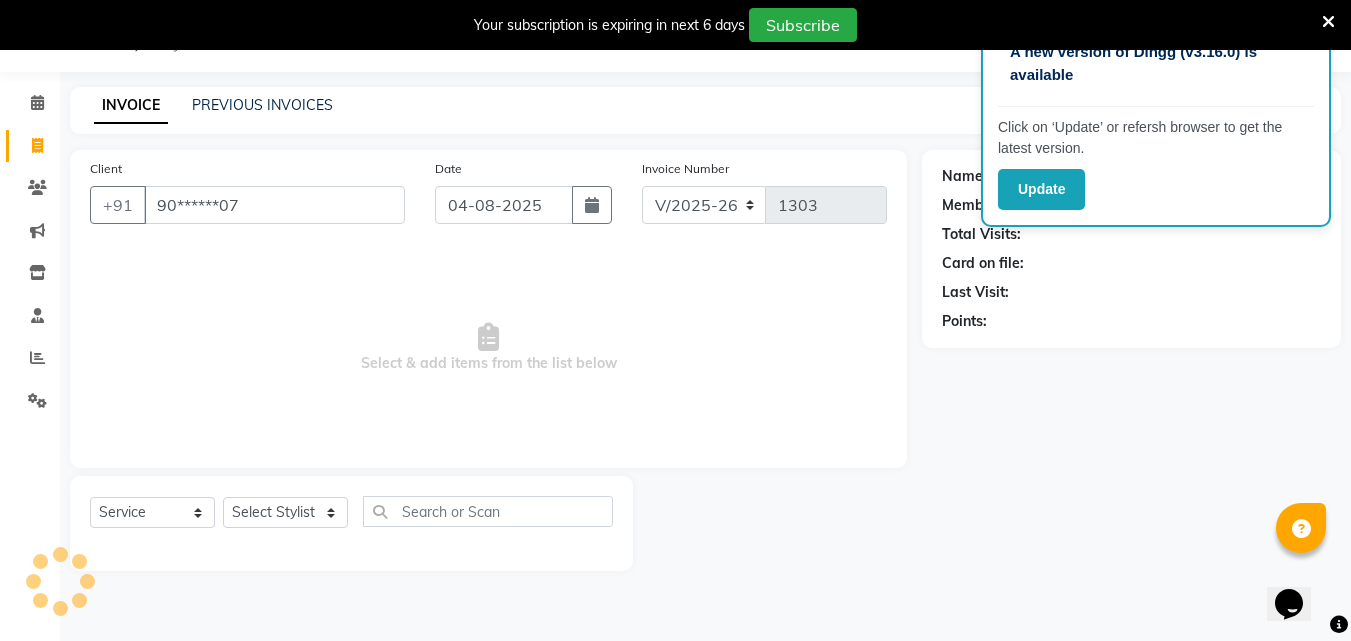 type on "90******07" 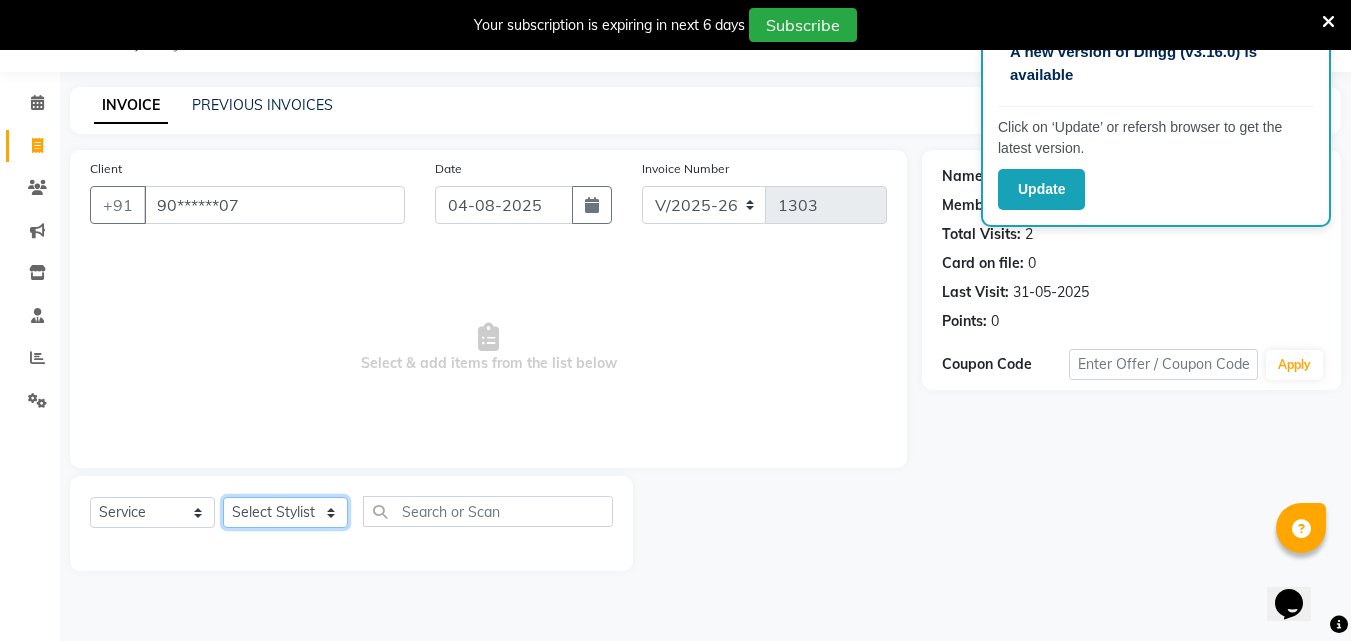 click on "Select Stylist [FIRST] [FIRST] [FIRST] [FIRST]  [FIRST]    [FIRST]    [FIRST]   [FIRST]   Reception   [FIRST]    [FIRST]   [FIRST]" 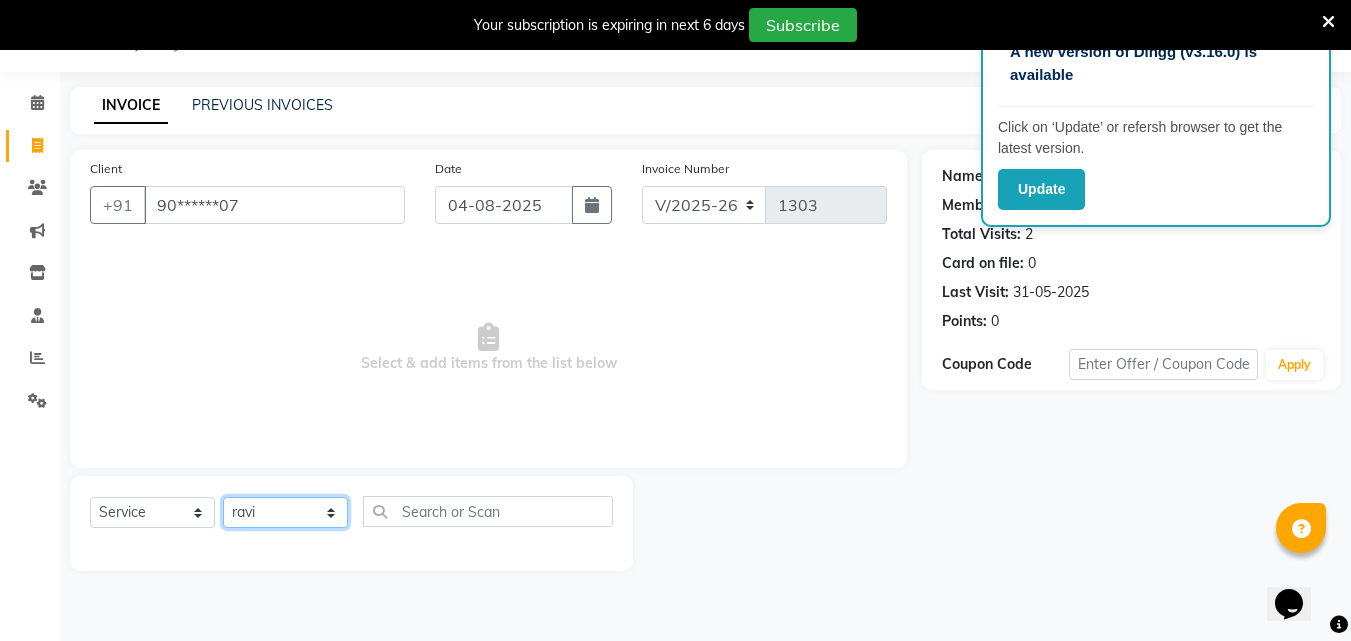 click on "Select Stylist [FIRST] [FIRST] [FIRST] [FIRST]  [FIRST]    [FIRST]    [FIRST]   [FIRST]   Reception   [FIRST]    [FIRST]   [FIRST]" 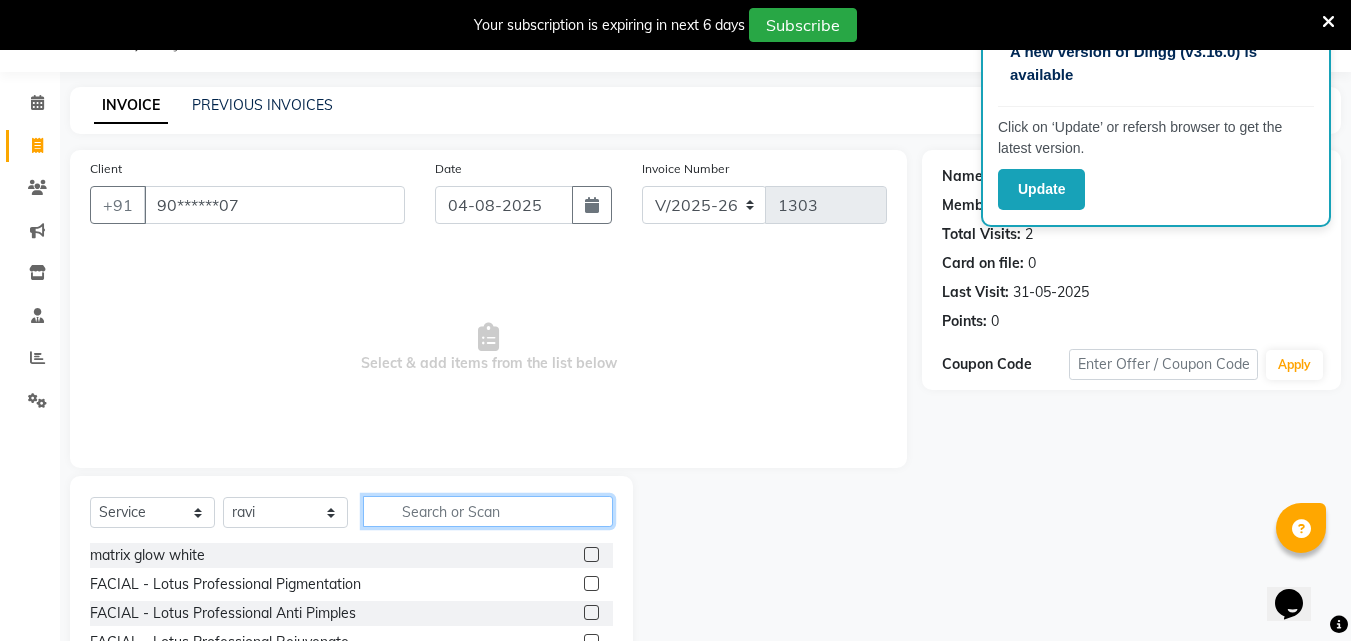 click 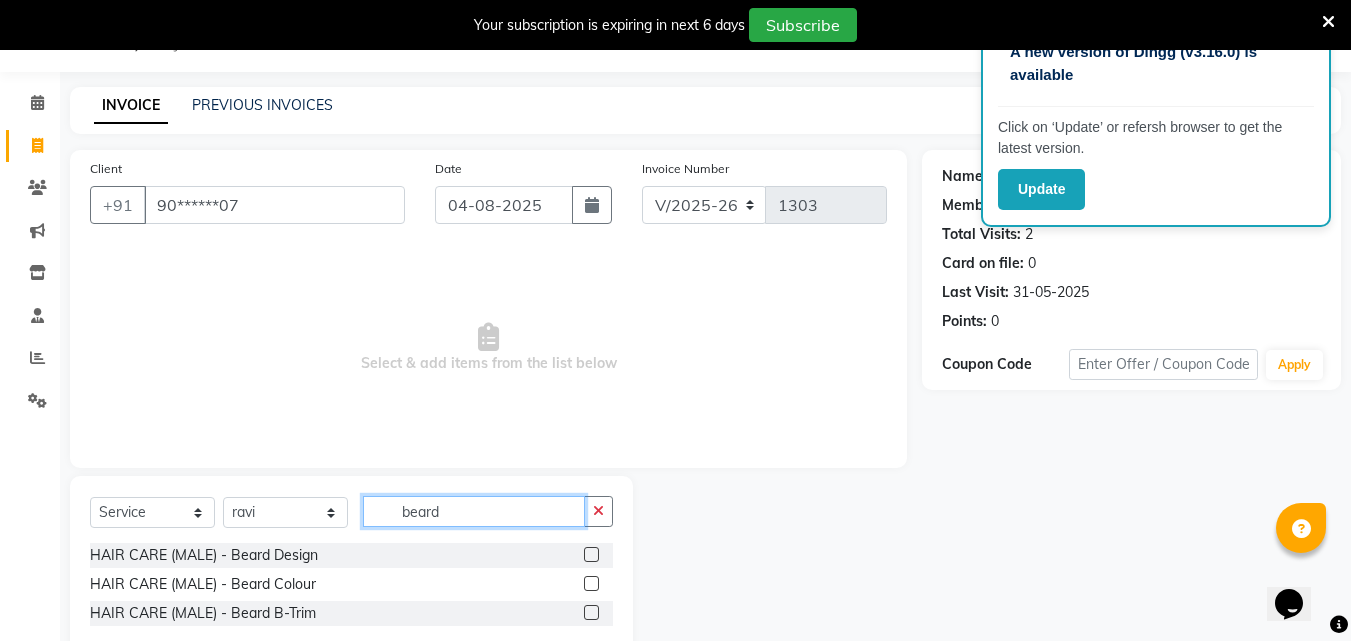 type on "beard" 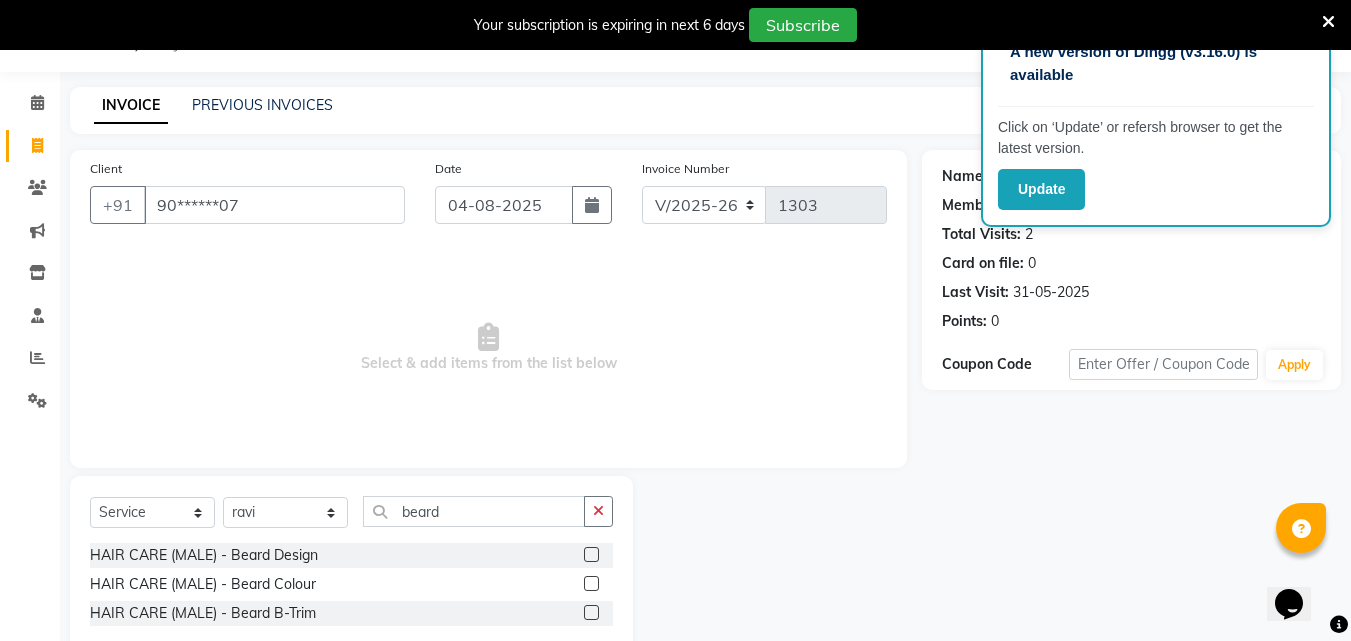 click 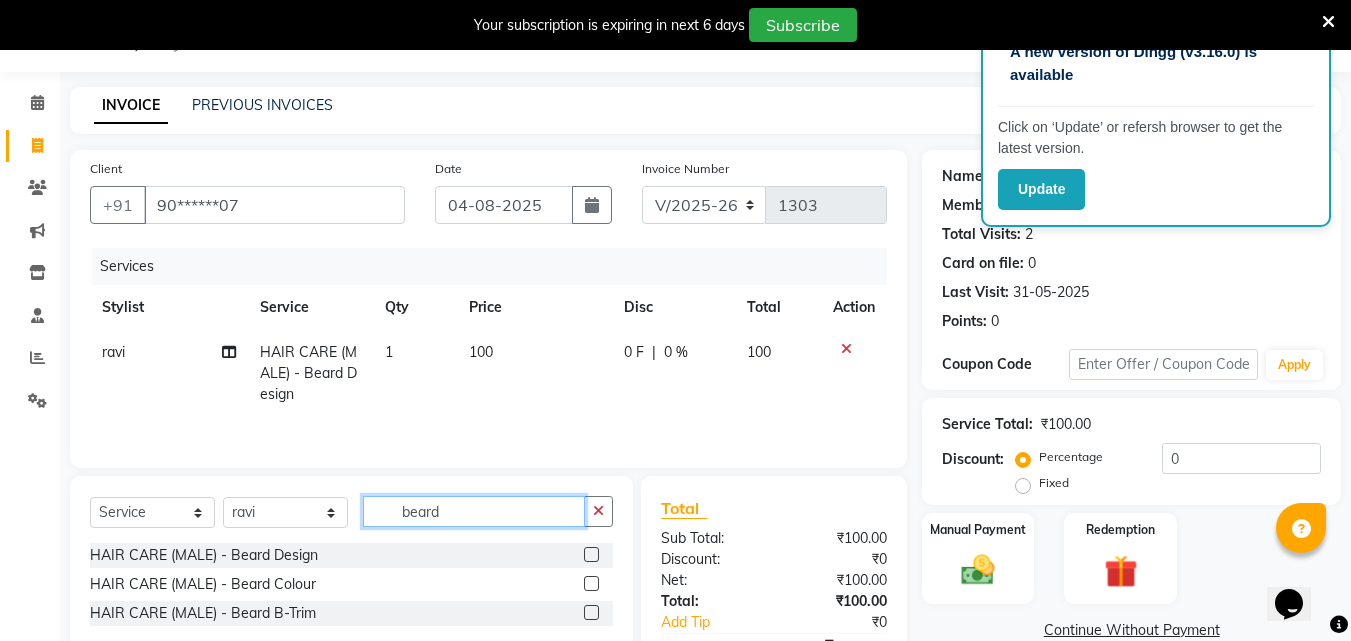 checkbox on "false" 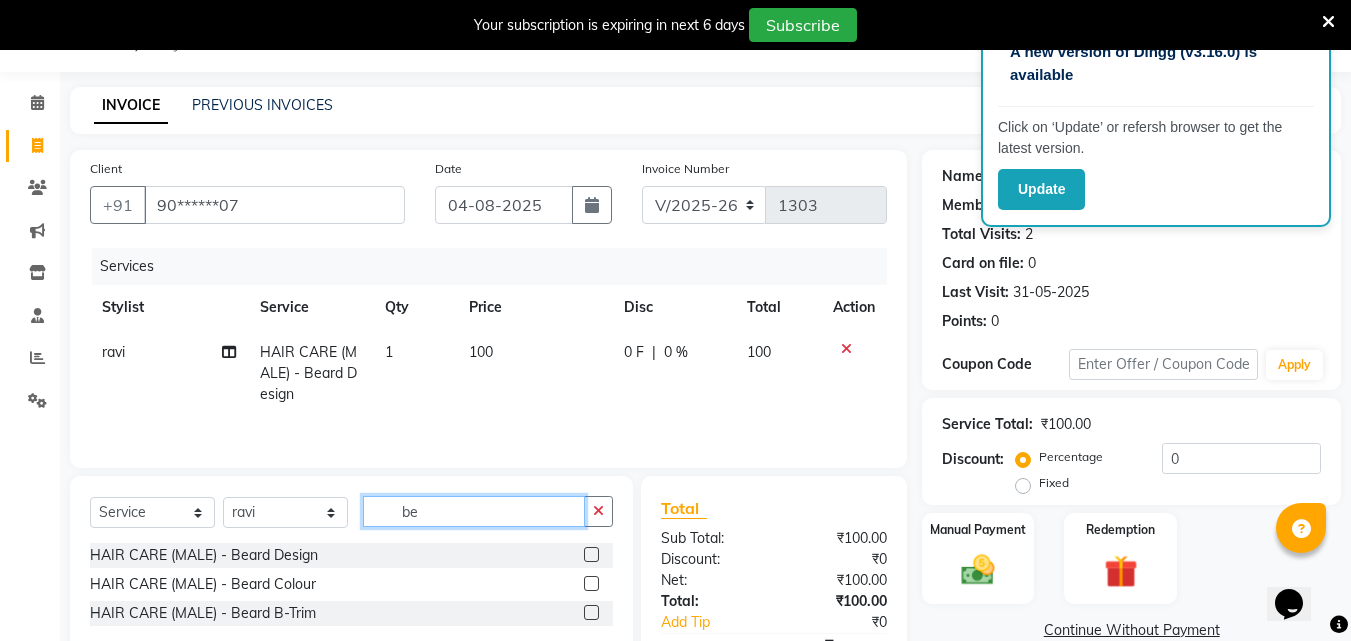 type on "b" 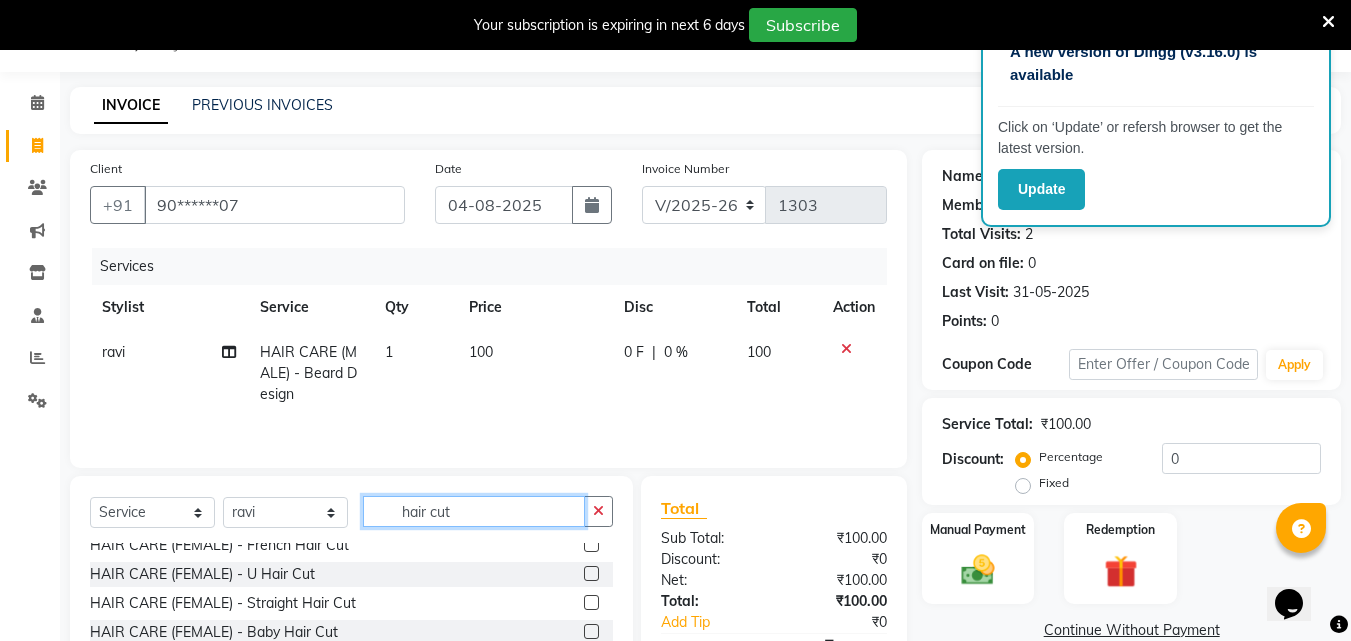 scroll, scrollTop: 61, scrollLeft: 0, axis: vertical 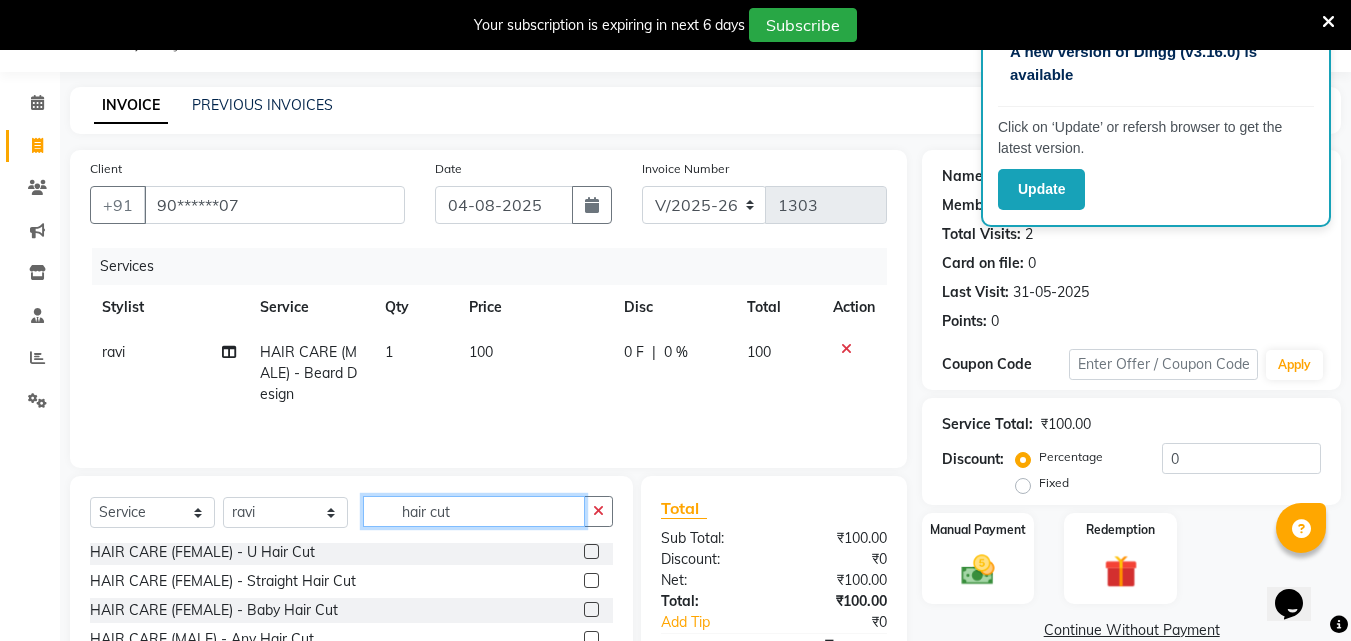type on "hair cut" 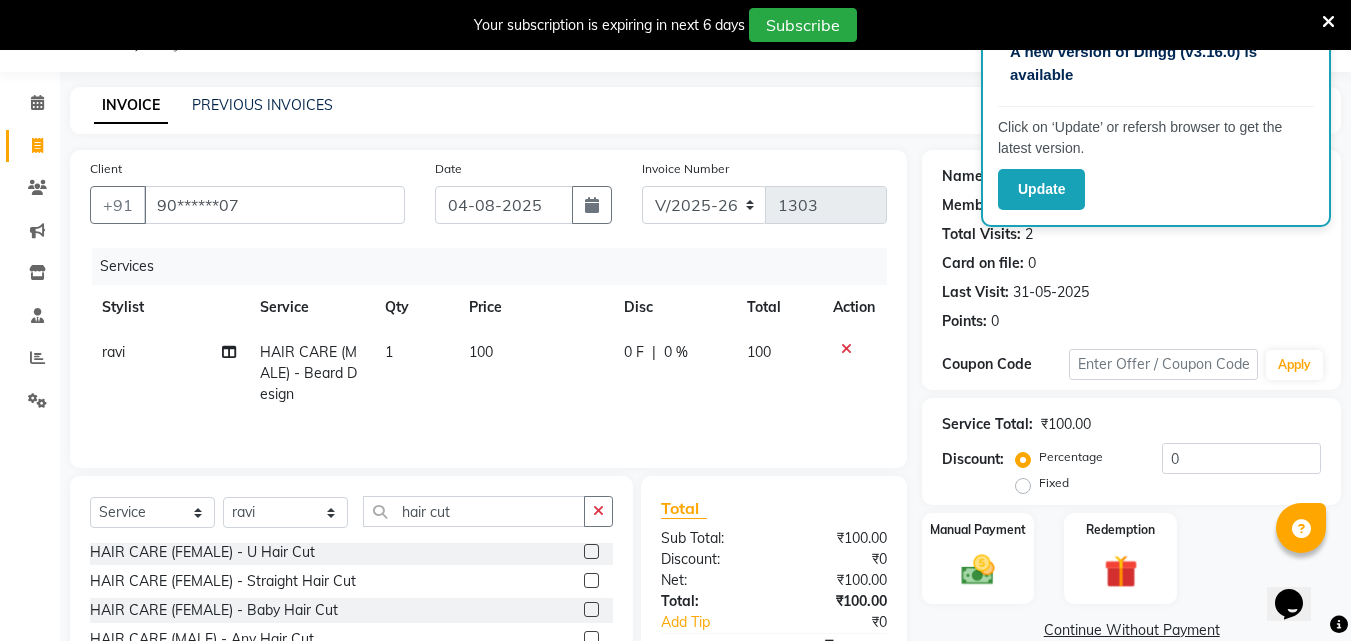 click 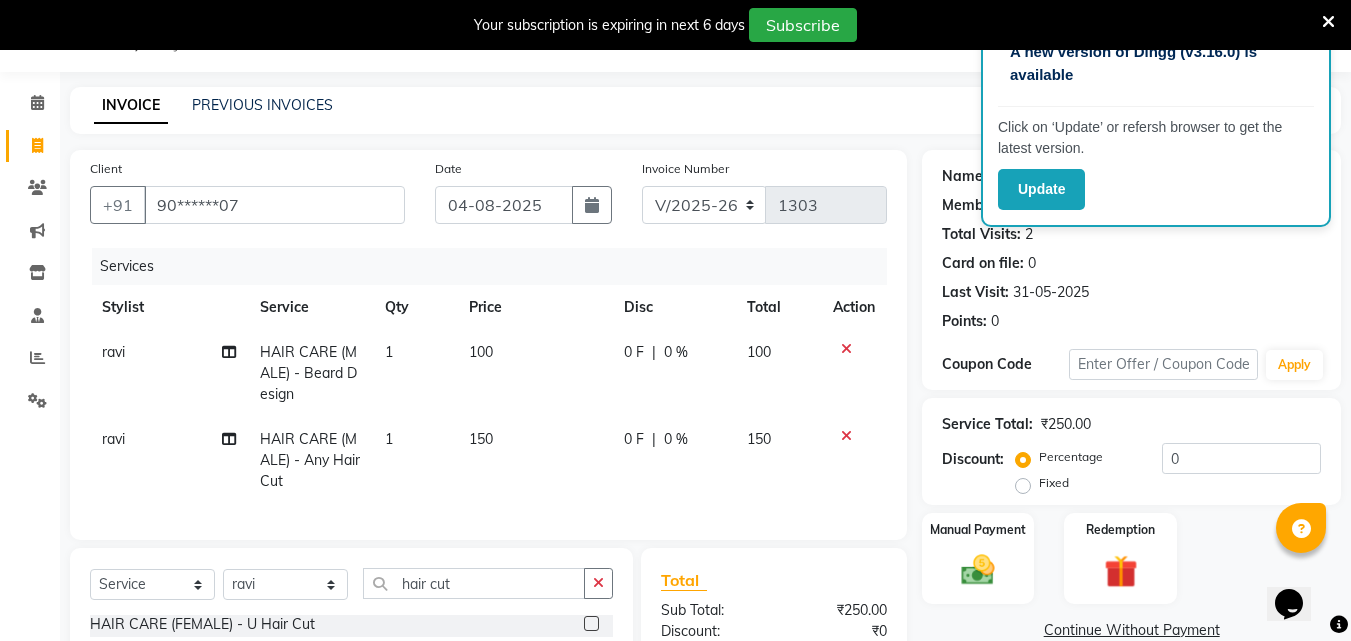checkbox on "false" 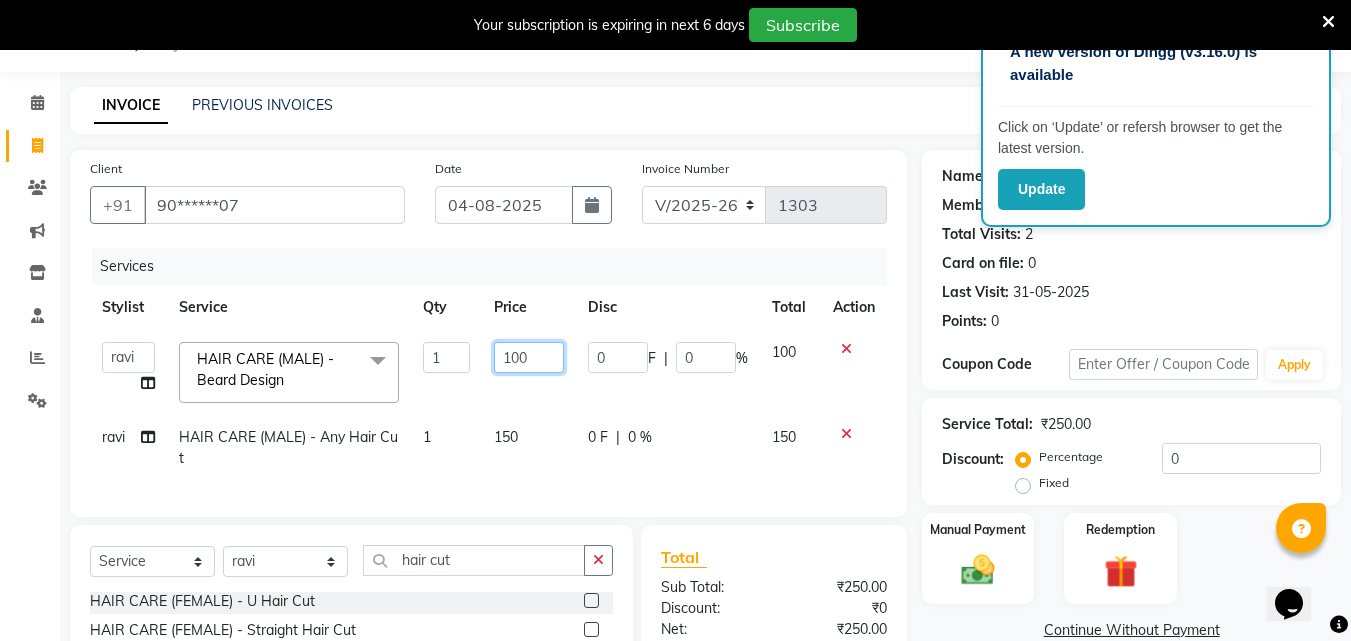 click on "100" 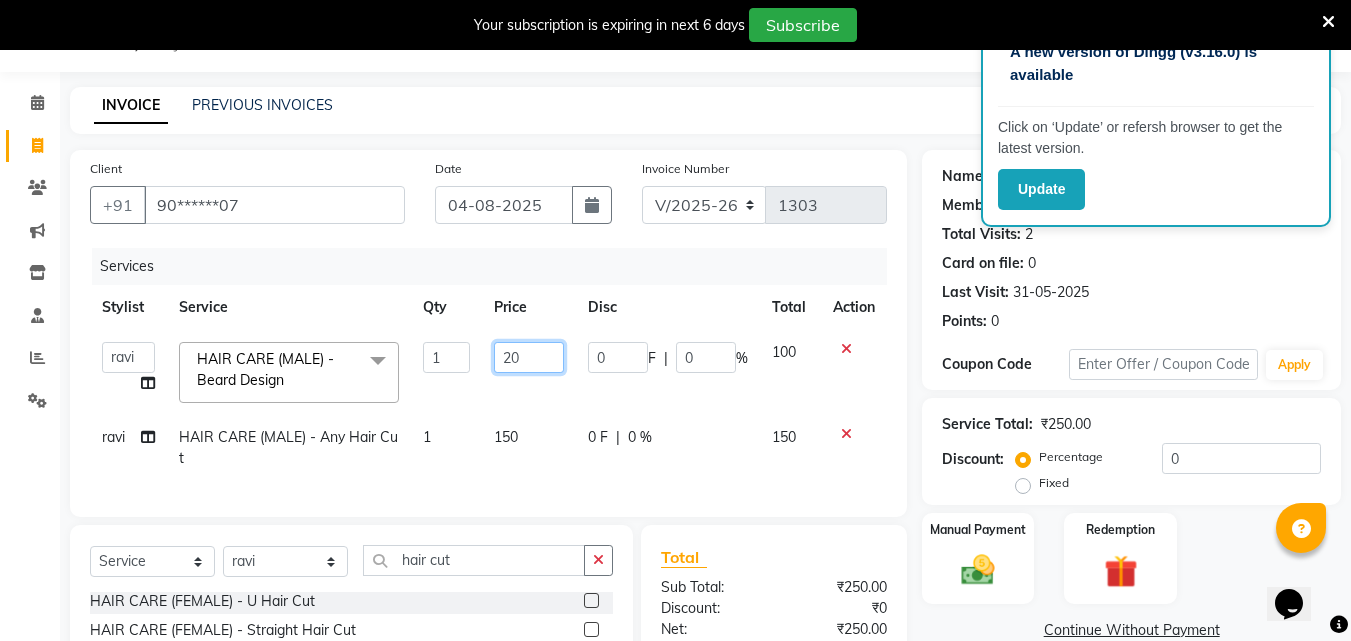 type on "200" 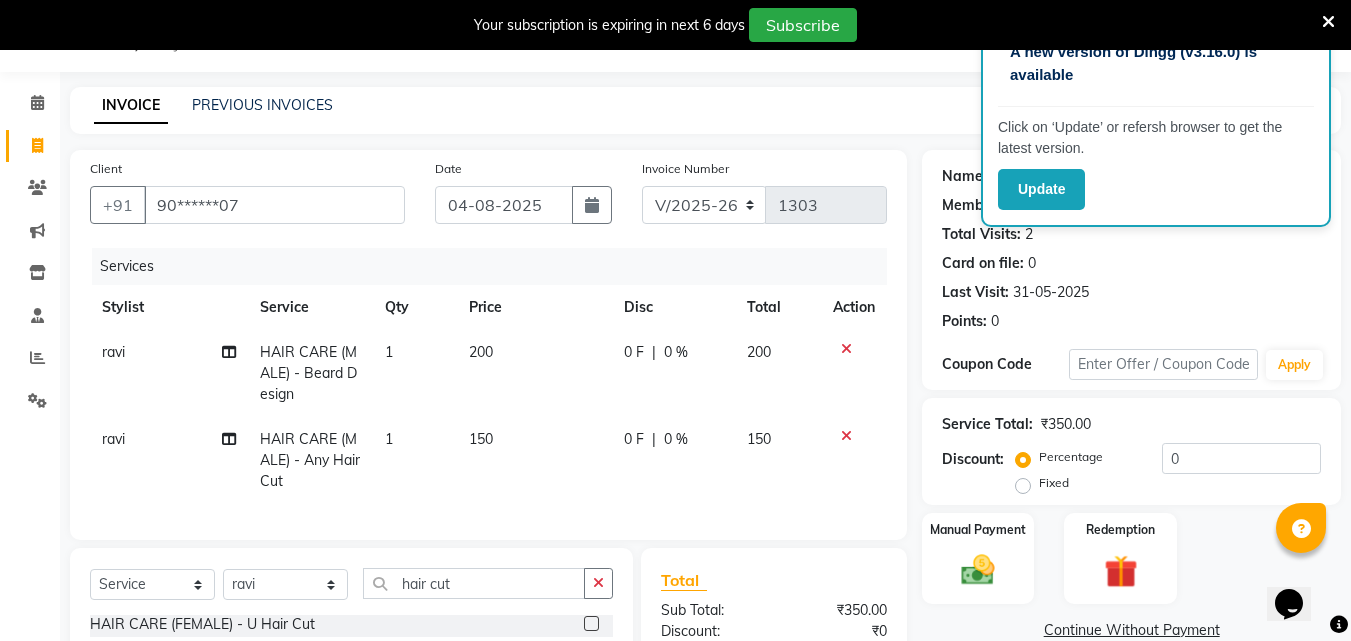 drag, startPoint x: 588, startPoint y: 483, endPoint x: 600, endPoint y: 475, distance: 14.422205 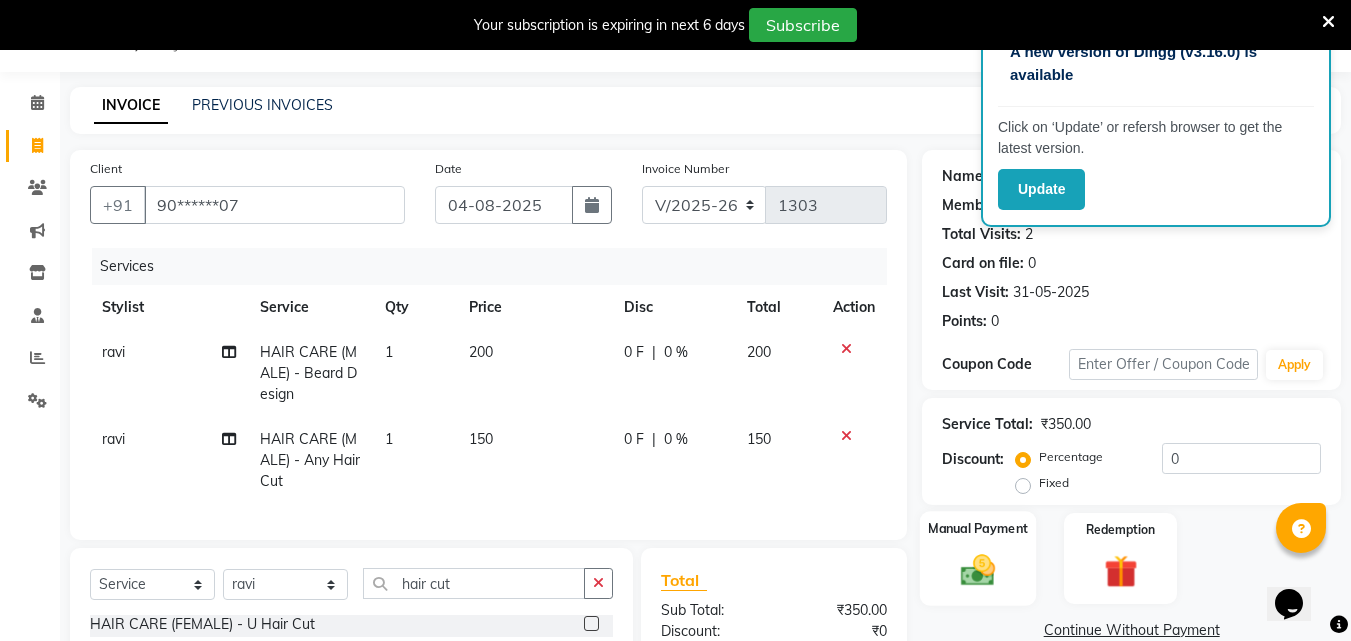 click 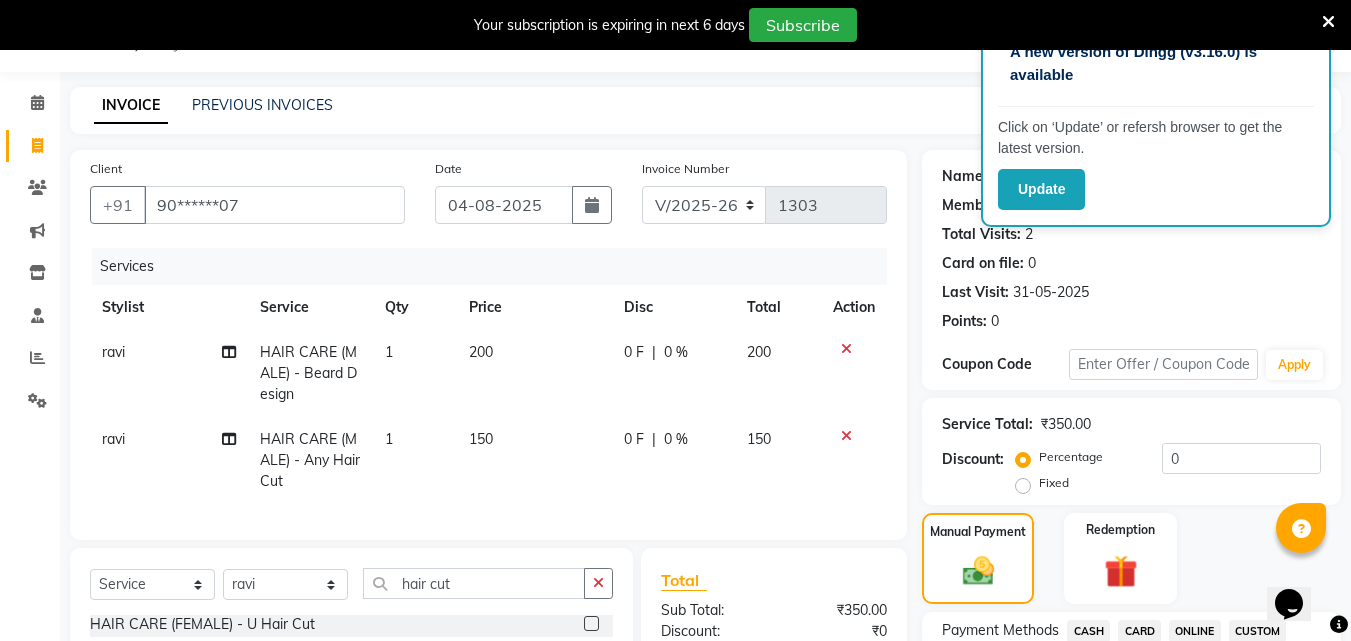 click on "Payment Methods  CASH   CARD   ONLINE   CUSTOM   GPay   PayTM   PhonePe   UPI   NearBuy   Loan   BharatPay   Cheque   MosamBee   MI Voucher   Bank   Family   Visa Card   Master Card   BharatPay Card   UPI BharatPay   Other Cards   Juice by MCB   MyT Money   MariDeal   DefiDeal   Deal.mu   THD   TCL   CEdge   Card M   UPI M   UPI Axis   UPI Union   Card (Indian Bank)   Card (DL Bank)   RS   BTC   Wellnessta   Razorpay   Complimentary   Nift   Spa Finder   Spa Week   Venmo   BFL   LoanTap   SaveIN   GMoney   ATH Movil   On Account   Chamber Gift Card   Trade   Comp   Donation   Card on File   Envision   BRAC Card   City Card   bKash   Credit Card   Debit Card   Shoutlo   LUZO   Jazz Cash   AmEx   Discover   Tabby   Online W   Room Charge   Room Charge USD   Room Charge Euro   Room Charge EGP   Room Charge GBP   Bajaj Finserv   Bad Debts   Card: IDFC   Card: IOB   Coupon   Gcash   PayMaya   Instamojo   COnline   UOnline   SOnline   SCard   Paypal   PPR   PPV   PPC   PPN   PPG   PPE   CAMP   Benefit   ATH Movil" 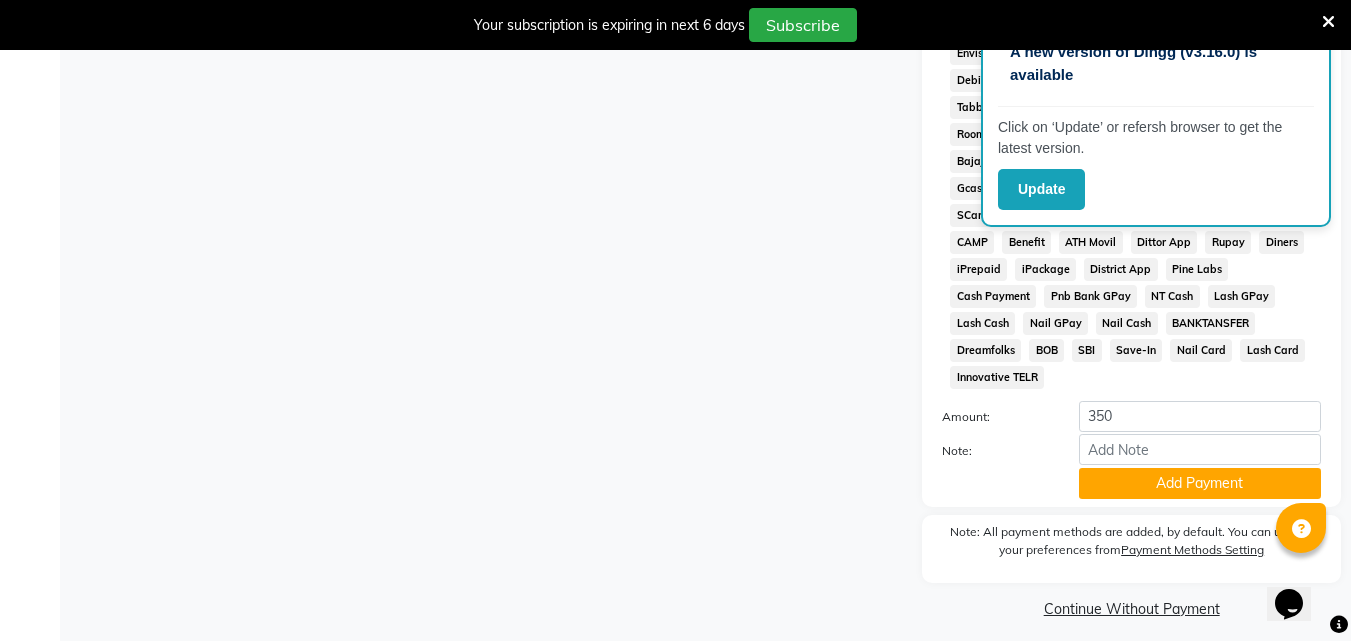 scroll, scrollTop: 938, scrollLeft: 0, axis: vertical 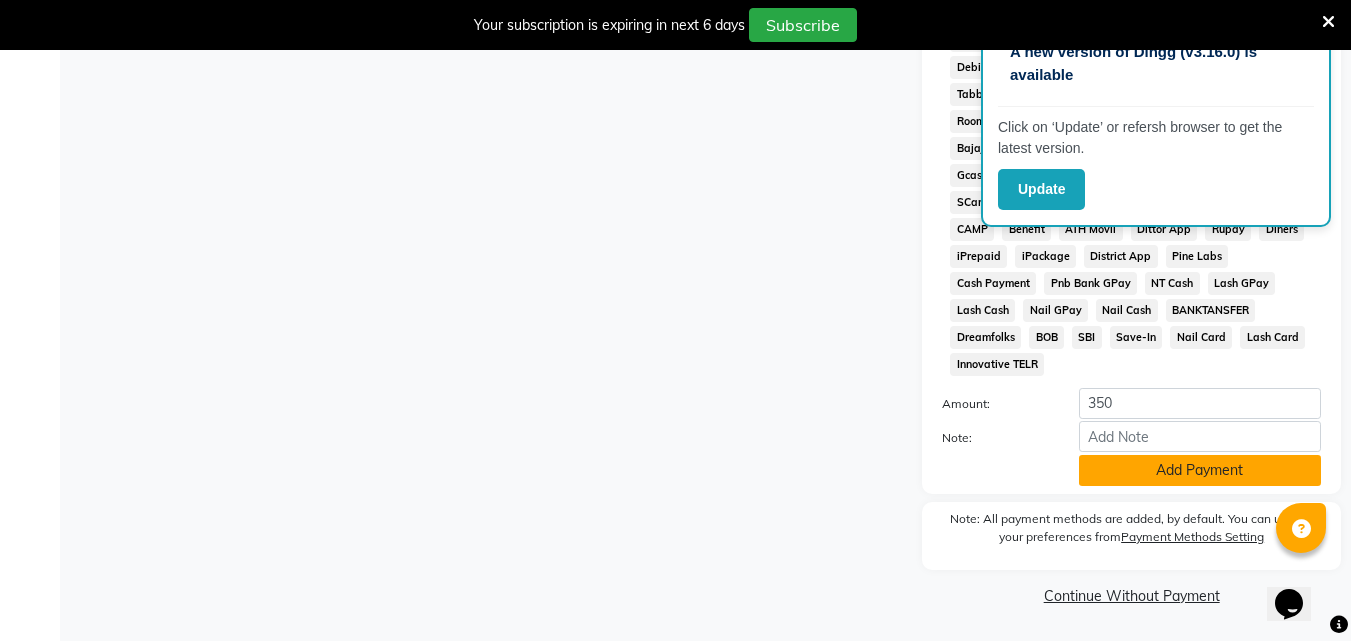 click on "Add Payment" 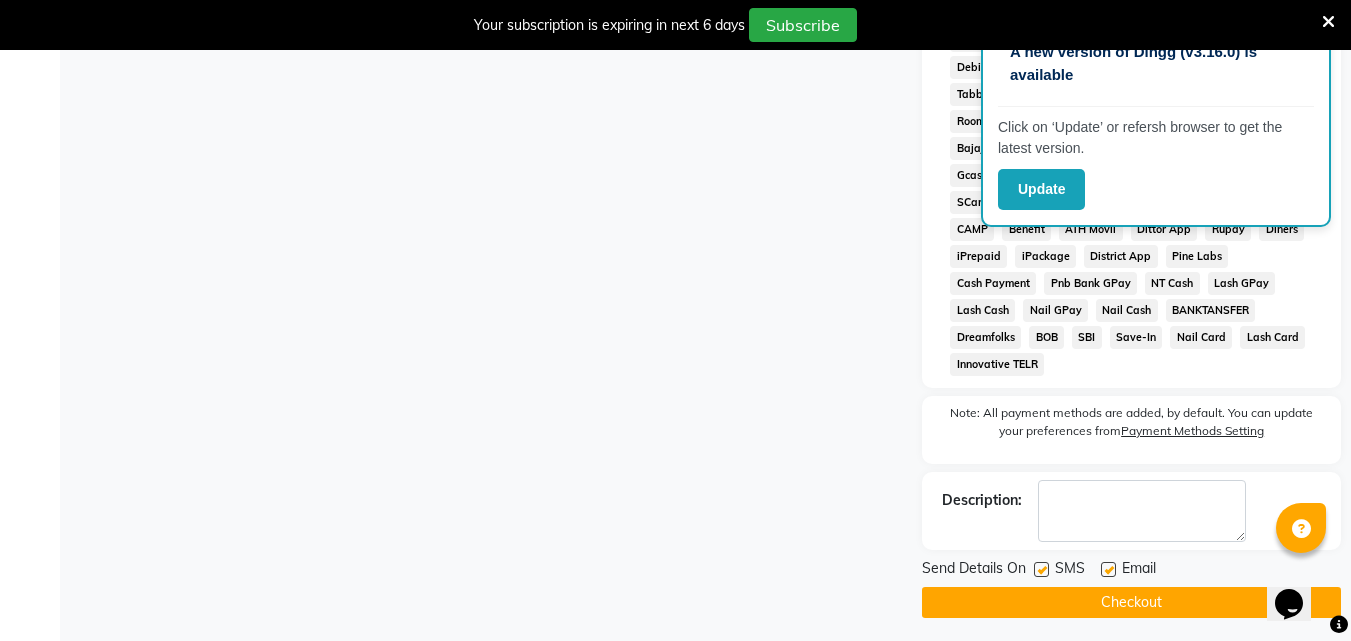 click 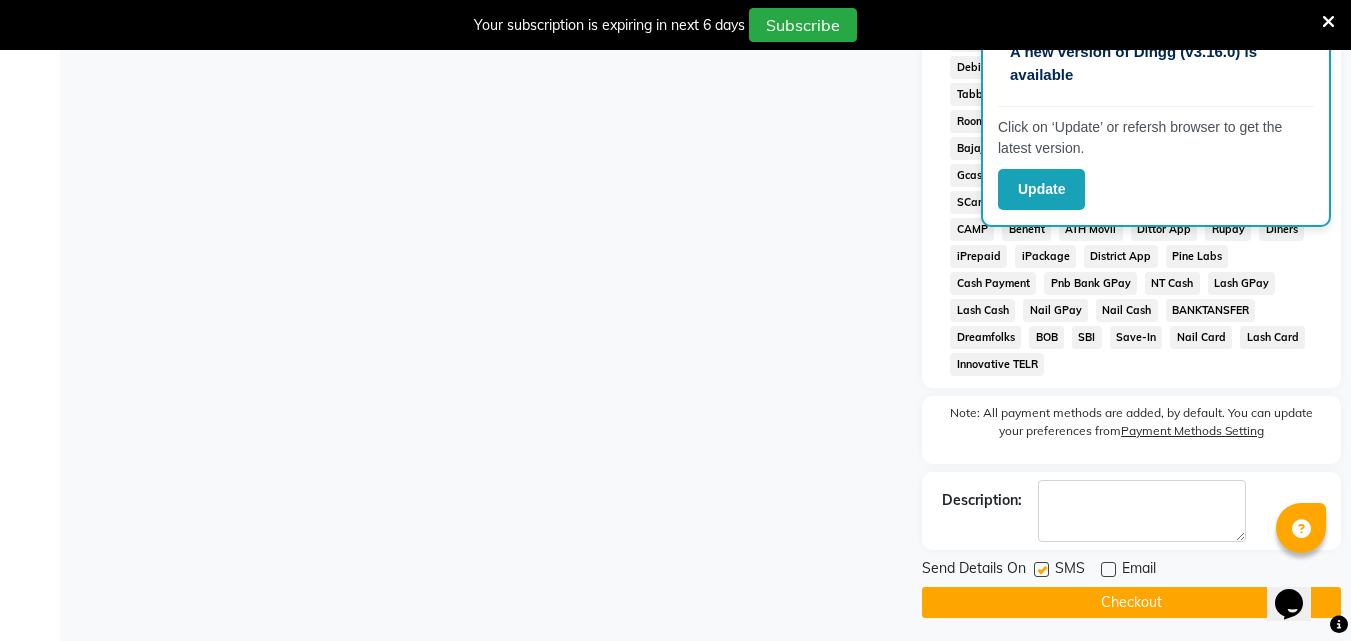 click on "Checkout" 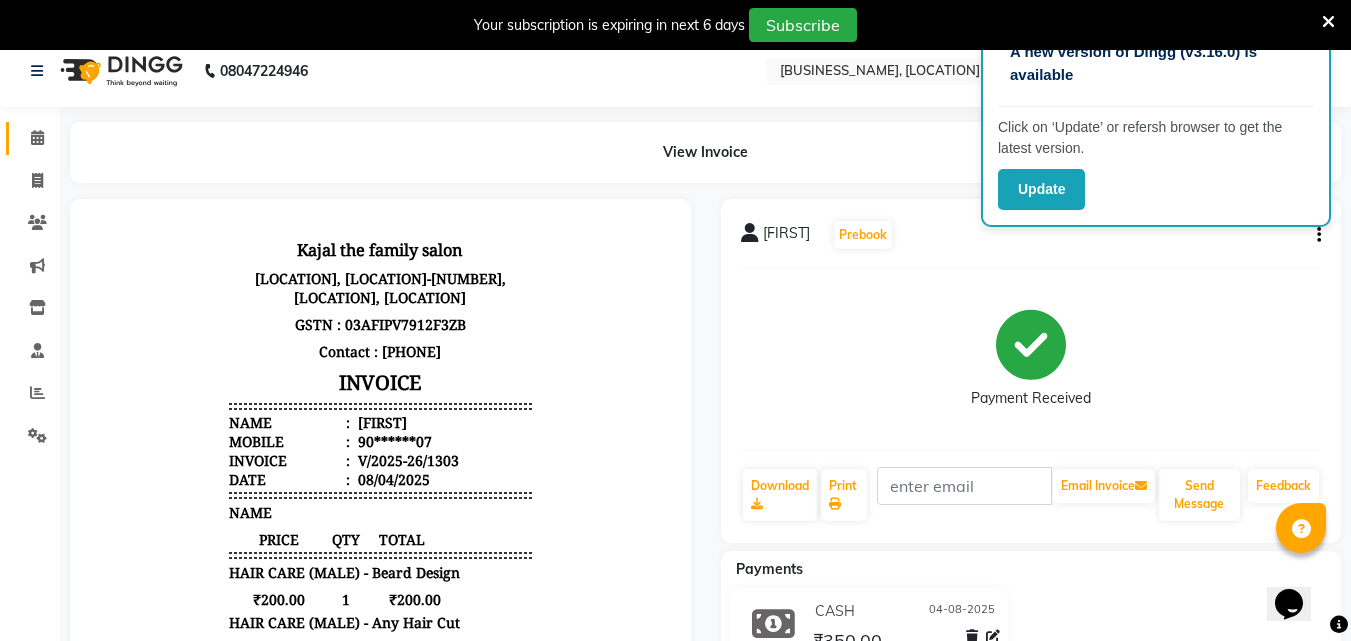 scroll, scrollTop: 0, scrollLeft: 0, axis: both 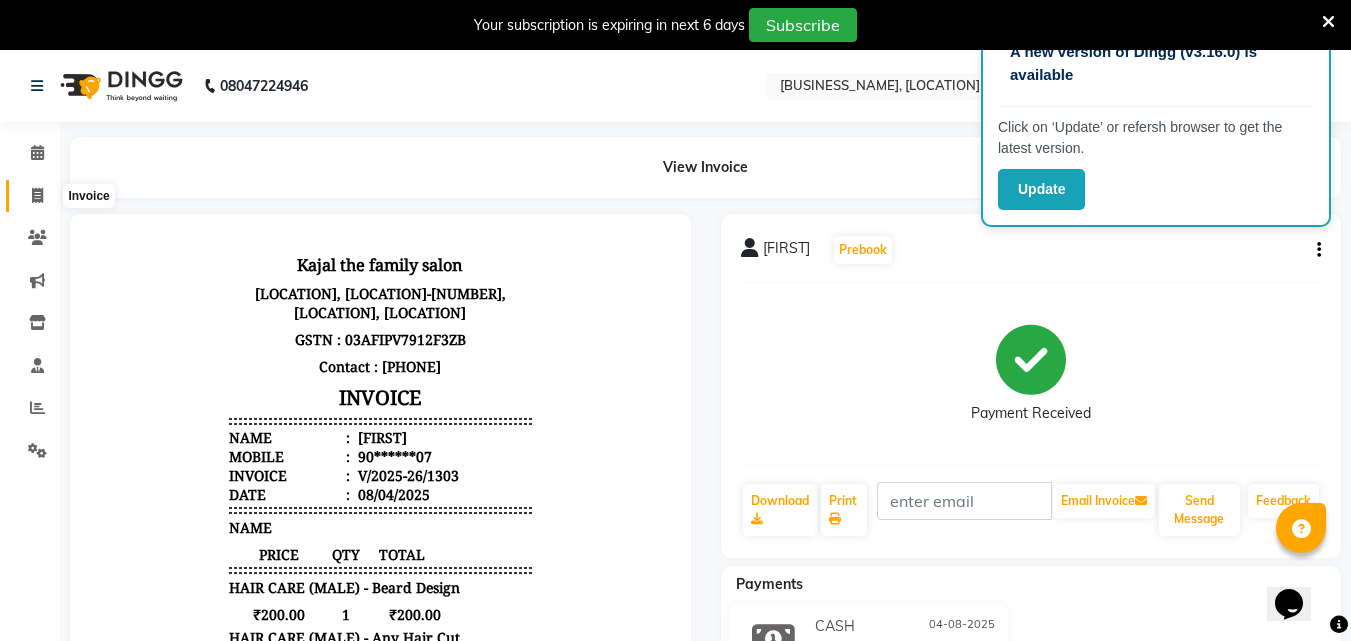 click 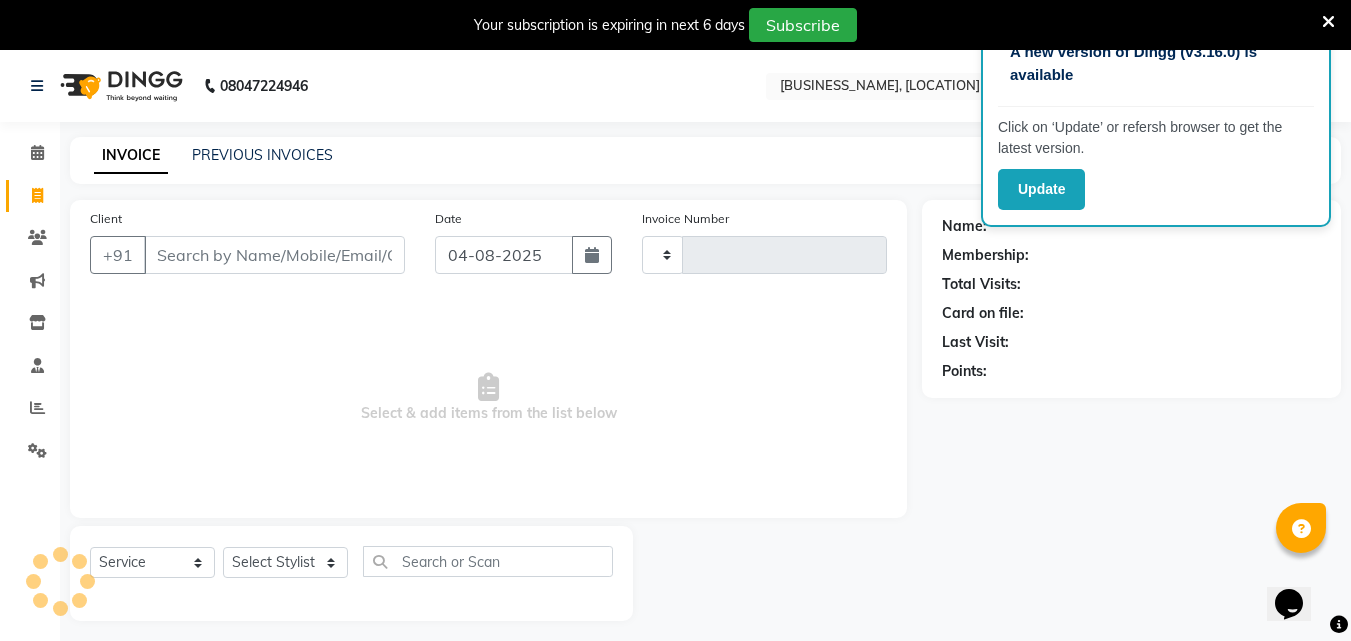 scroll, scrollTop: 50, scrollLeft: 0, axis: vertical 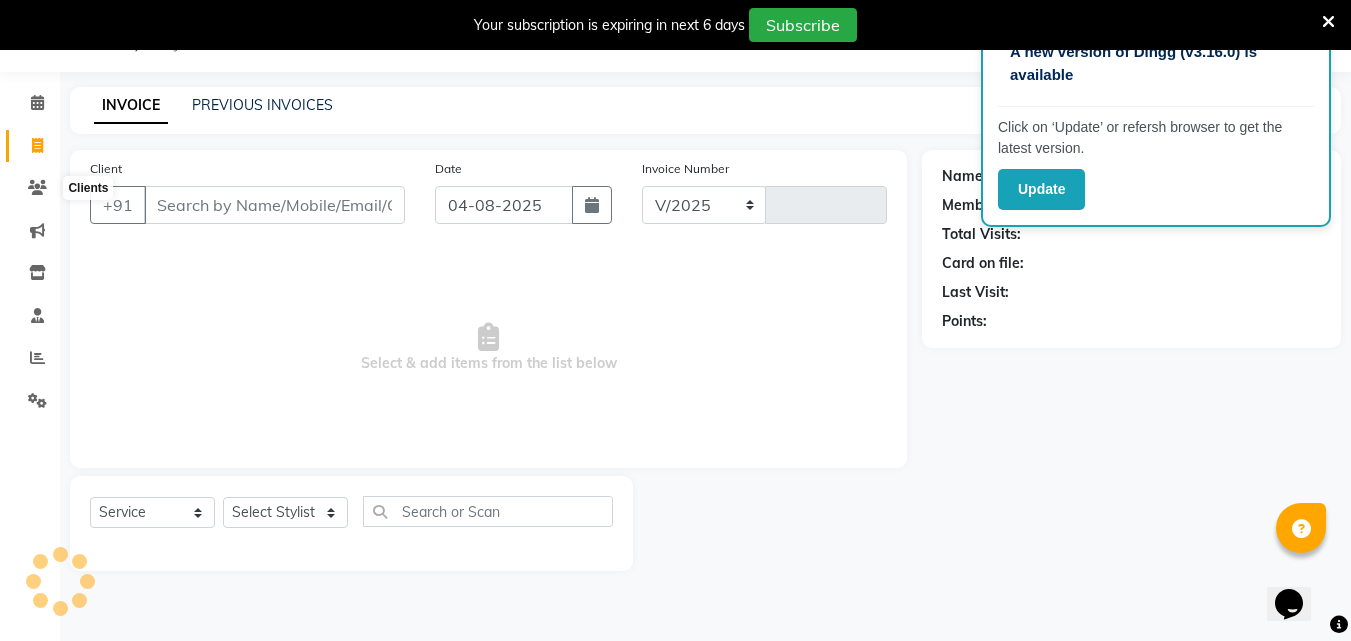 type on "b" 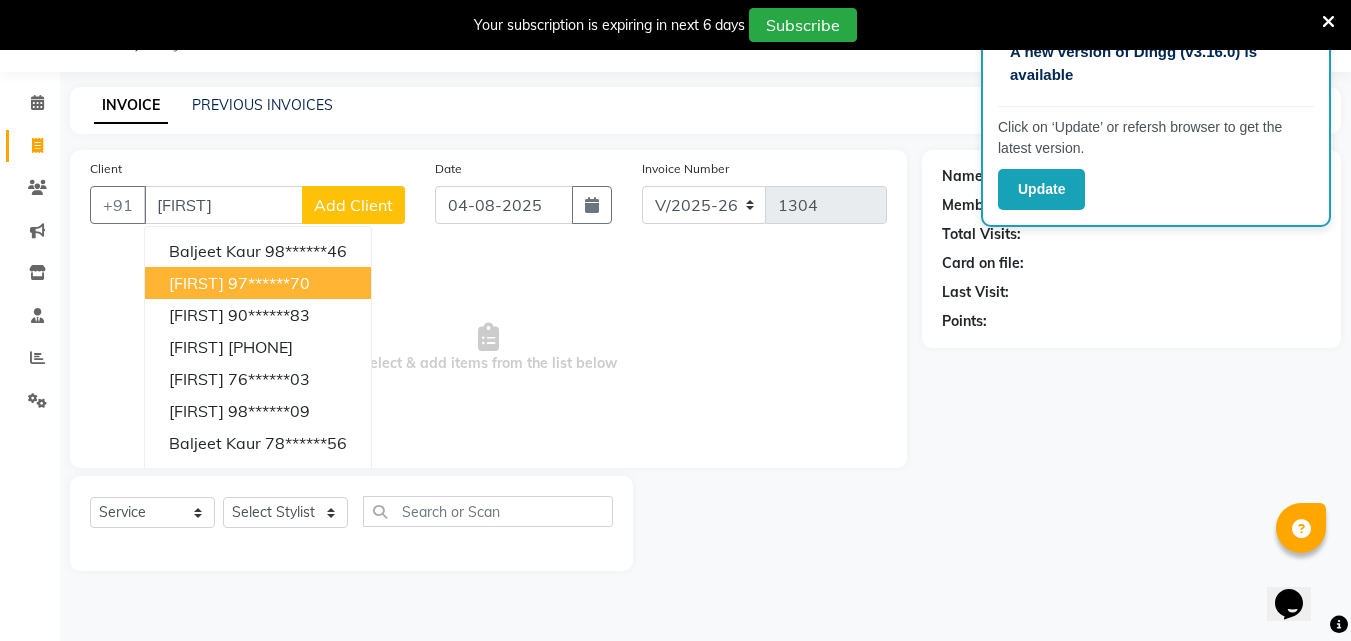 click on "97******70" at bounding box center (269, 283) 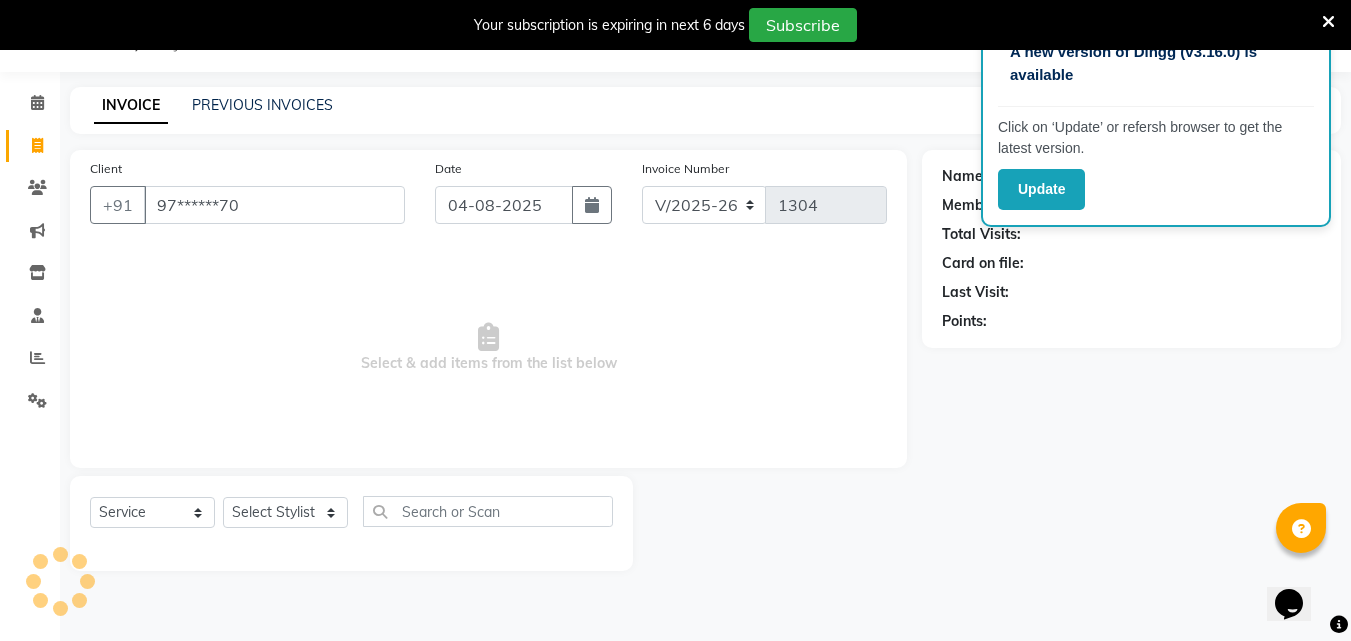 type on "97******70" 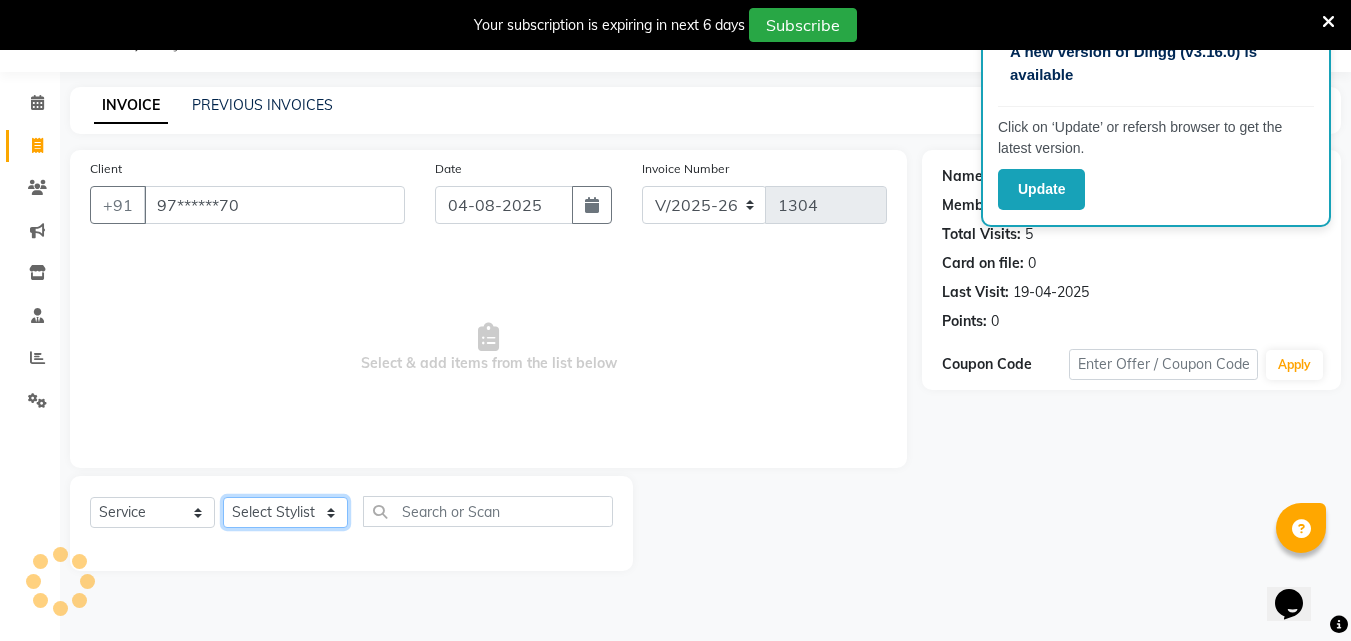 click on "Select Stylist [FIRST] [FIRST] [FIRST] [FIRST]  [FIRST]    [FIRST]    [FIRST]   [FIRST]   Reception   [FIRST]    [FIRST]   [FIRST]" 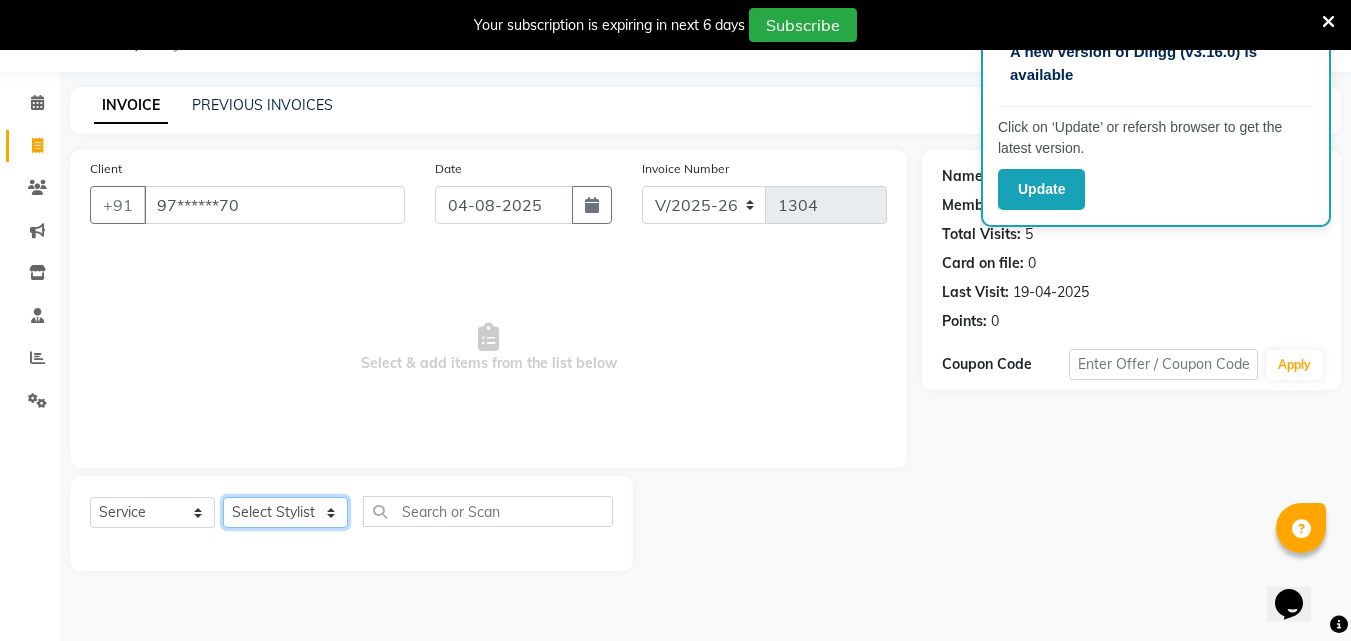 select on "1484" 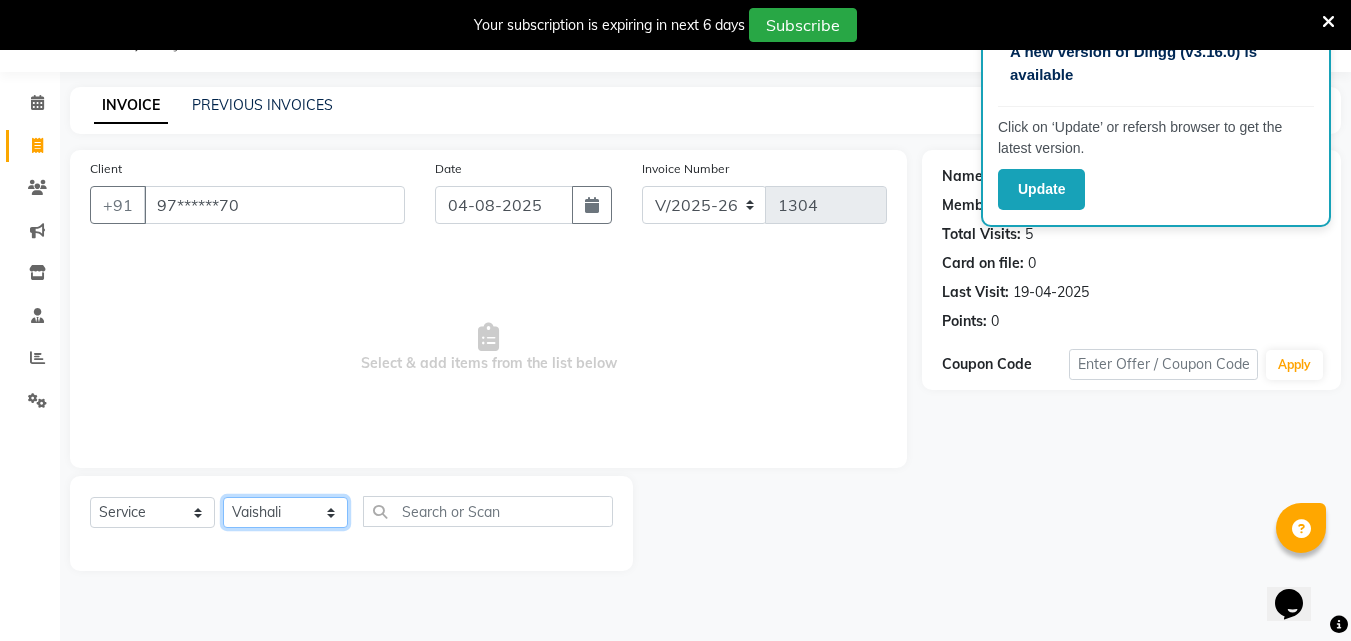 click on "Select Stylist [FIRST] [FIRST] [FIRST] [FIRST]  [FIRST]    [FIRST]    [FIRST]   [FIRST]   Reception   [FIRST]    [FIRST]   [FIRST]" 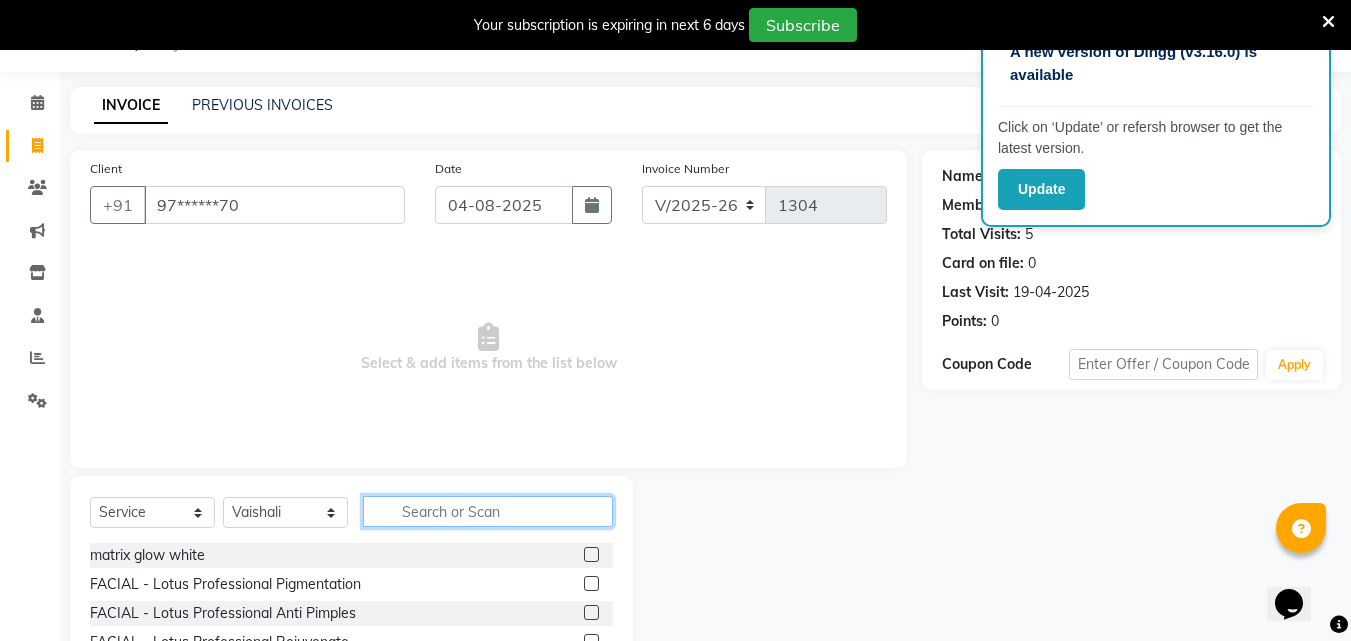 click 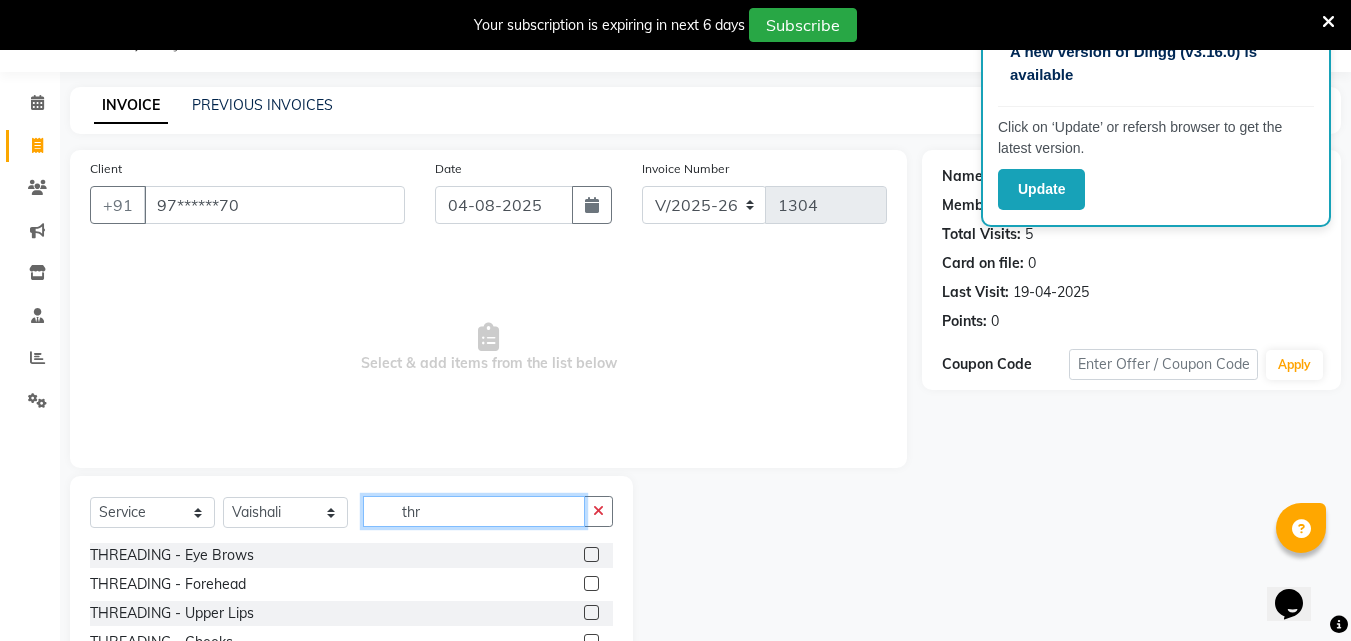 type on "thr" 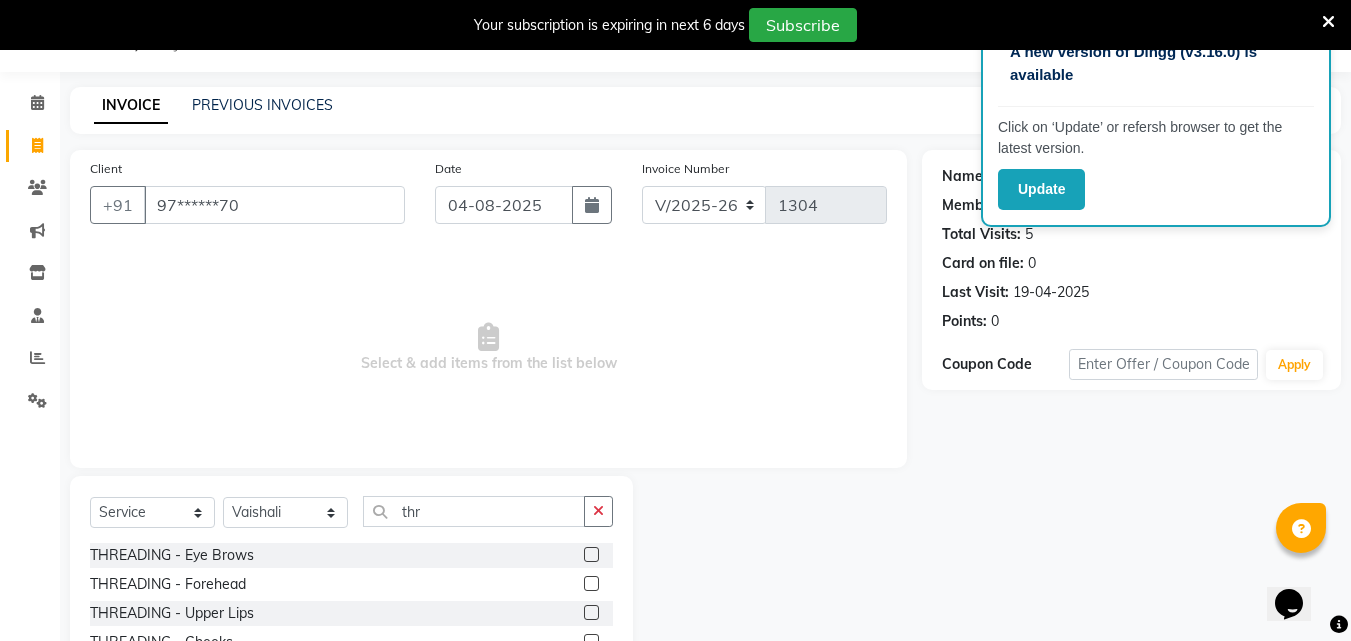 click 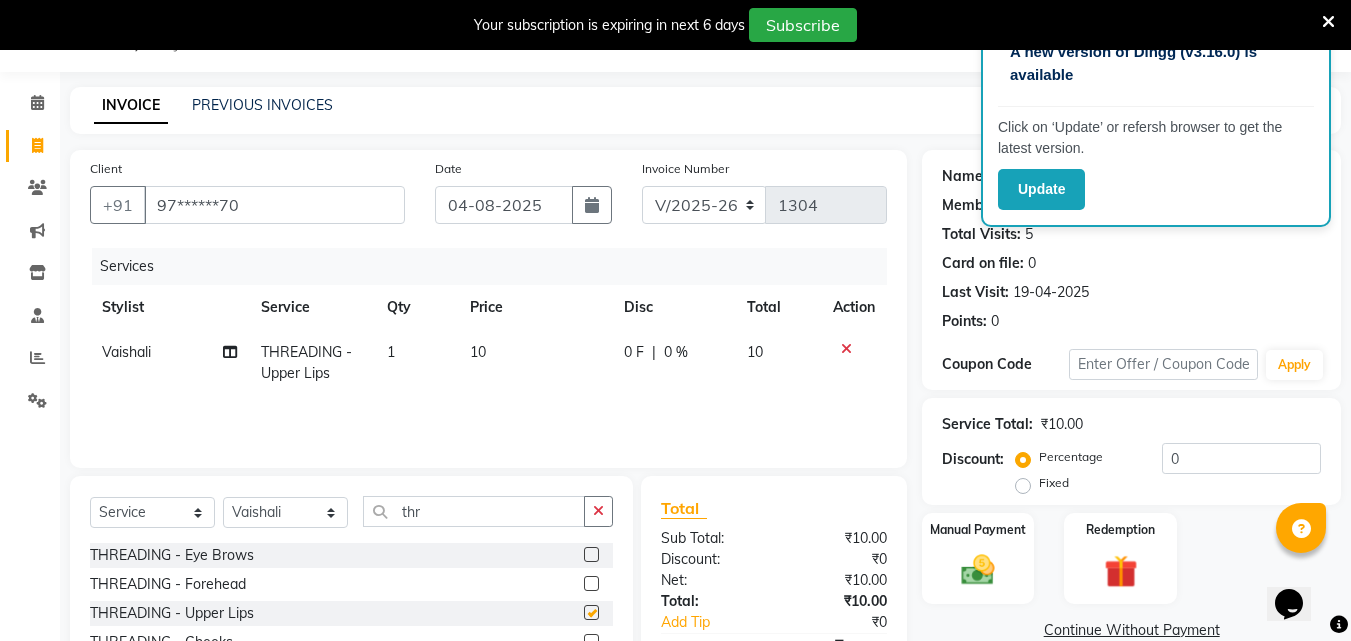 checkbox on "false" 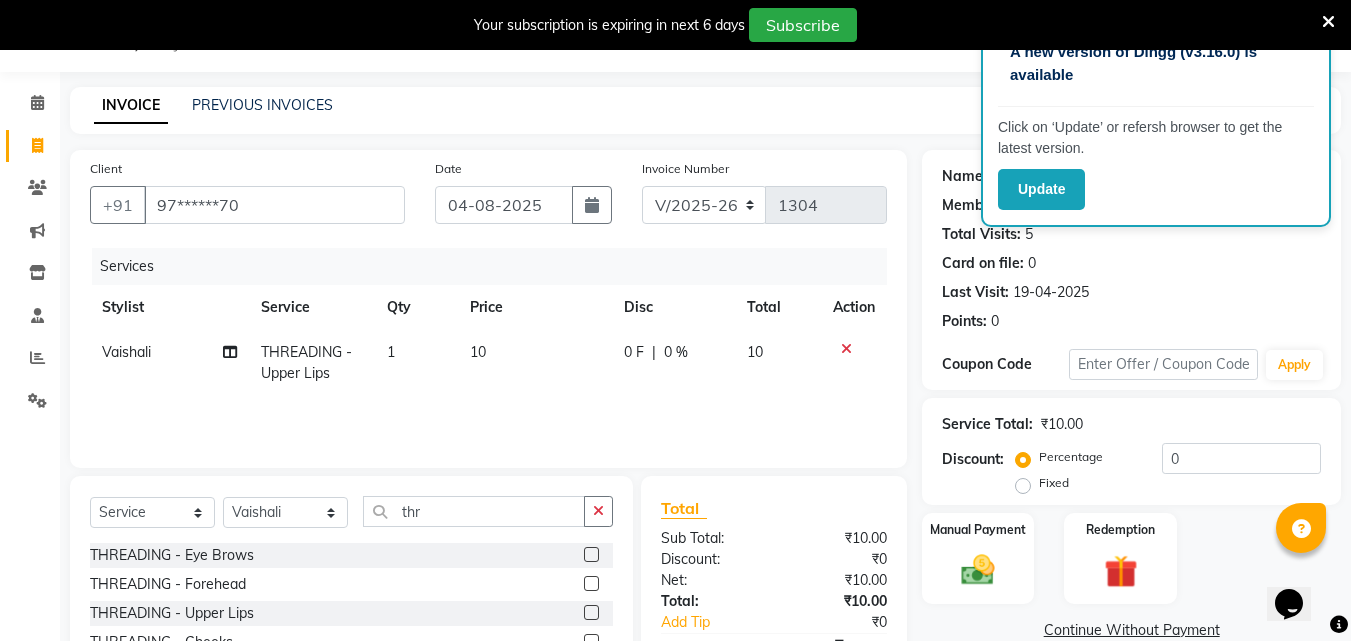 click 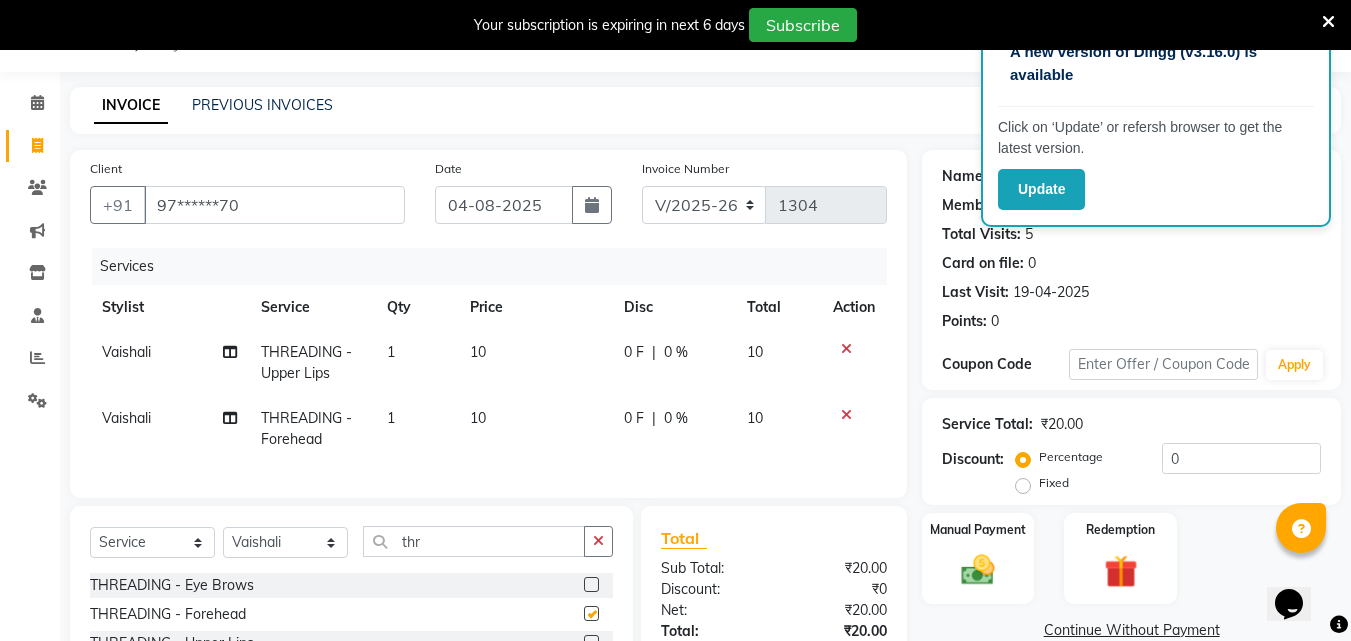 checkbox on "false" 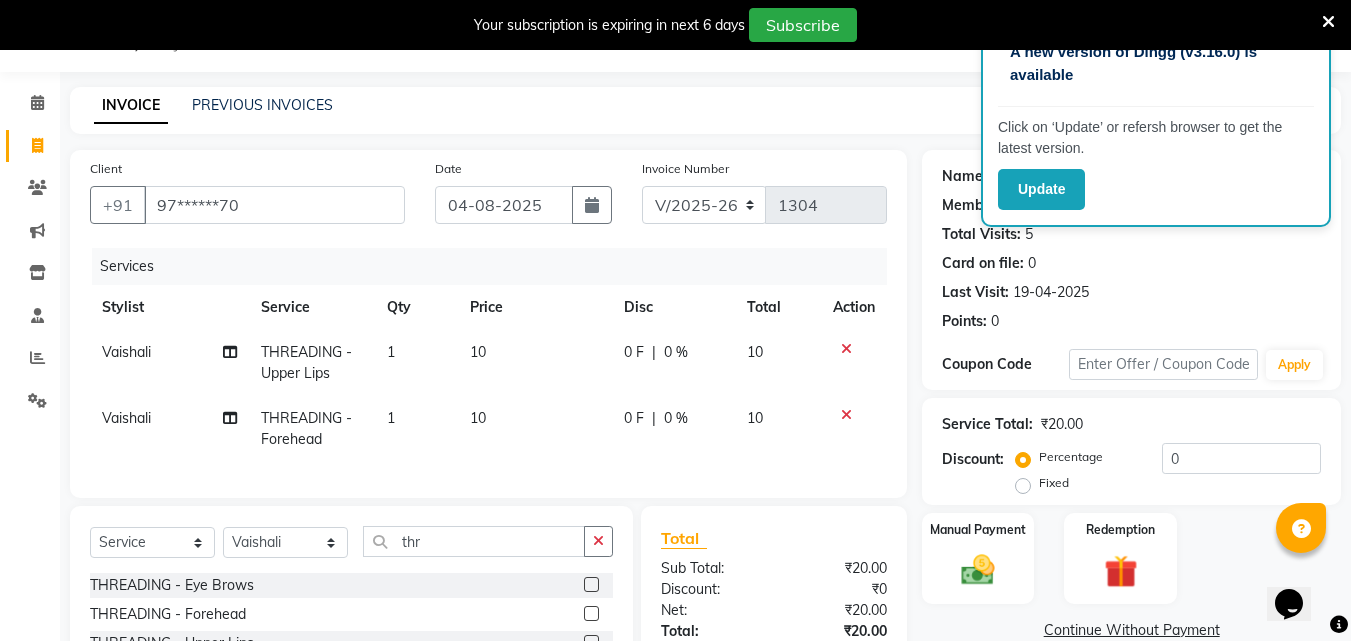 click 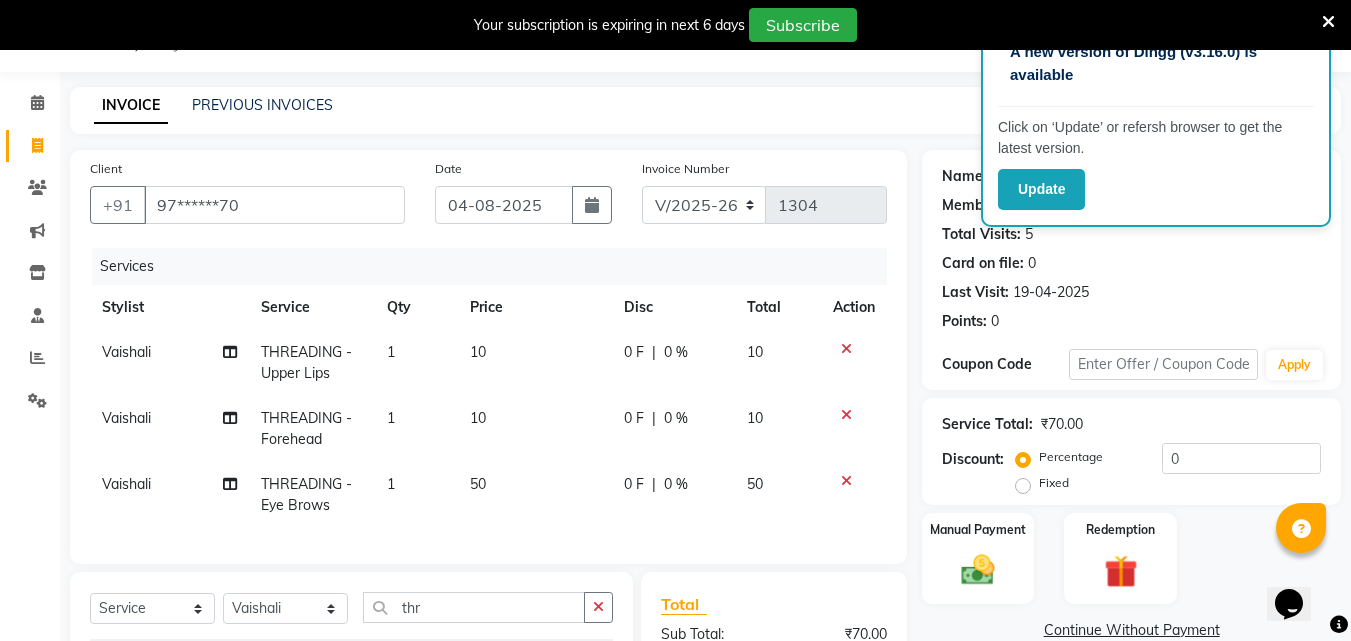 checkbox on "false" 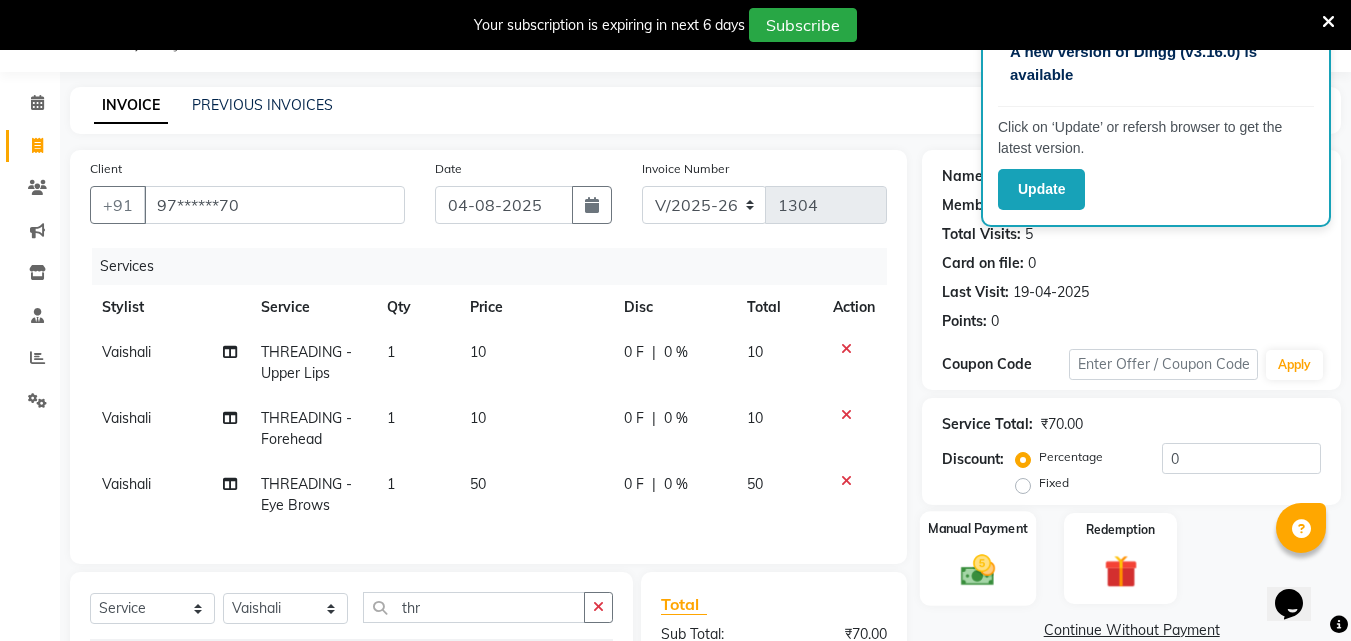 click on "Manual Payment" 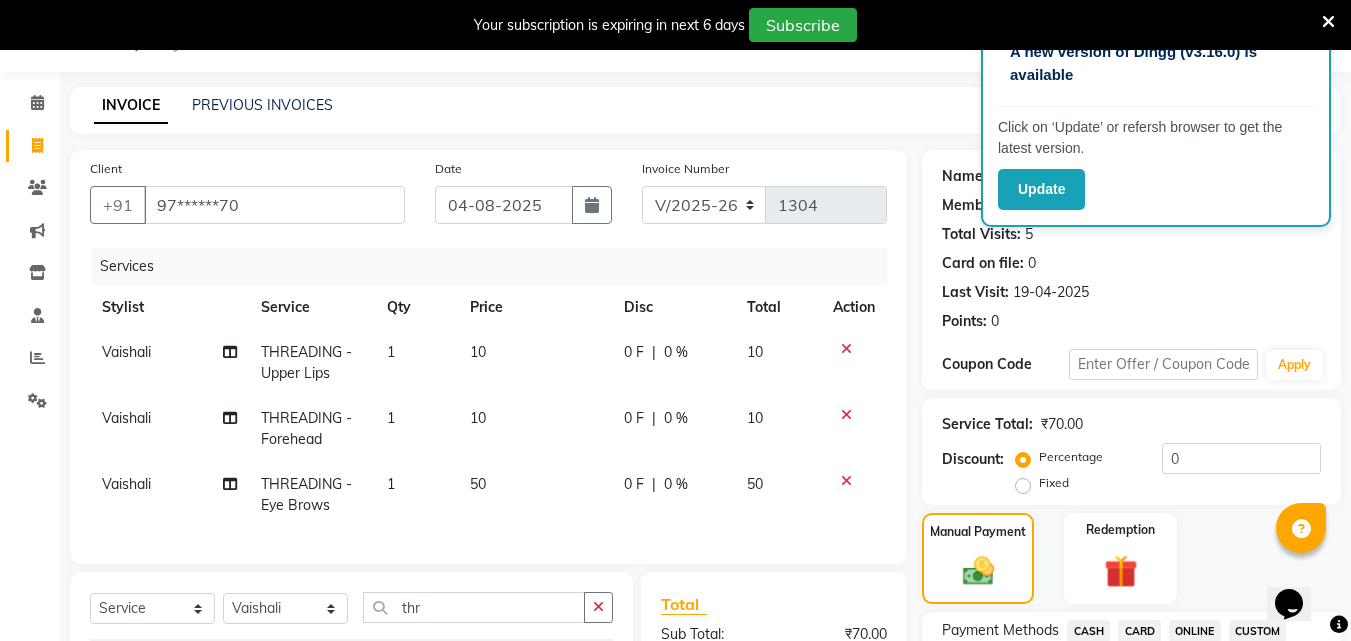 click on "CASH" 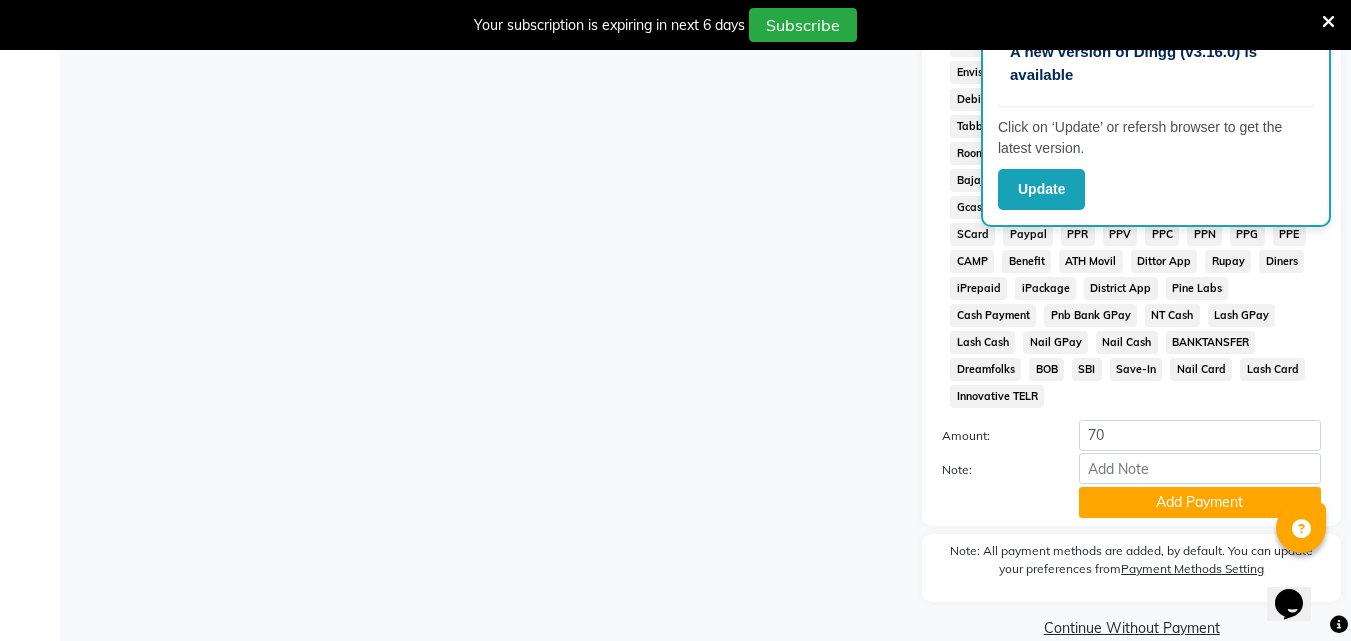 scroll, scrollTop: 938, scrollLeft: 0, axis: vertical 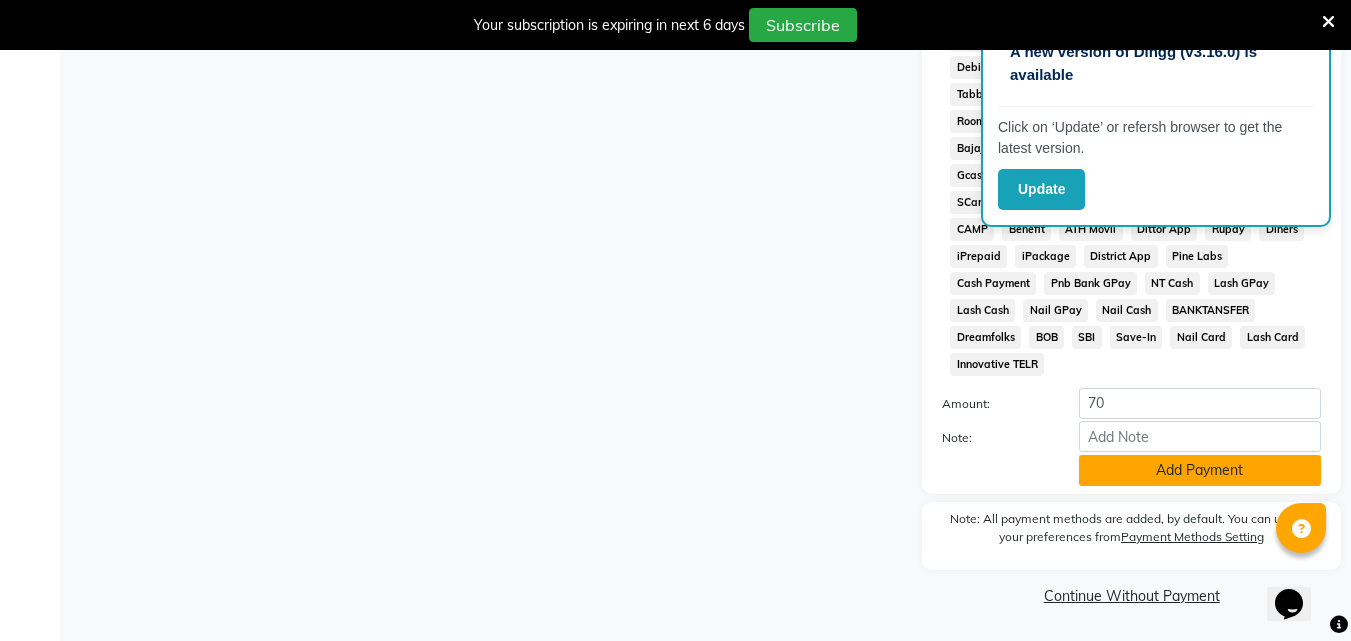 click on "Add Payment" 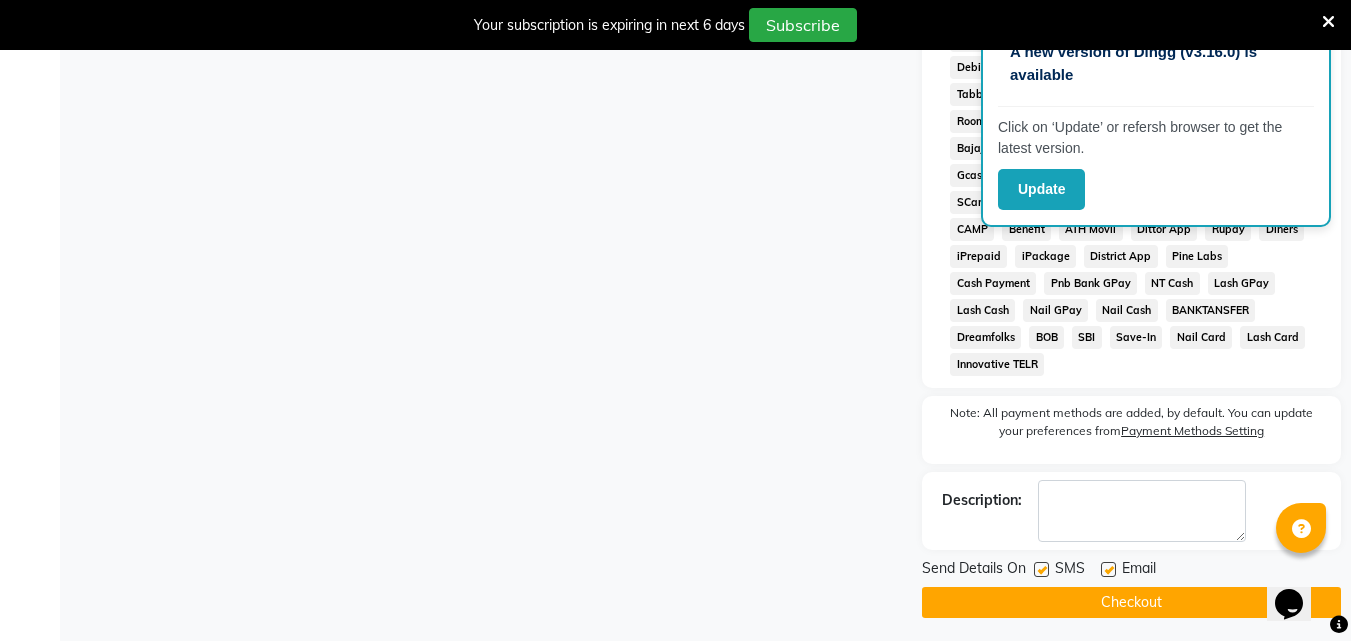 click 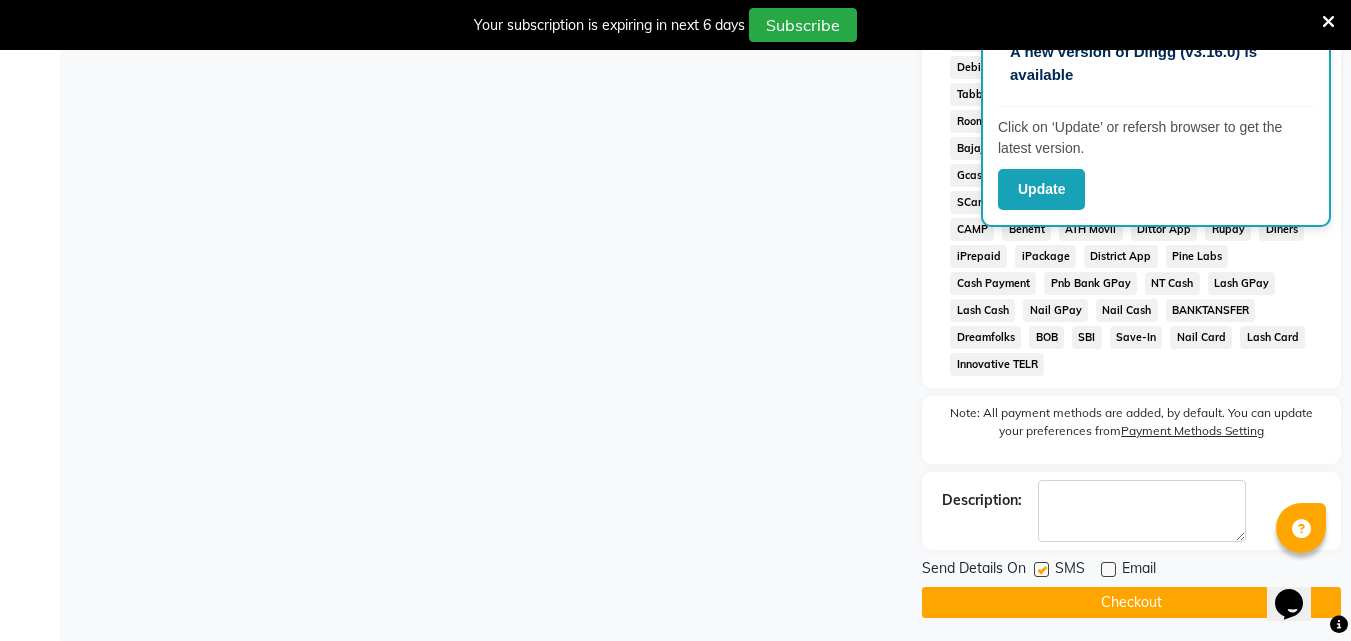 click on "Checkout" 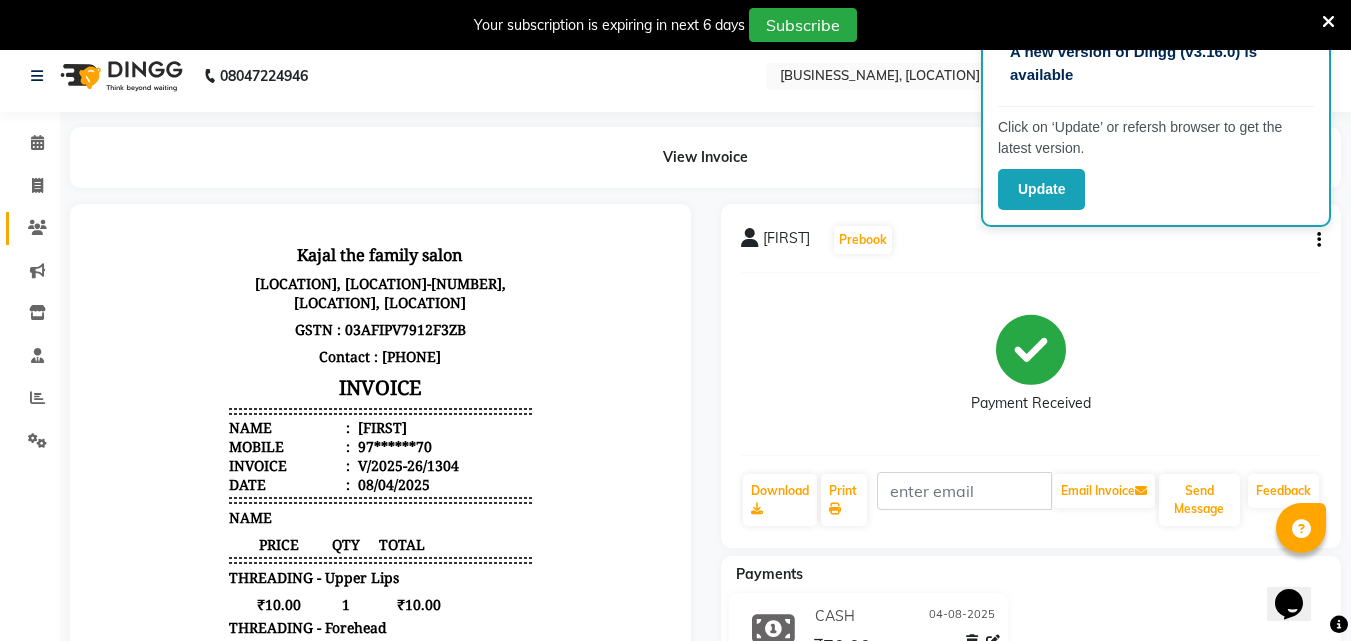 scroll, scrollTop: 0, scrollLeft: 0, axis: both 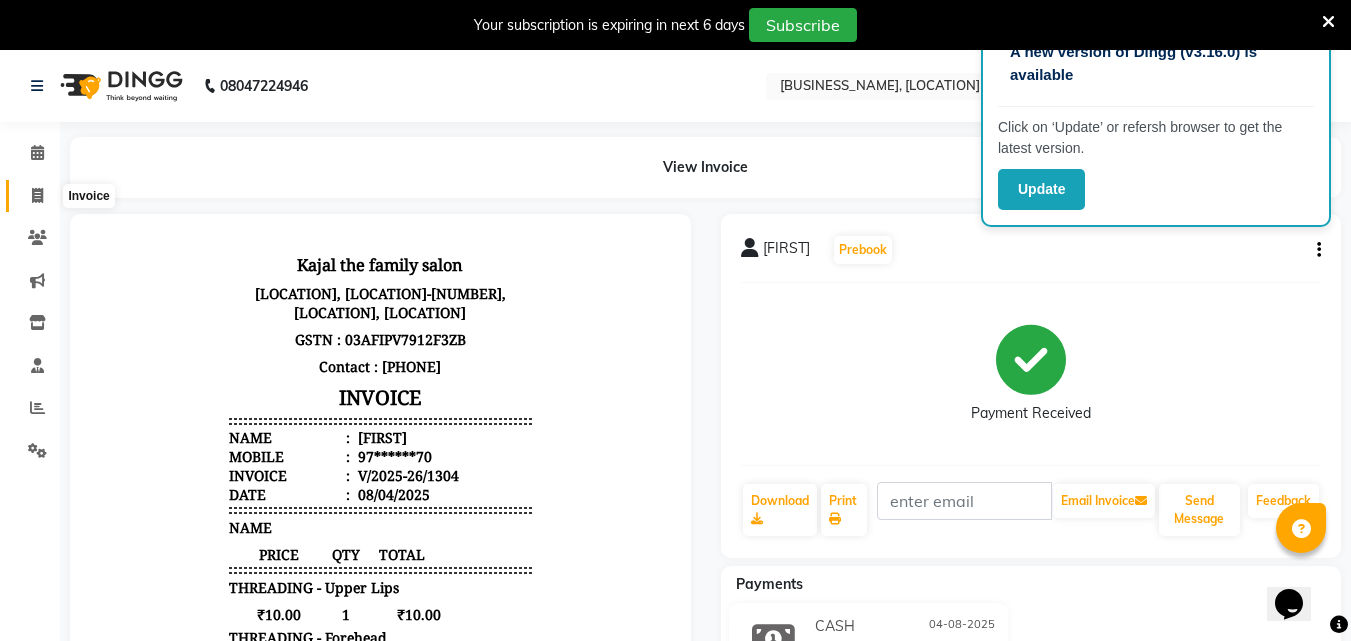 click 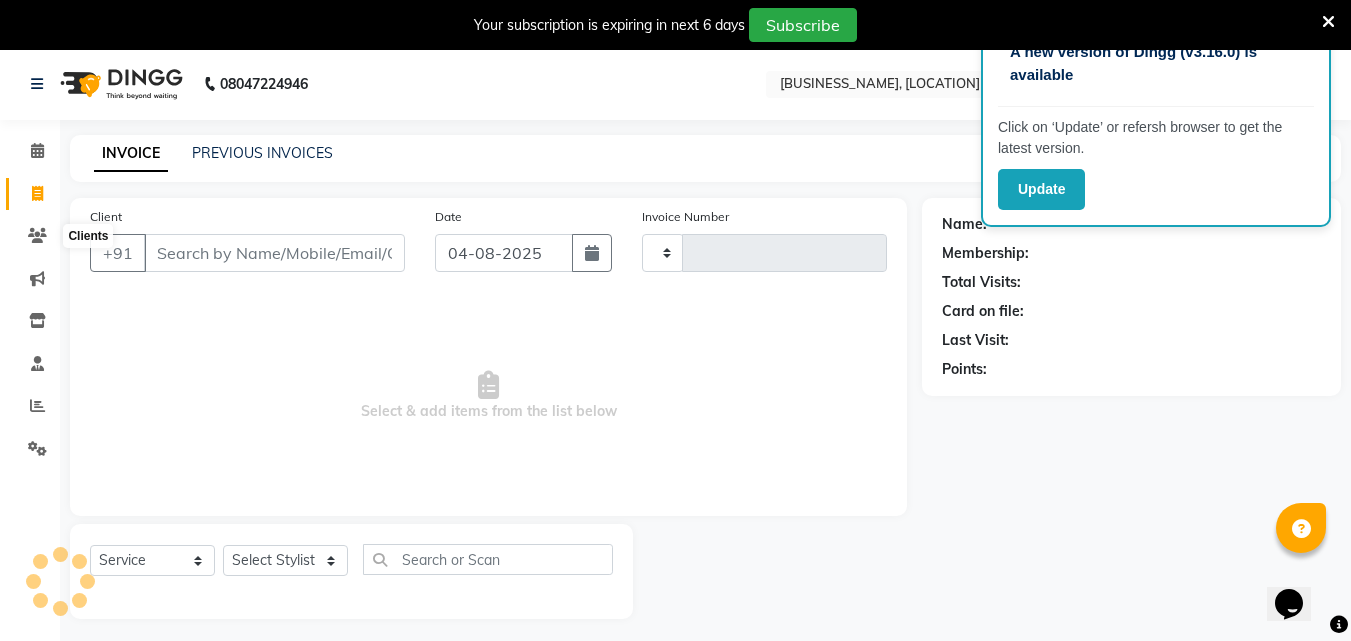 scroll, scrollTop: 50, scrollLeft: 0, axis: vertical 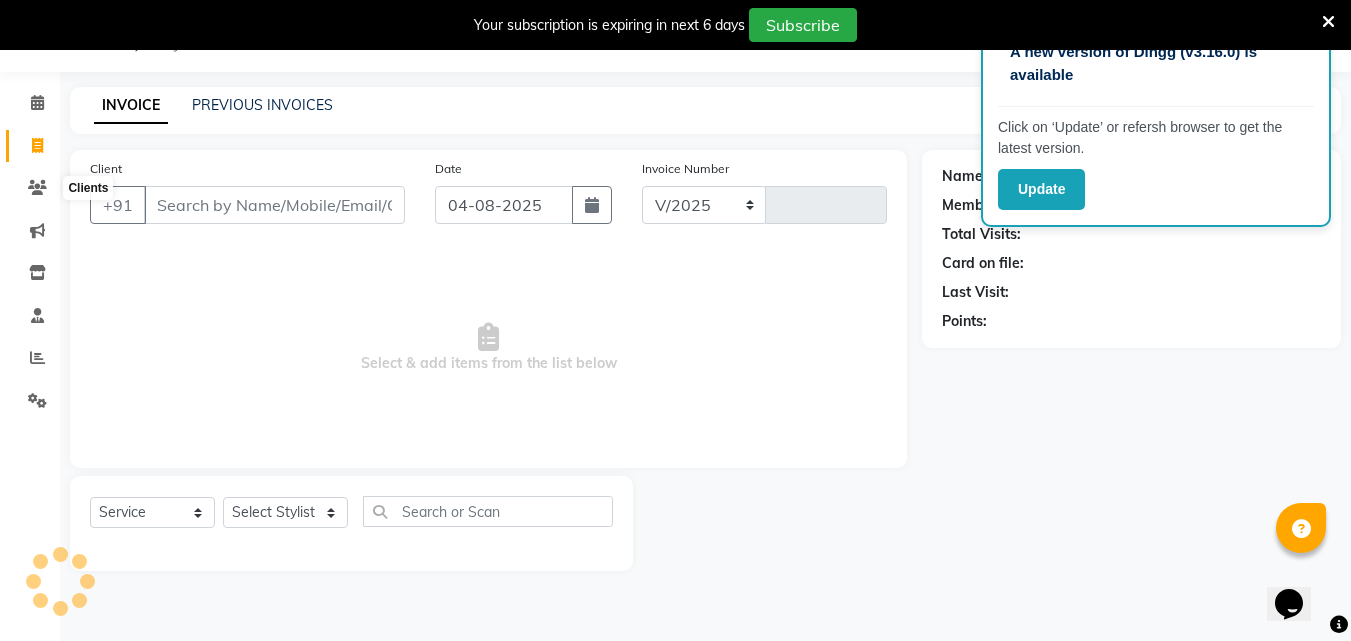 select on "39" 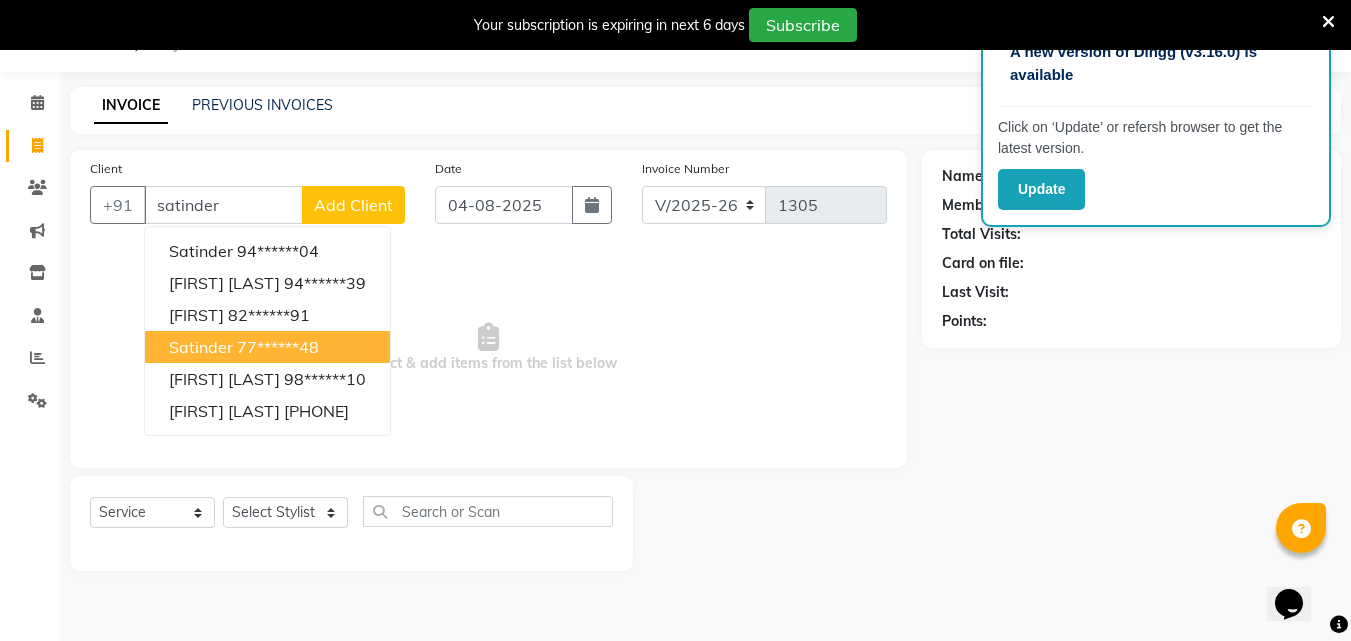 click on "satinder" at bounding box center (201, 347) 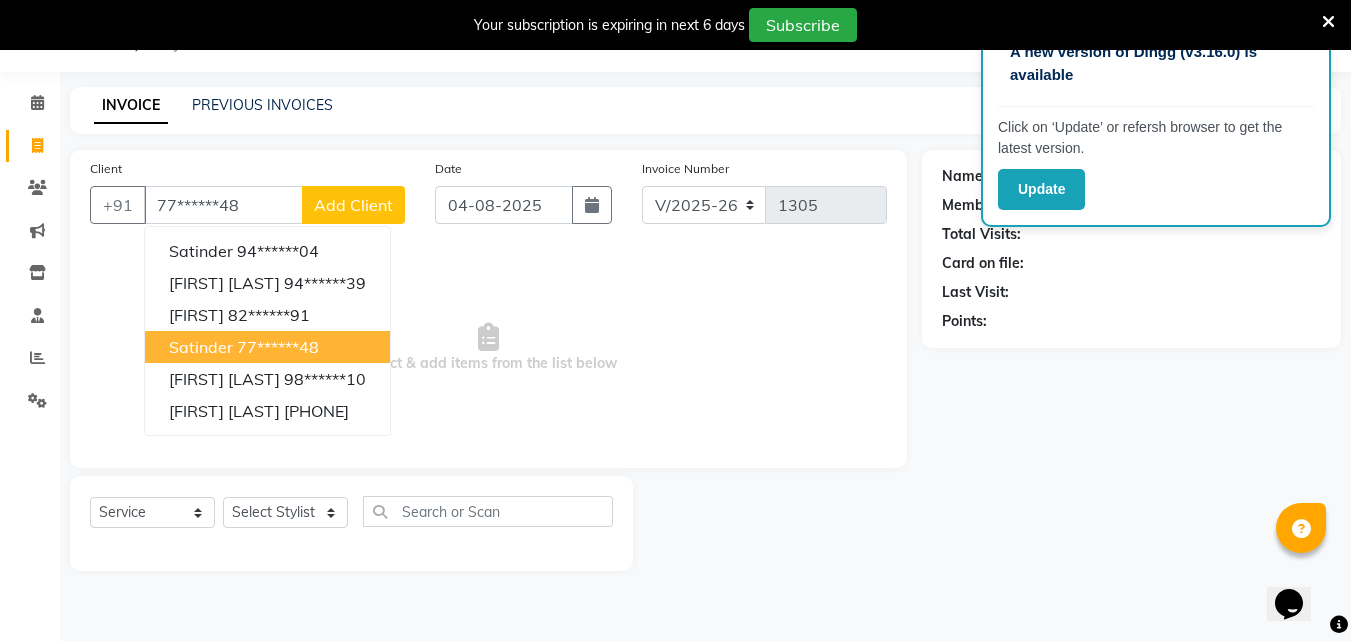 type on "77******48" 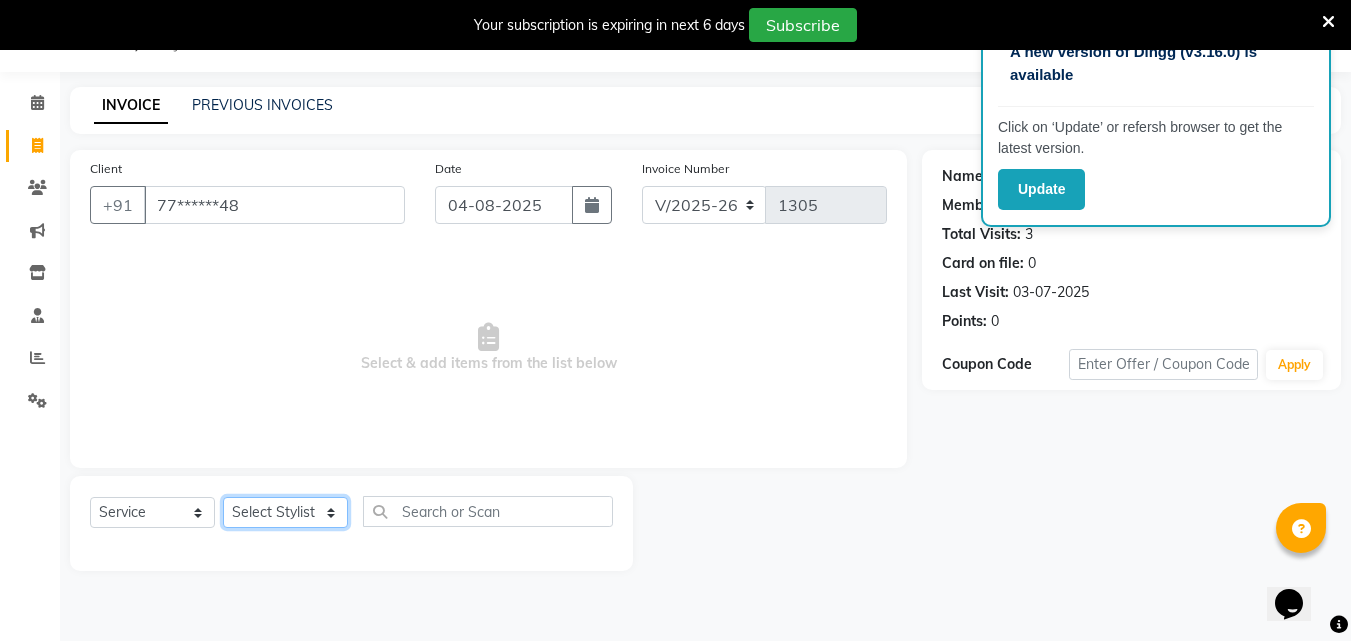 click on "Select Stylist [FIRST] [FIRST] [FIRST] [FIRST]  [FIRST]    [FIRST]    [FIRST]   [FIRST]   Reception   [FIRST]    [FIRST]   [FIRST]" 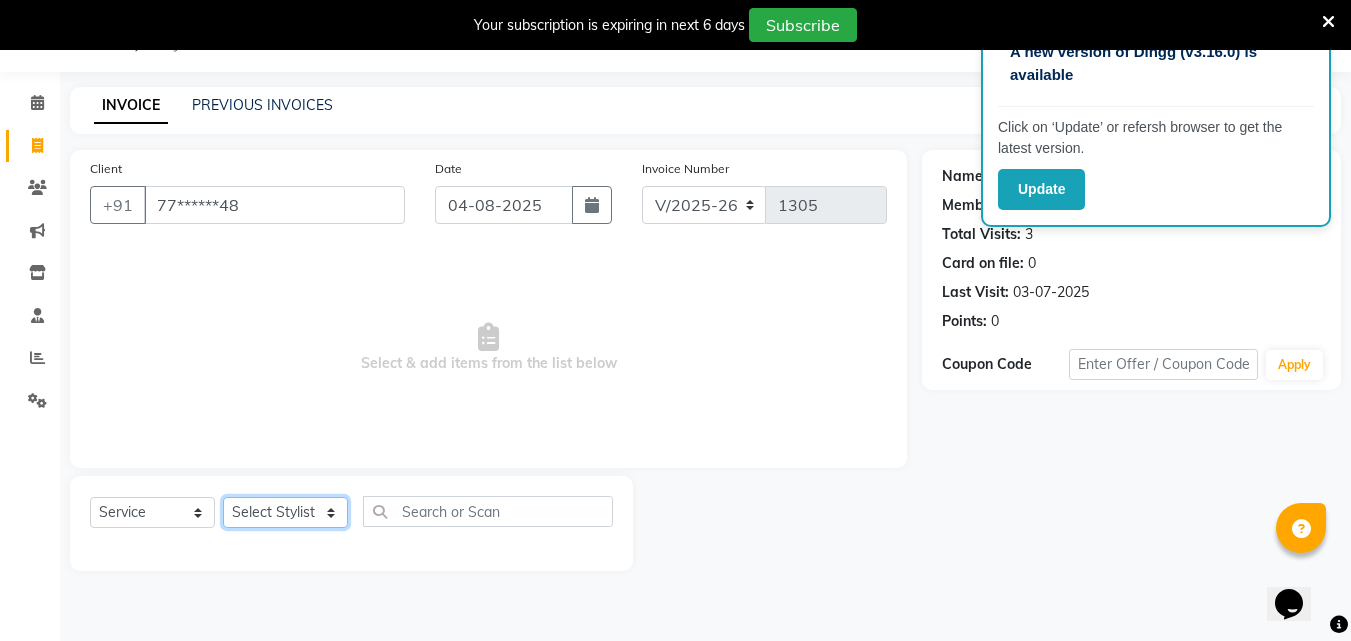 select on "1484" 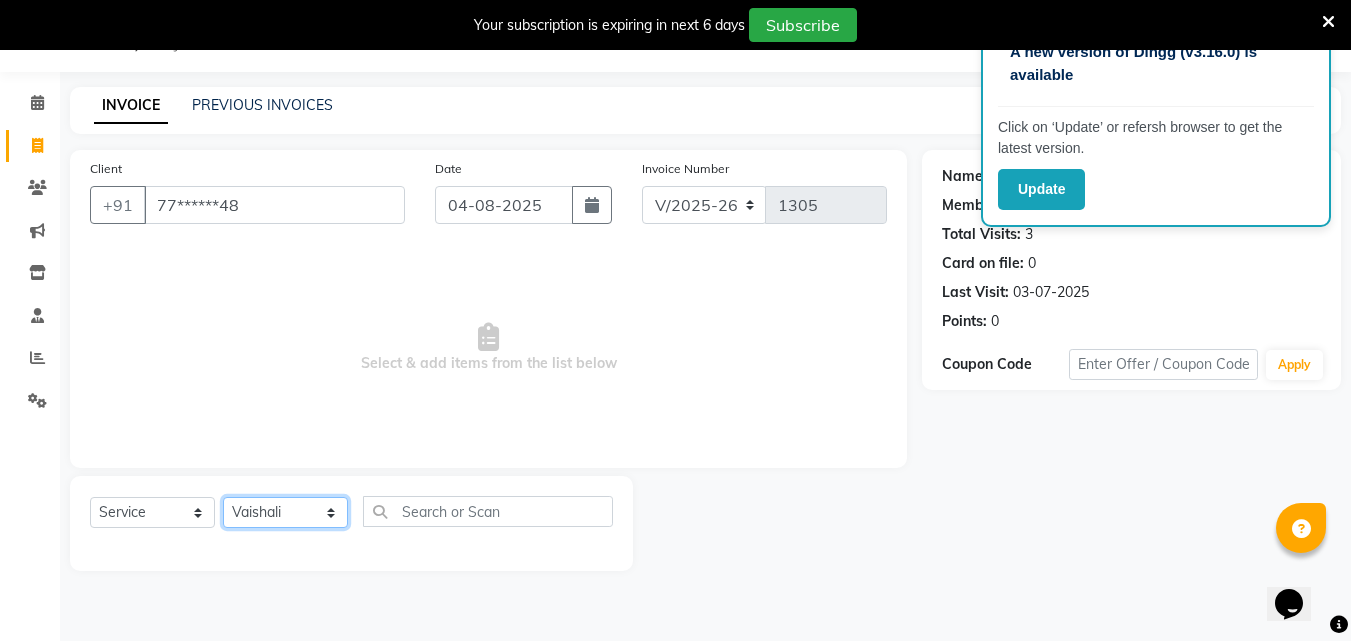 click on "Select Stylist [FIRST] [FIRST] [FIRST] [FIRST]  [FIRST]    [FIRST]    [FIRST]   [FIRST]   Reception   [FIRST]    [FIRST]   [FIRST]" 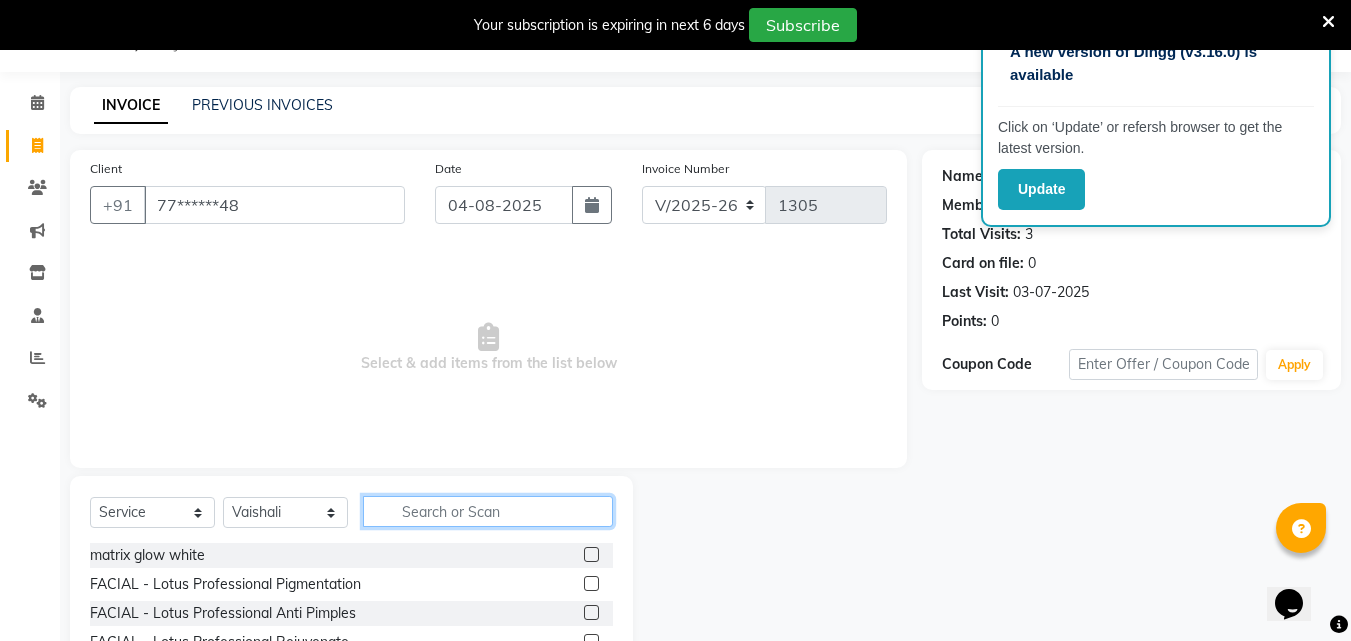 click 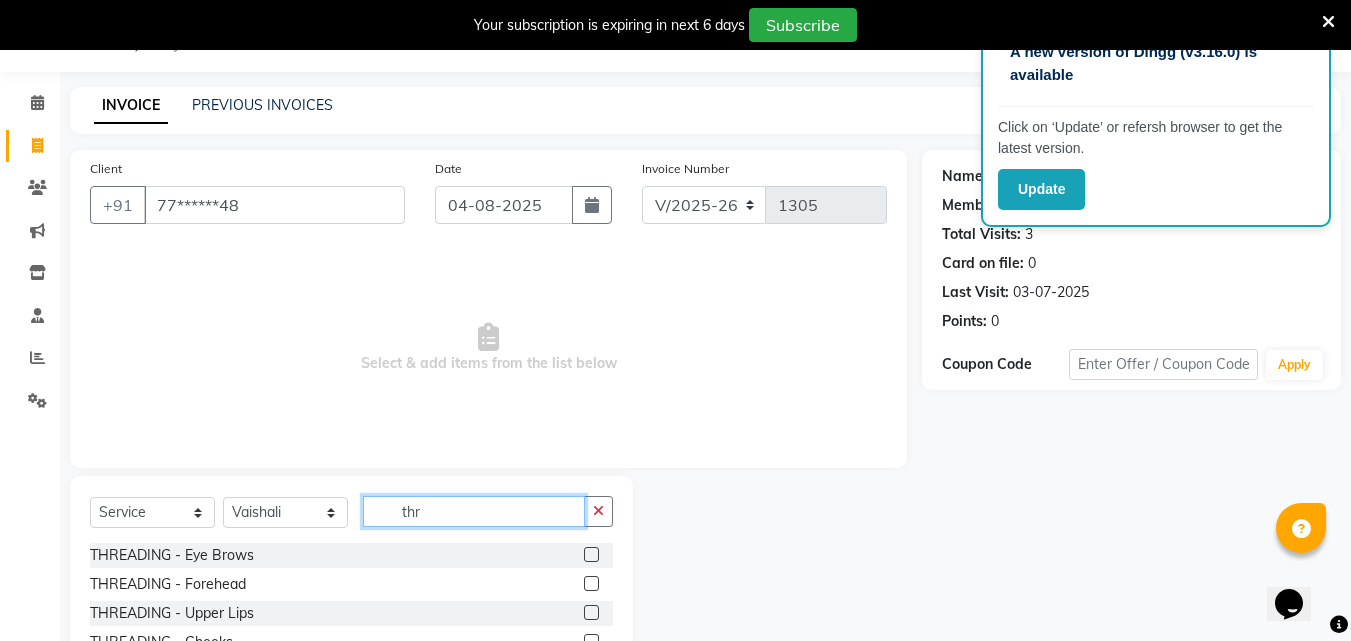 type on "thr" 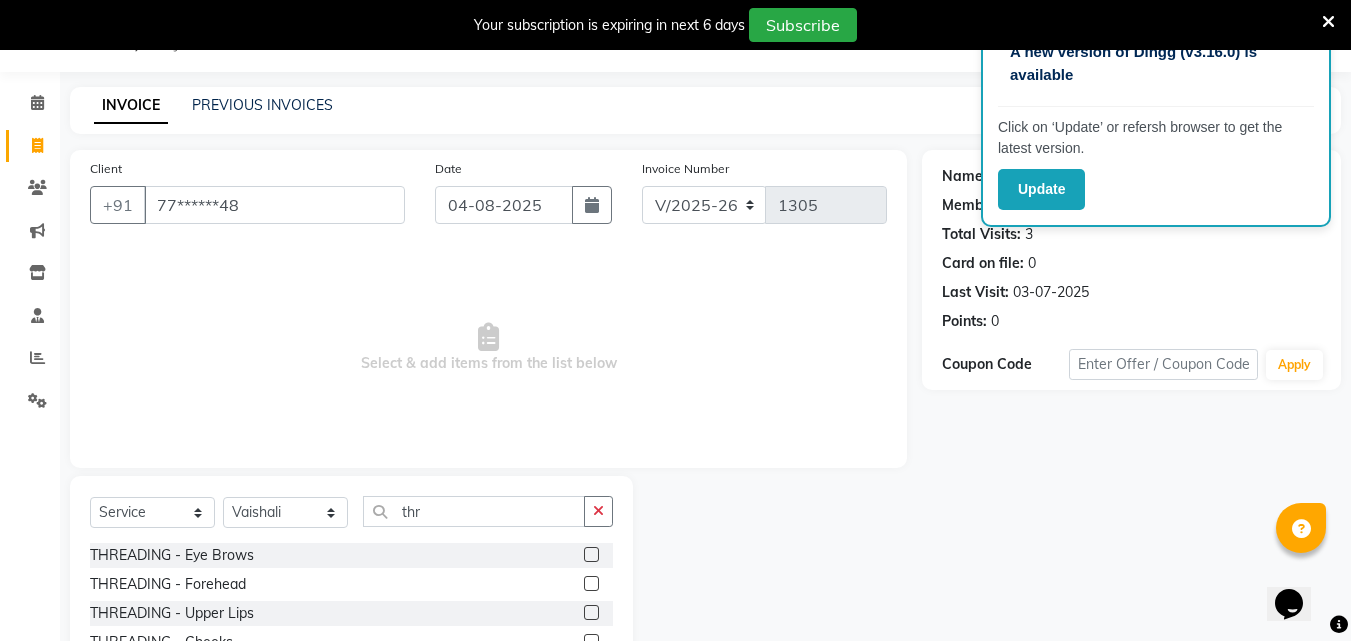 click on "THREADING - Upper Lips" 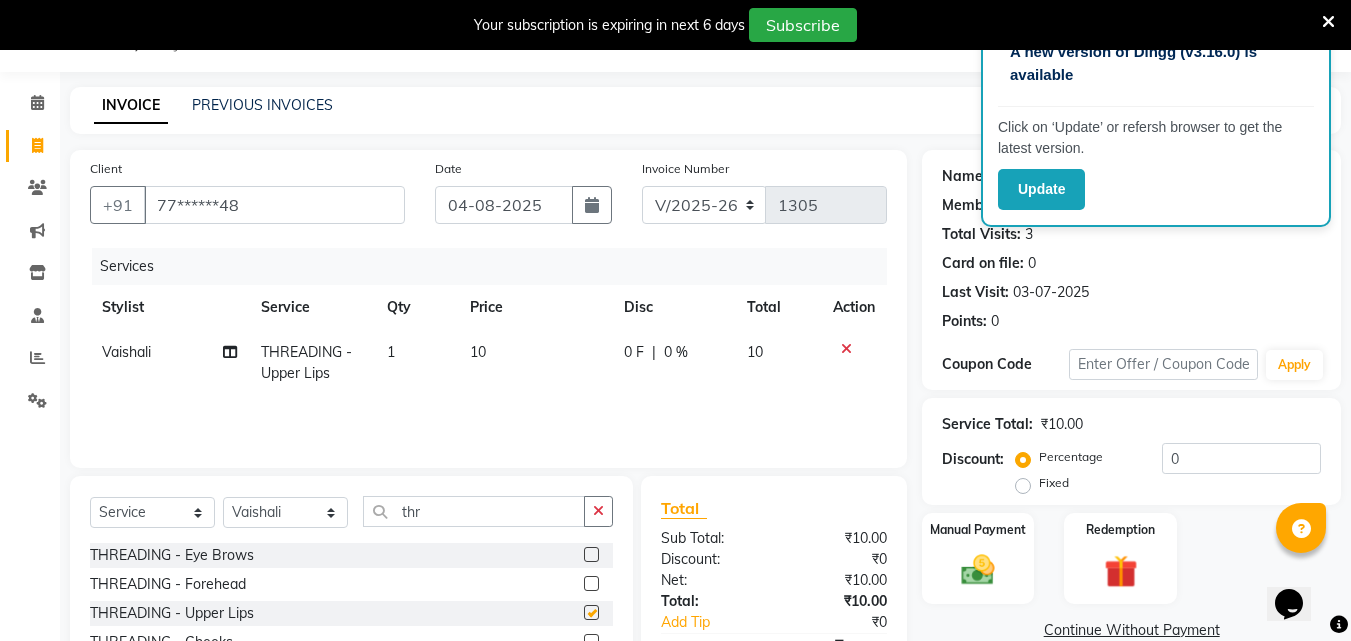checkbox on "false" 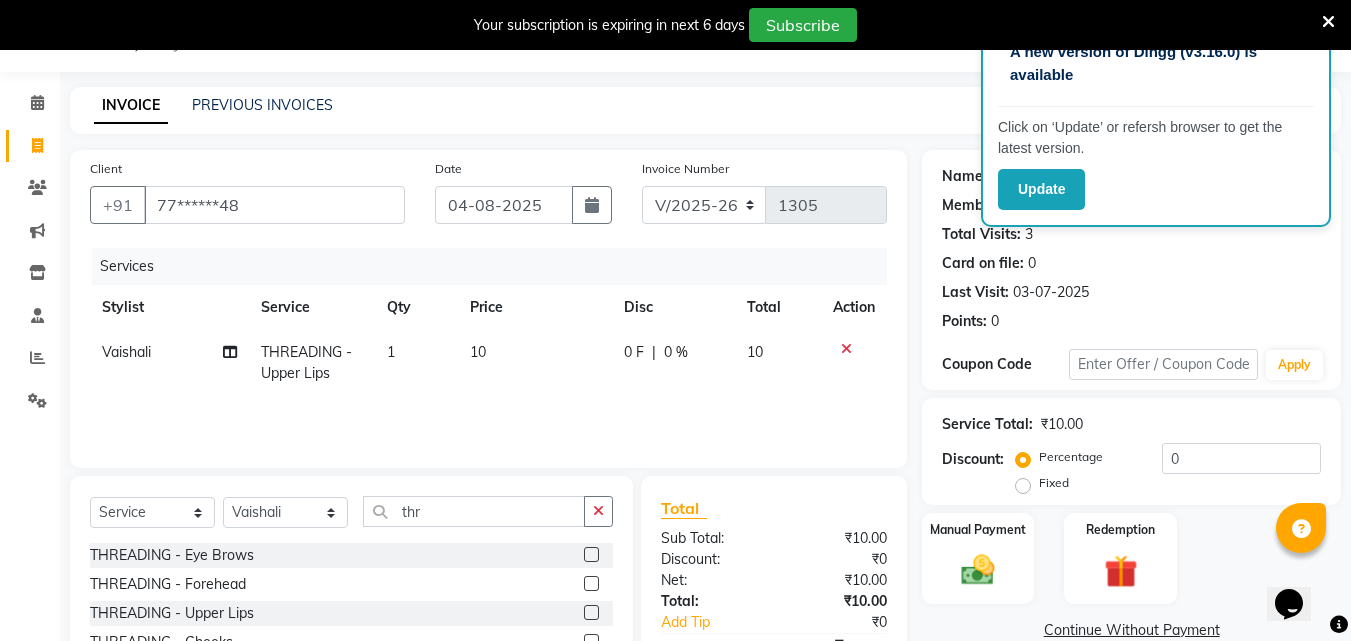click 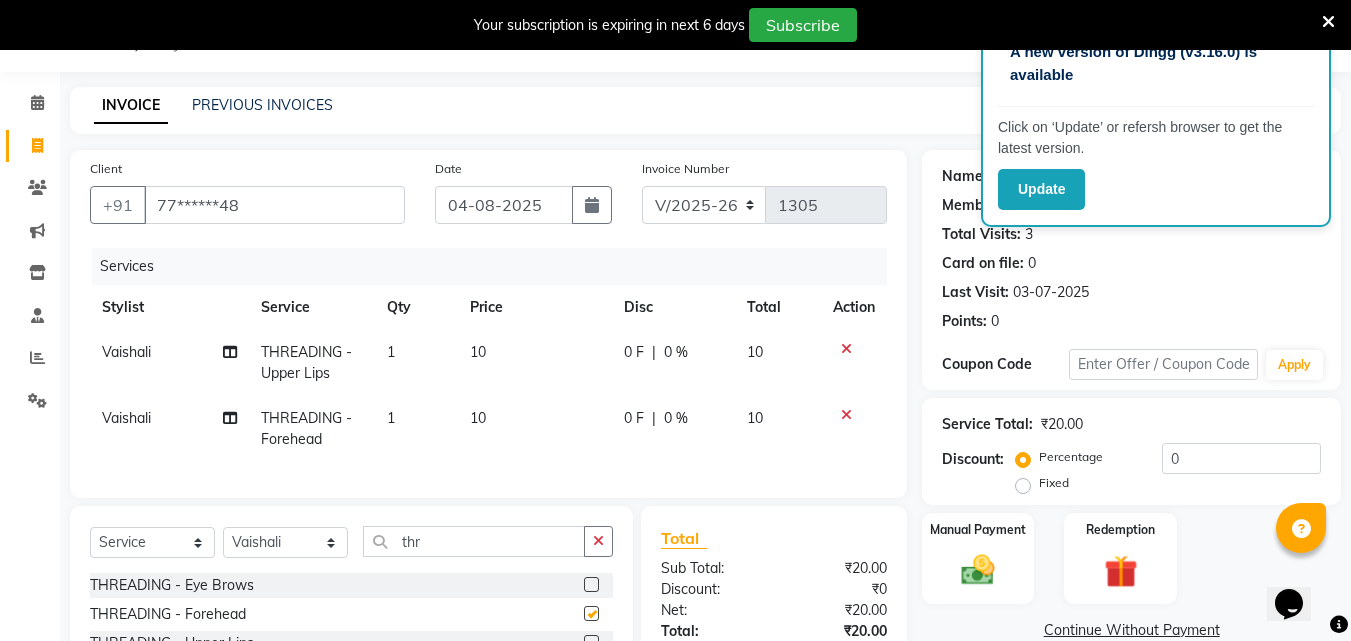 checkbox on "false" 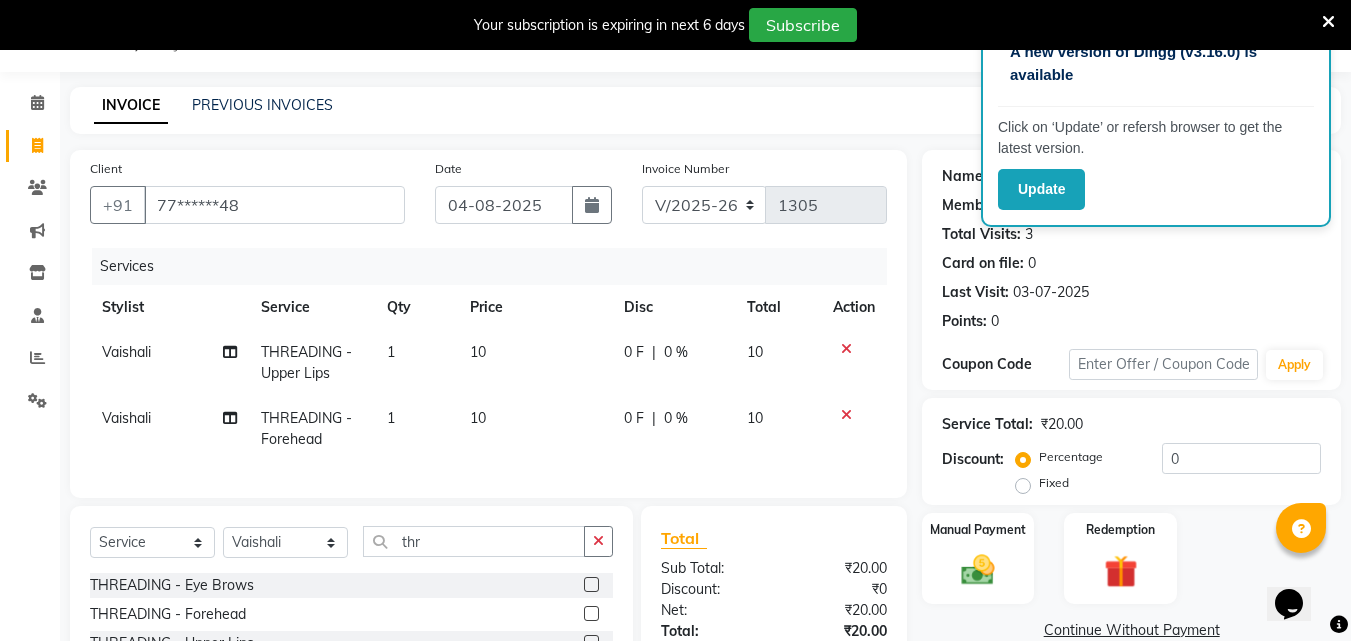 click 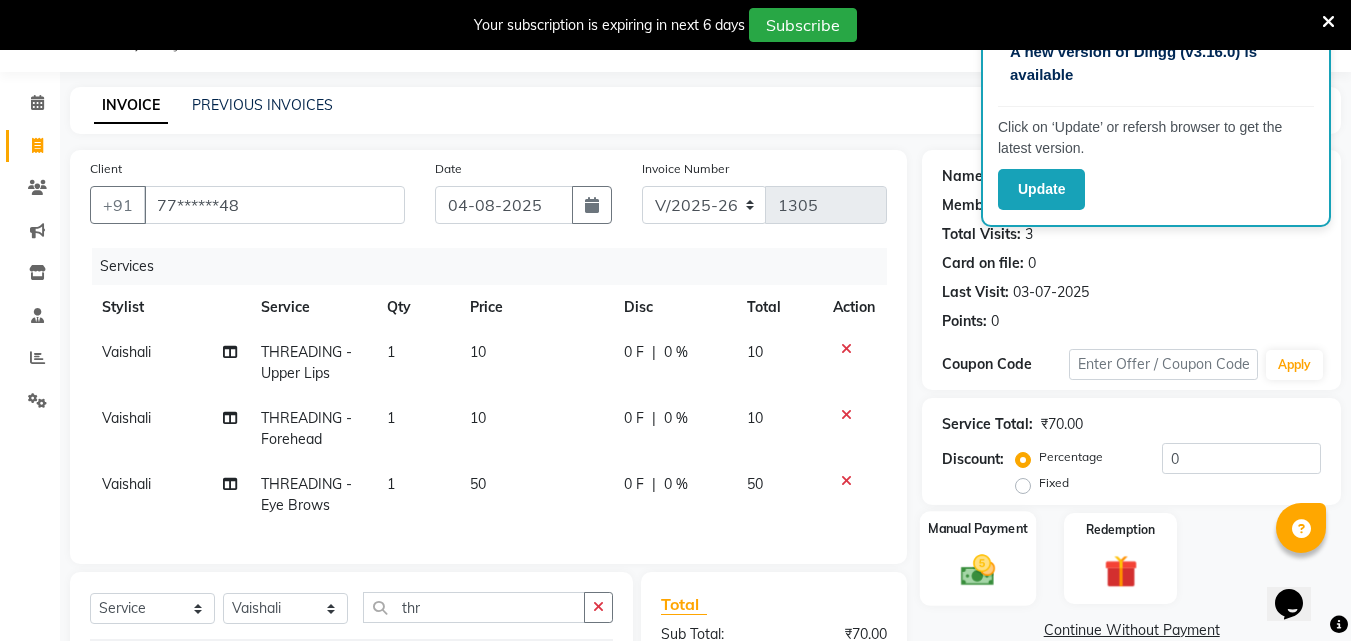 checkbox on "false" 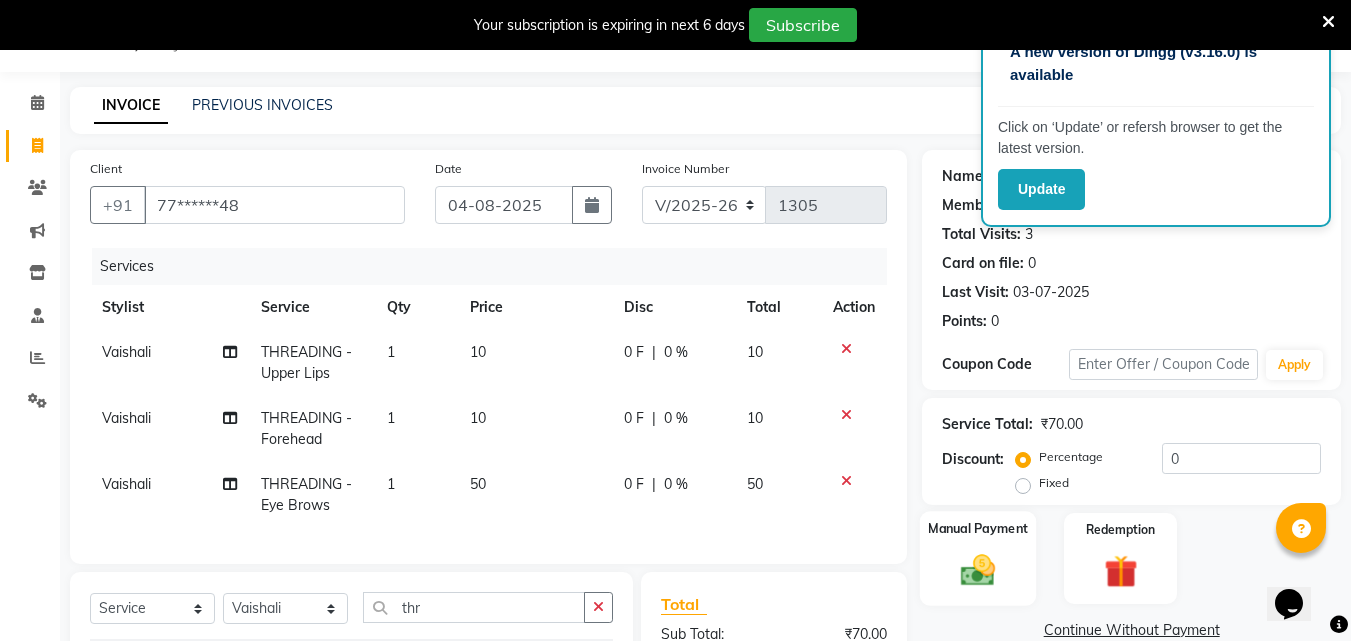click on "Manual Payment" 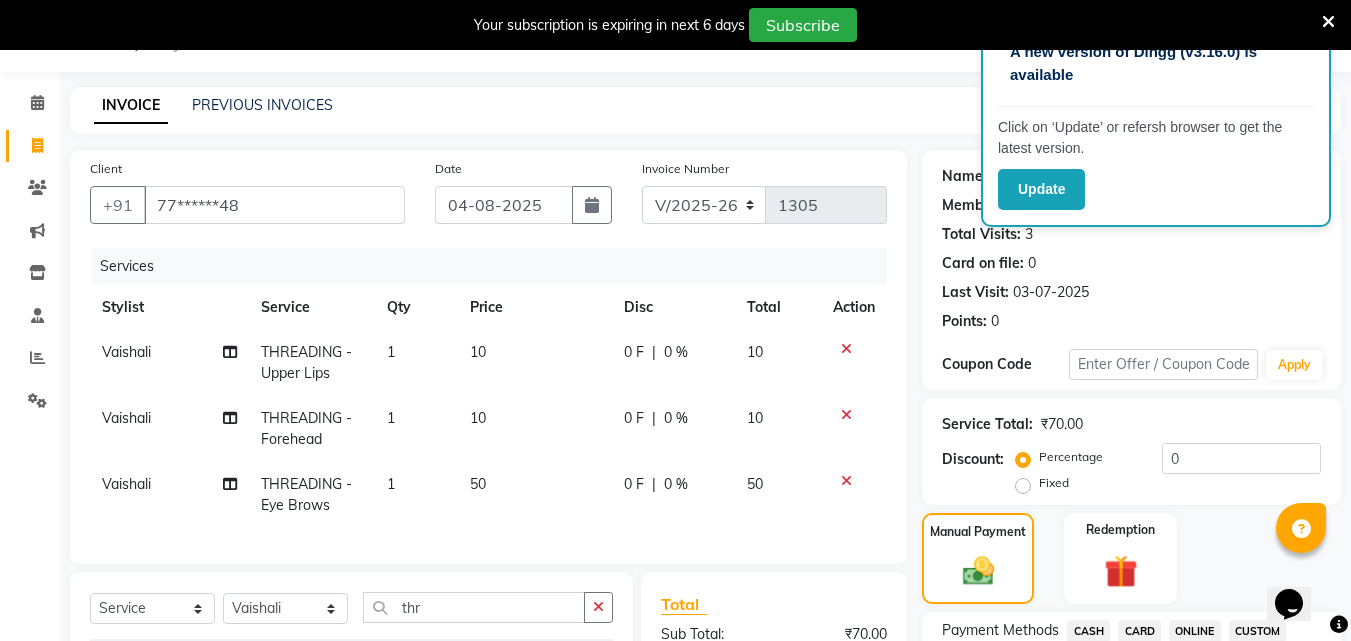 click on "CASH" 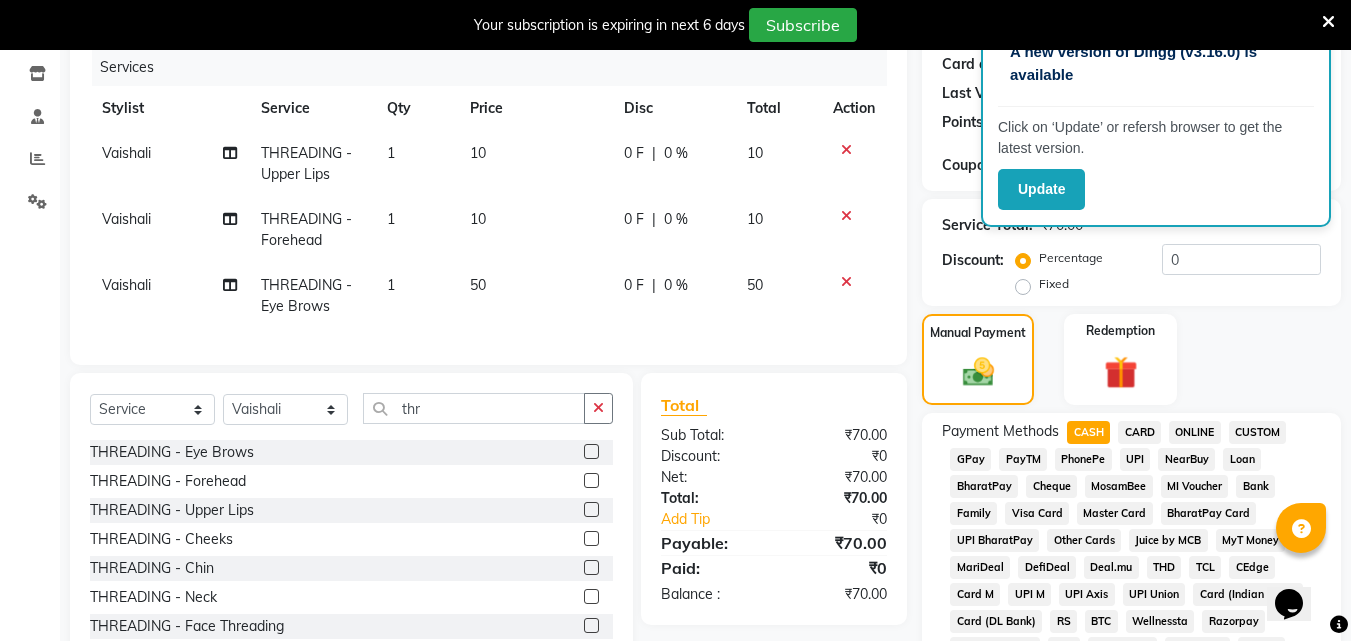 scroll, scrollTop: 250, scrollLeft: 0, axis: vertical 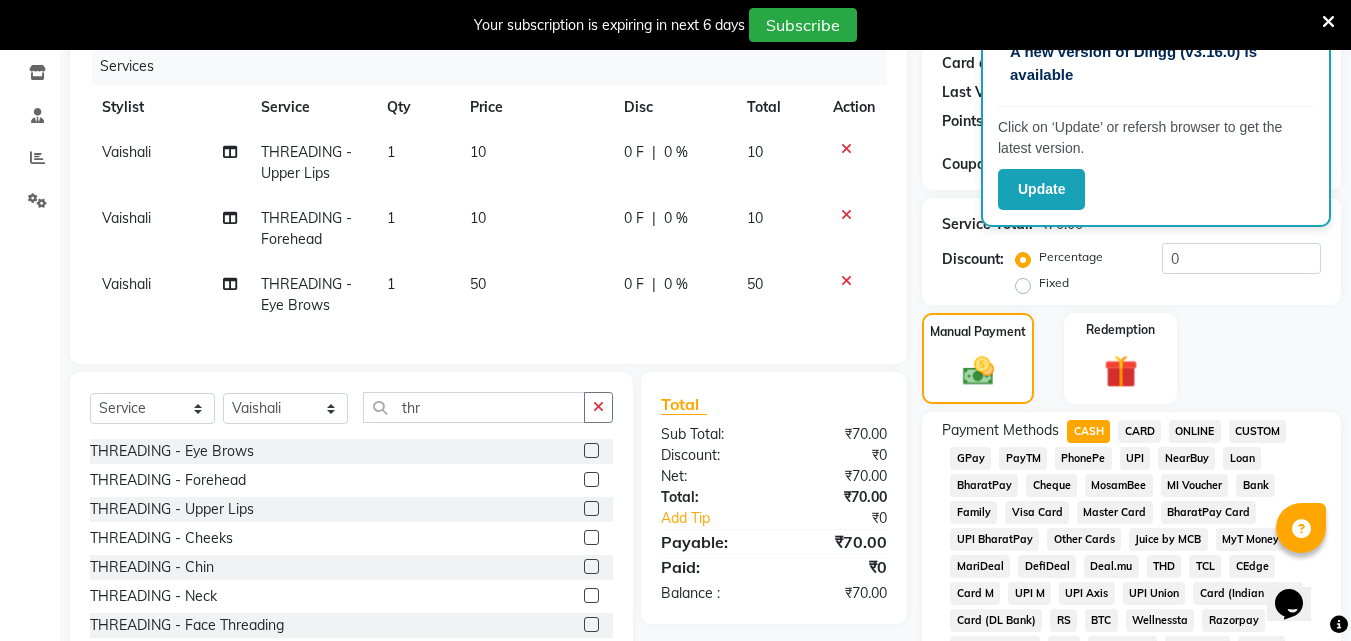 click on "PayTM" 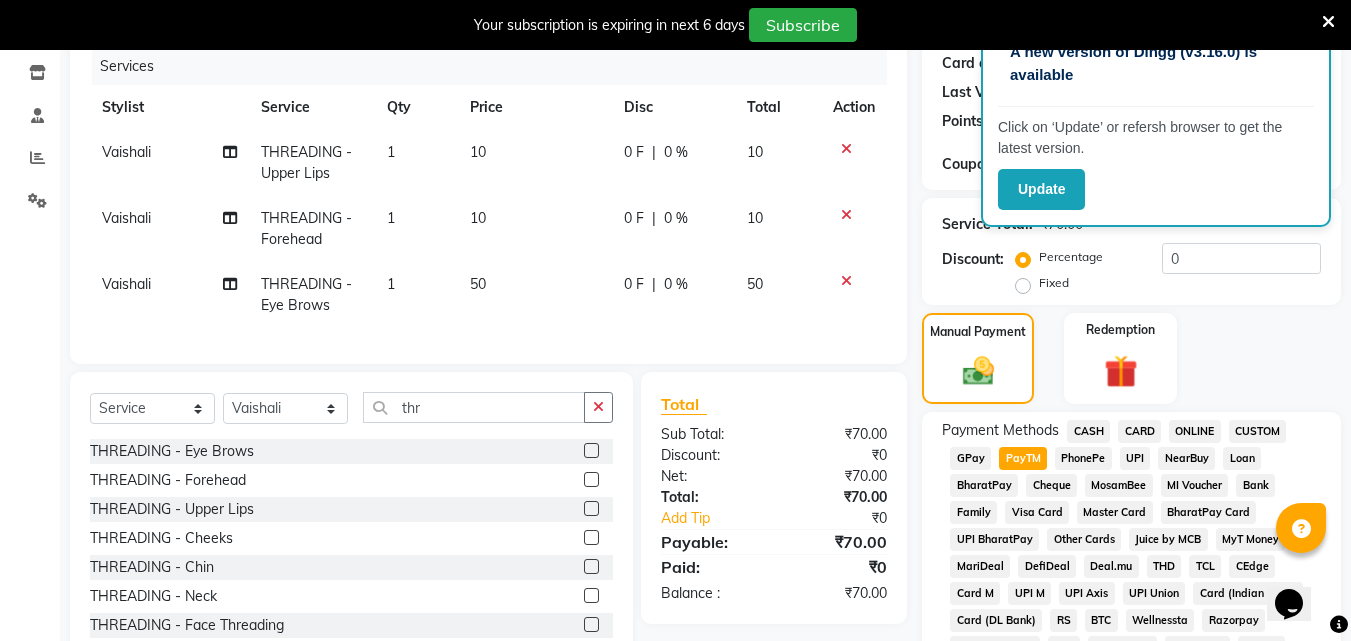 click on "PayTM" 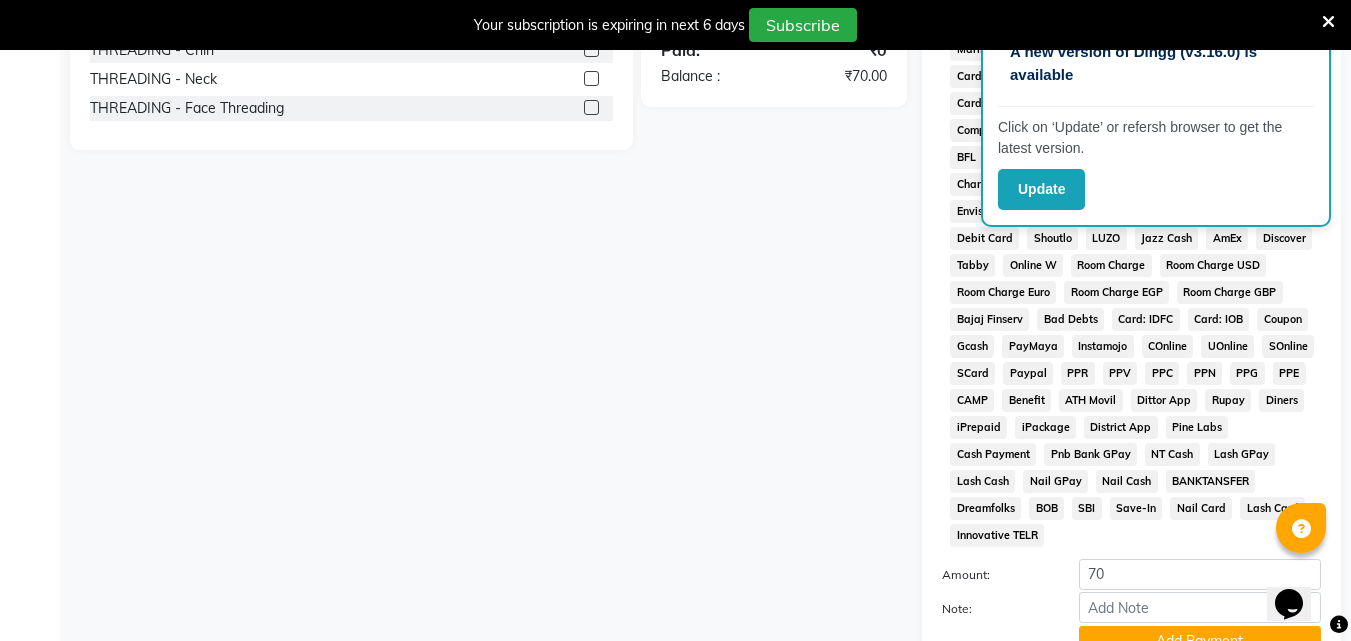 scroll, scrollTop: 938, scrollLeft: 0, axis: vertical 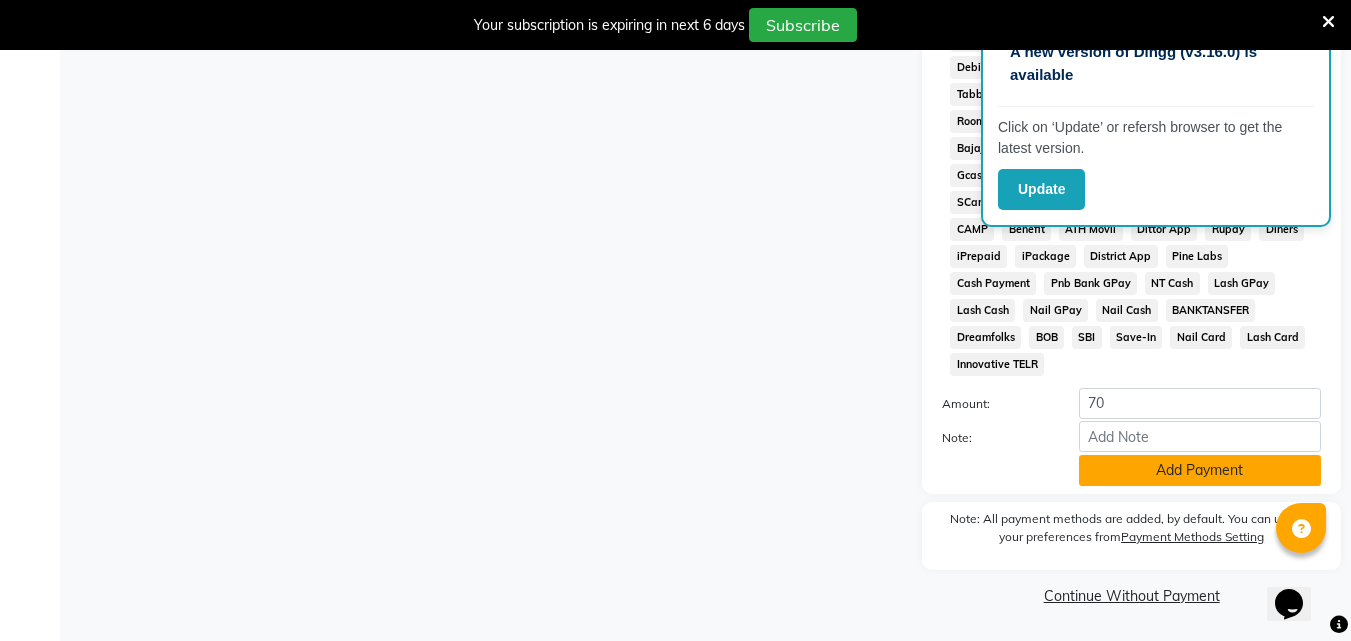 click on "Add Payment" 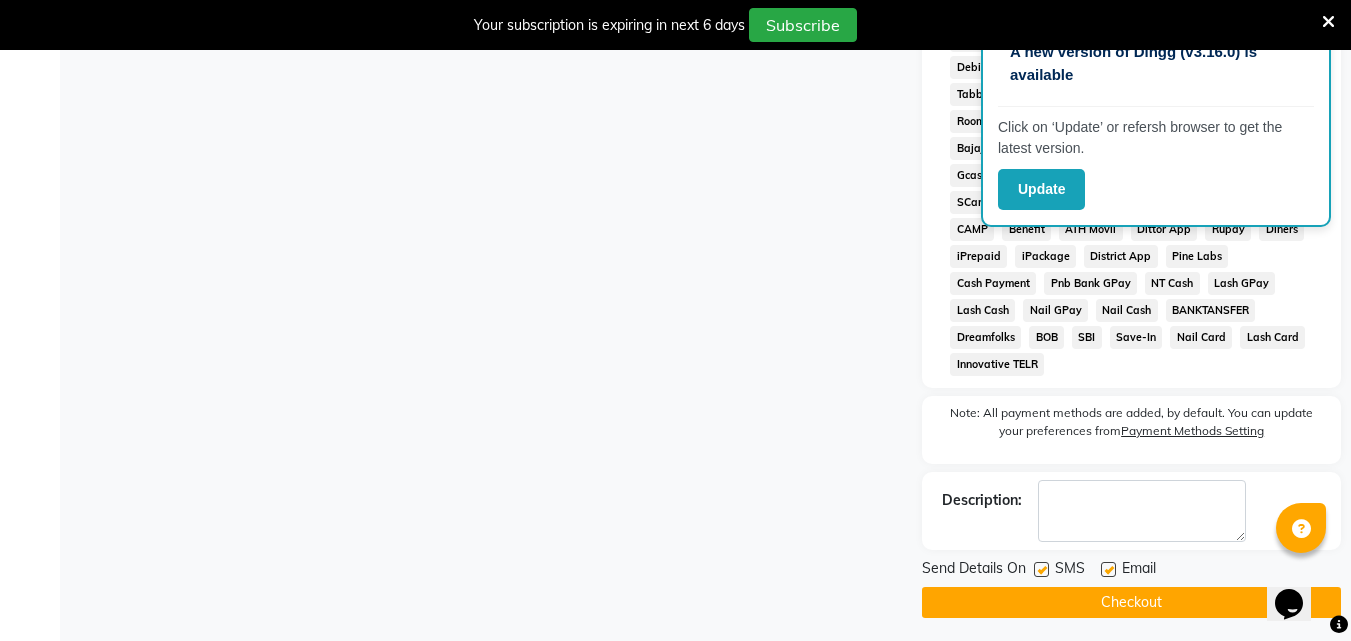 click 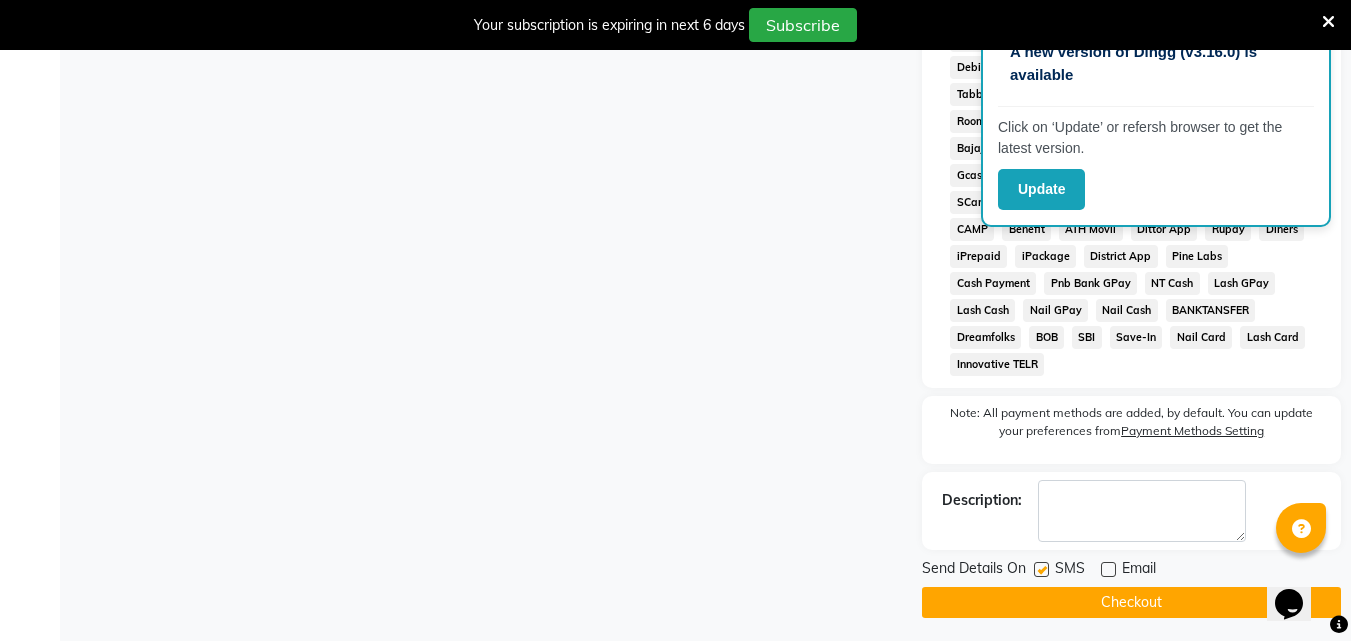 click on "Checkout" 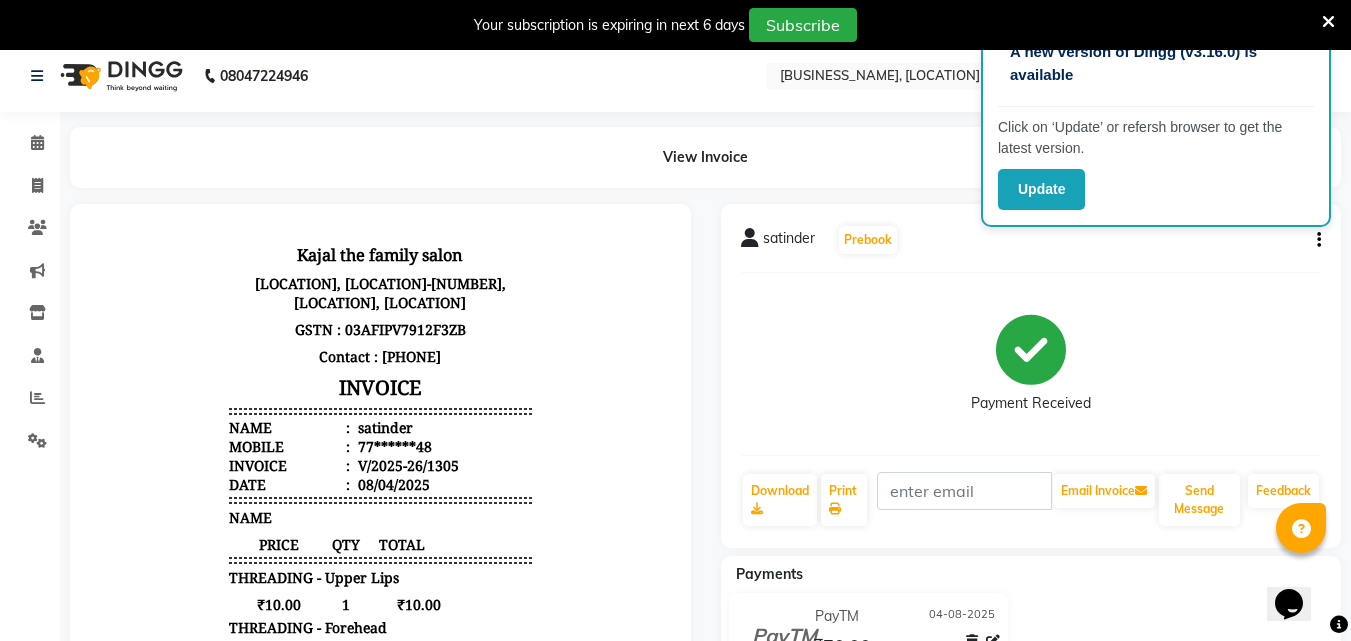 scroll, scrollTop: 0, scrollLeft: 0, axis: both 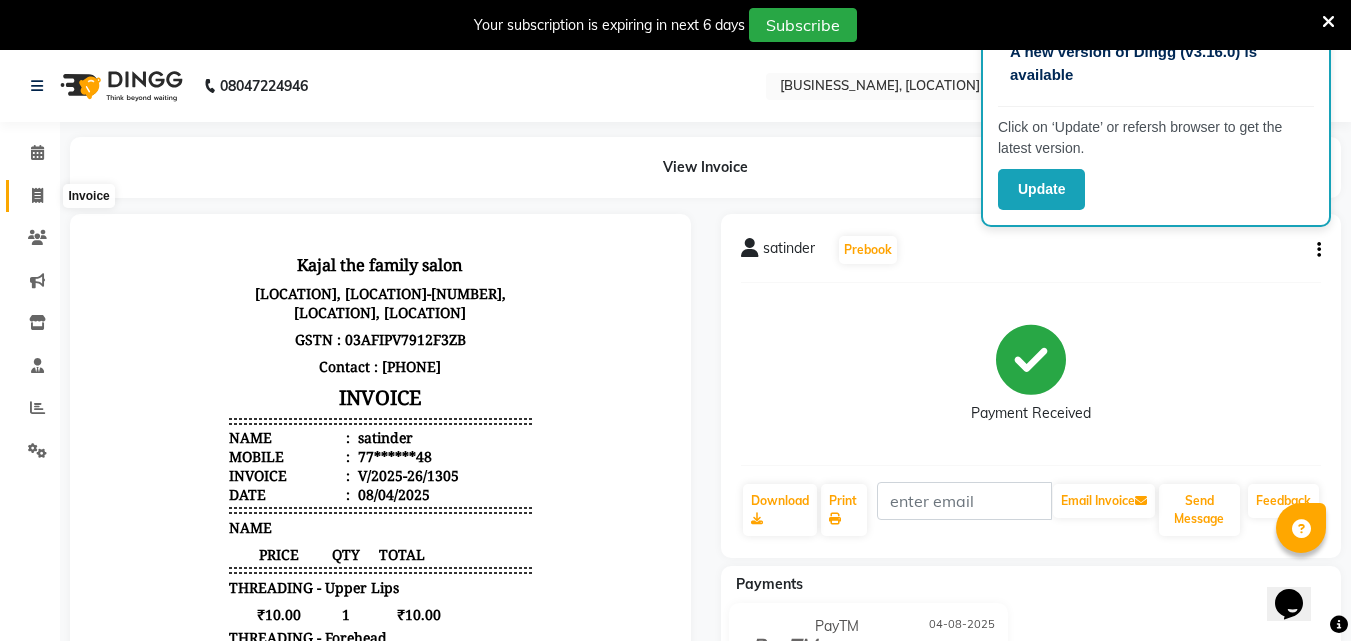 click 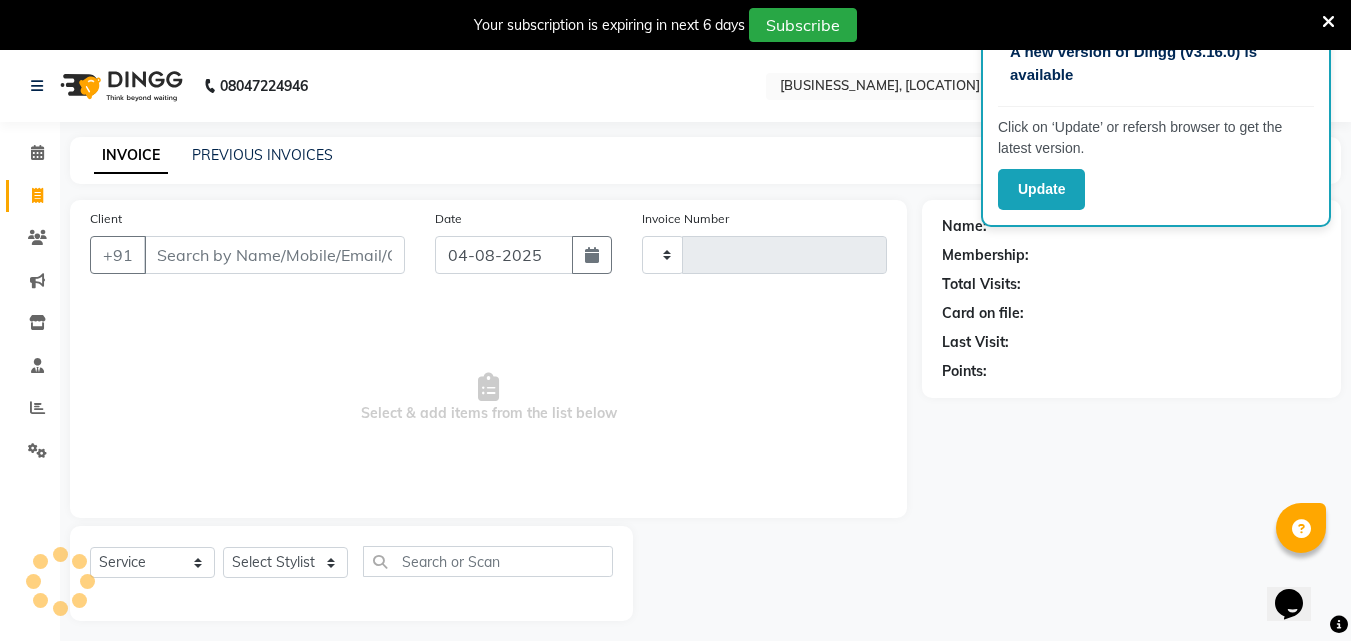 scroll, scrollTop: 50, scrollLeft: 0, axis: vertical 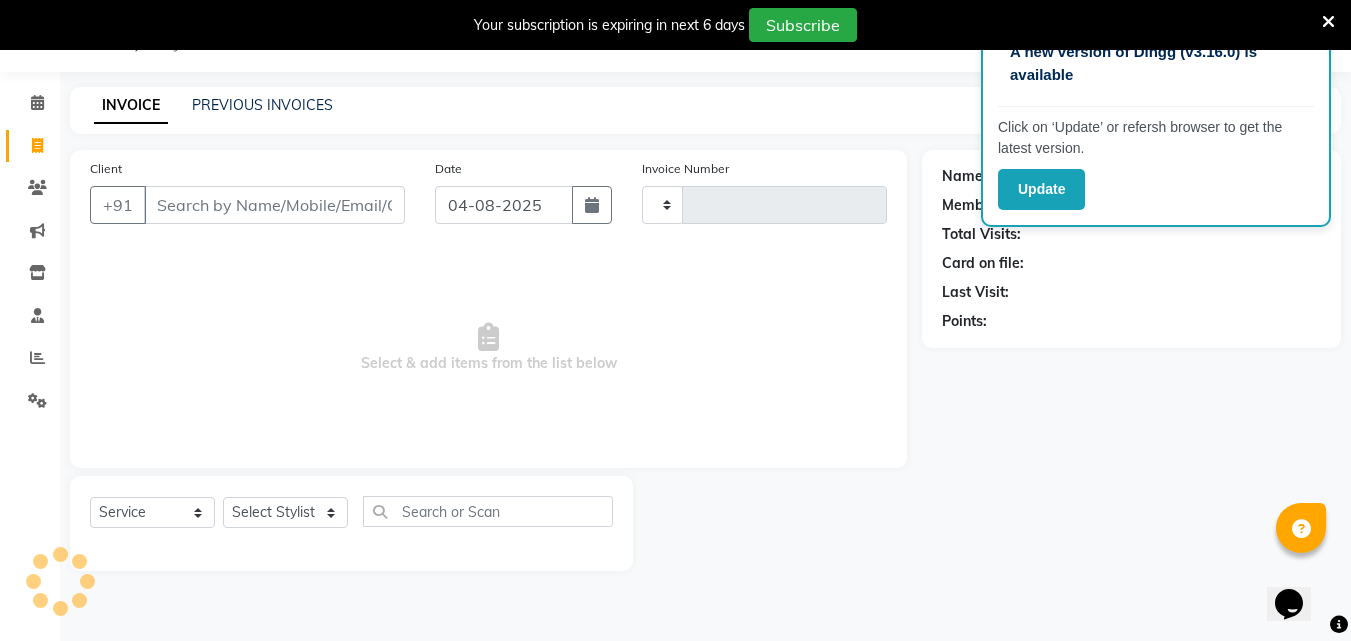 type on "1306" 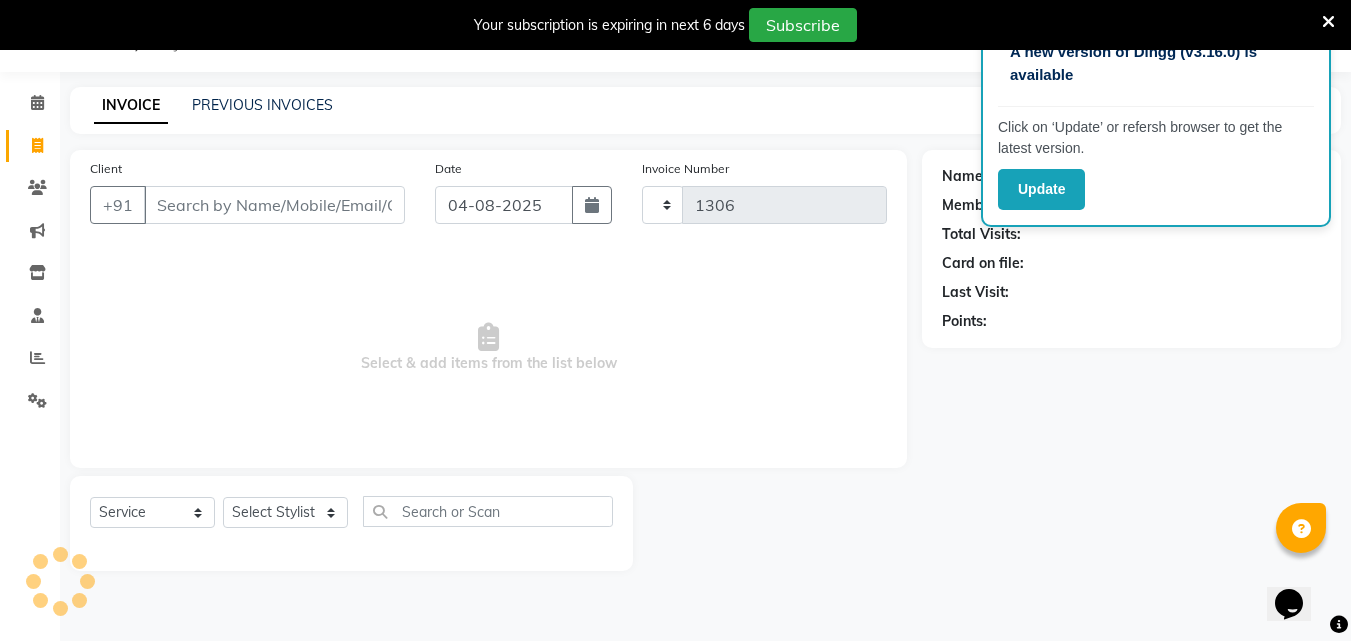 select on "39" 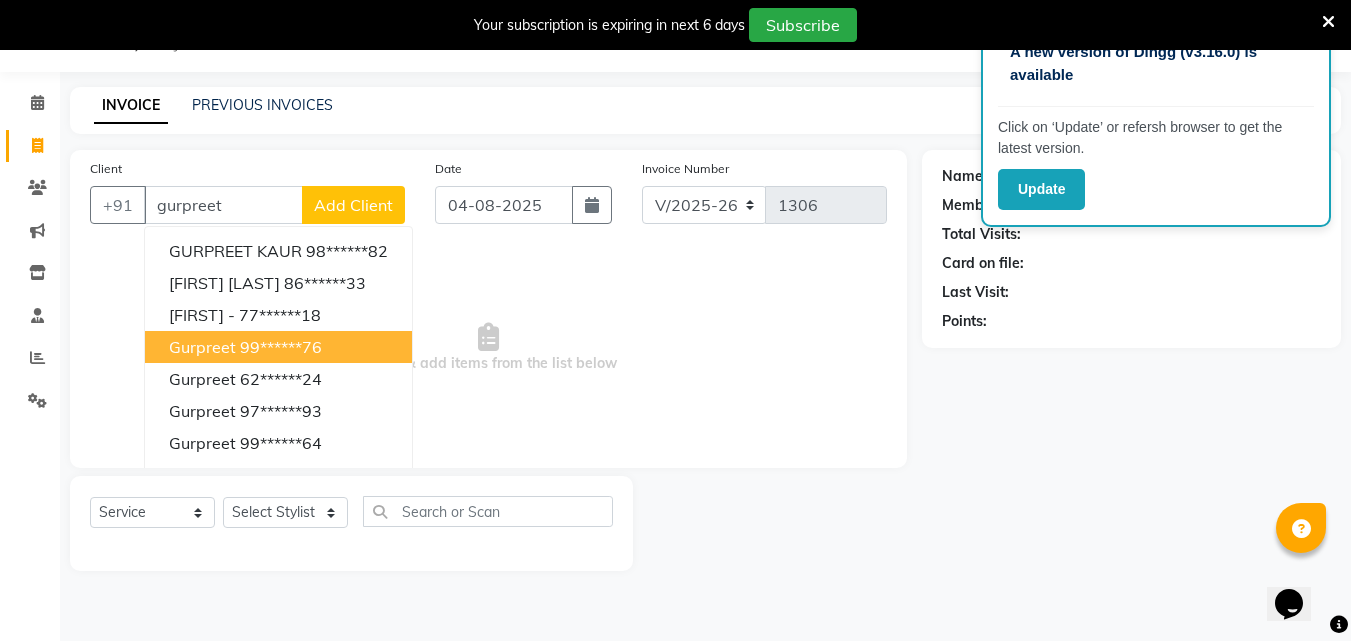 click on "99******76" at bounding box center [281, 347] 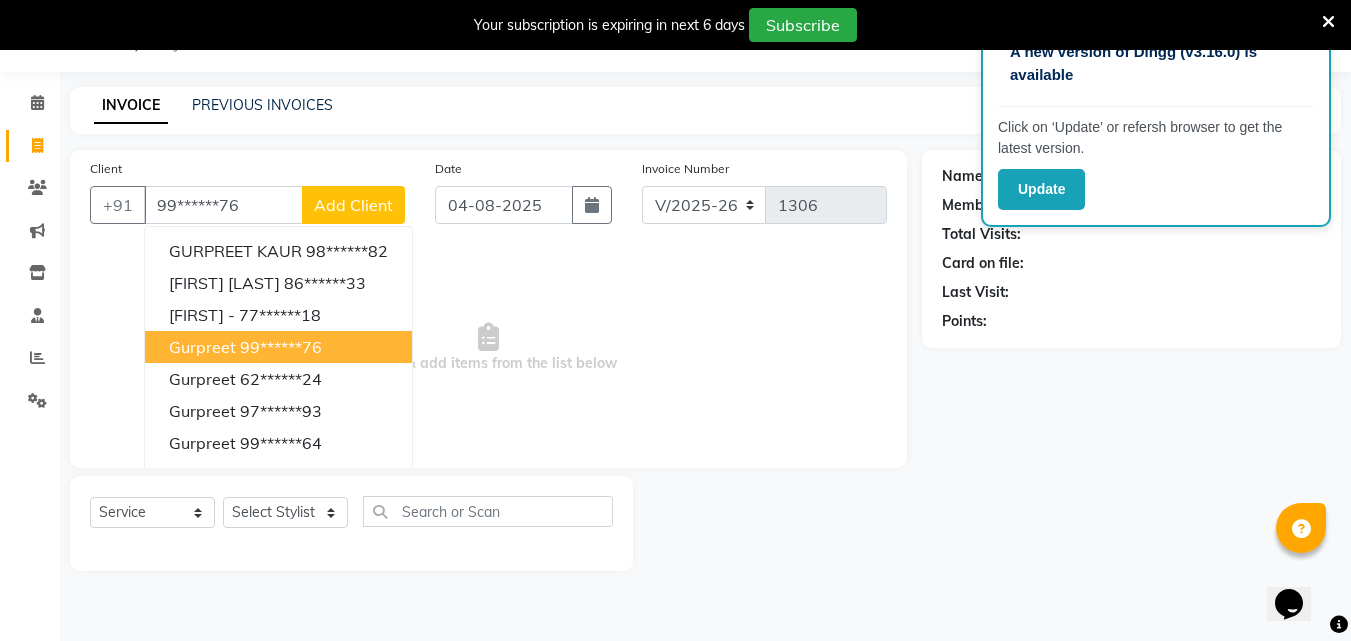 type on "99******76" 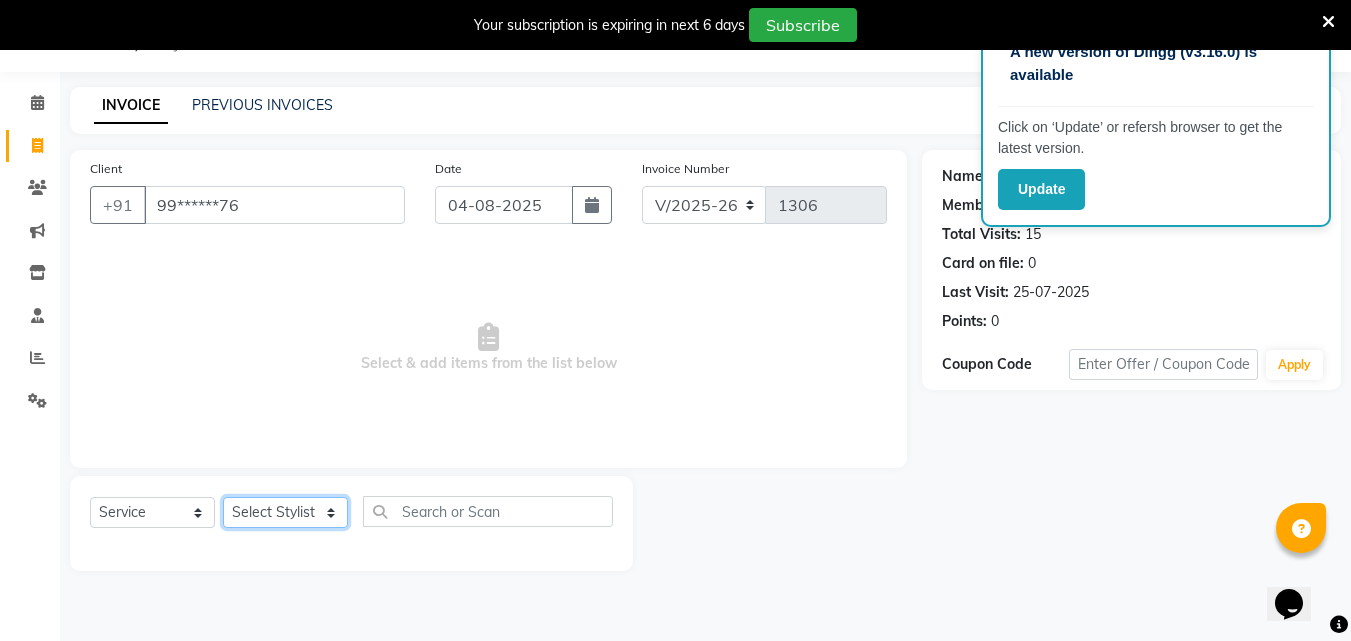 click on "Select Stylist [FIRST] [FIRST] [FIRST] [FIRST]  [FIRST]    [FIRST]    [FIRST]   [FIRST]   Reception   [FIRST]    [FIRST]   [FIRST]" 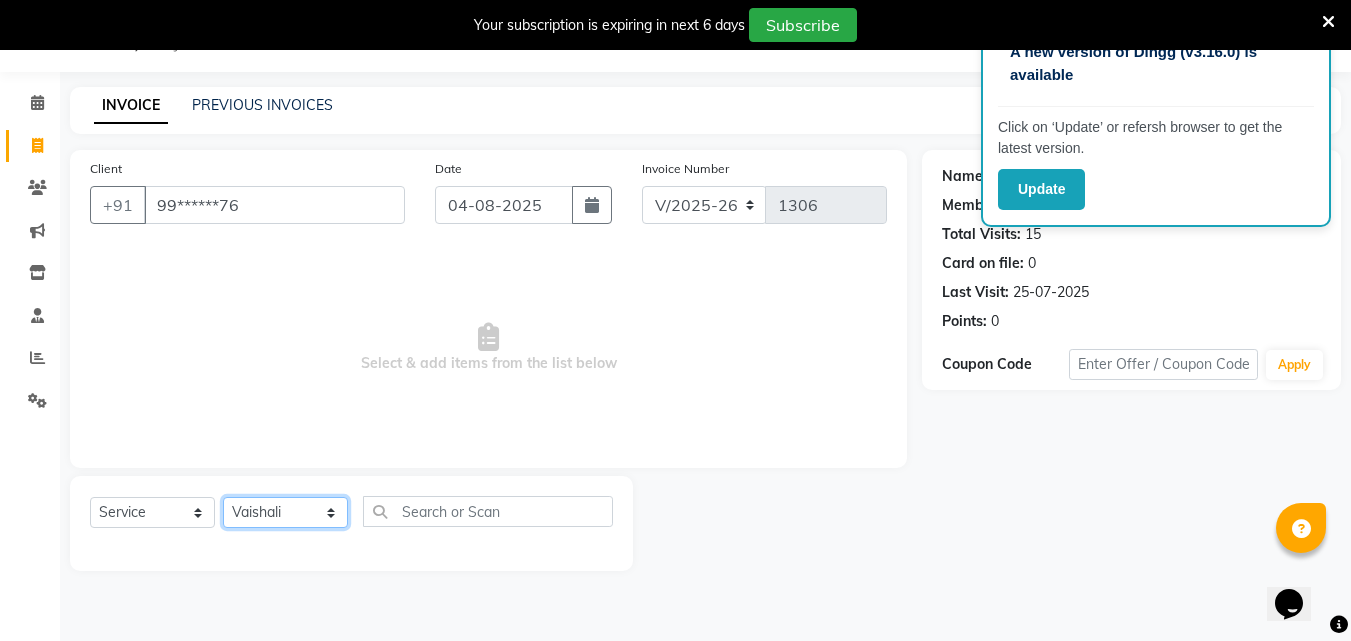 click on "Select Stylist [FIRST] [FIRST] [FIRST] [FIRST]  [FIRST]    [FIRST]    [FIRST]   [FIRST]   Reception   [FIRST]    [FIRST]   [FIRST]" 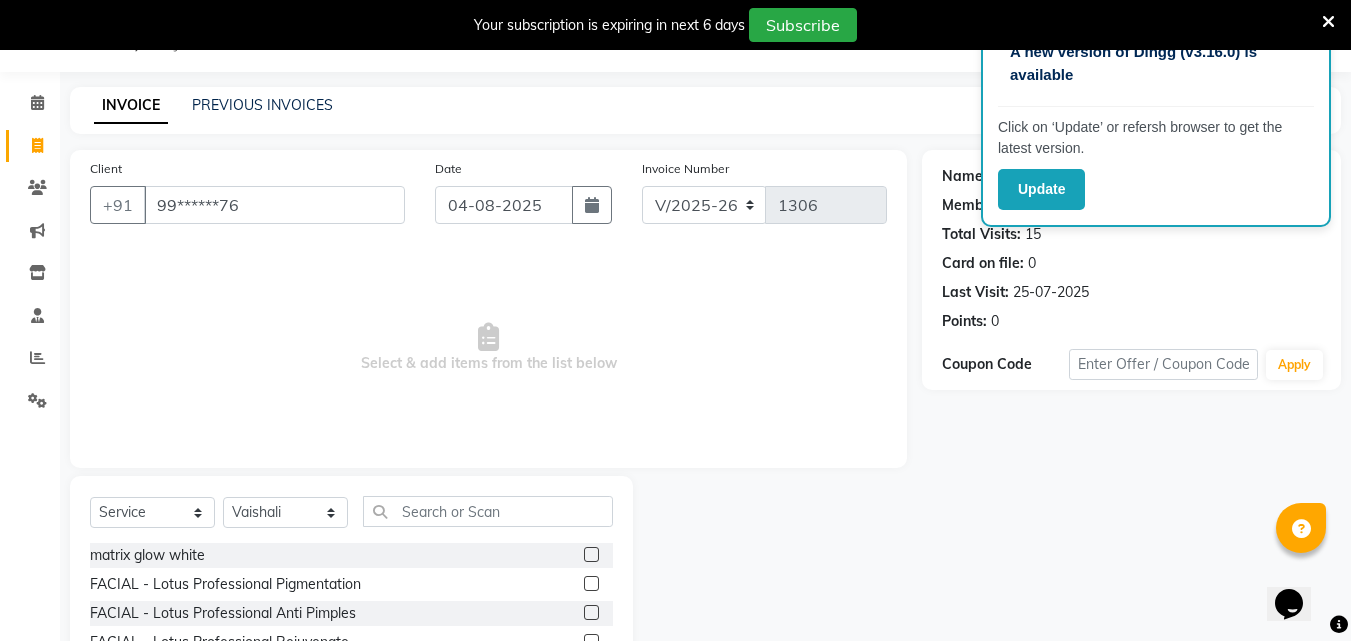 click on "Select  Service  Product  Membership  Package Voucher Prepaid Gift Card  Select Stylist [FIRST] [FIRST] [FIRST] [FIRST]  [FIRST]    [FIRST]    [FIRST]   [FIRST]   Reception   [FIRST]    [FIRST]   [FIRST]" 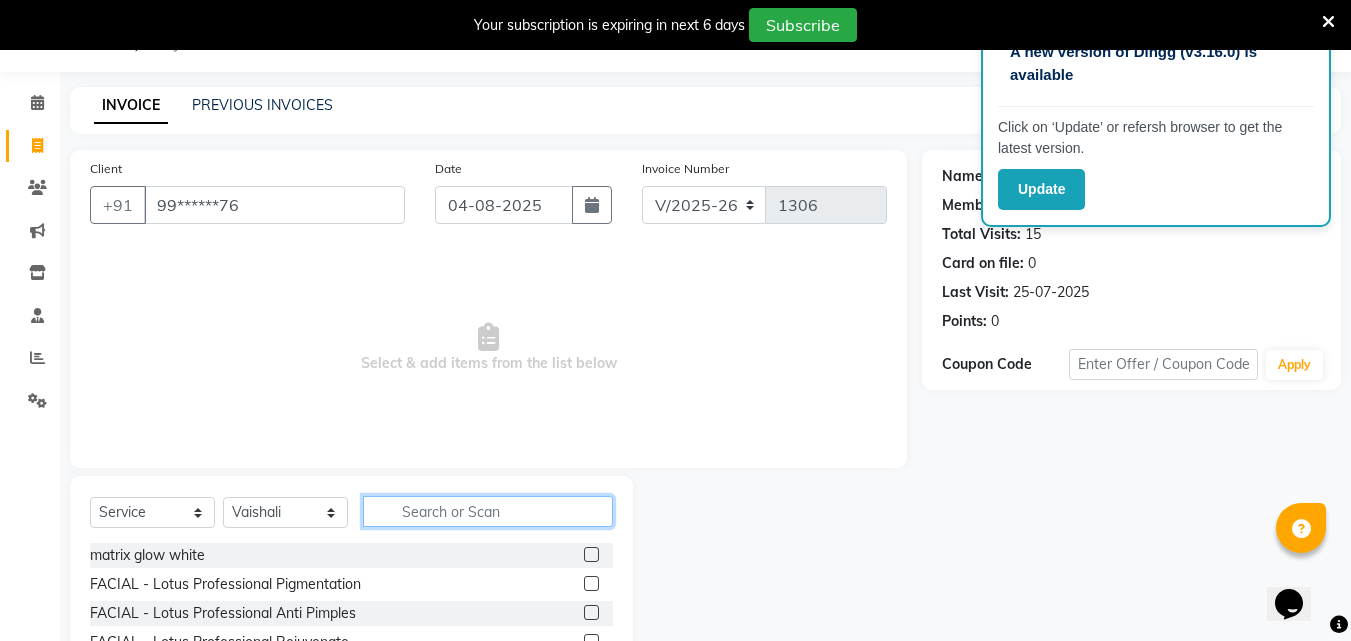 click 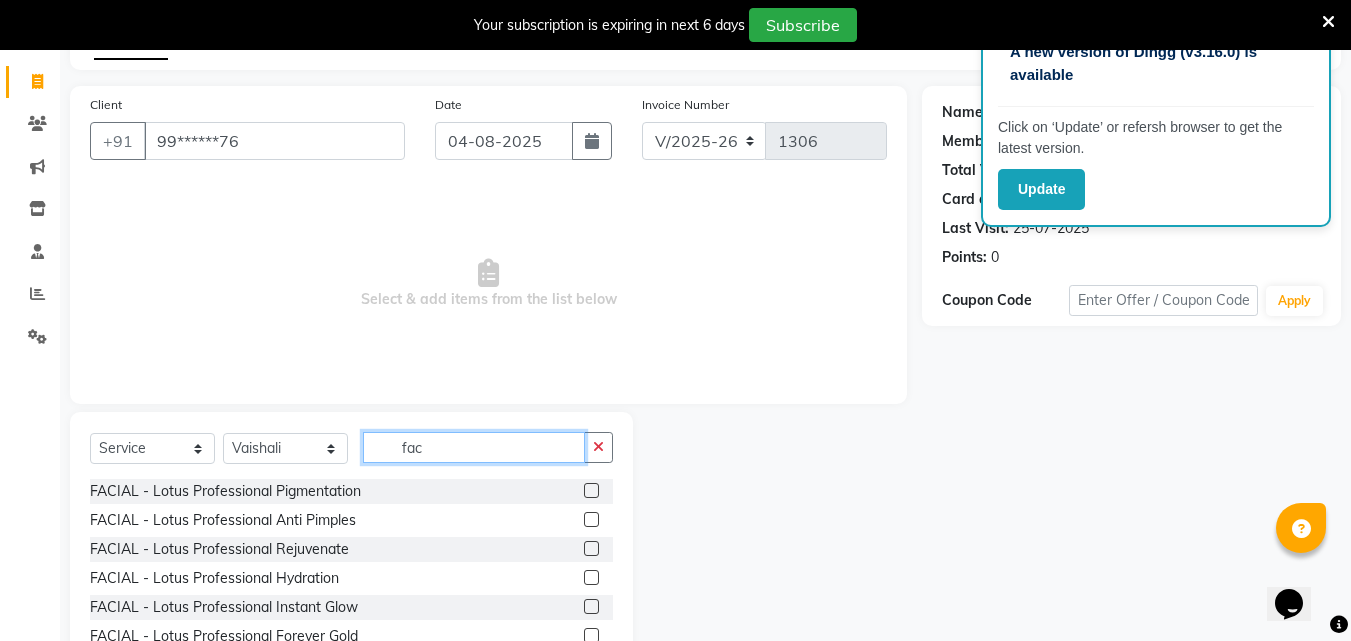 scroll, scrollTop: 150, scrollLeft: 0, axis: vertical 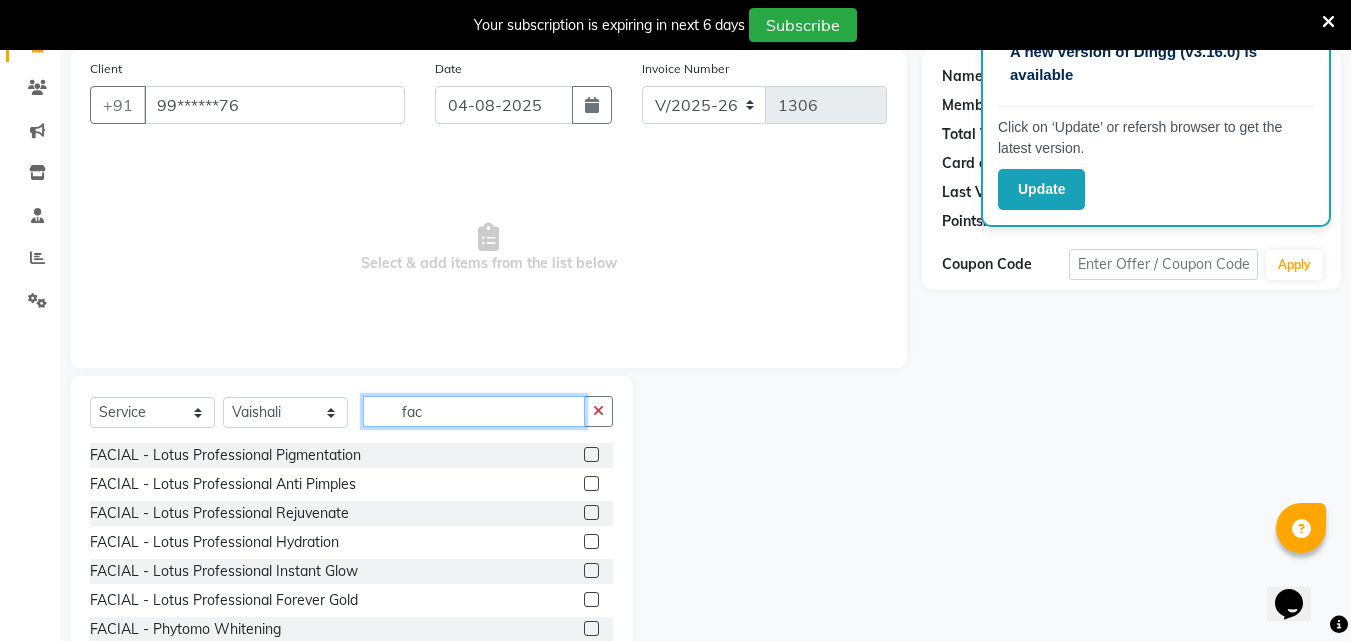 type on "fac" 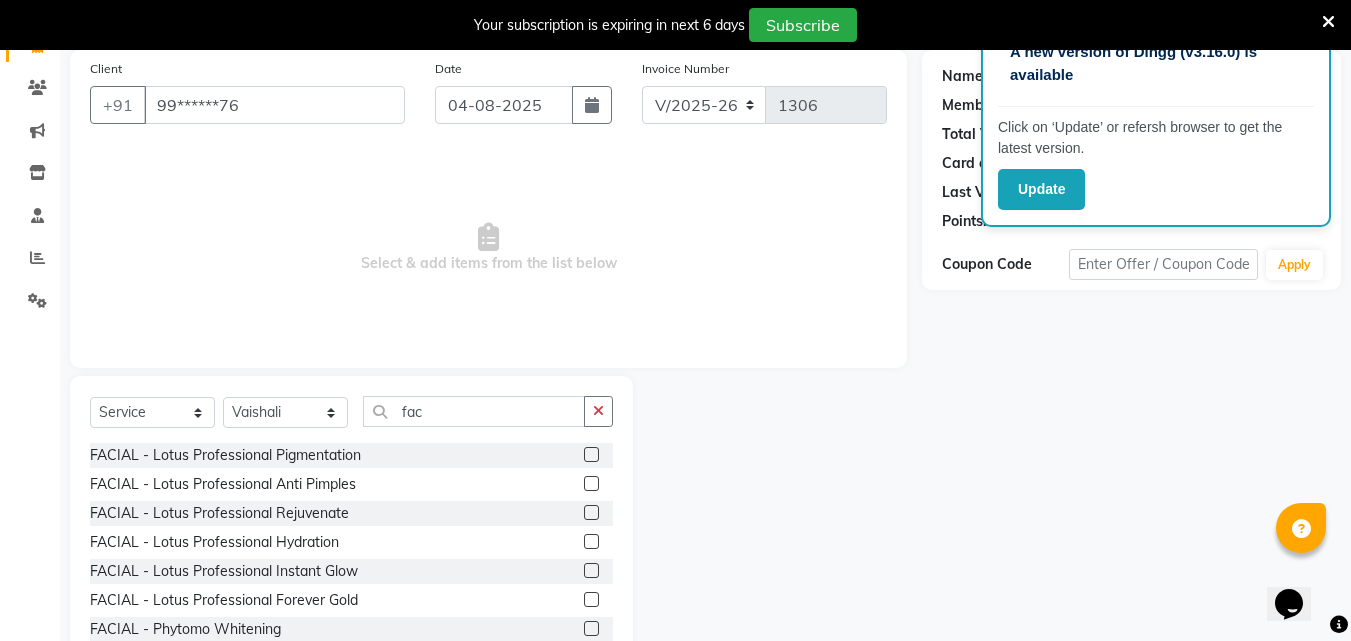 click 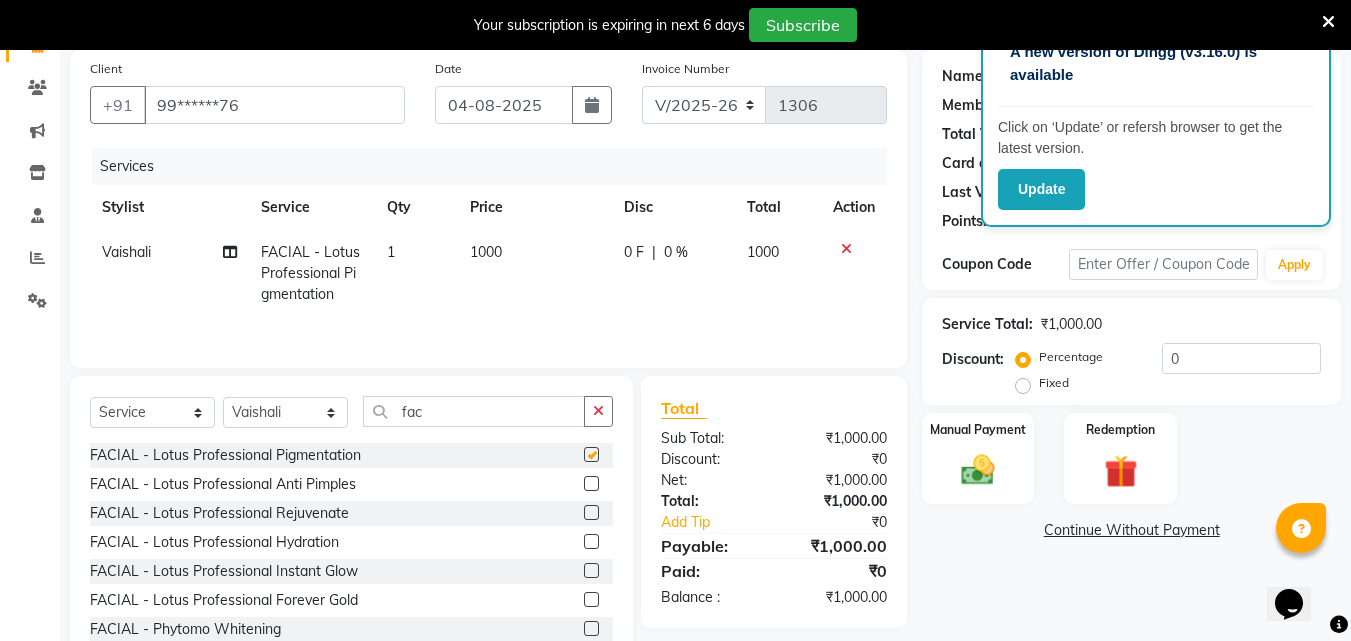 checkbox on "false" 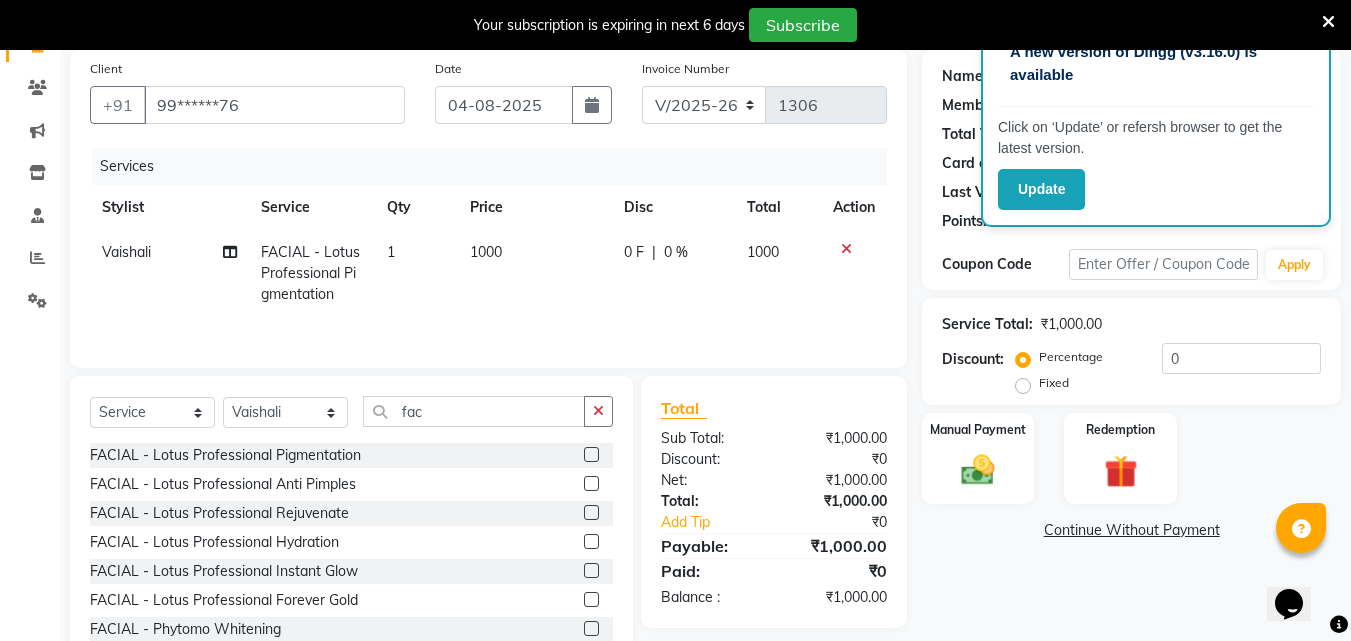 click on "1000" 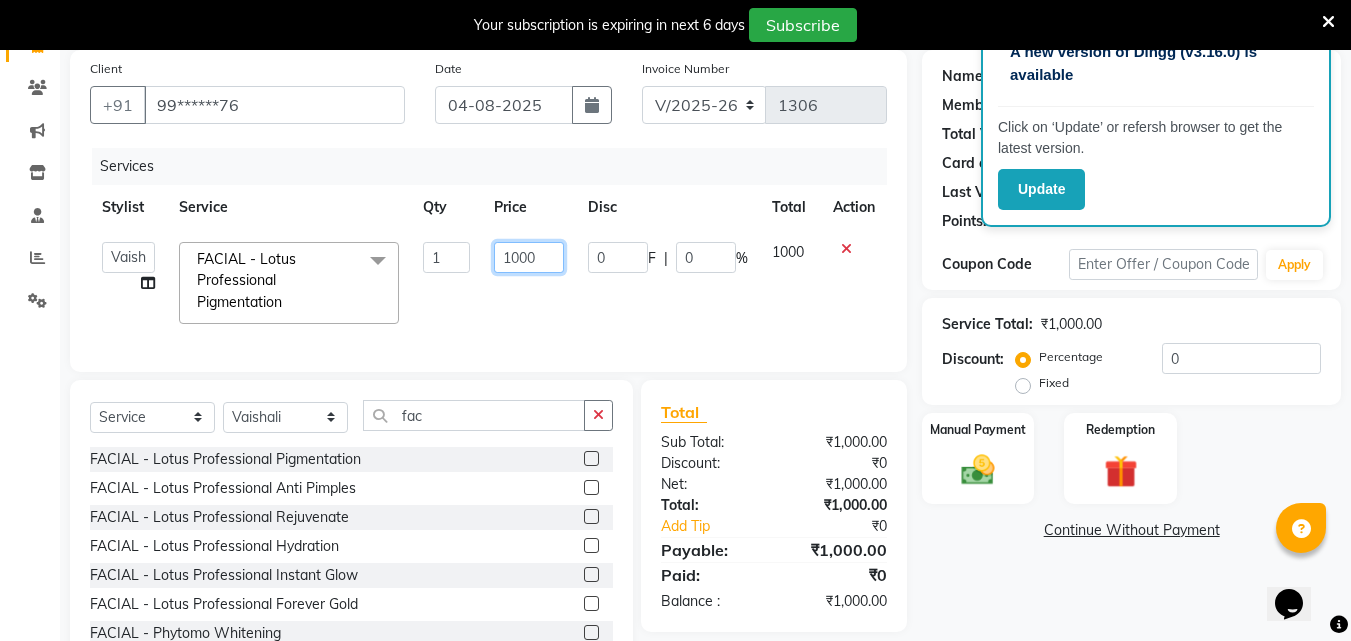 click on "1000" 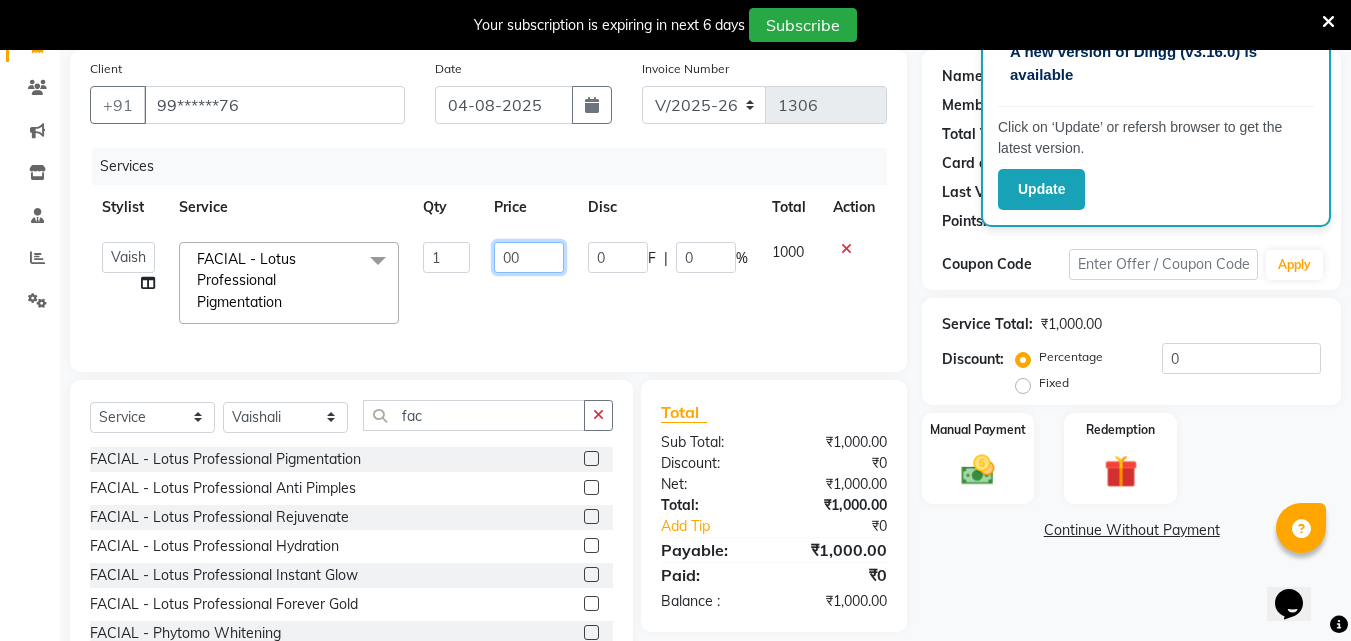 type on "900" 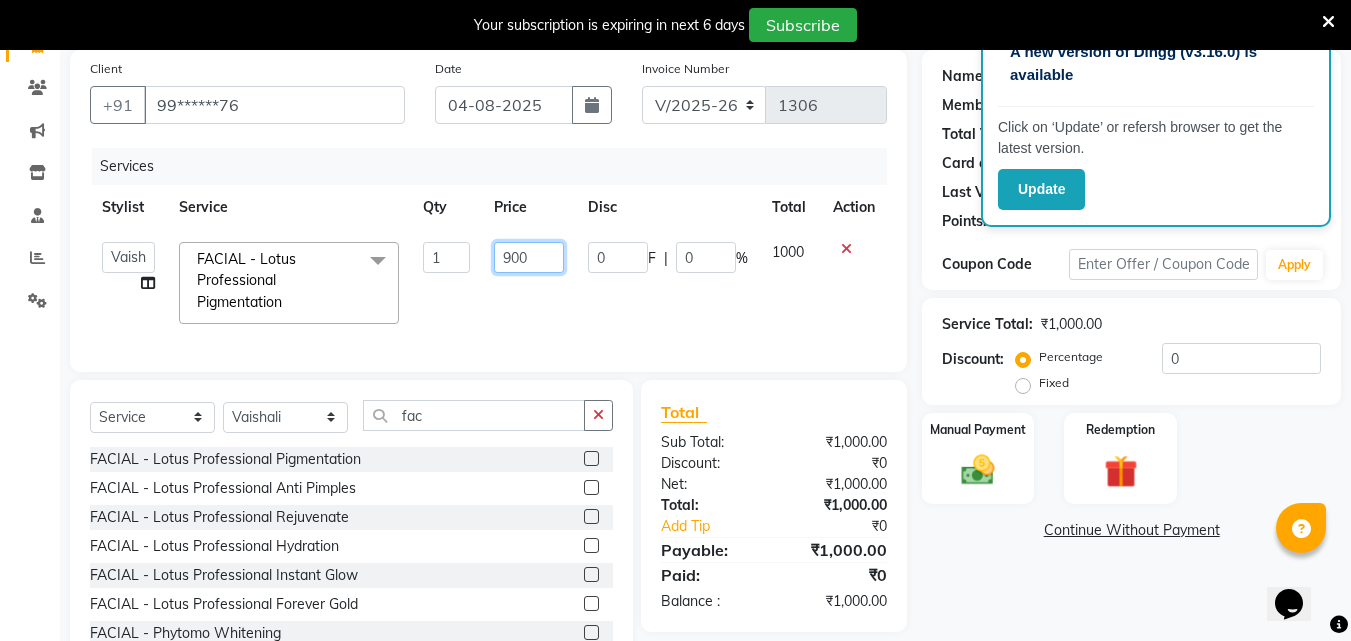 click on "900" 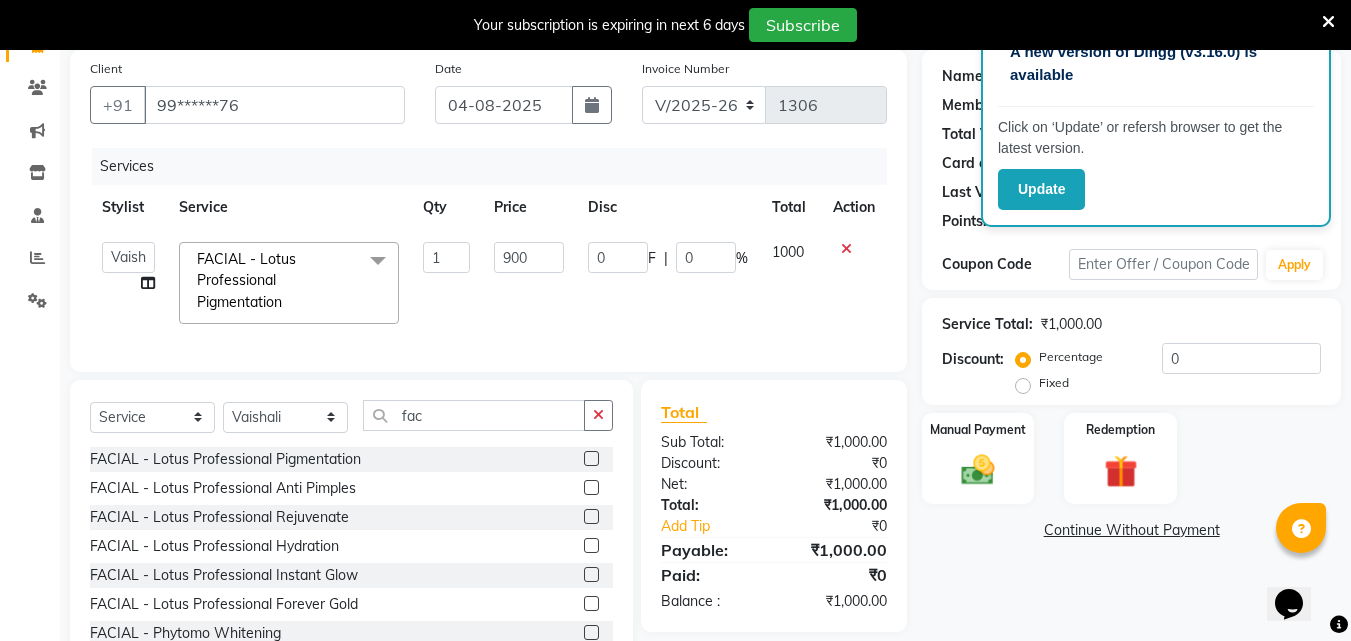 click on "Services Stylist Service Qty Price Disc Total Action  [FIRST]   [FIRST]   [FIRST]   [FIRST]    [FIRST]    [FIRST]   [FIRST]   Reception   [FIRST]    [FIRST]   [FIRST]  FACIAL - Lotus Professional Pigmentation  x matrix glow white FACIAL - Lotus Professional Pigmentation FACIAL - Lotus Professional AntiPimples FACIAL - Lotus Professional Rejuvenate FACIAL - Lotus Professional Hydration FACIAL - Lotus Professional Instant Glow FACIAL - Lotus Professional Forever Gold FACIAL - Phytomo Whitening FACIAL - Cheryl's (Matrix) Instant Glow FACIAL - Cheryl's (Matrix) Sensei Acne Treatment FACIAL - Cheryl's (Matrix) Fairness Treatment FACIAL - Cheryl's (Matrix) Fairness Treatment for Sensitive FACIAL - Lotus Ultimo (Premium) Oyster Pearl Whitening FACIAL - Lotus Ultimo (Premium) Platinum Anti Ageing FACIAL - Lotus Ultimo (Premium) Gold 24 Karat FACIAL - Lotus Professional Fruit Facial Whitening FACIAL - Lotus Professional Fruit Facial Pigmentation FACIAL - Lotus Professional Fruit Facial Anti Ageing FACIAL - KERATIN  hydra facial" 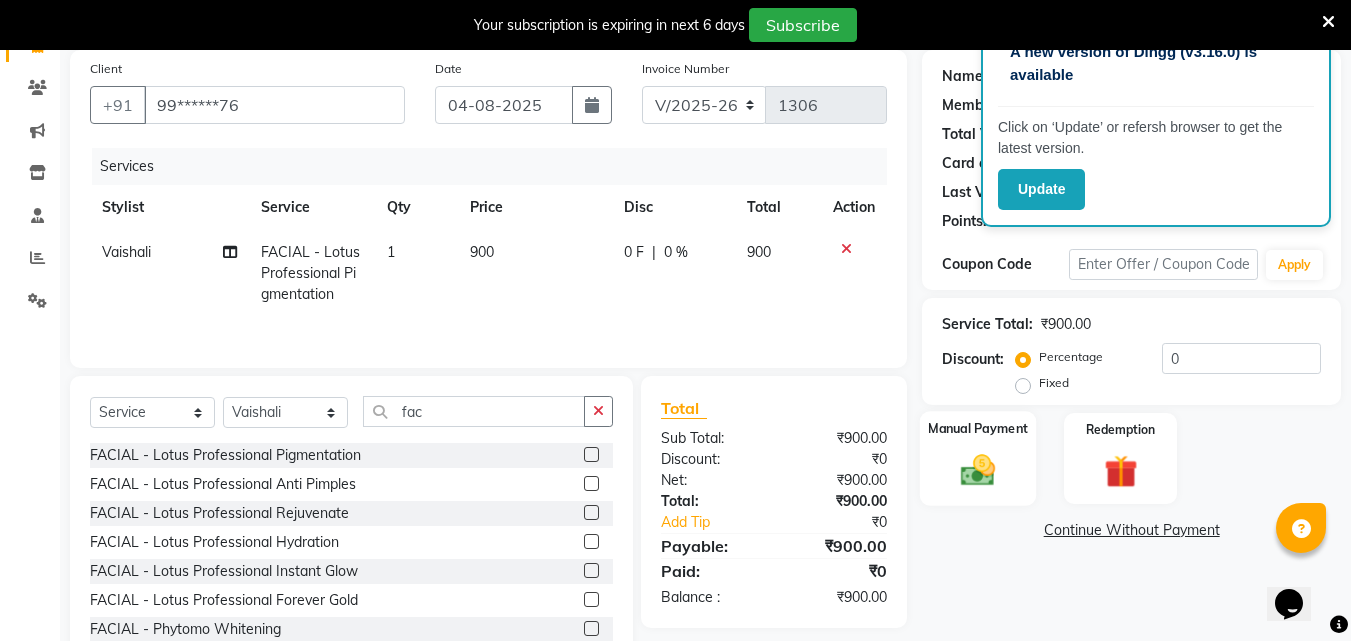 click 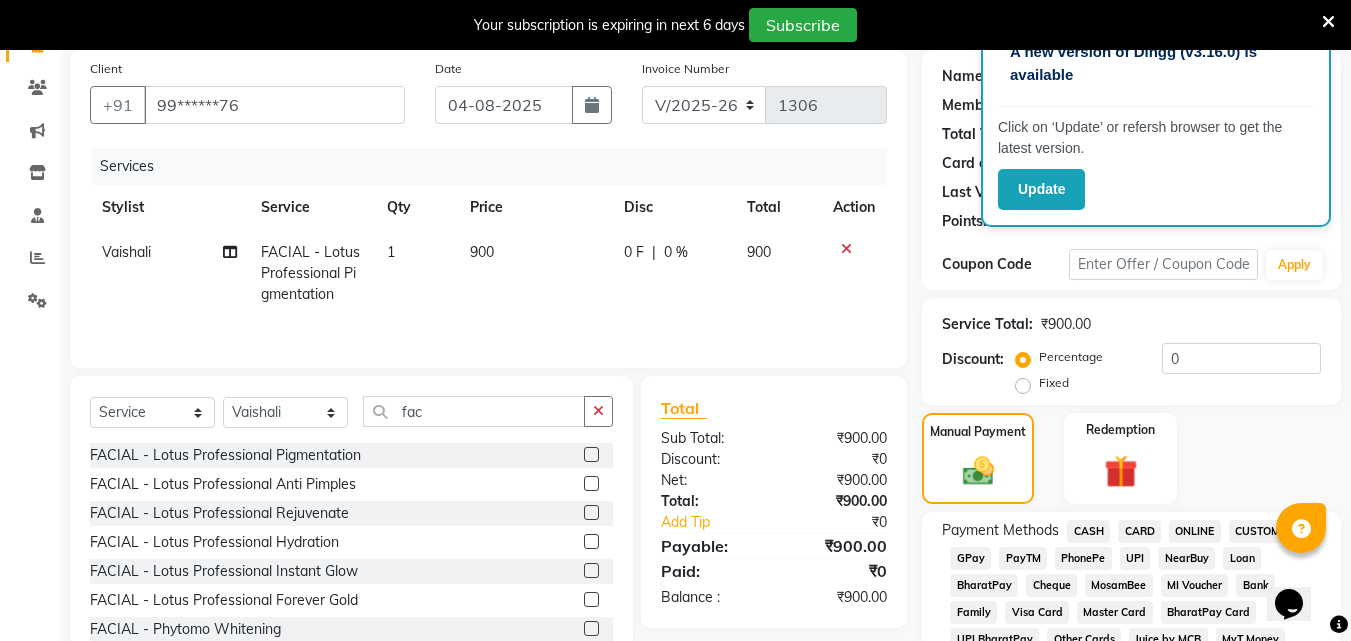 click on "CASH" 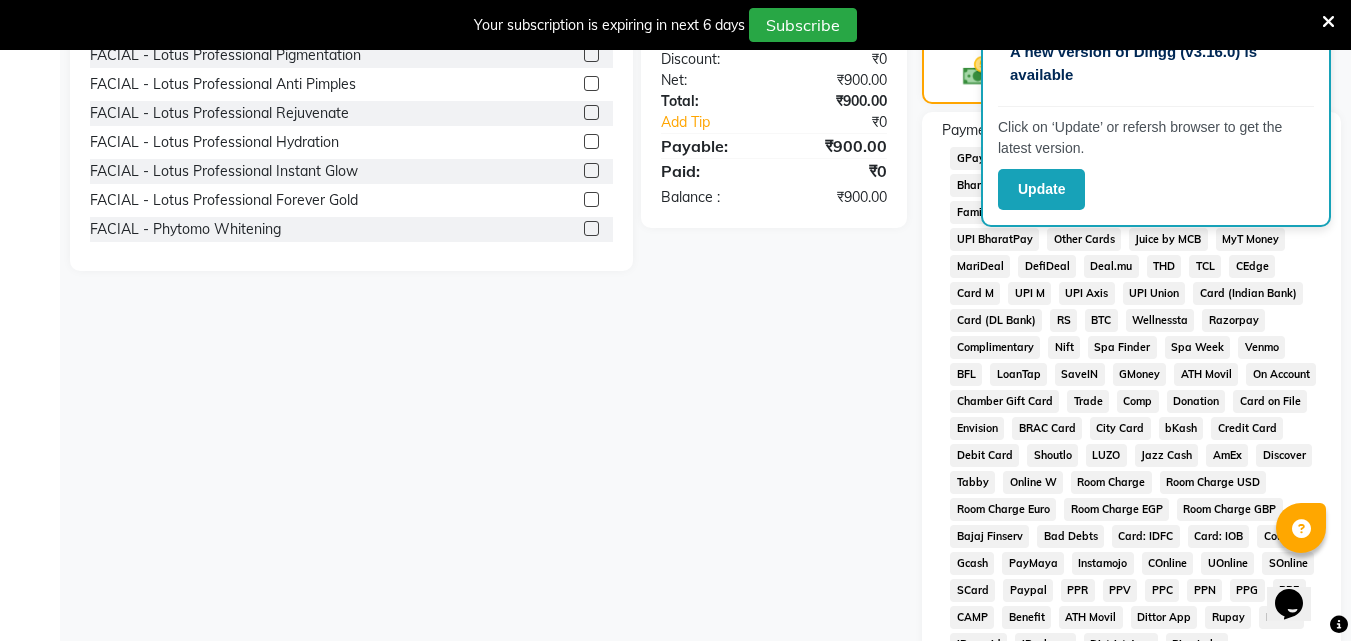 scroll, scrollTop: 938, scrollLeft: 0, axis: vertical 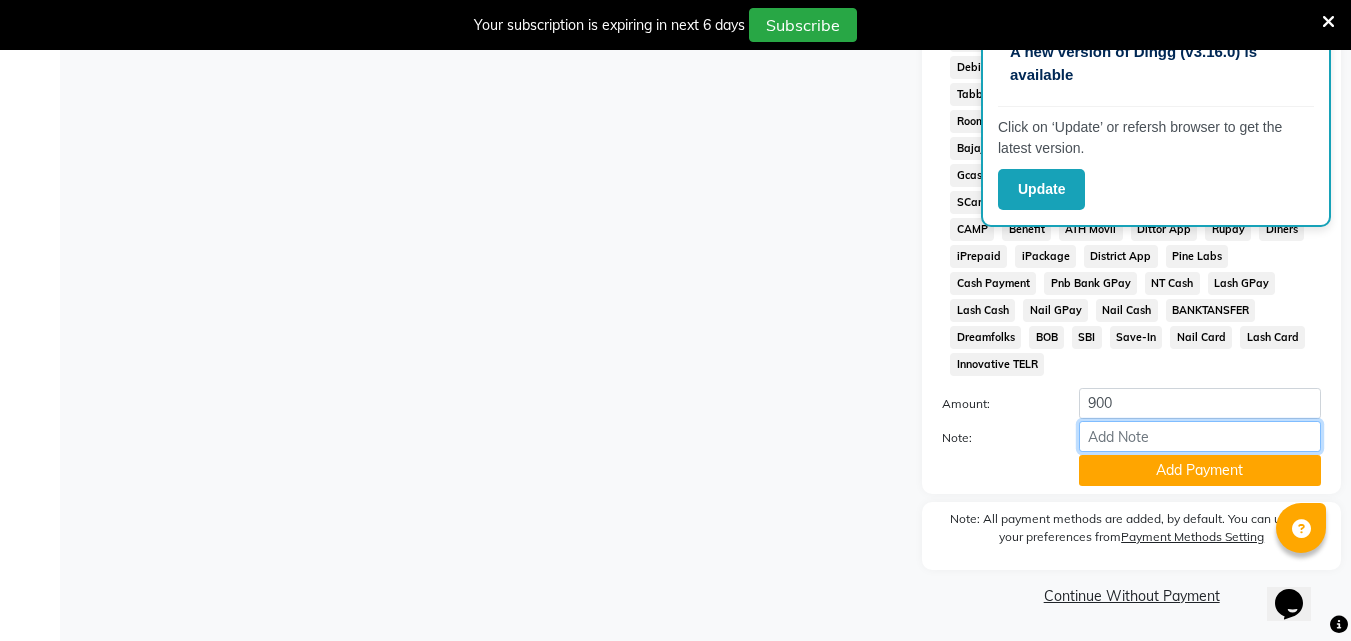 click on "Note:" at bounding box center [1200, 436] 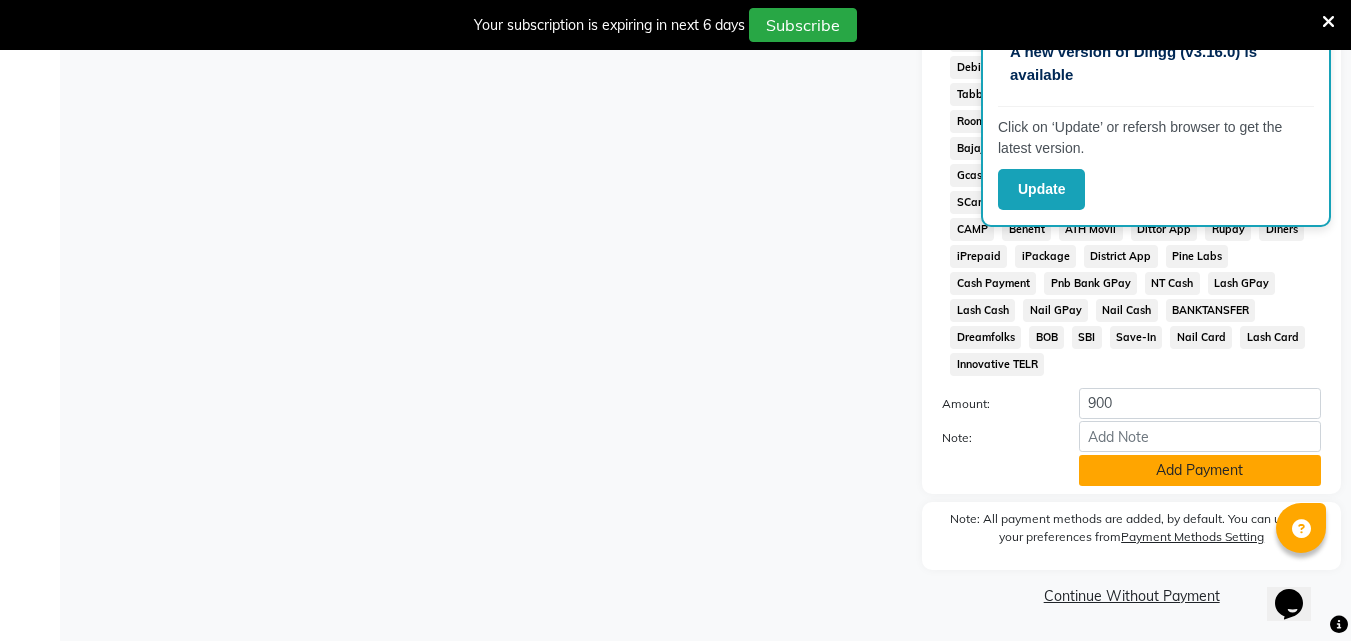 click on "Add Payment" 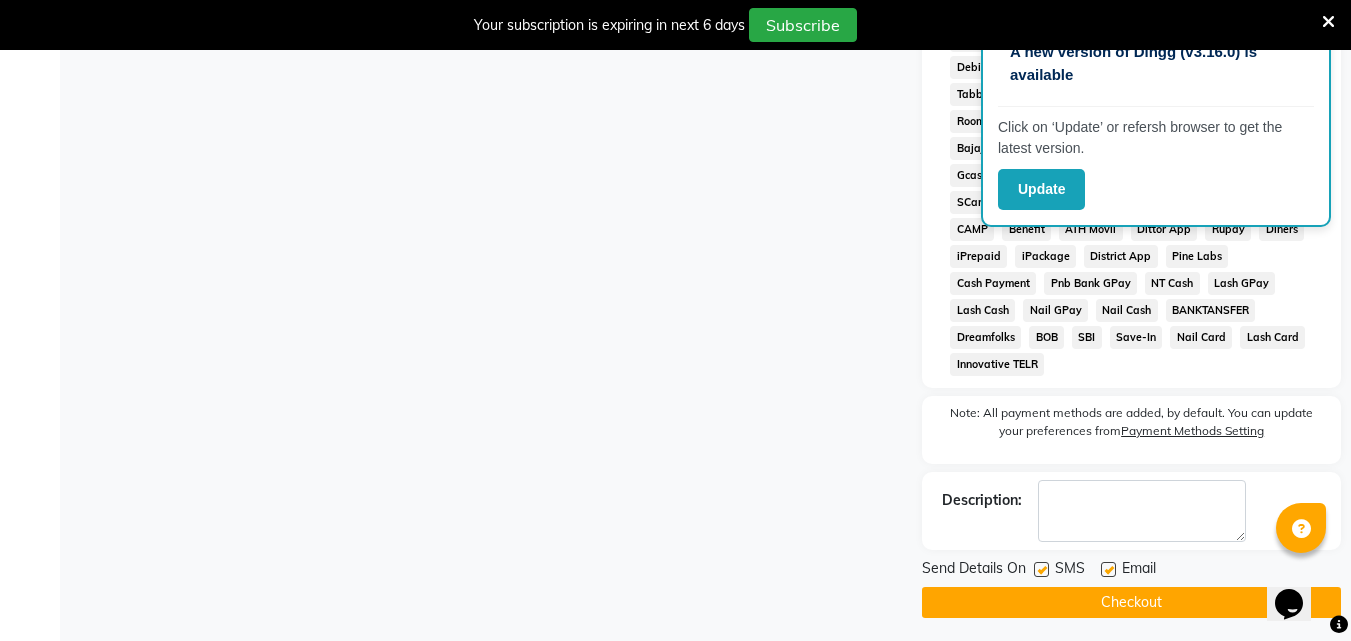 click 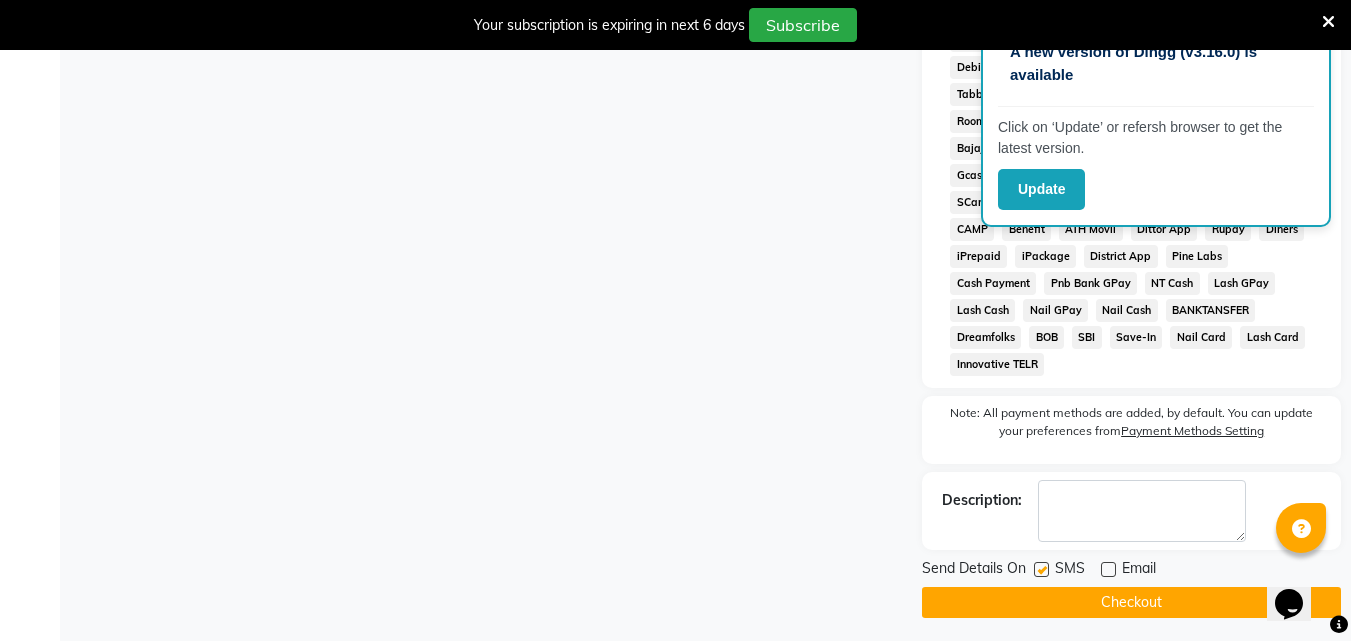 click on "Checkout" 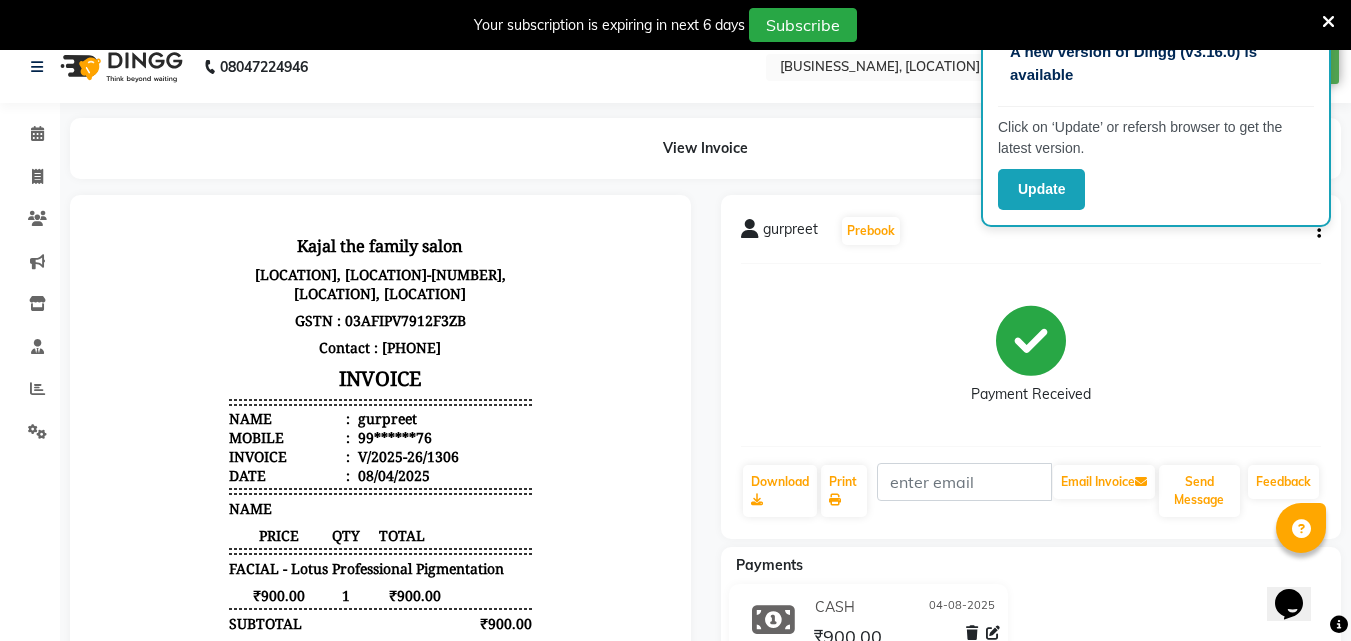 scroll, scrollTop: 0, scrollLeft: 0, axis: both 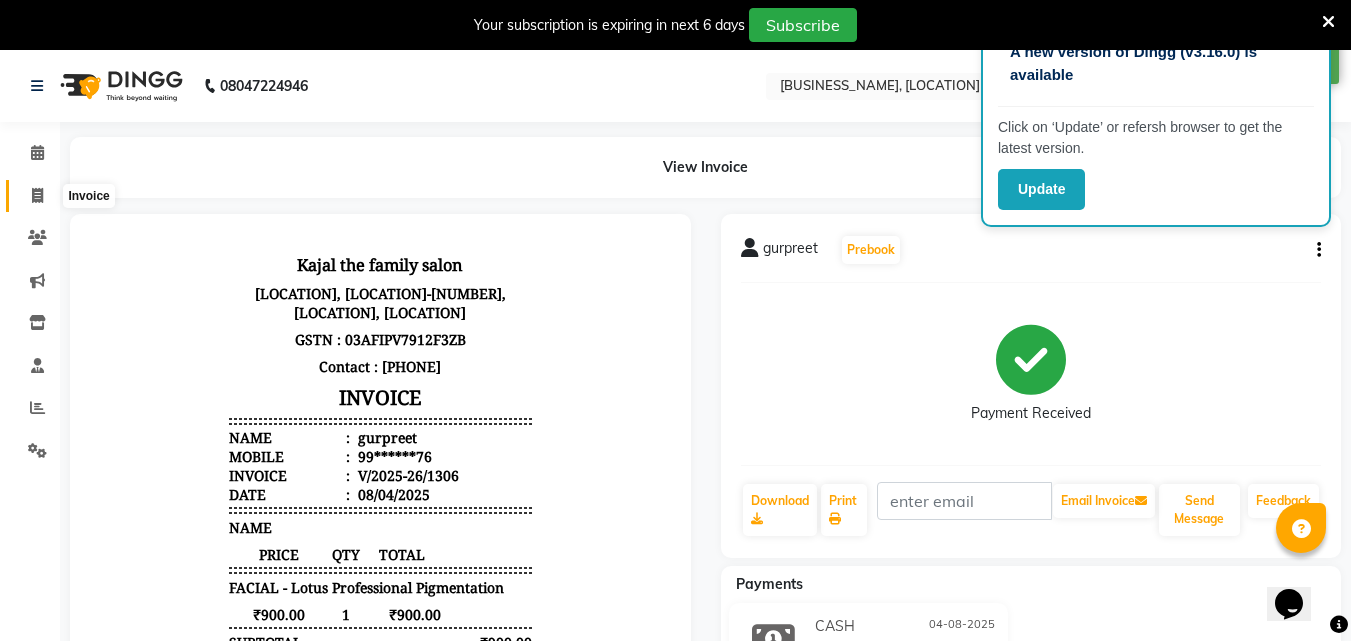 click 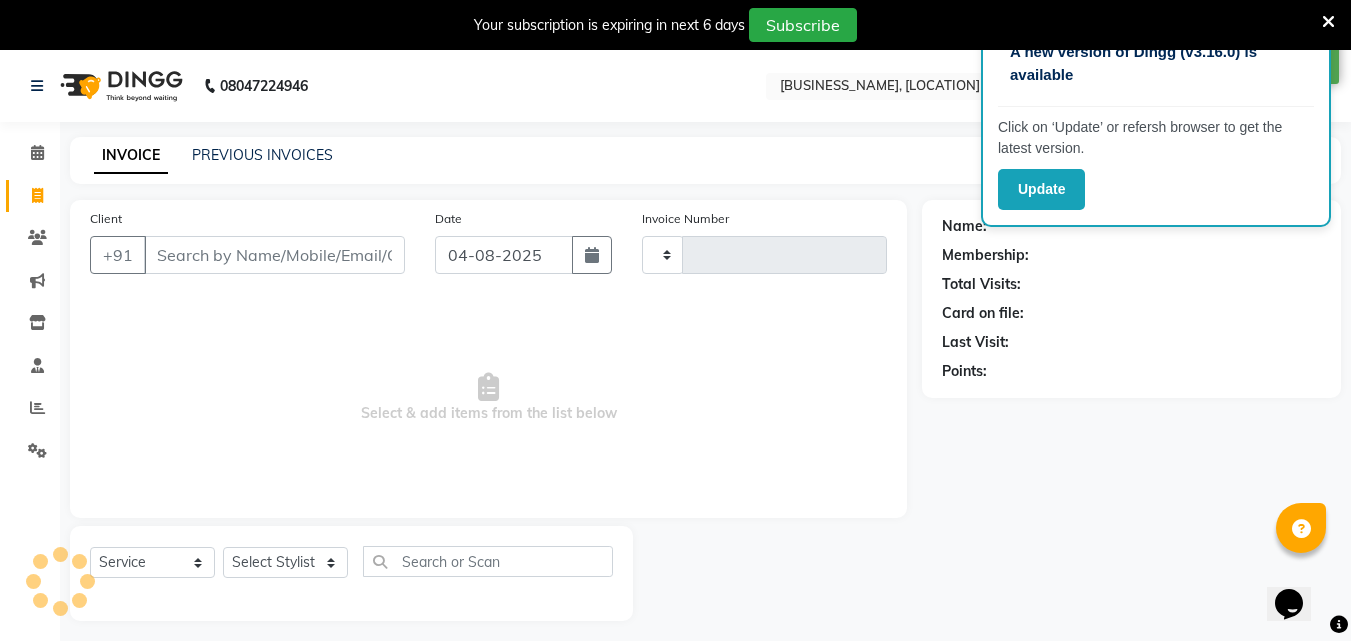 scroll, scrollTop: 50, scrollLeft: 0, axis: vertical 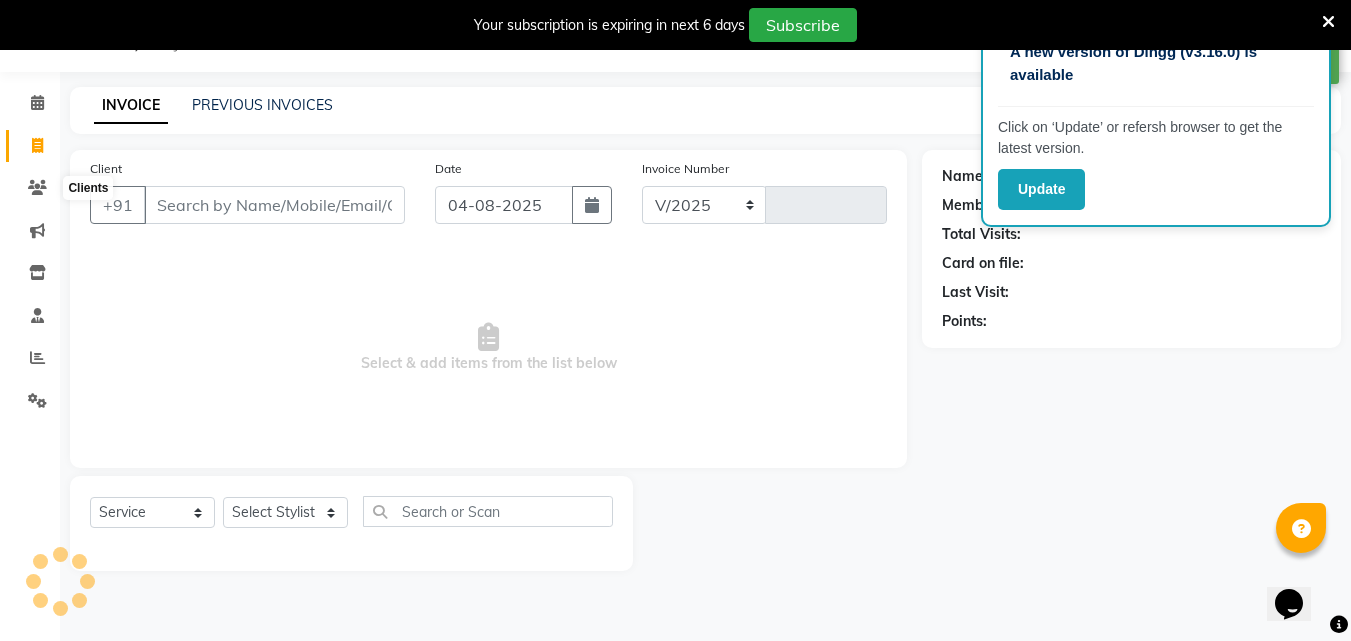 select on "39" 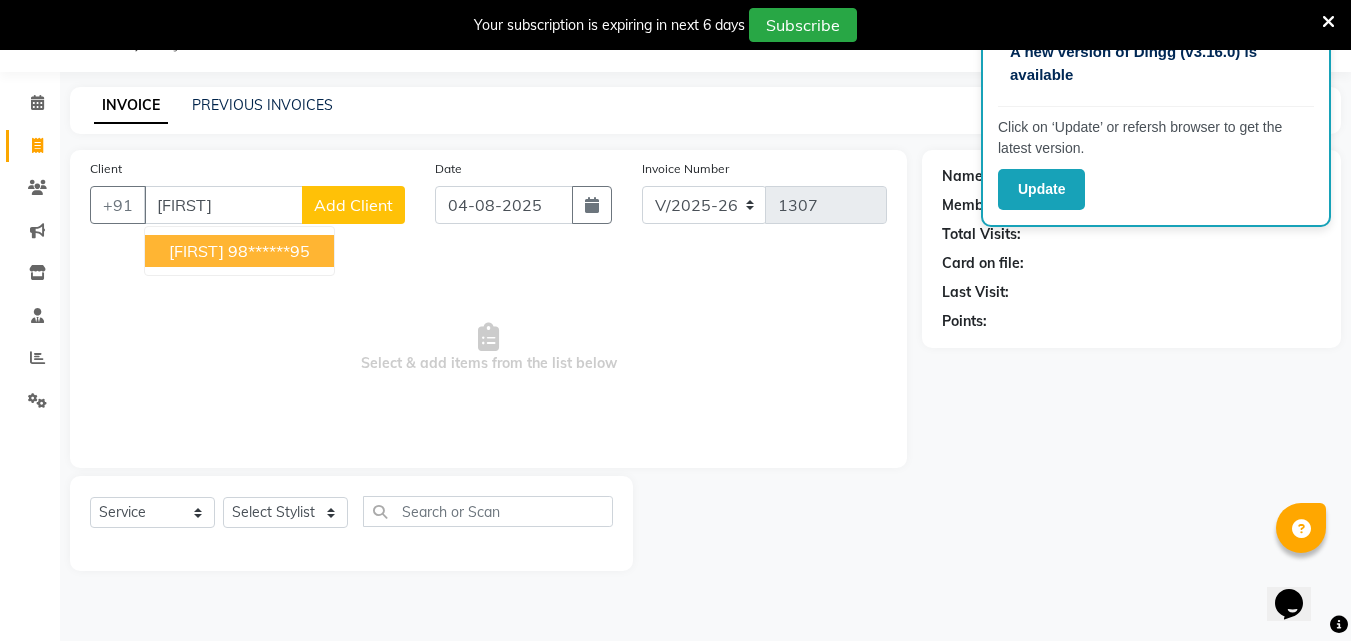 click on "[FIRST]" at bounding box center (196, 251) 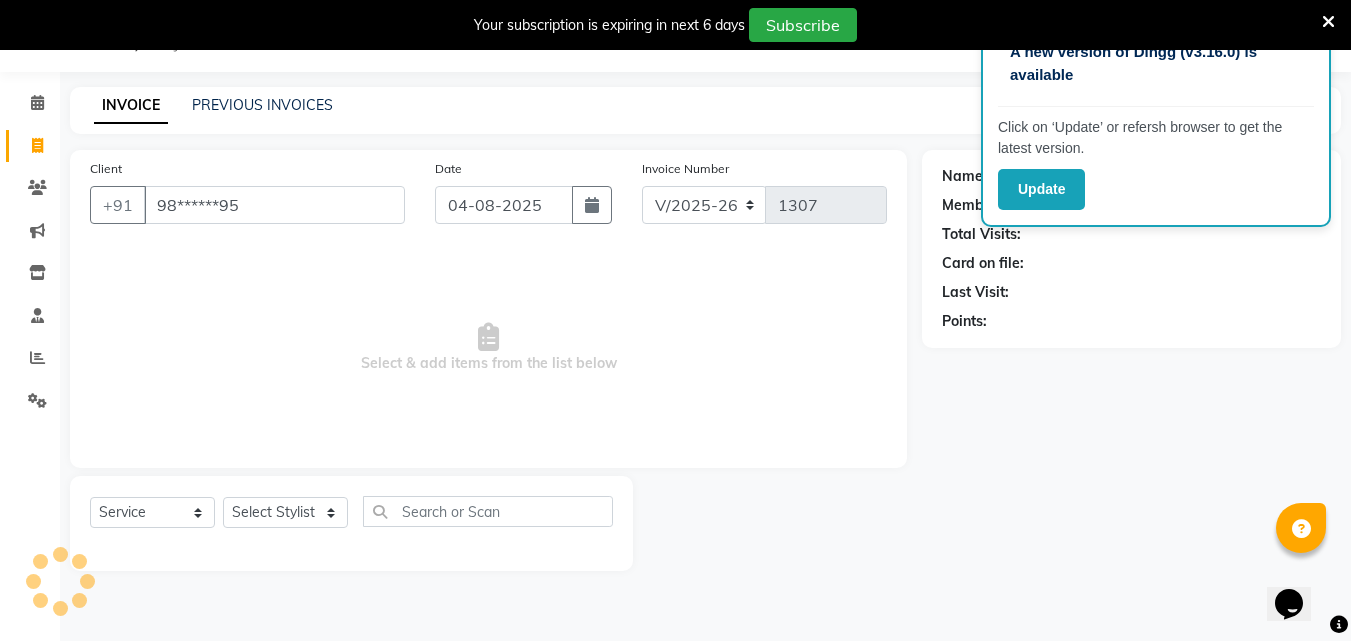 type on "98******95" 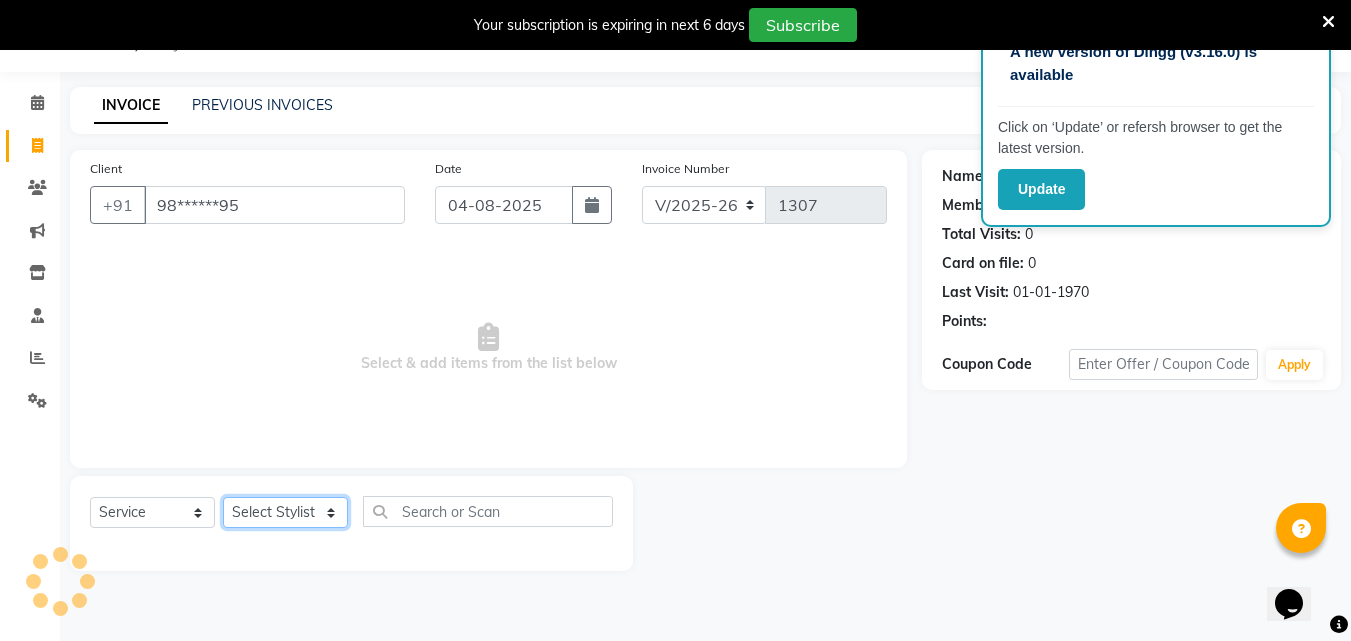 click on "Select Stylist [FIRST] [FIRST] [FIRST] [FIRST]  [FIRST]    [FIRST]    [FIRST]   [FIRST]   Reception   [FIRST]    [FIRST]   [FIRST]" 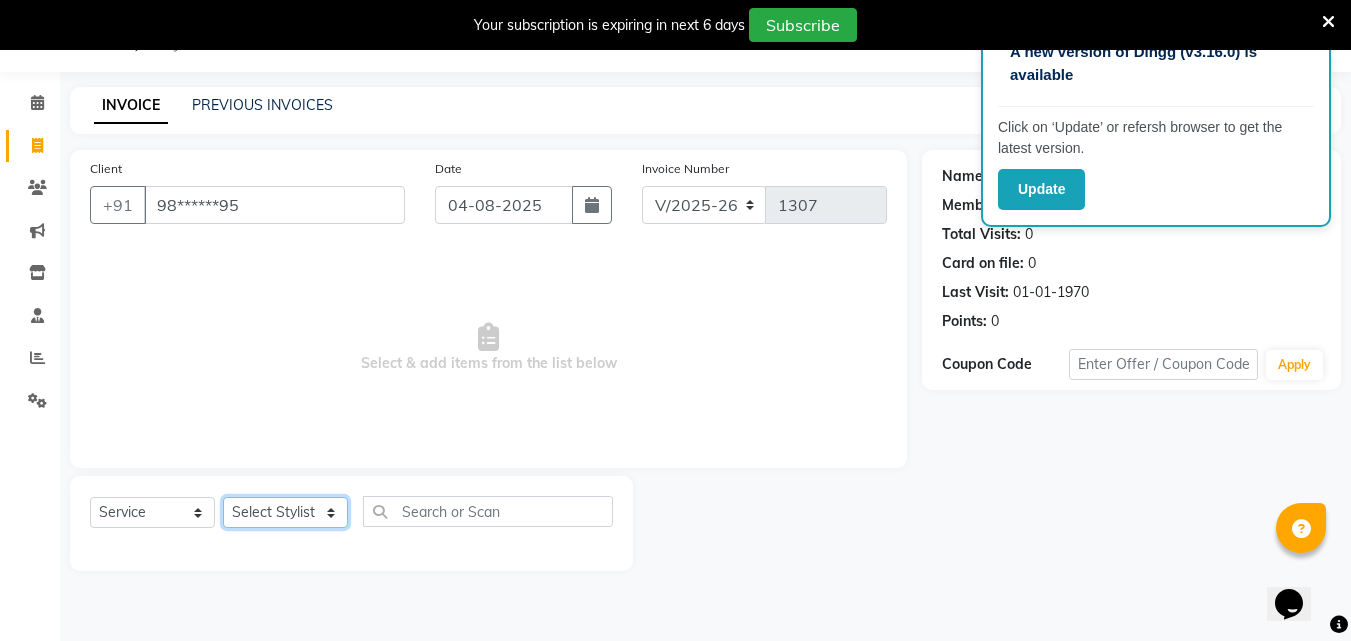 select on "70392" 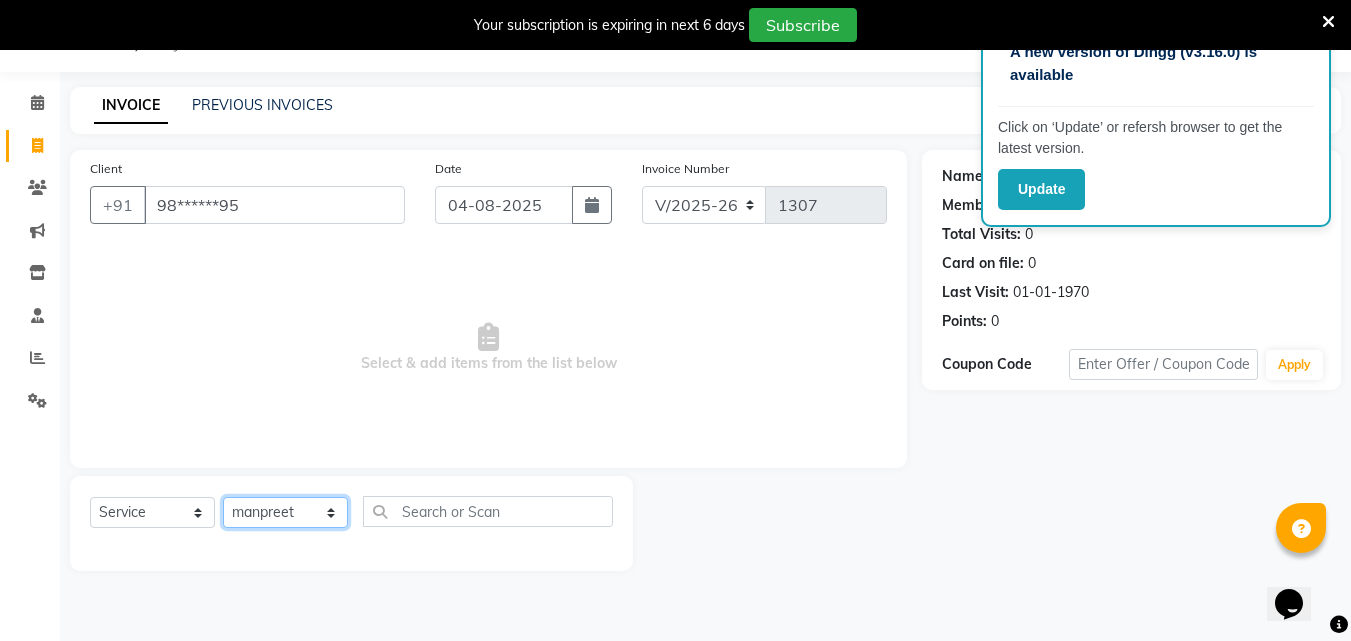 click on "Select Stylist [FIRST] [FIRST] [FIRST] [FIRST]  [FIRST]    [FIRST]    [FIRST]   [FIRST]   Reception   [FIRST]    [FIRST]   [FIRST]" 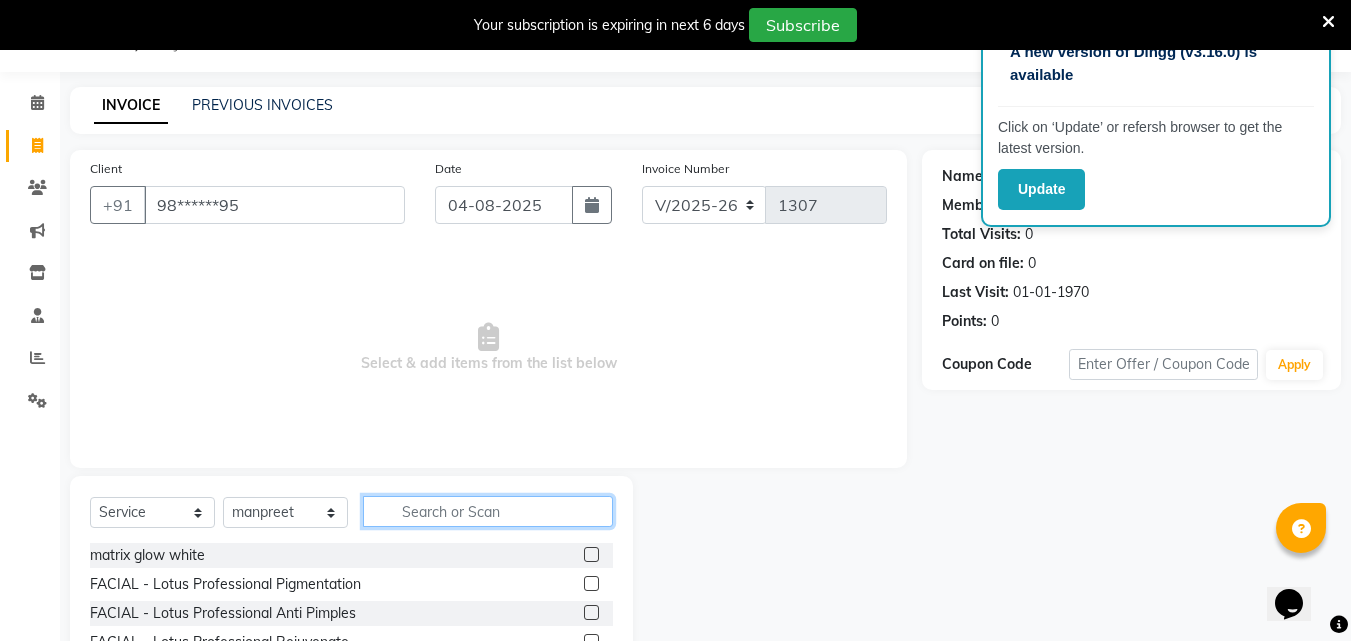 click 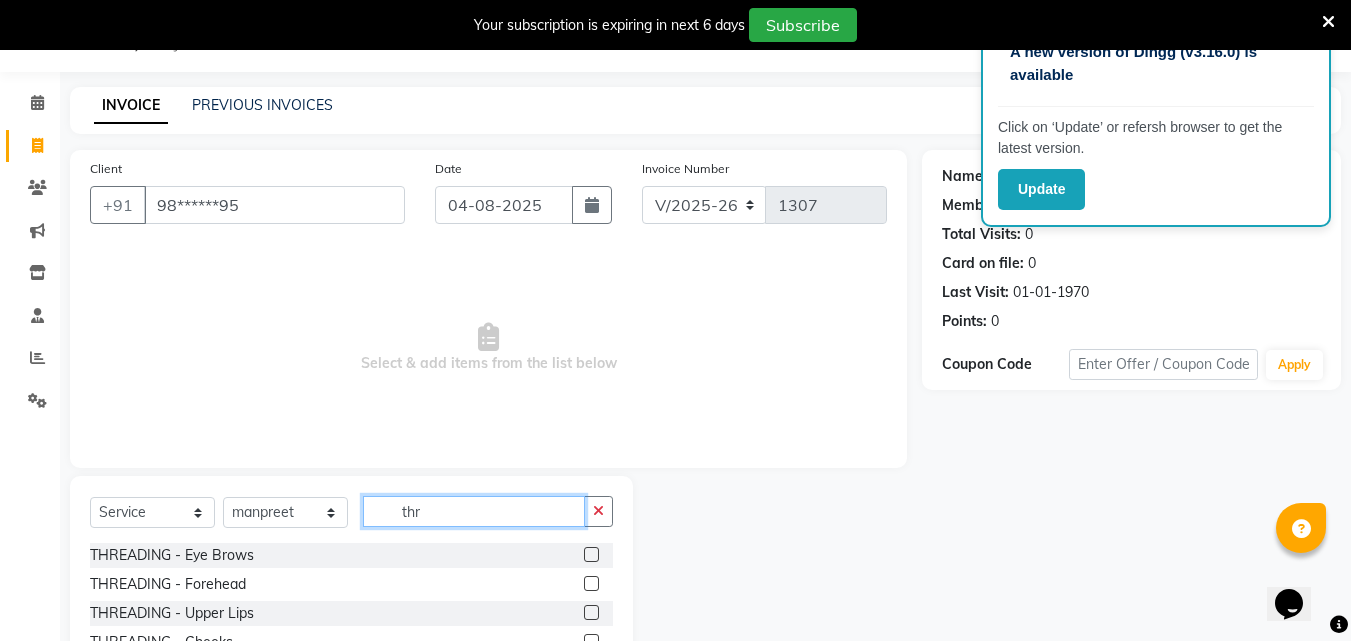 type on "thr" 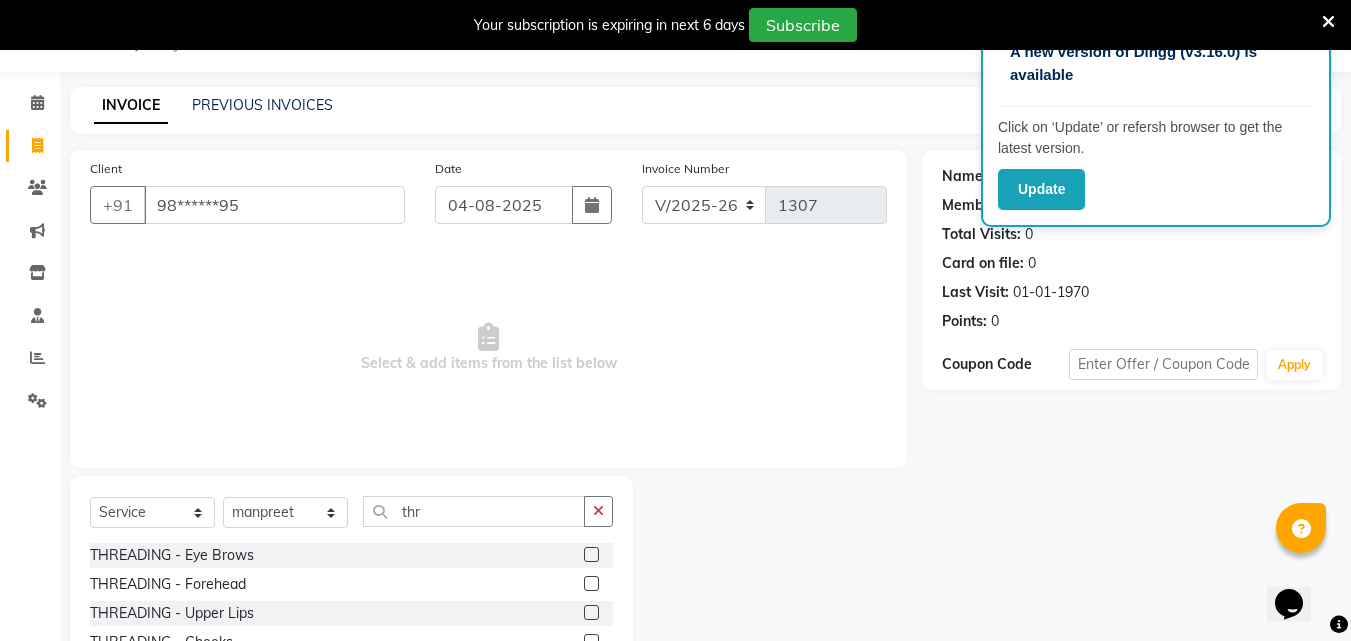 click 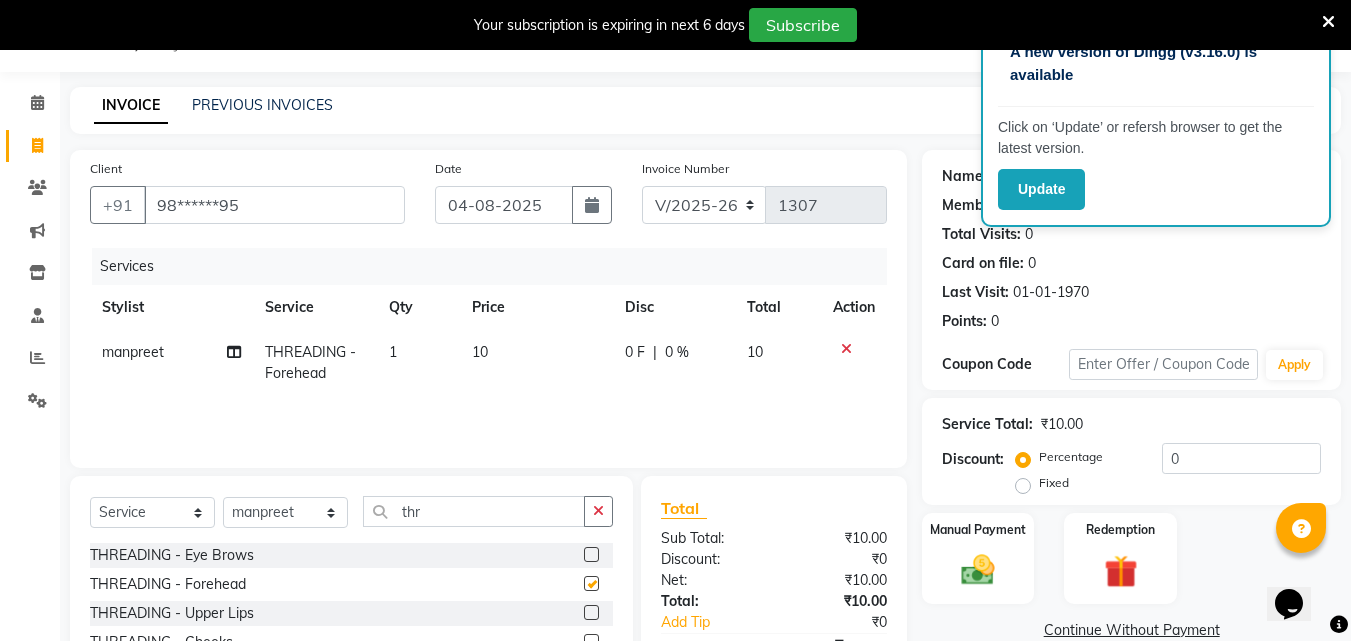 click 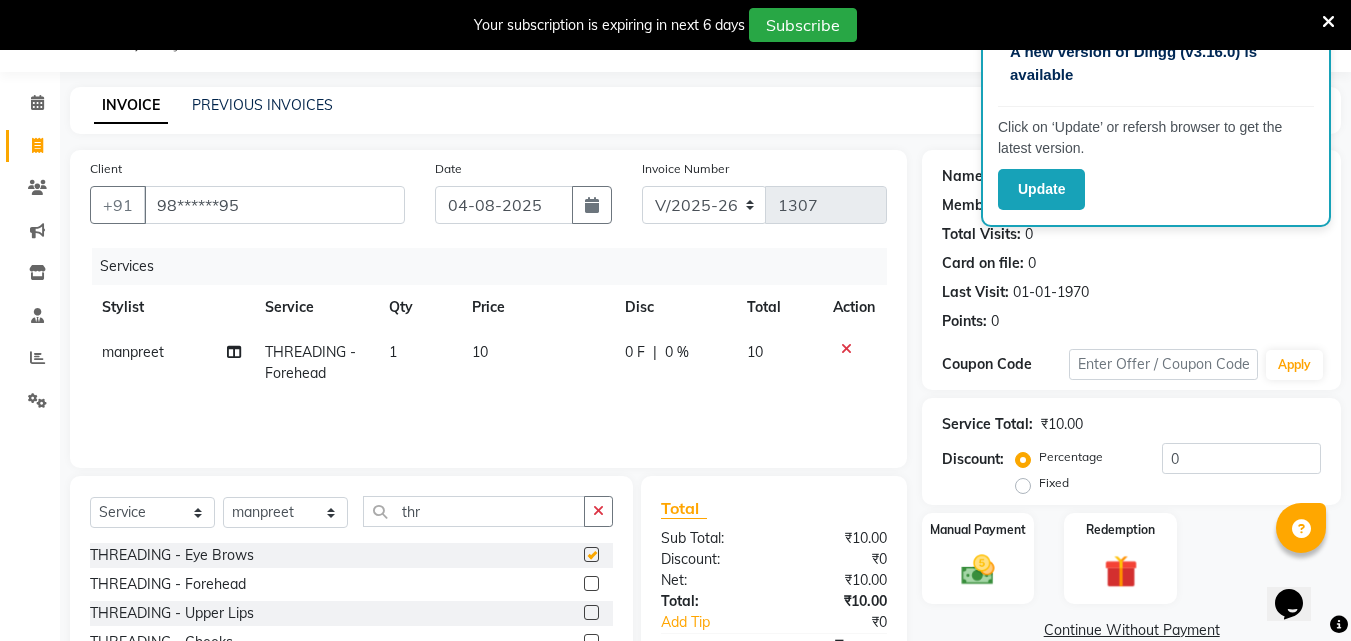 checkbox on "false" 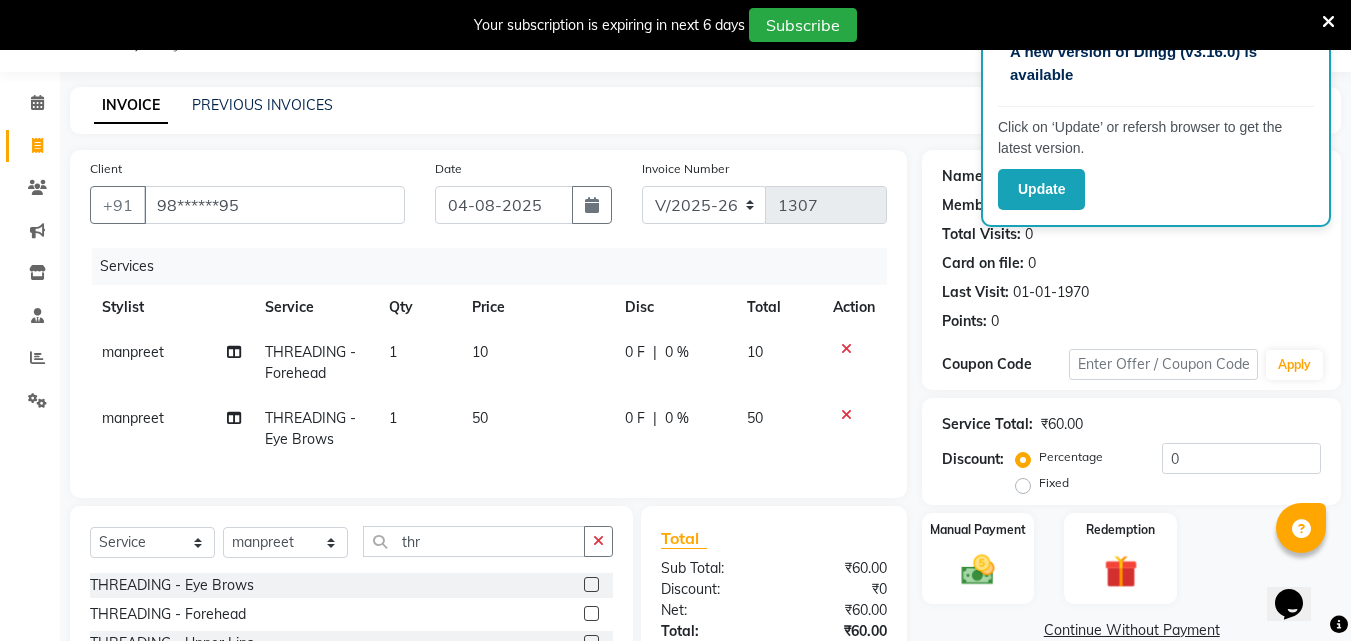 checkbox on "false" 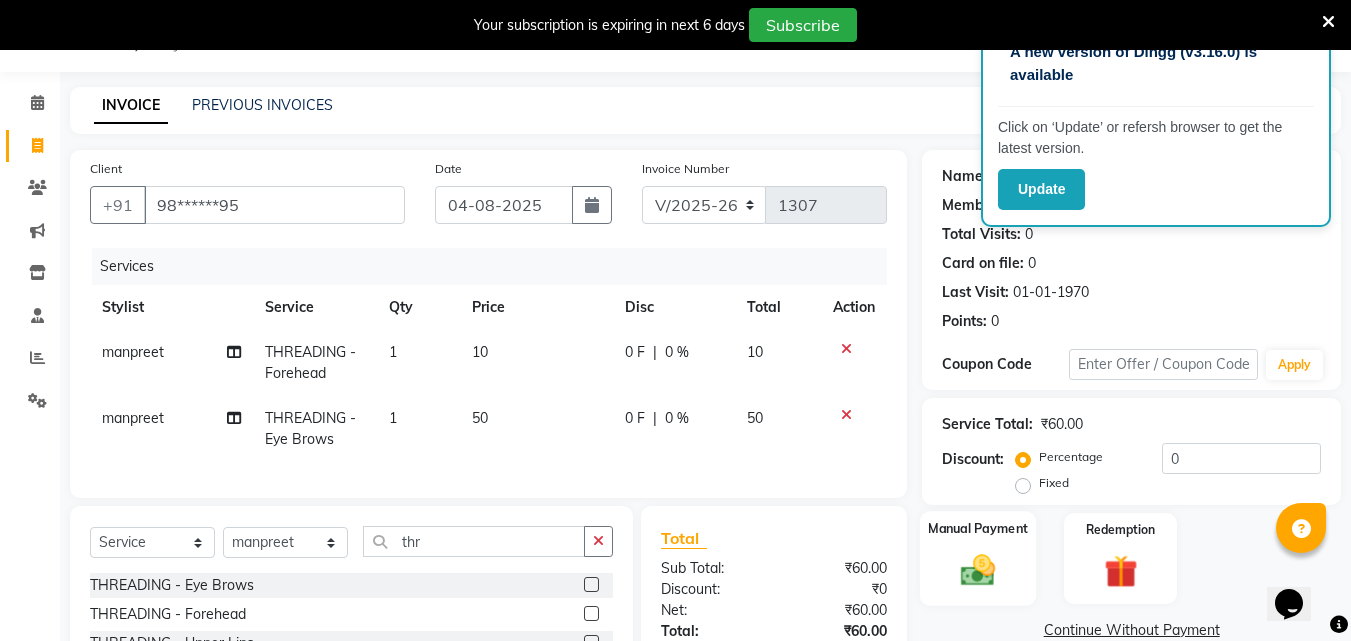 click on "Manual Payment" 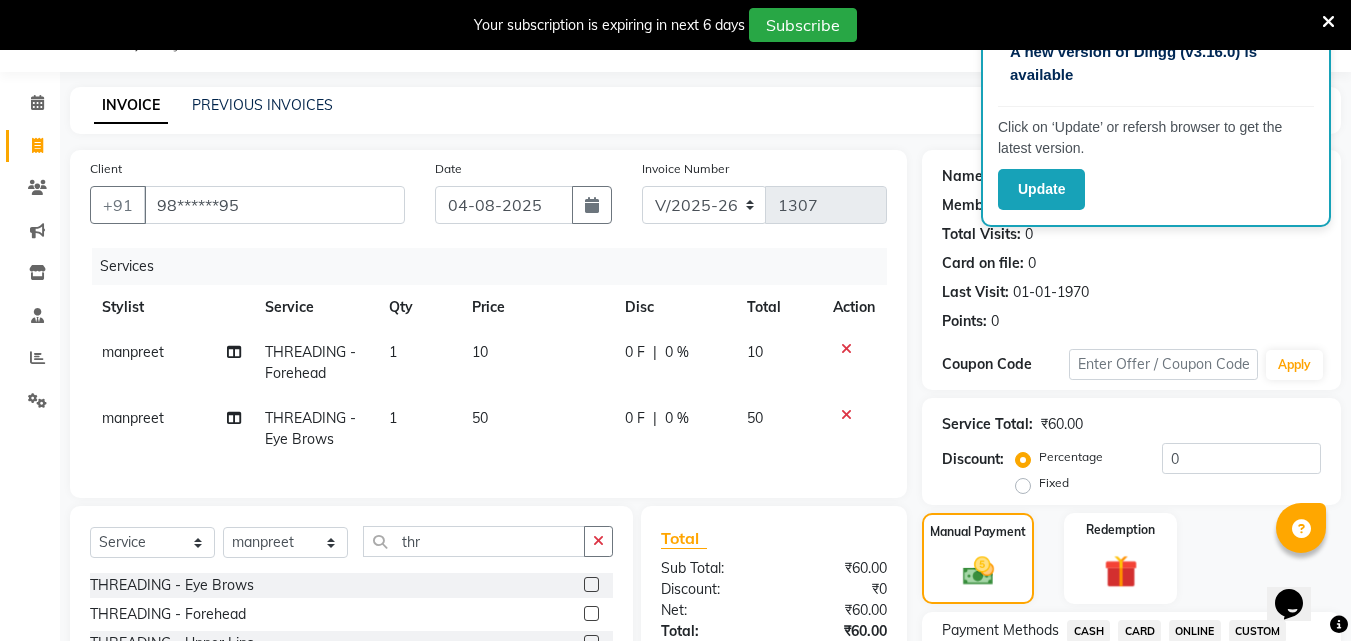 click on "CASH" 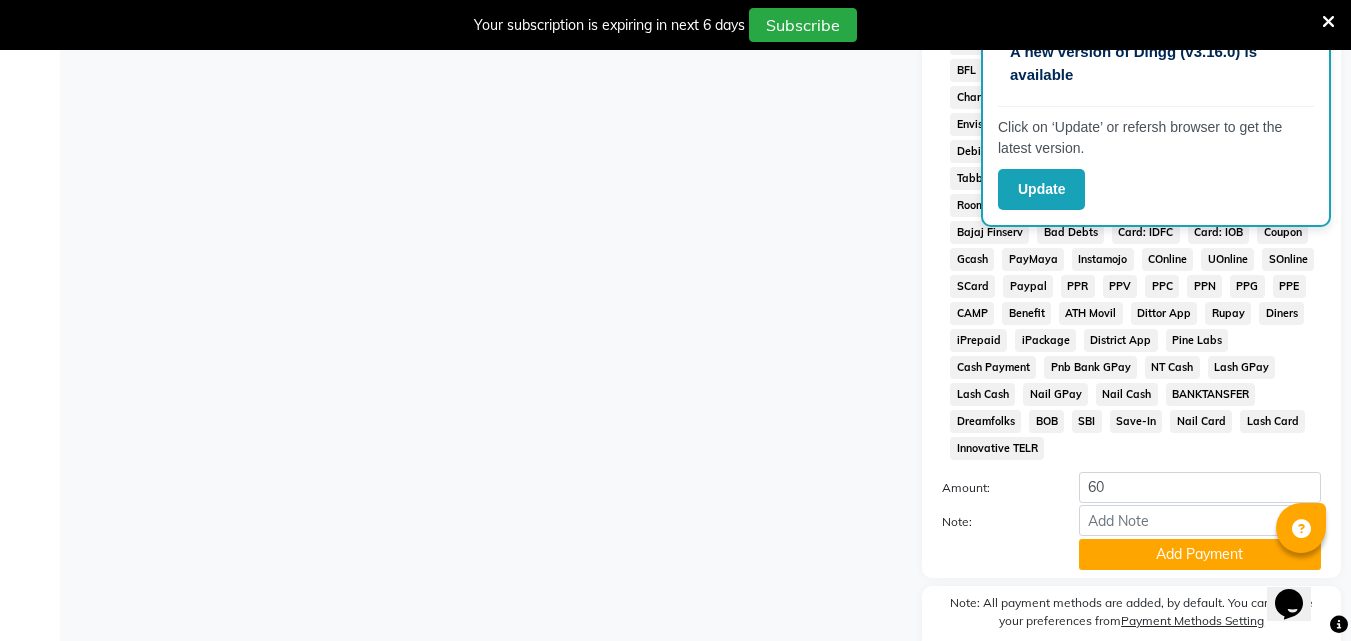 scroll, scrollTop: 938, scrollLeft: 0, axis: vertical 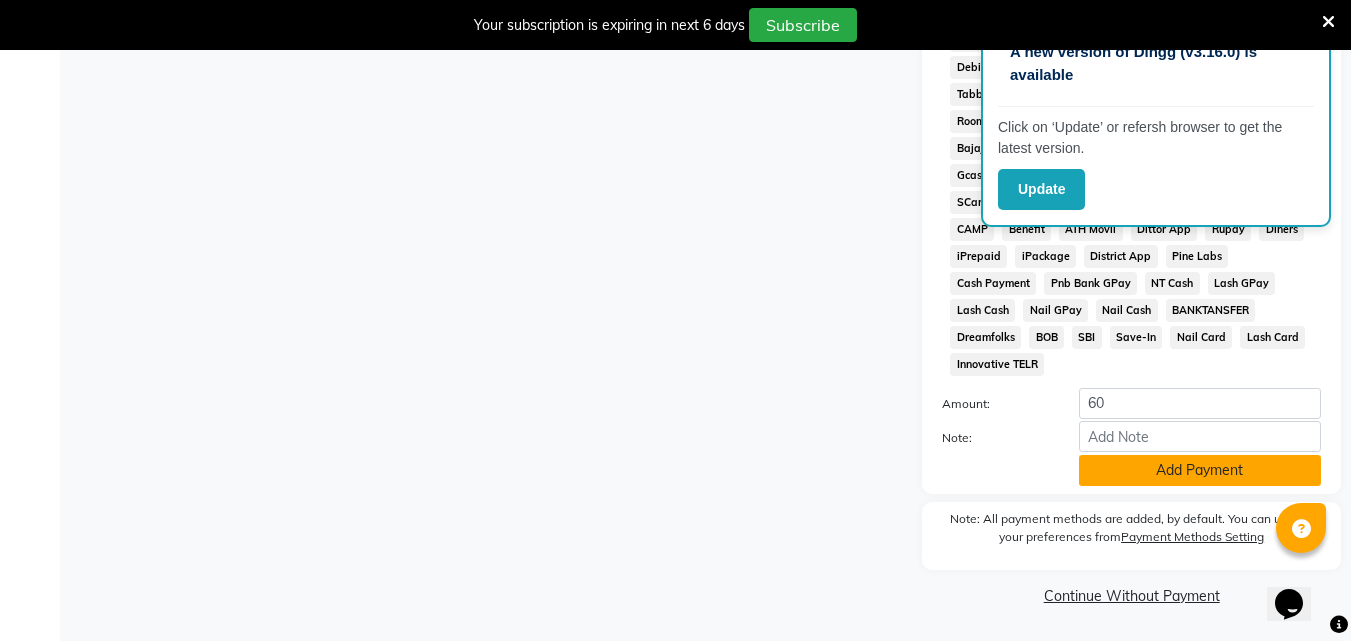 click on "Add Payment" 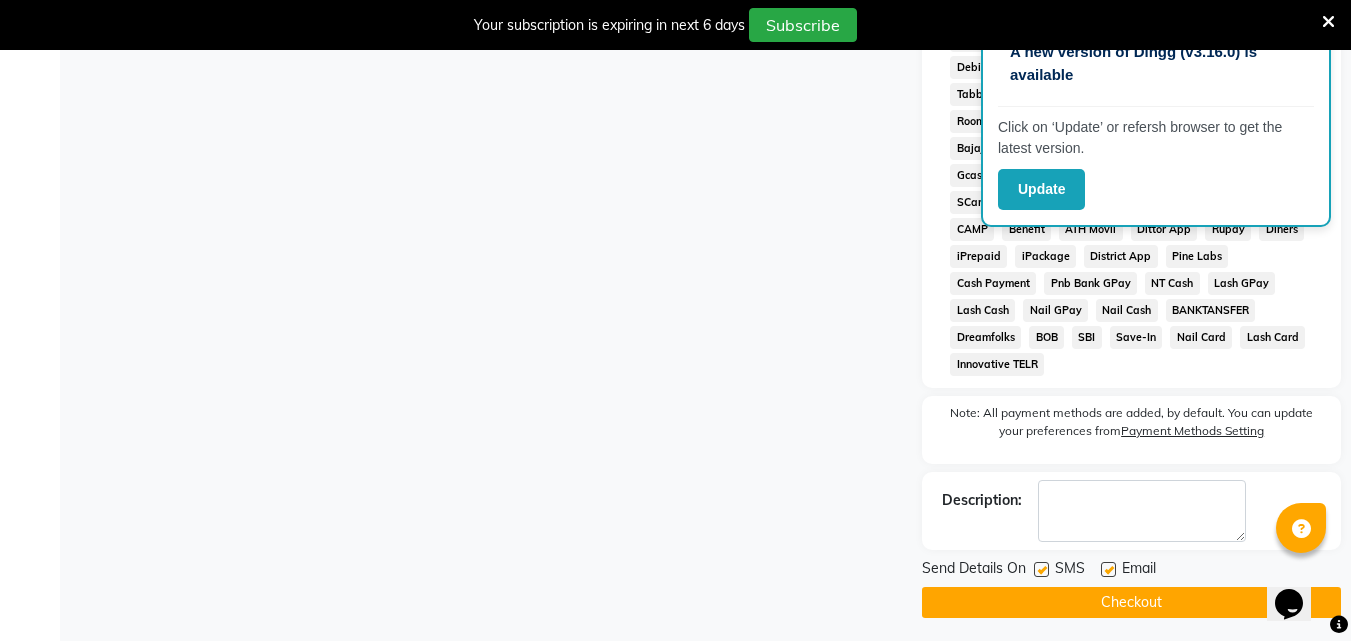 click 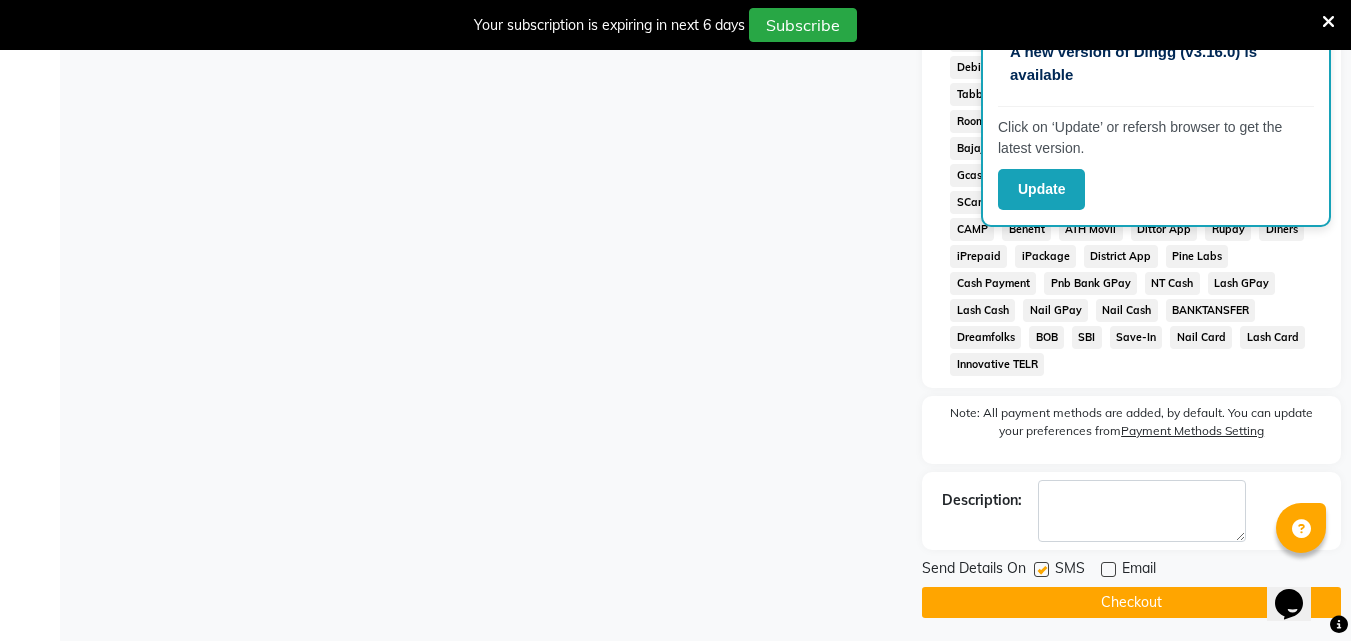 click on "Checkout" 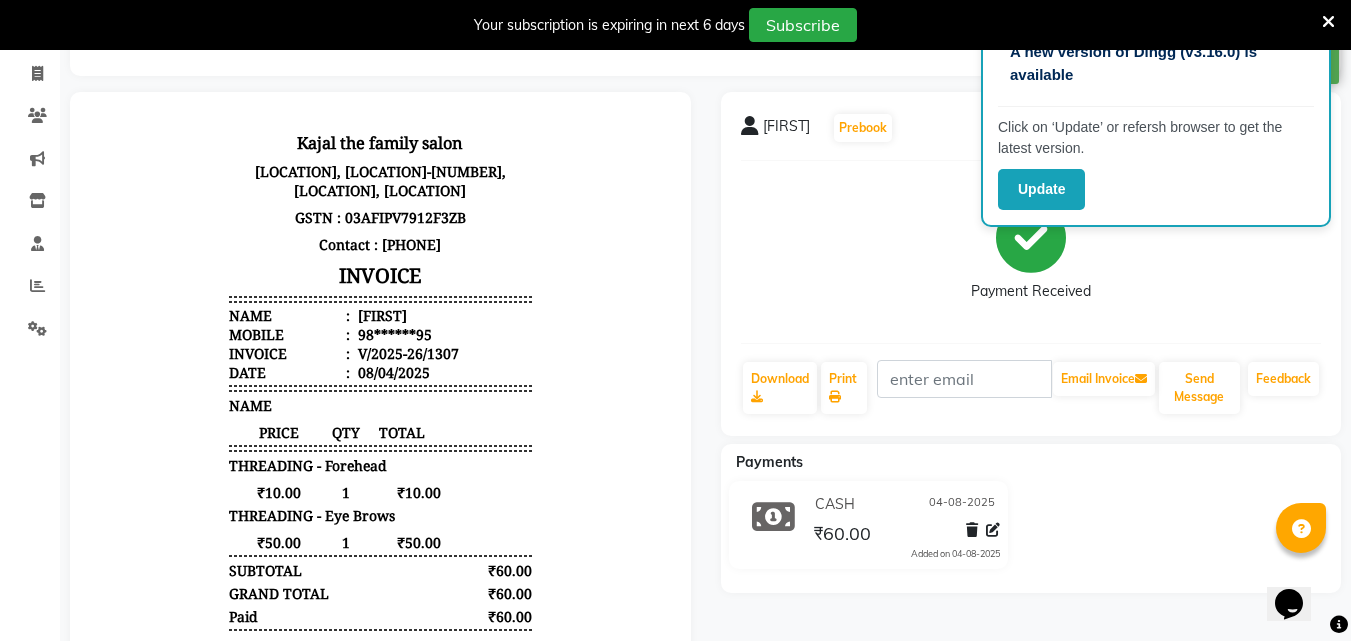 scroll, scrollTop: 26, scrollLeft: 0, axis: vertical 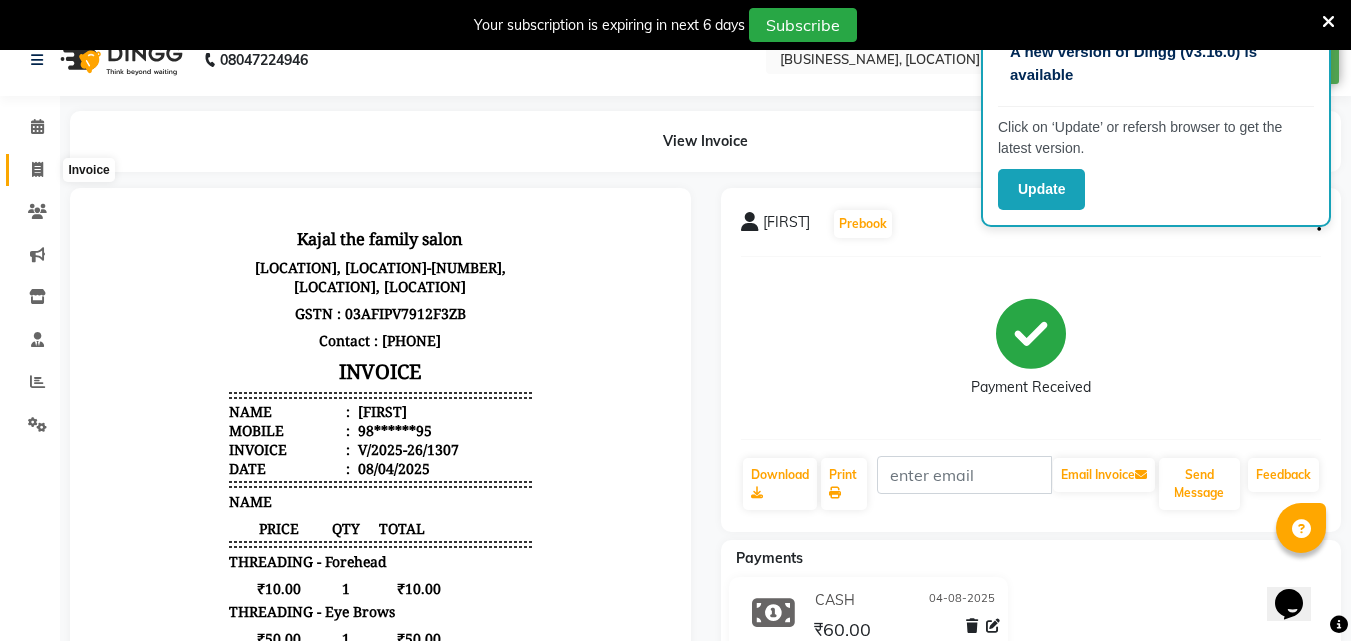 click 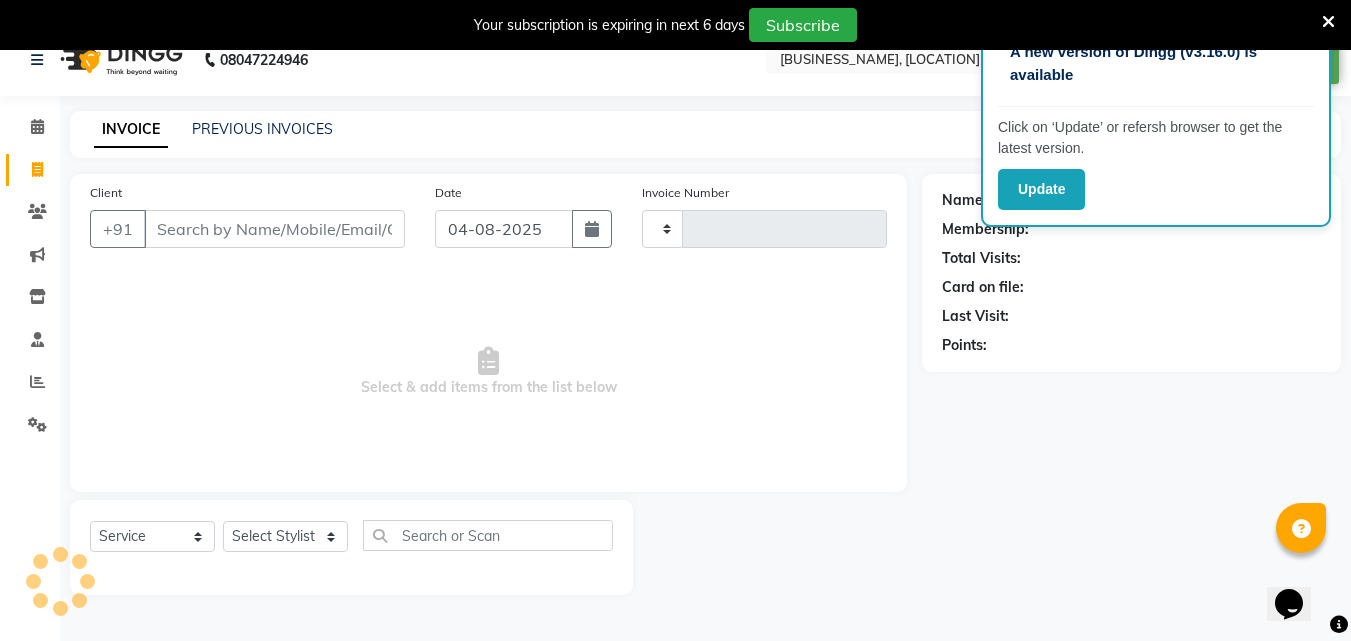 scroll, scrollTop: 50, scrollLeft: 0, axis: vertical 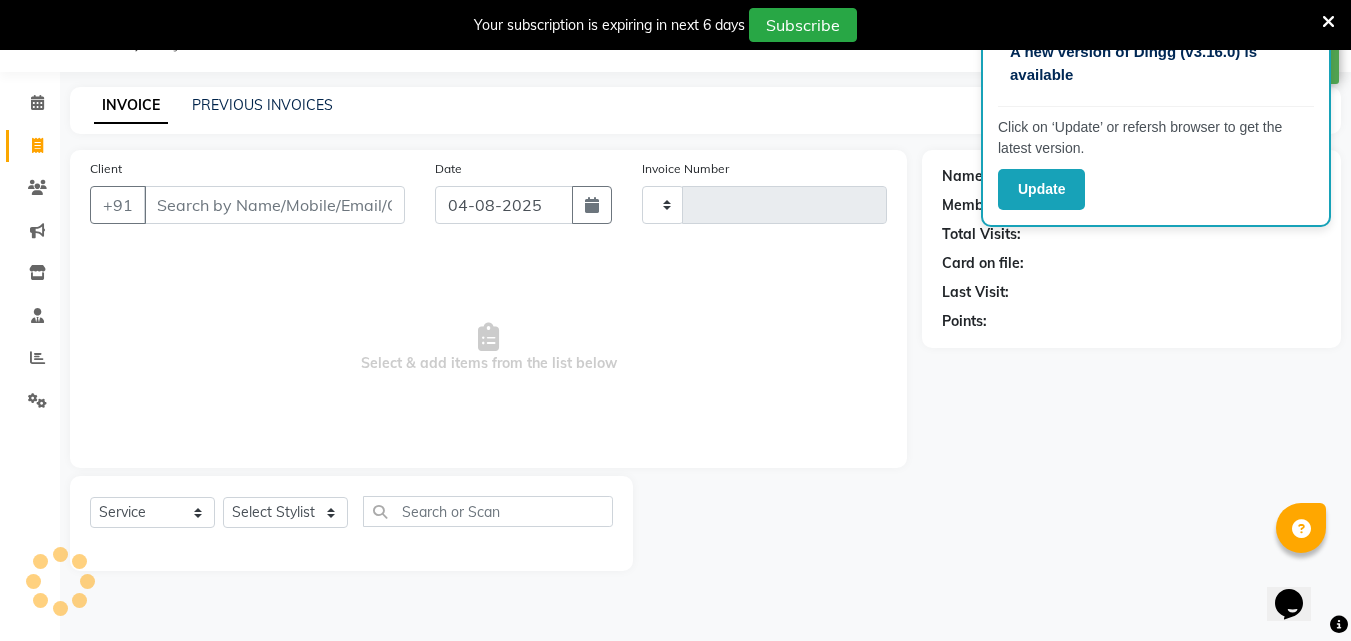 type on "1308" 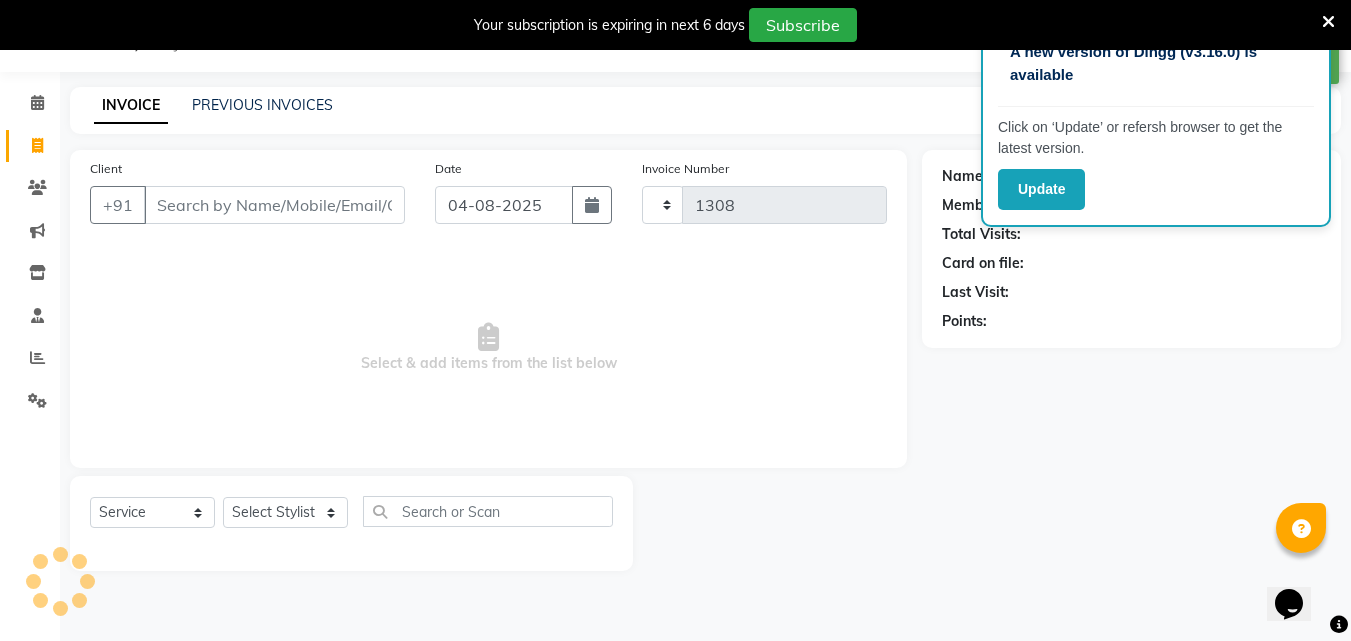 select on "39" 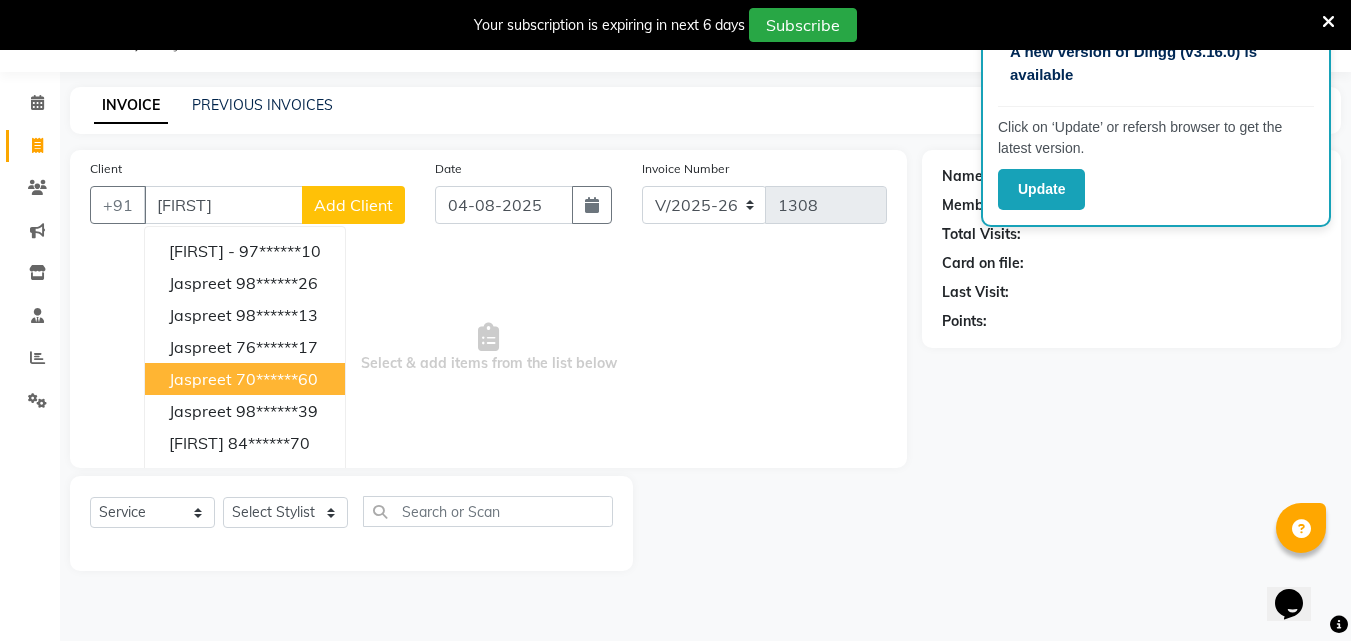 click on "Client +91 [FIRST] [FIRST] -  [PHONE] [FIRST]  [PHONE] [FIRST]  [PHONE] [FIRST]  [PHONE] [FIRST]  [PHONE] [FIRST]  [PHONE] [FIRST]  [PHONE] [FIRST]  [PHONE] [FIRST]  [PHONE] [FIRST]  [PHONE] [FIRST]  [PHONE] [FIRST]  [PHONE] Add Client Date 04-08-2025 Invoice Number V/2025 V/2025-26 1308  Select & add items from the list below  Select  Service  Product  Membership  Package Voucher Prepaid Gift Card  Select Stylist [FIRST] [FIRST] [FIRST] [FIRST]  [FIRST]    [FIRST]    [FIRST]   [FIRST]   Reception   [FIRST]    [FIRST]   [FIRST]" 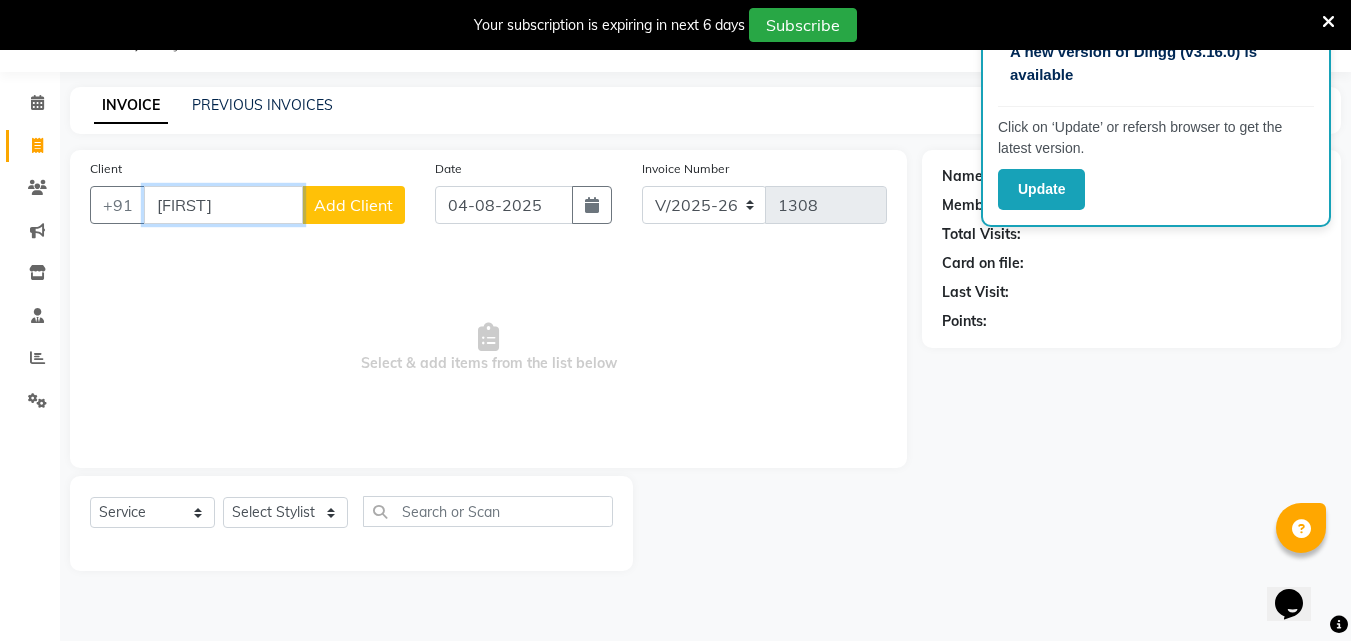 click on "[FIRST]" at bounding box center [223, 205] 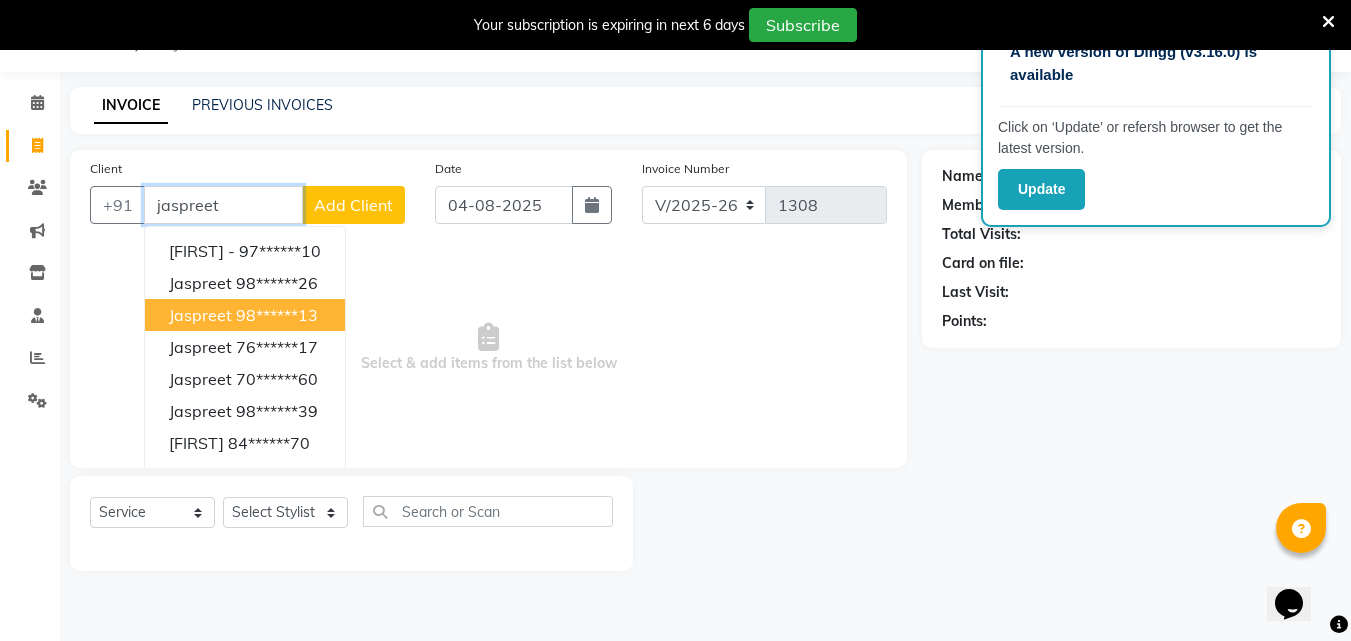 click on "[FIRST]  [PHONE]" at bounding box center [245, 315] 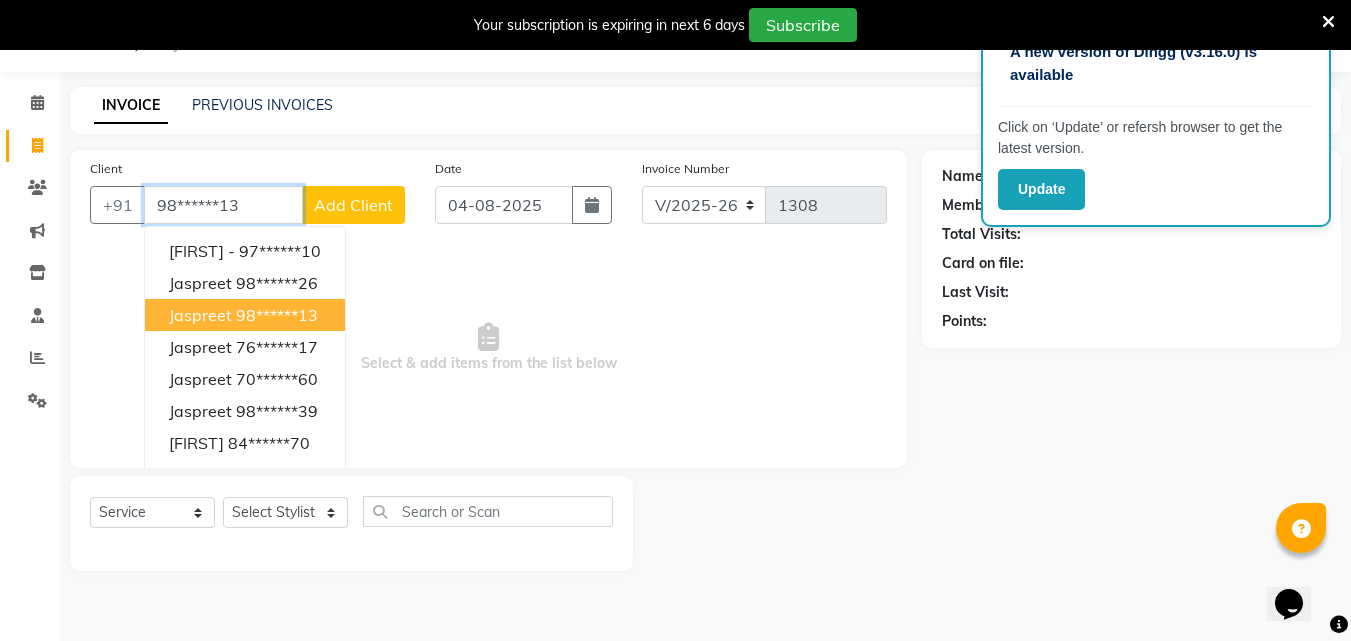 type on "98******13" 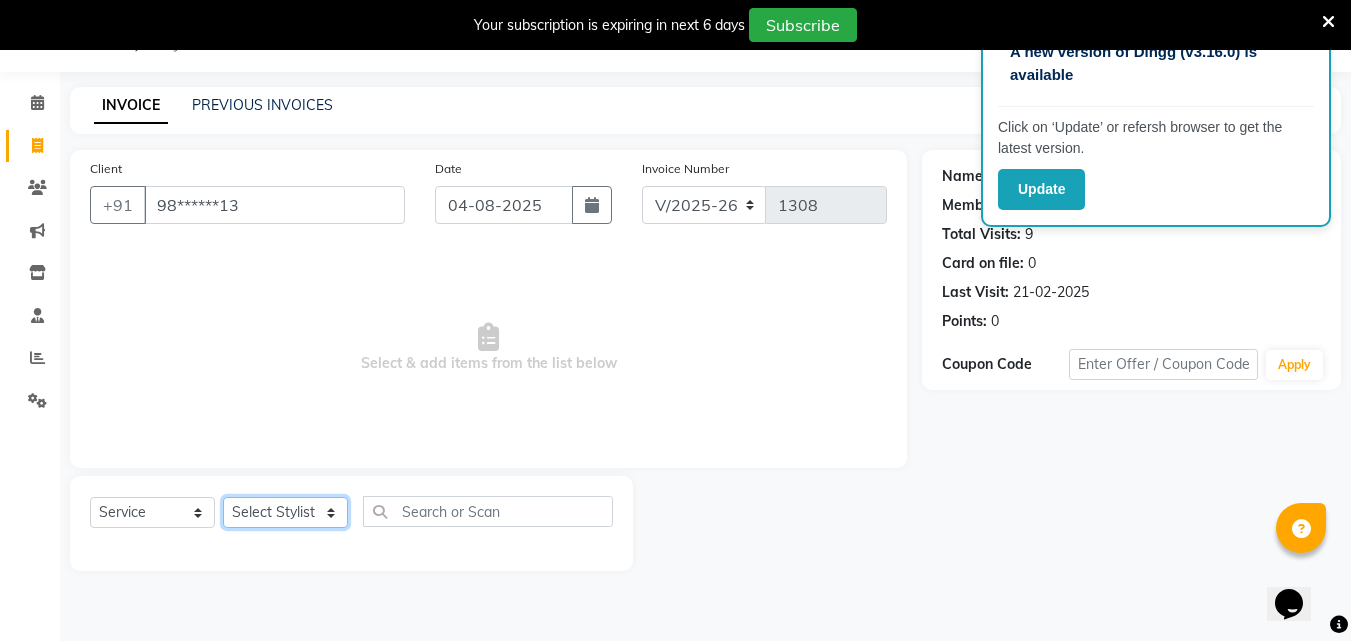 click on "Select Stylist [FIRST] [FIRST] [FIRST] [FIRST]  [FIRST]    [FIRST]    [FIRST]   [FIRST]   Reception   [FIRST]    [FIRST]   [FIRST]" 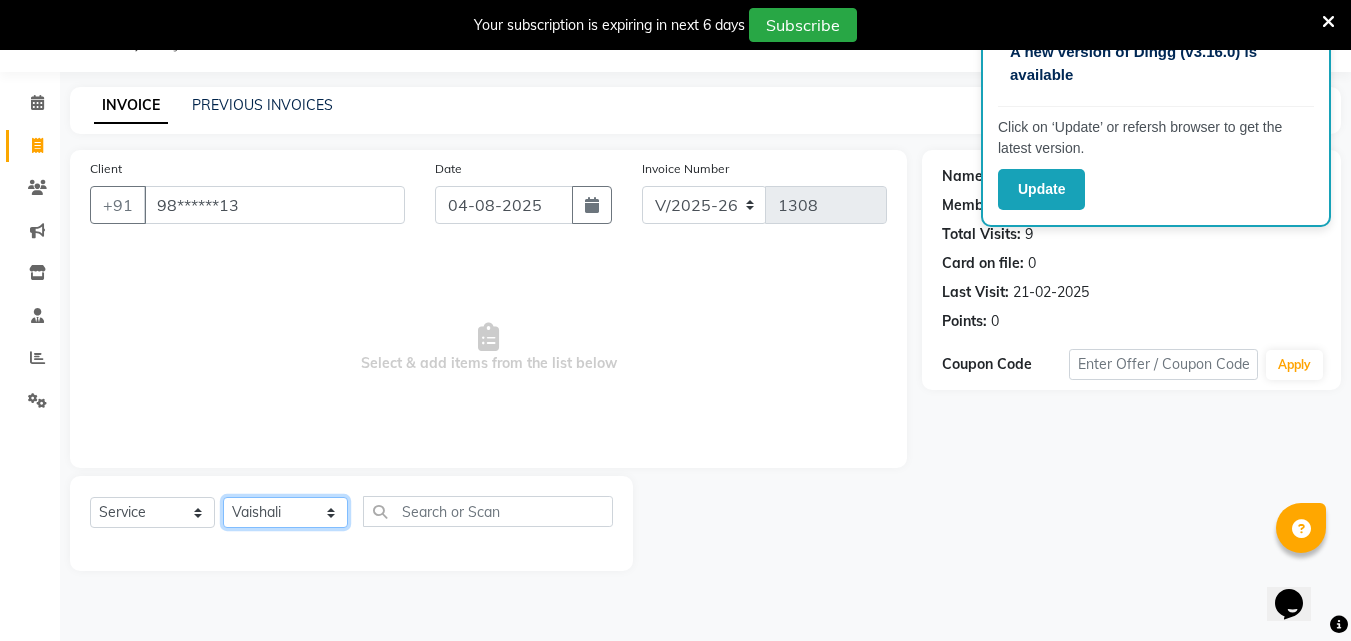 click on "Select Stylist [FIRST] [FIRST] [FIRST] [FIRST]  [FIRST]    [FIRST]    [FIRST]   [FIRST]   Reception   [FIRST]    [FIRST]   [FIRST]" 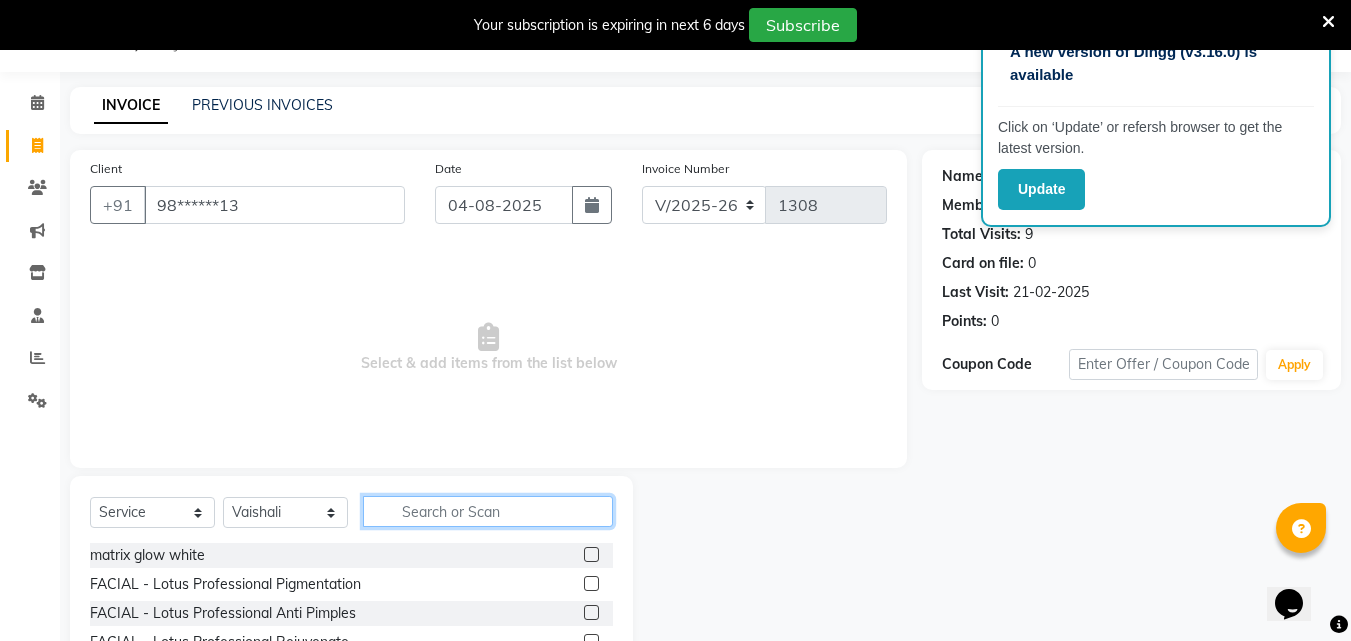 click 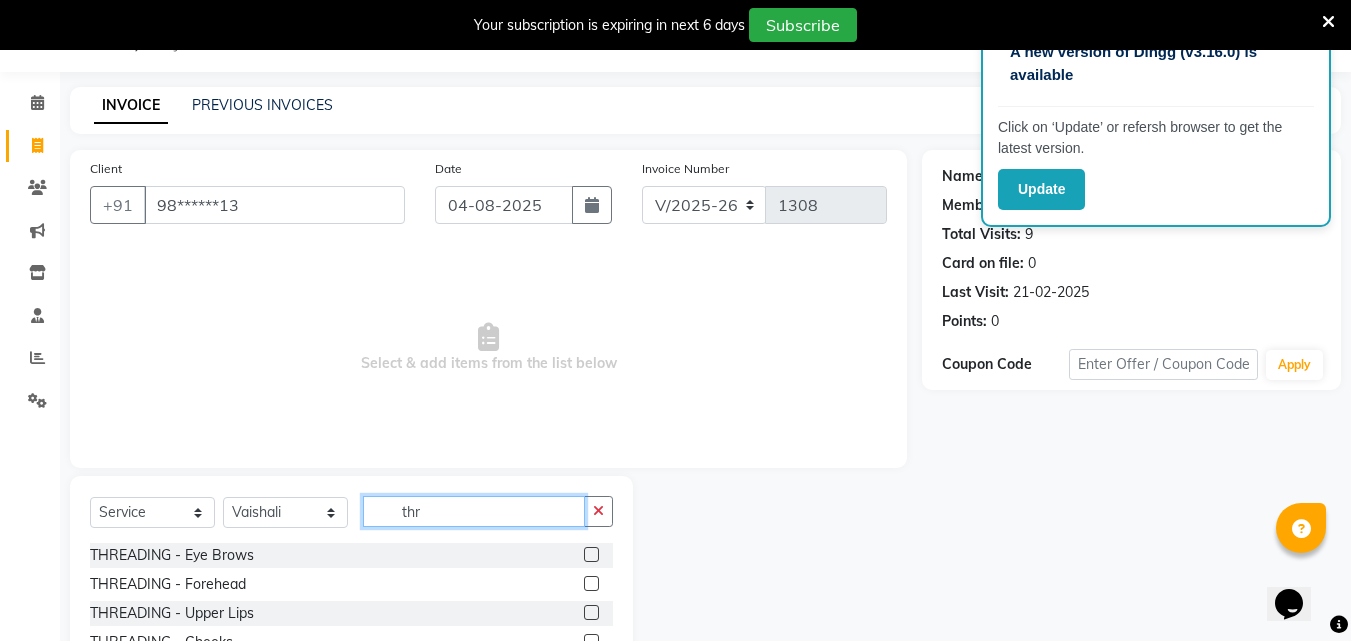 type on "thr" 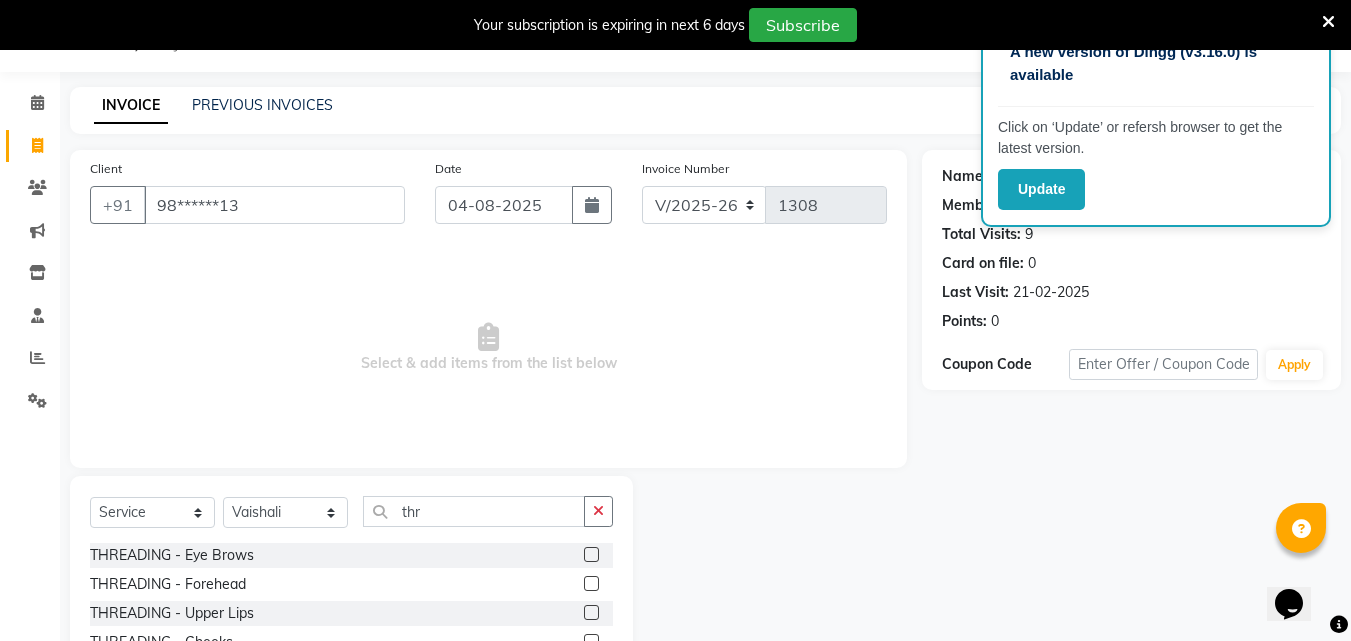 click 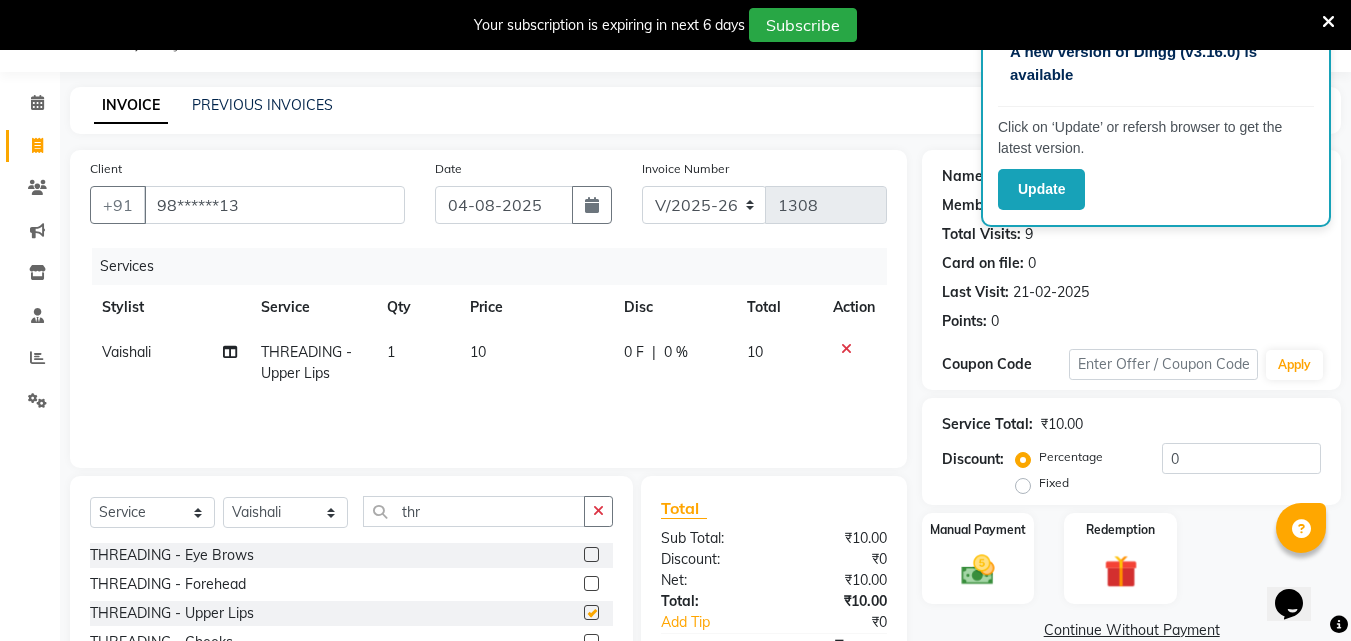 click 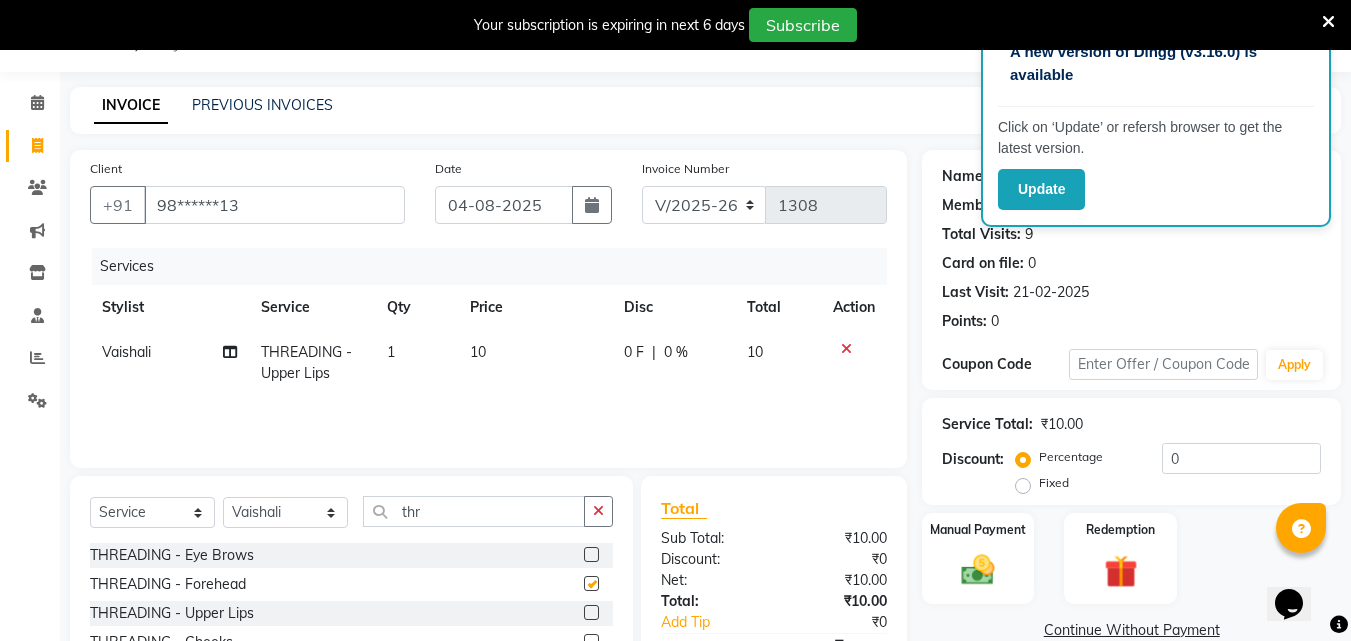 checkbox on "false" 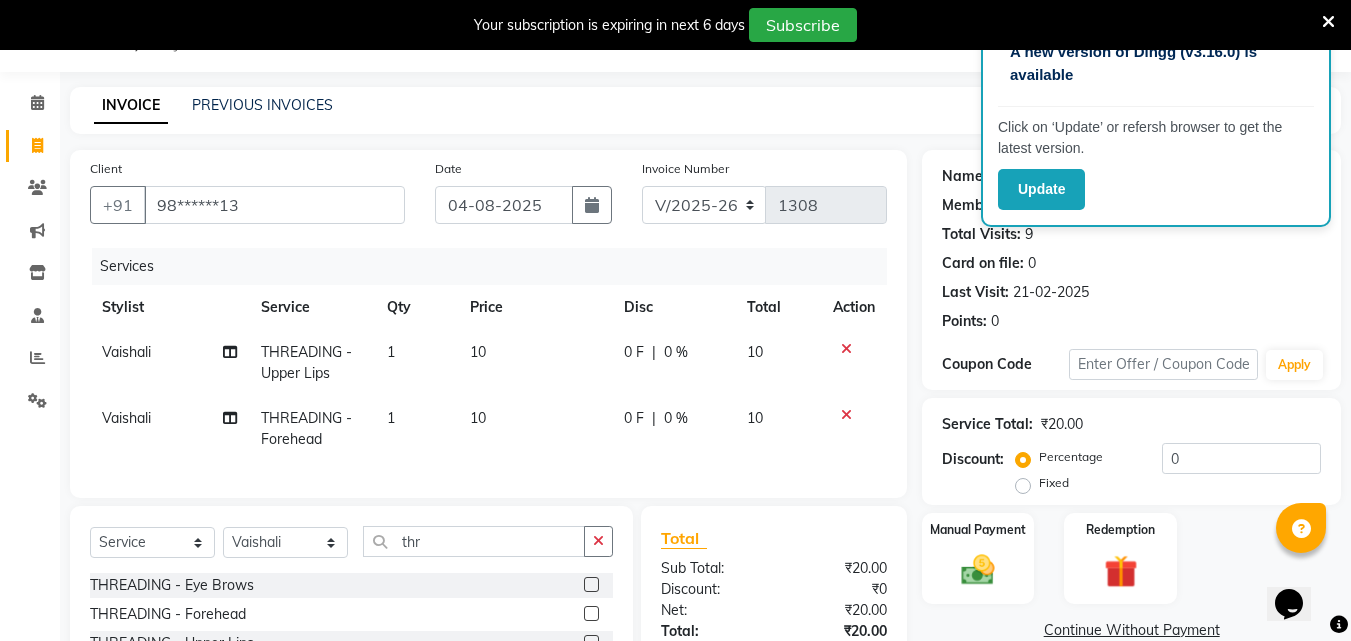 checkbox on "false" 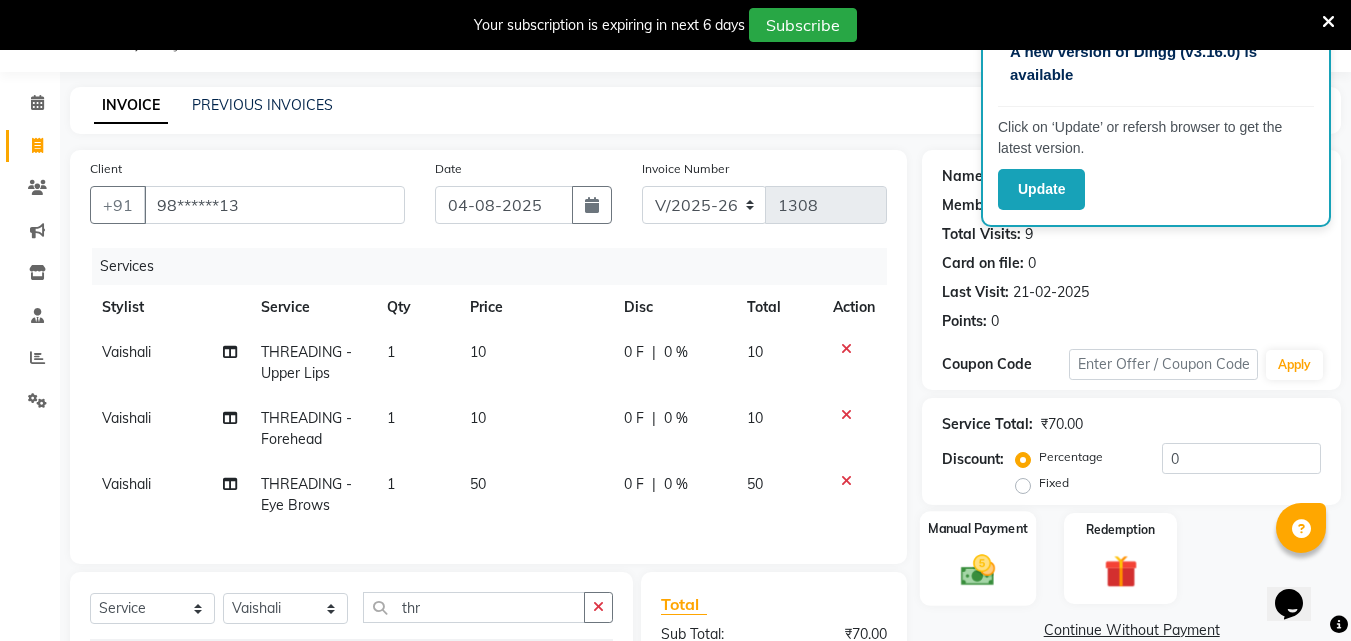 checkbox on "false" 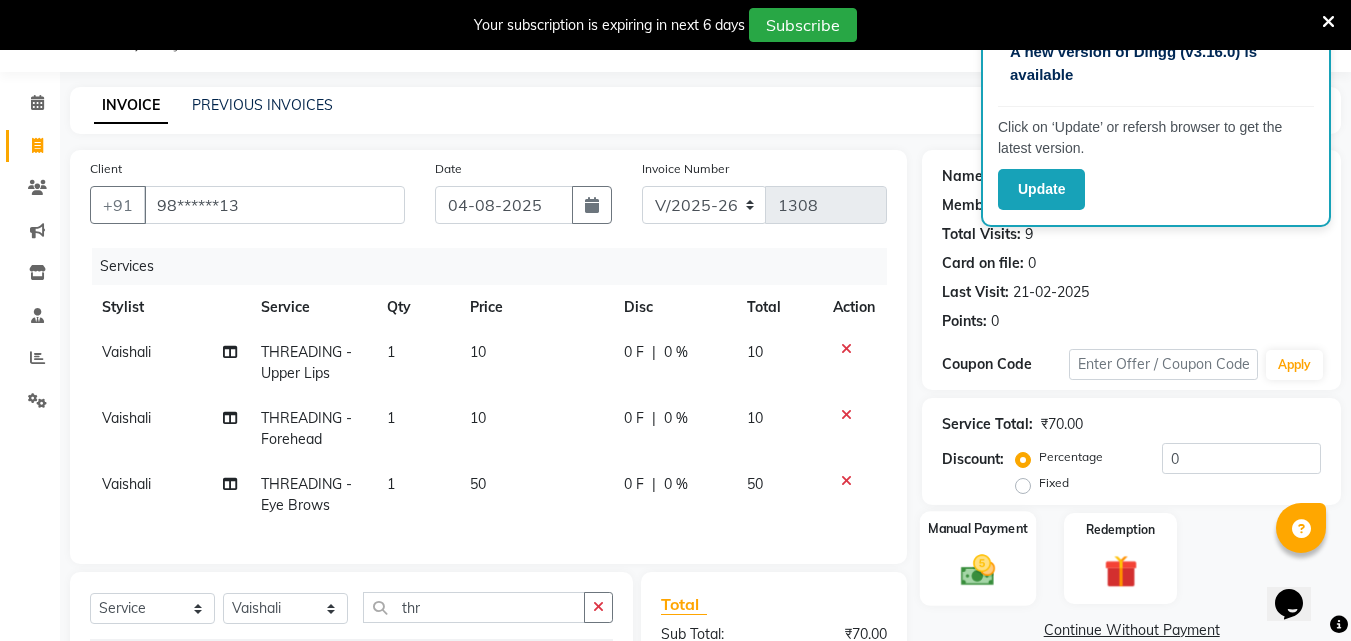 click 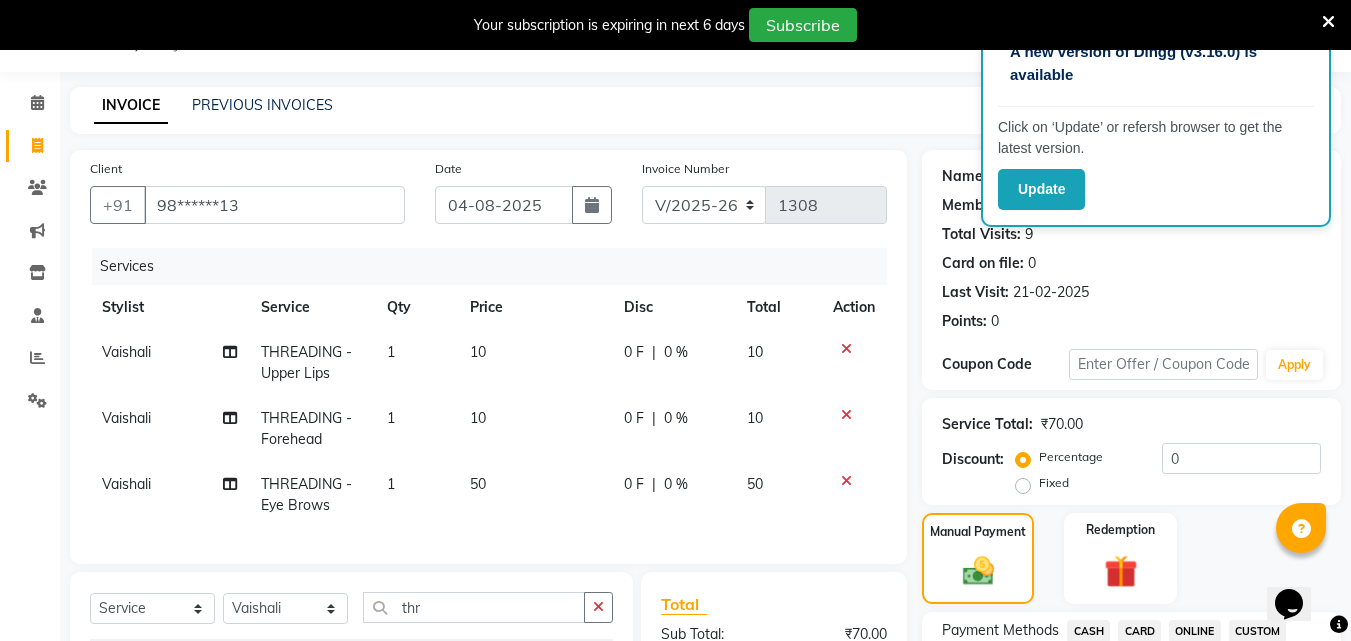 click on "CASH" 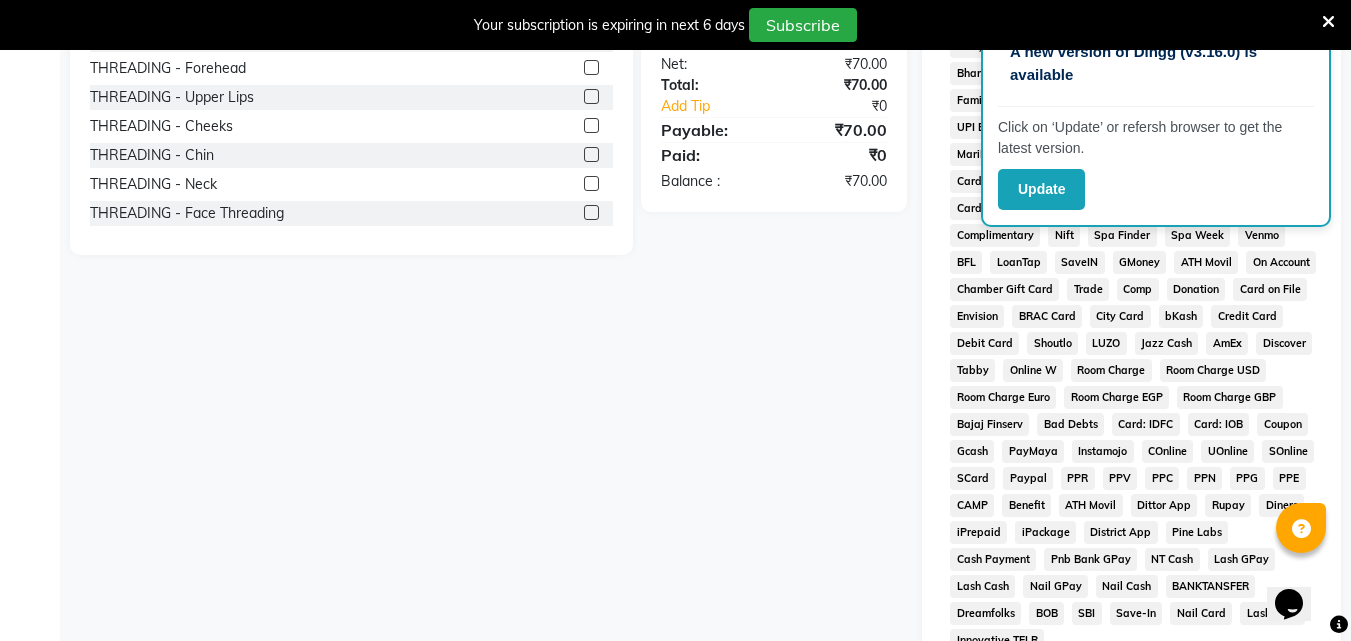 scroll, scrollTop: 850, scrollLeft: 0, axis: vertical 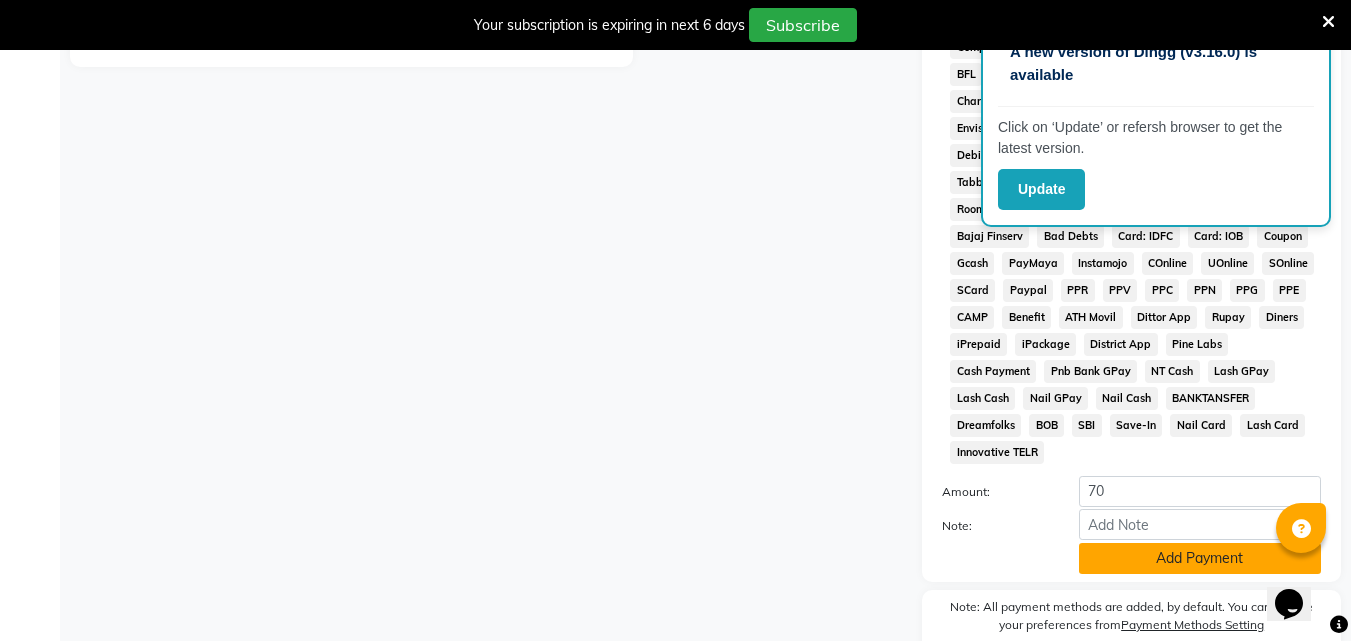 click on "Add Payment" 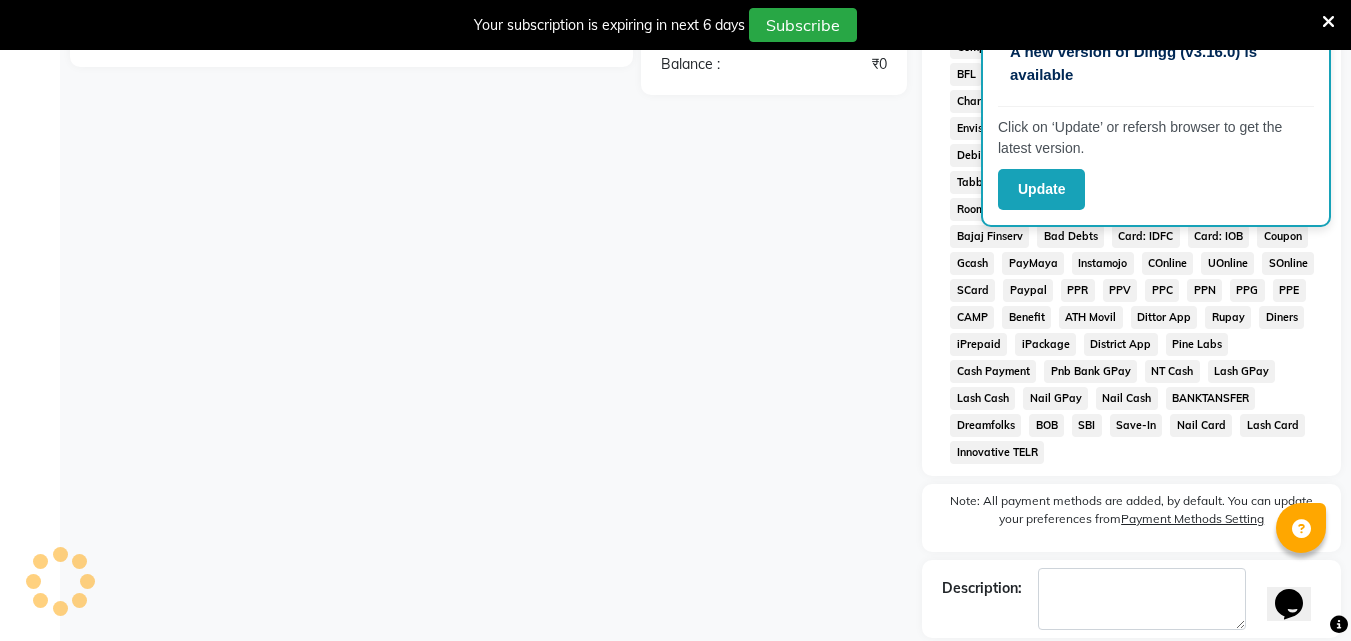 scroll, scrollTop: 945, scrollLeft: 0, axis: vertical 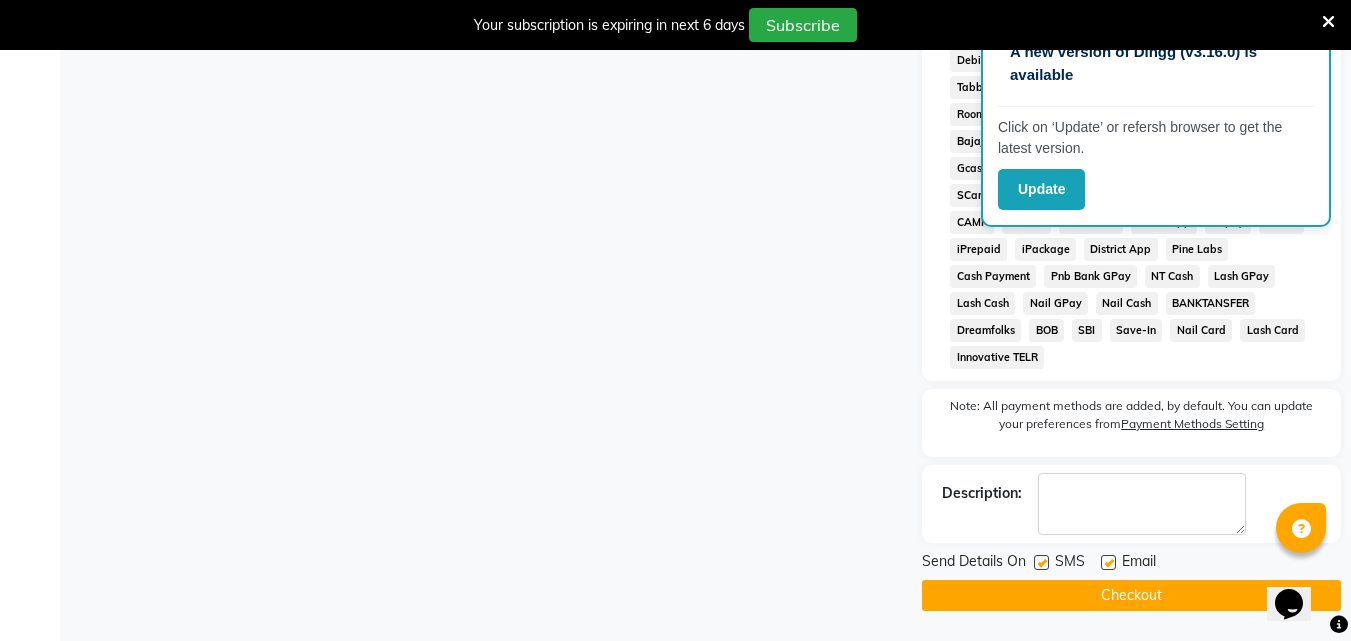 click 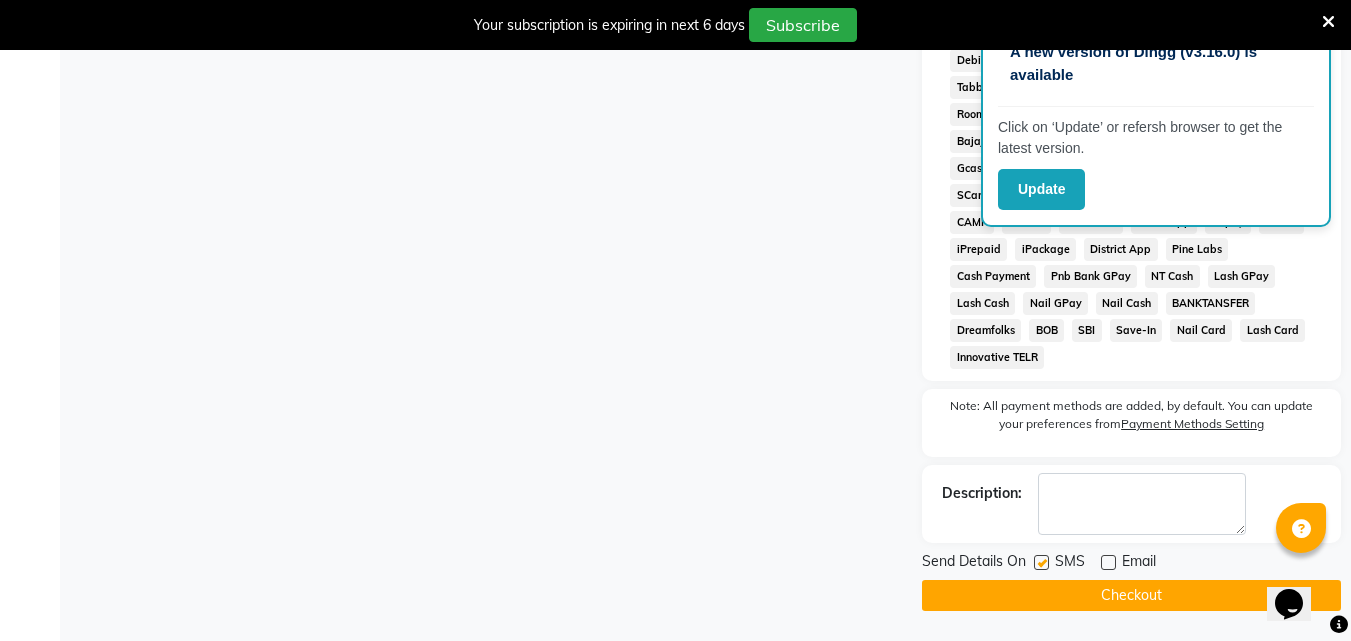 click on "Checkout" 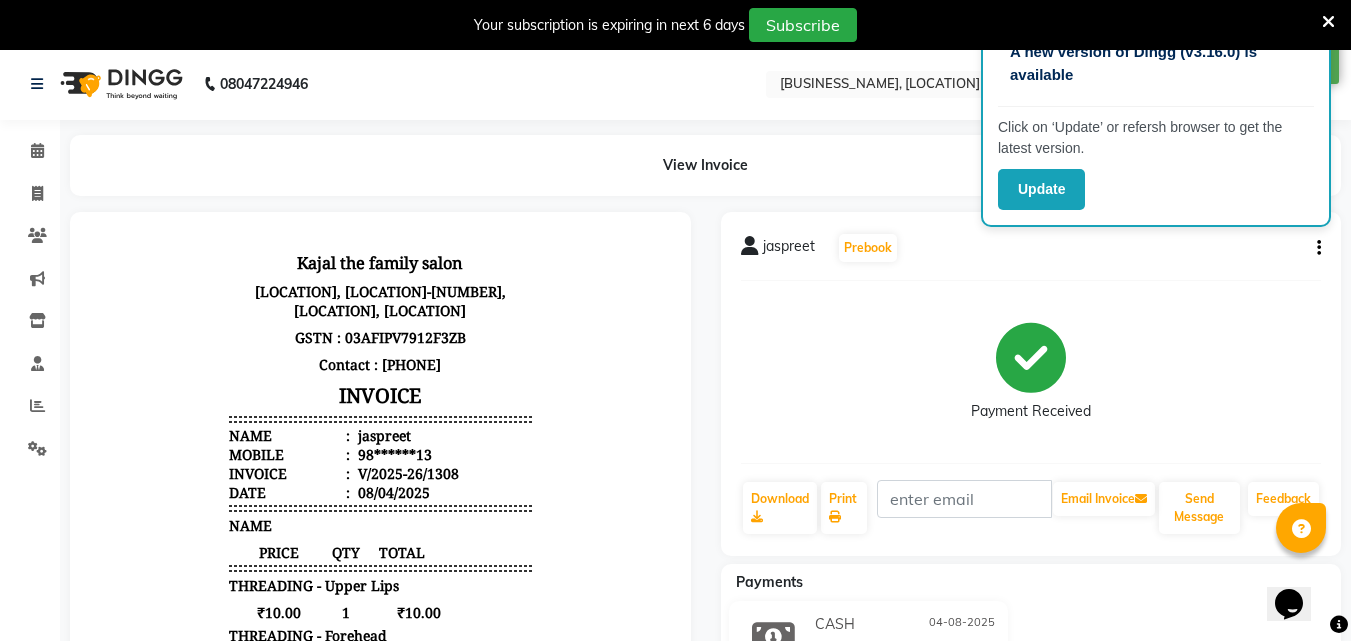 scroll, scrollTop: 0, scrollLeft: 0, axis: both 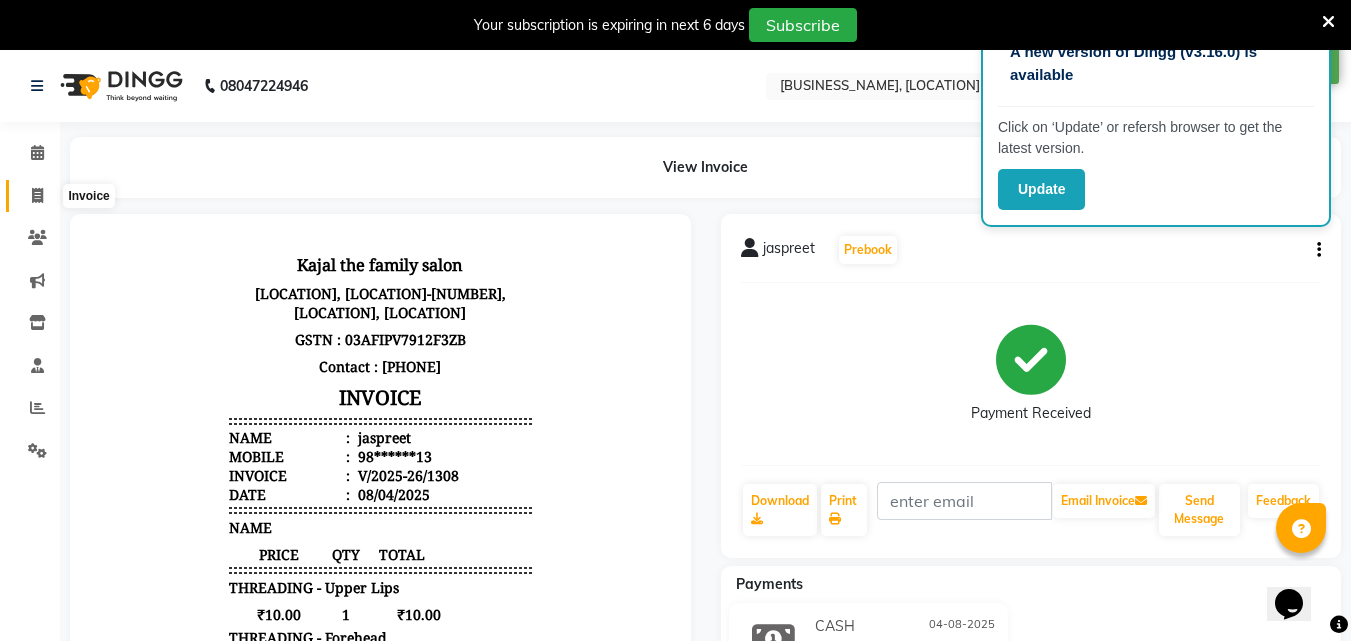 click 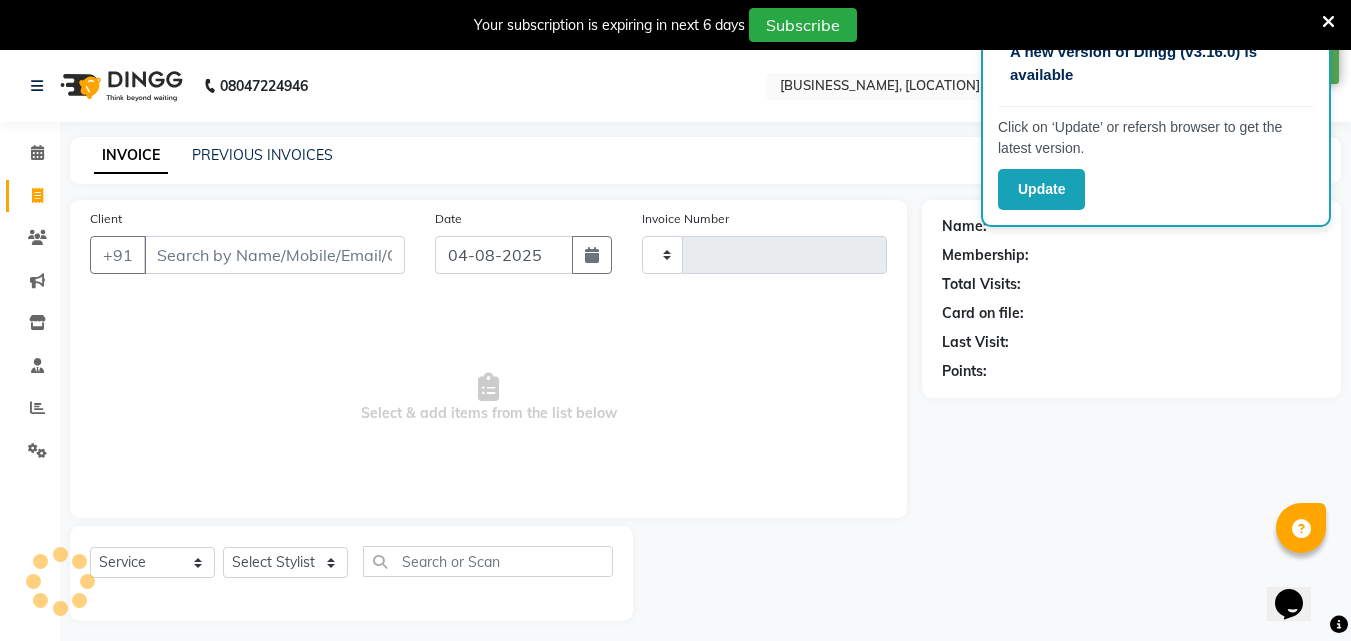 scroll, scrollTop: 50, scrollLeft: 0, axis: vertical 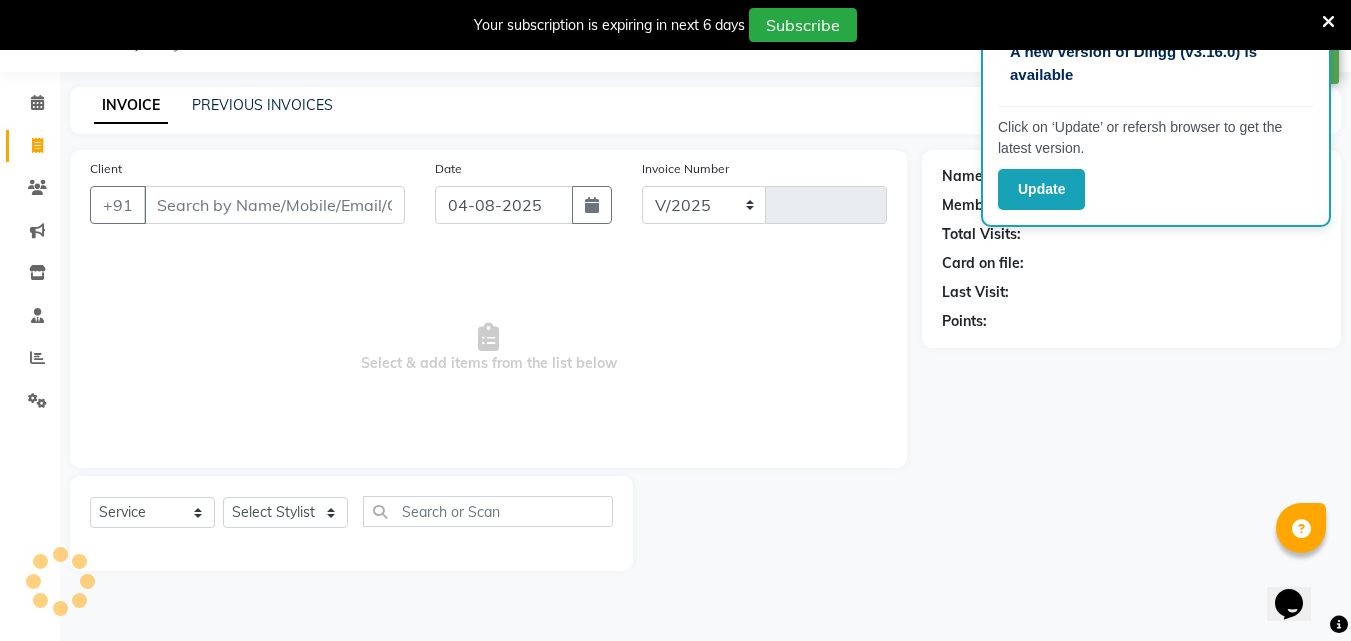 type 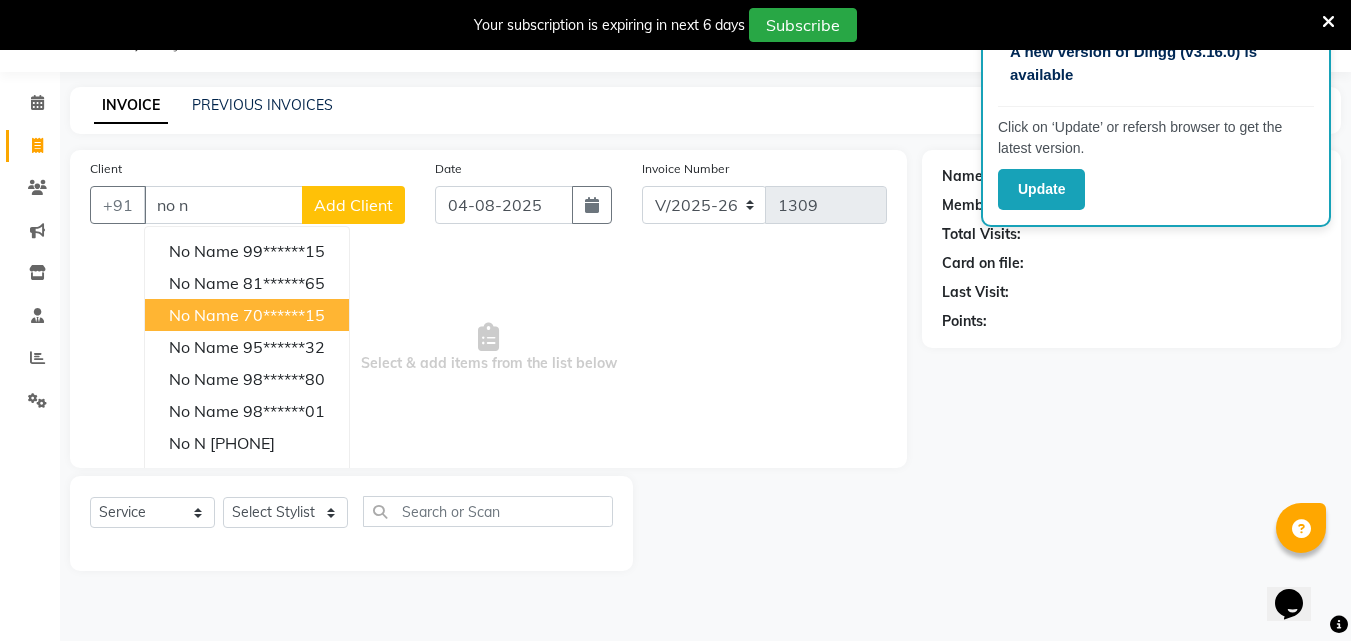click on "70******15" at bounding box center [284, 315] 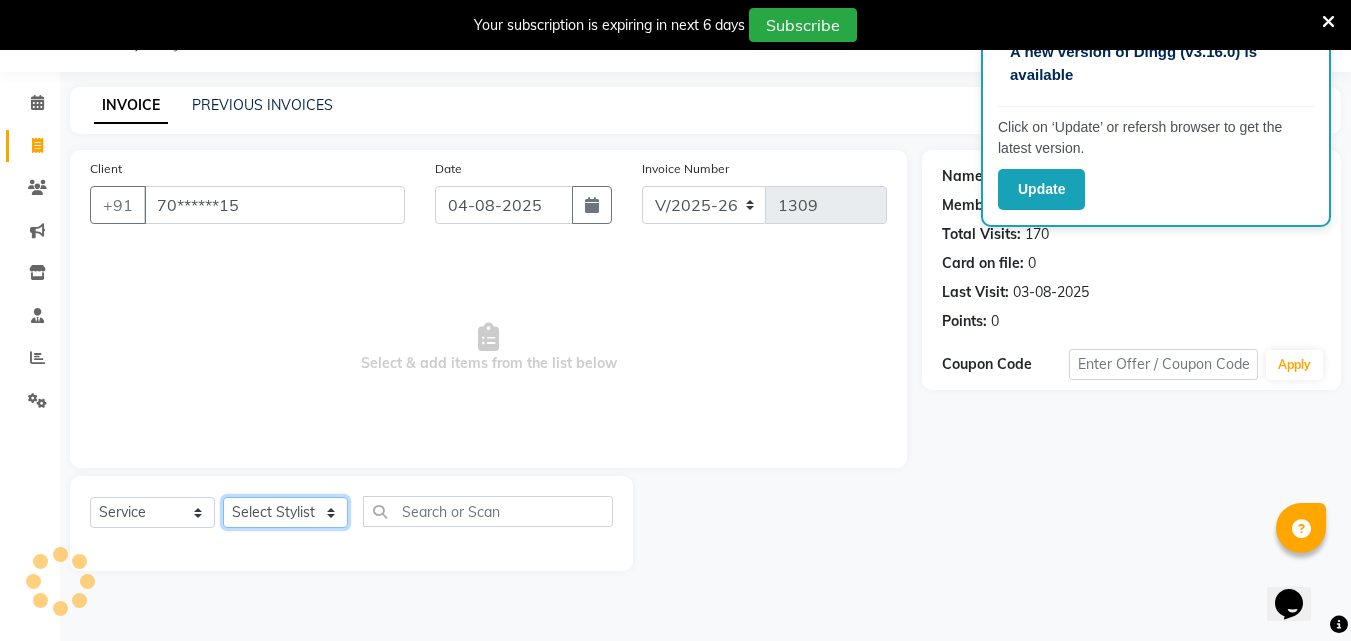 click on "Select Stylist [FIRST] [FIRST] [FIRST] [FIRST]  [FIRST]    [FIRST]    [FIRST]   [FIRST]   Reception   [FIRST]    [FIRST]   [FIRST]" 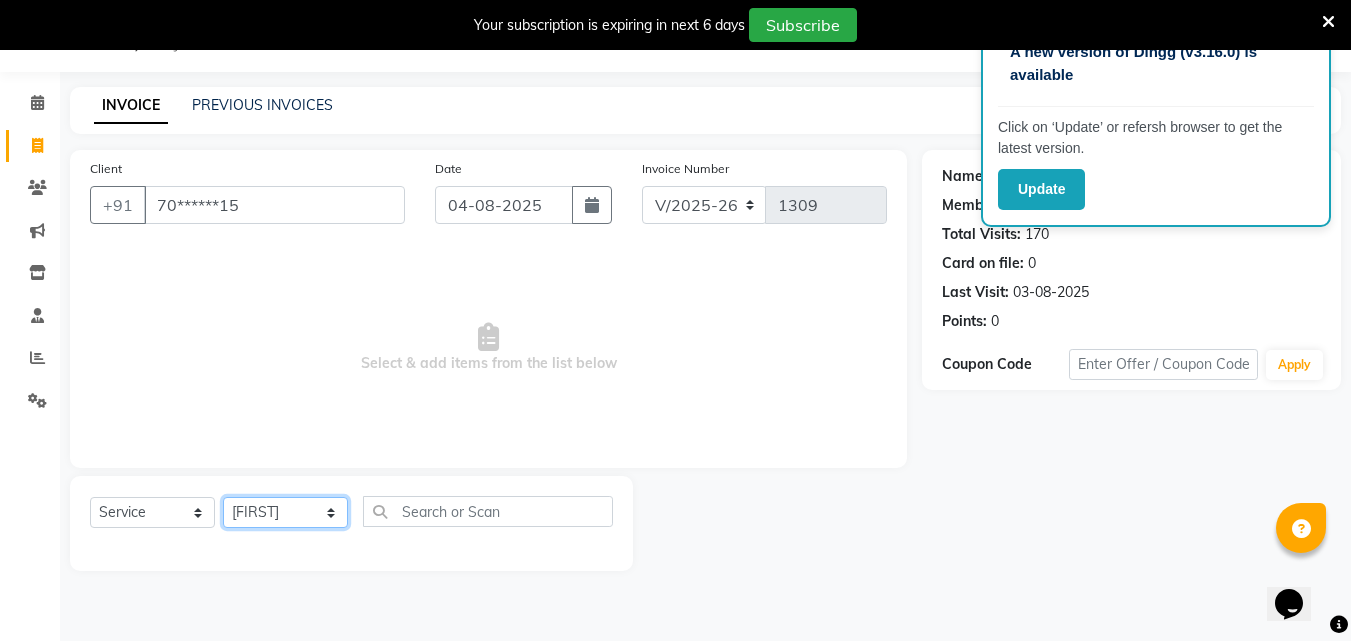 click on "Select Stylist [FIRST] [FIRST] [FIRST] [FIRST]  [FIRST]    [FIRST]    [FIRST]   [FIRST]   Reception   [FIRST]    [FIRST]   [FIRST]" 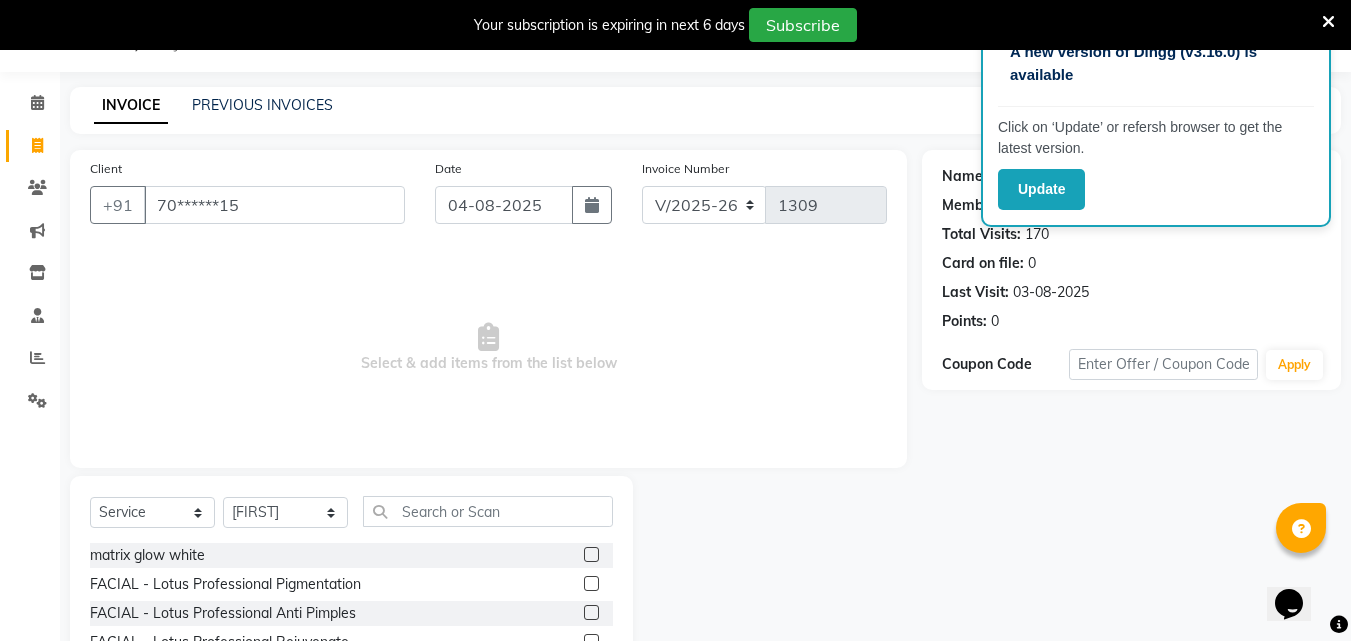 click on "Select  Service  Product  Membership  Package Voucher Prepaid Gift Card  Select Stylist [FIRST] [FIRST] [FIRST] [FIRST]  [FIRST]    [FIRST]    [FIRST]   [FIRST]   Reception   [FIRST]    [FIRST]   [FIRST] matrix glow white  FACIAL - Lotus Professional Pigmentation  FACIAL - Lotus Professional AntiPimples  FACIAL - Lotus Professional Rejuvenate  FACIAL - Lotus Professional Hydration  FACIAL - Lotus Professional Instant Glow  FACIAL - Lotus Professional Forever Gold  FACIAL - Phytomo Whitening  FACIAL - Cheryl's (Matrix) Instant Glow  FACIAL - Cheryl's (Matrix) Sensei Acne Treatment  FACIAL - Cheryl's (Matrix) Fairness Treatment  FACIAL - Cheryl's (Matrix) Fairness Treatment for Sensitive  FACIAL - Lotus Ultimo (Premium) Oyster Pearl Whitening  FACIAL - Lotus Ultimo (Premium) Platinum Anti Ageing  FACIAL - Lotus Ultimo (Premium) Gold 24 Karat  FACIAL - Lotus Professional Fruit Facial Whitening  FACIAL - Lotus Professional Fruit Facial Pigmentation  FACIAL - Lotus Professional Fruit Facial Anti Ageing  FACIAL - KERATIN  phytomo facial  bob cut" 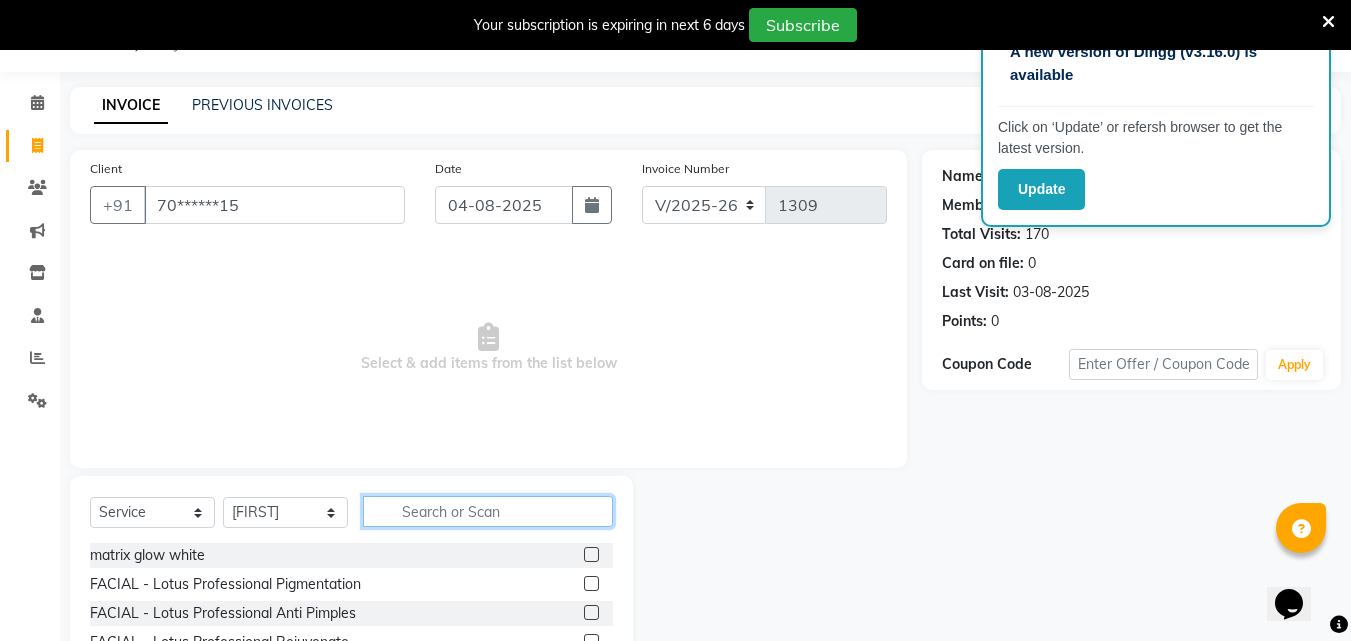 click 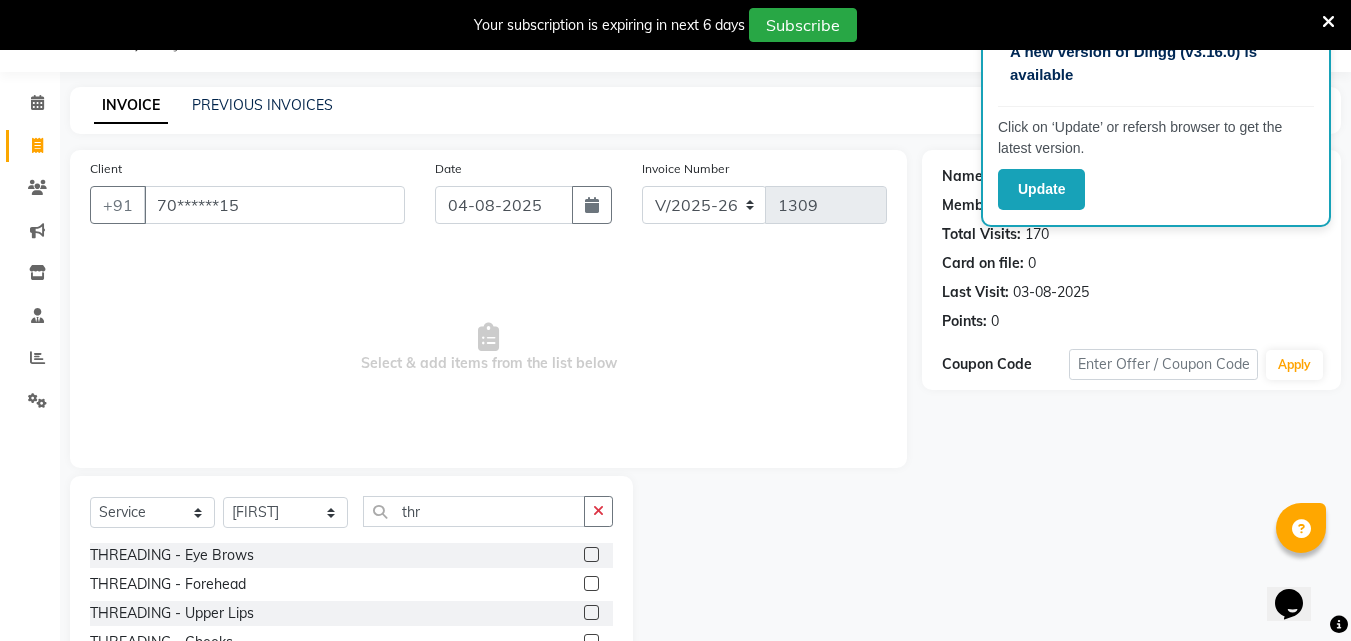 click 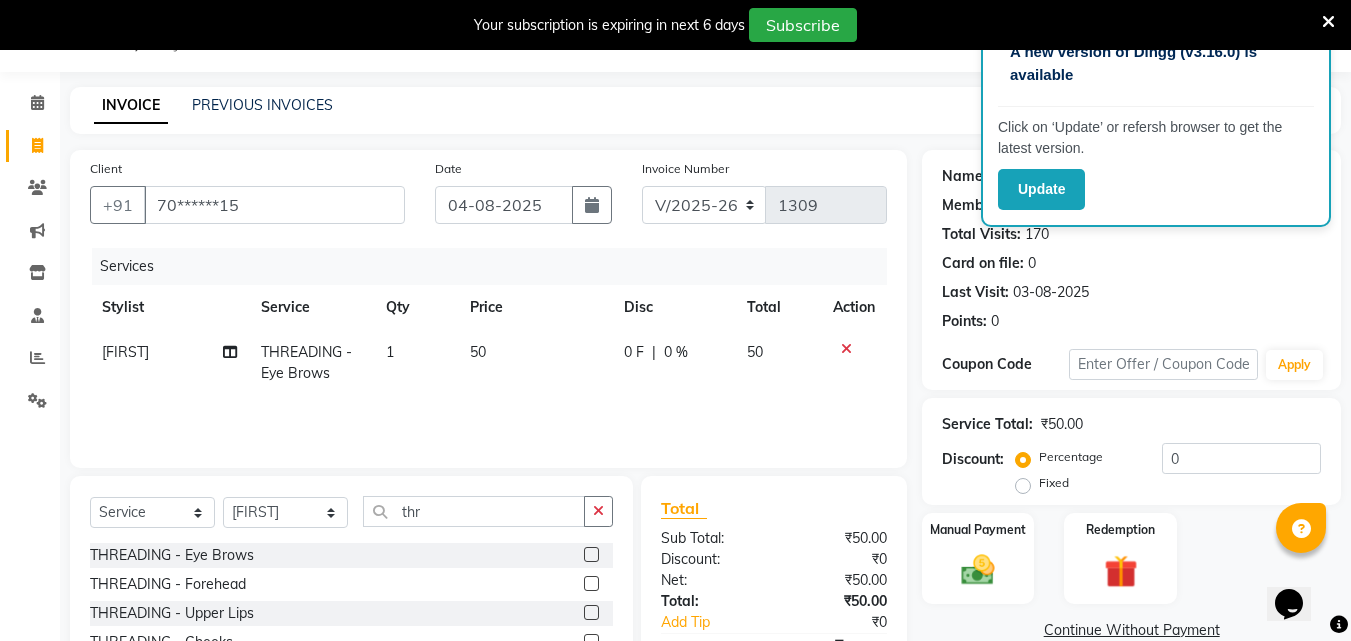 click 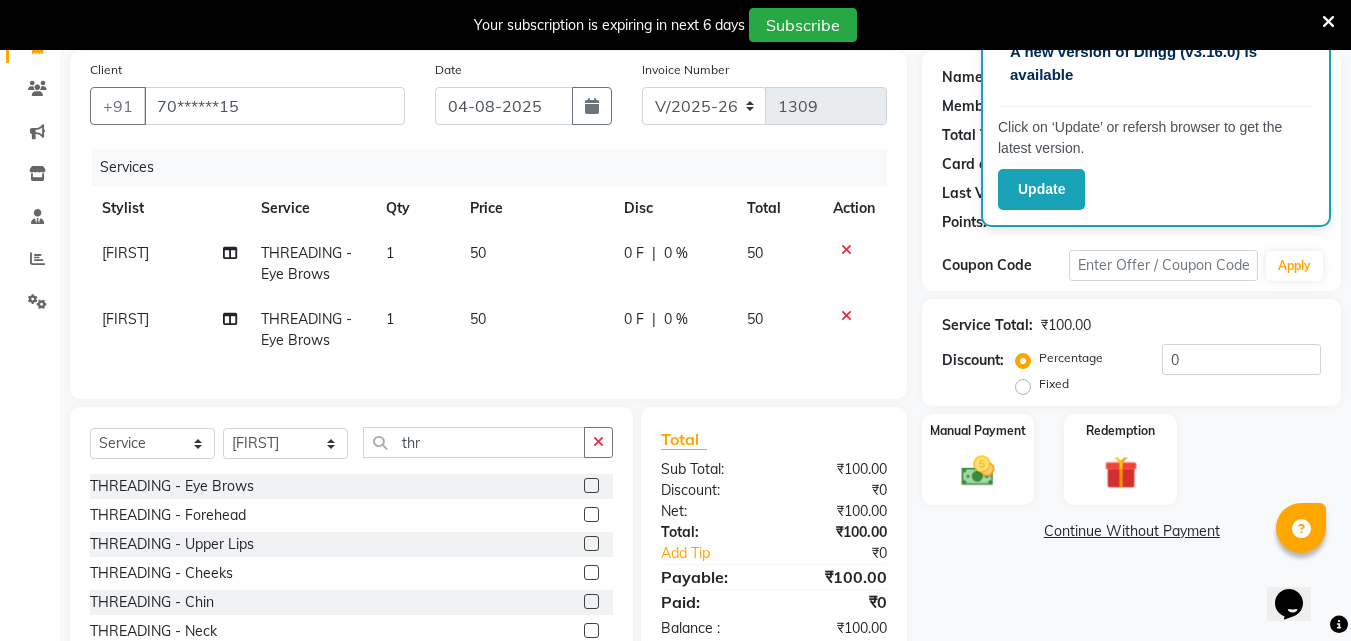 scroll, scrollTop: 150, scrollLeft: 0, axis: vertical 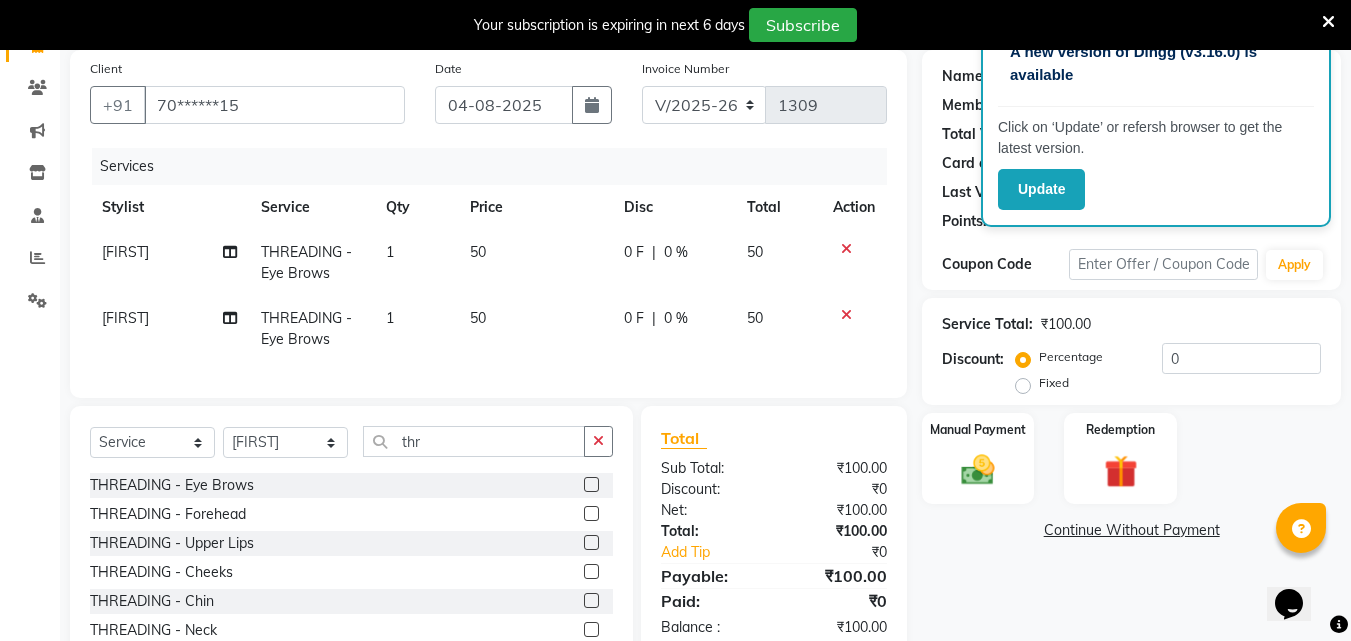 click 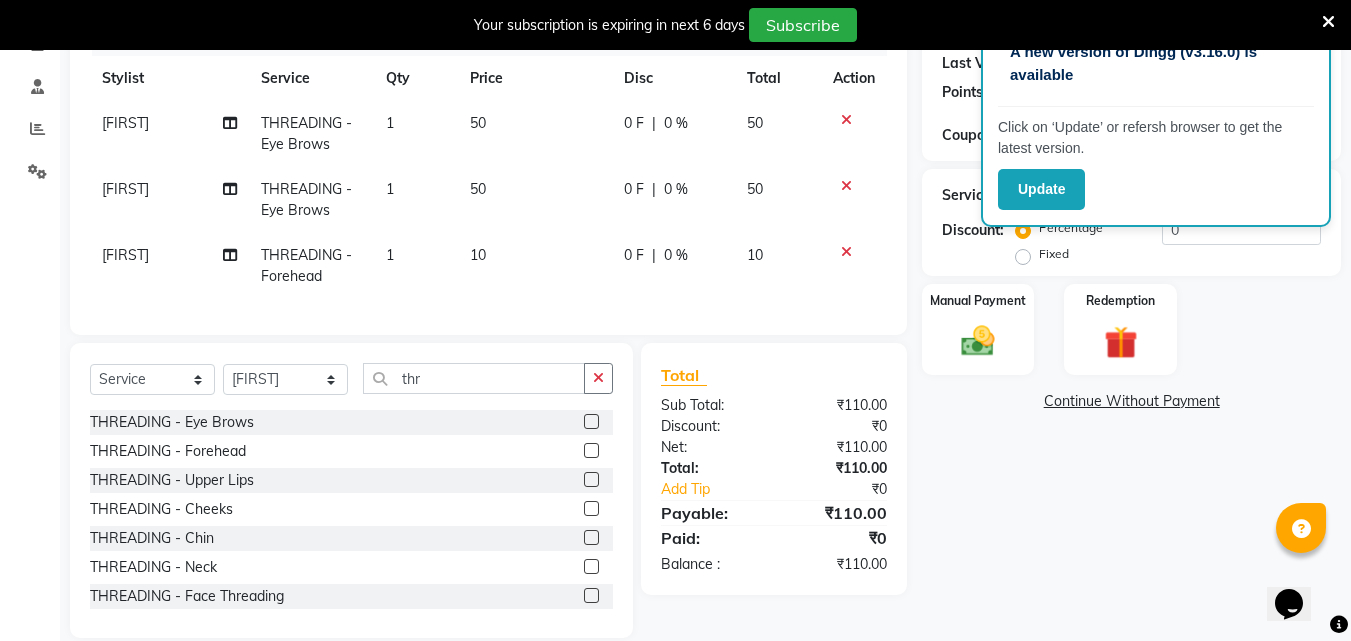 scroll, scrollTop: 321, scrollLeft: 0, axis: vertical 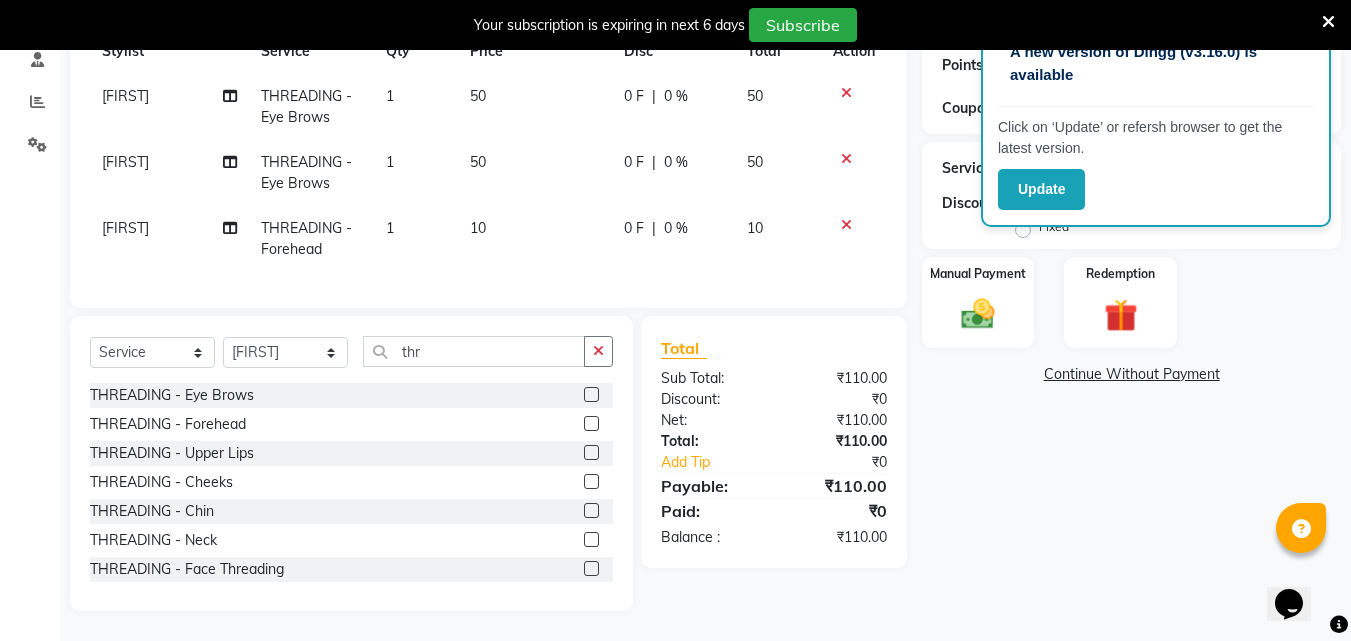 click 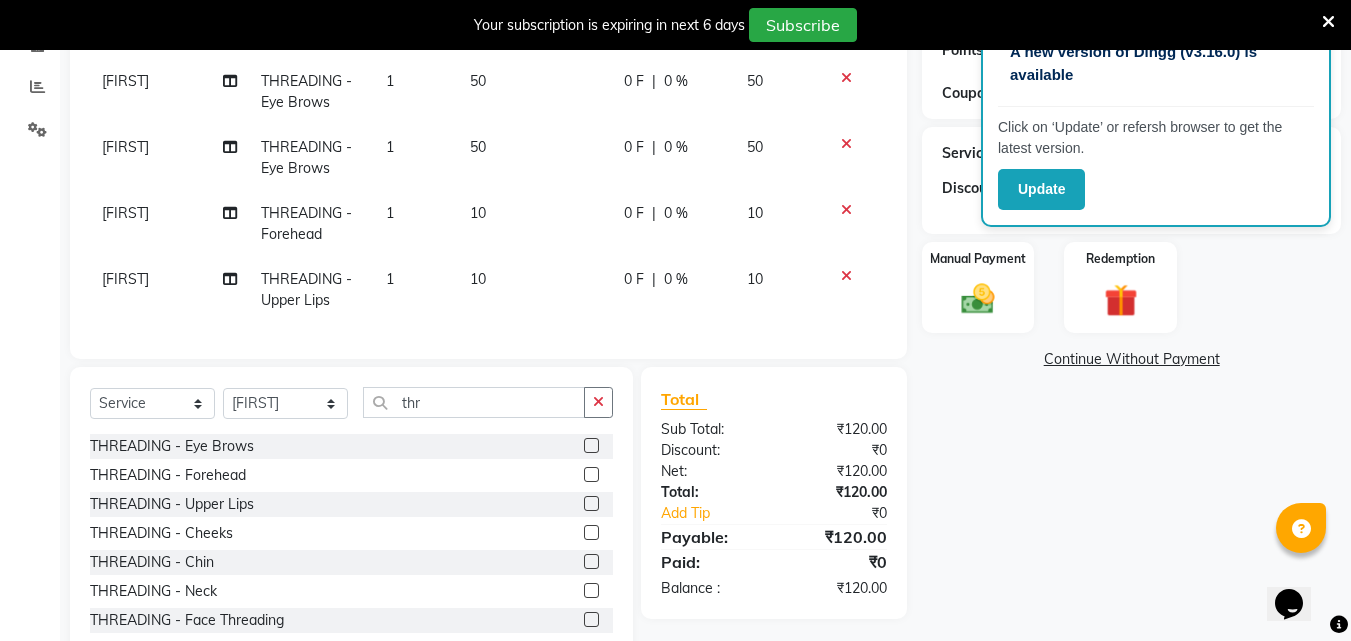 click 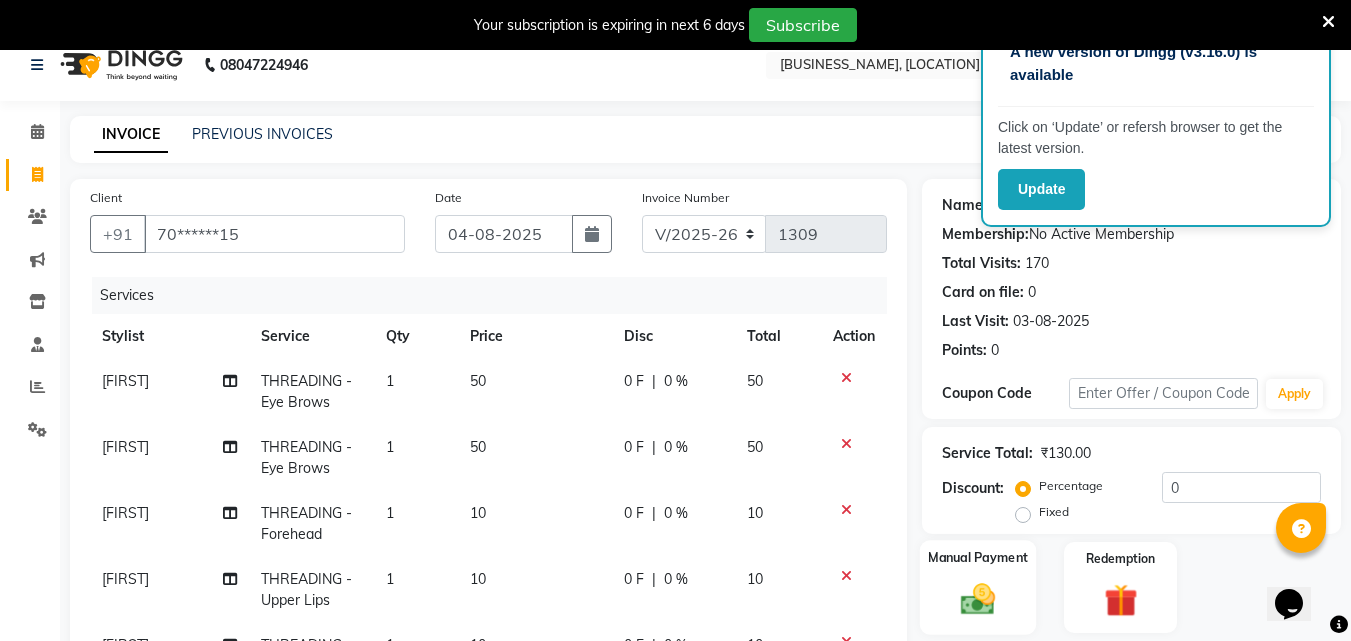 click 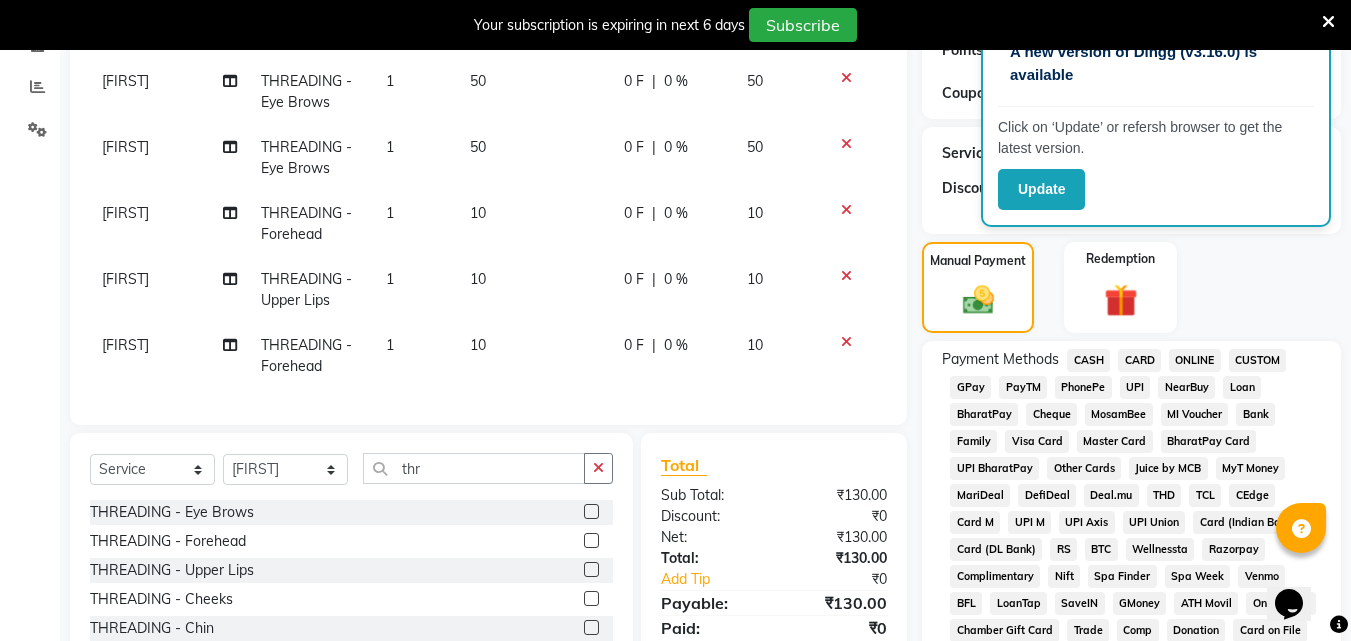 click on "CASH" 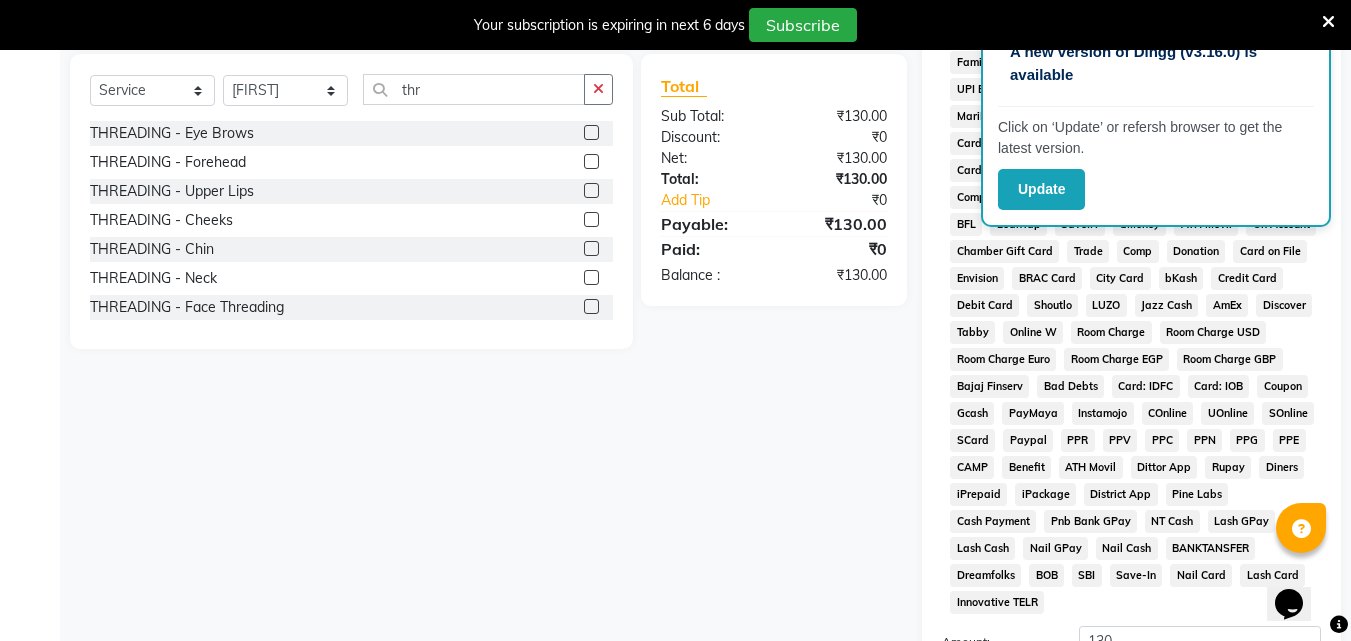 scroll, scrollTop: 821, scrollLeft: 0, axis: vertical 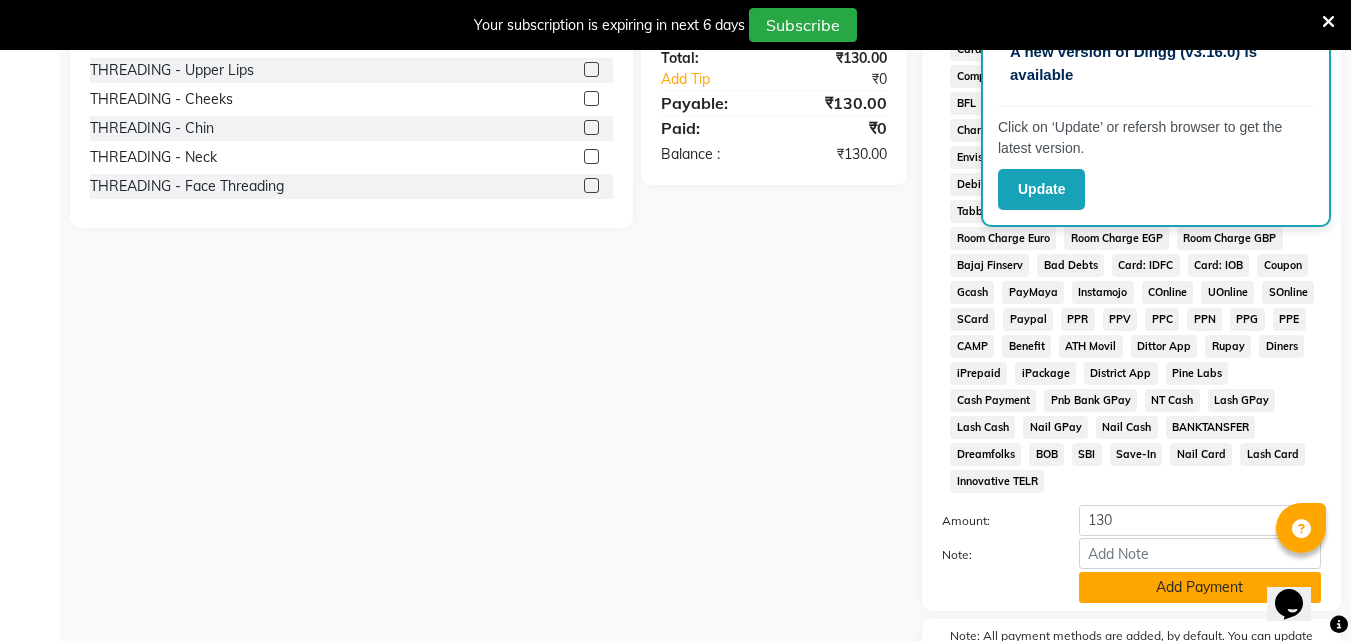 click on "Add Payment" 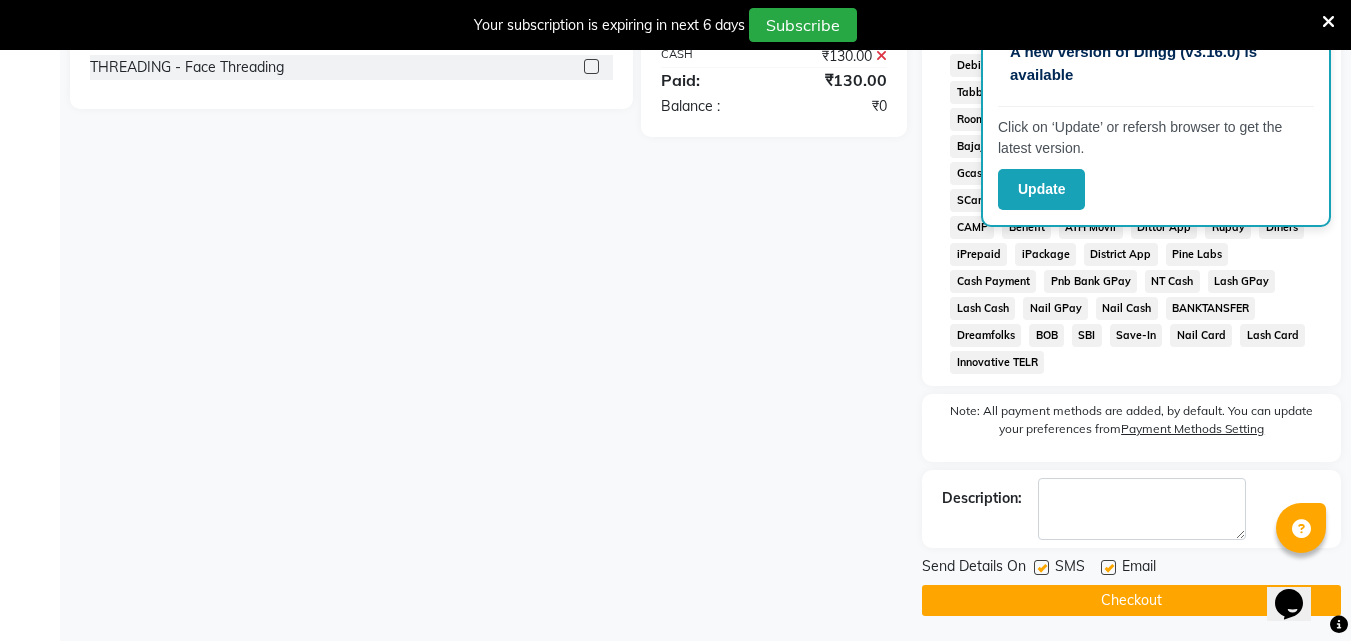 scroll, scrollTop: 945, scrollLeft: 0, axis: vertical 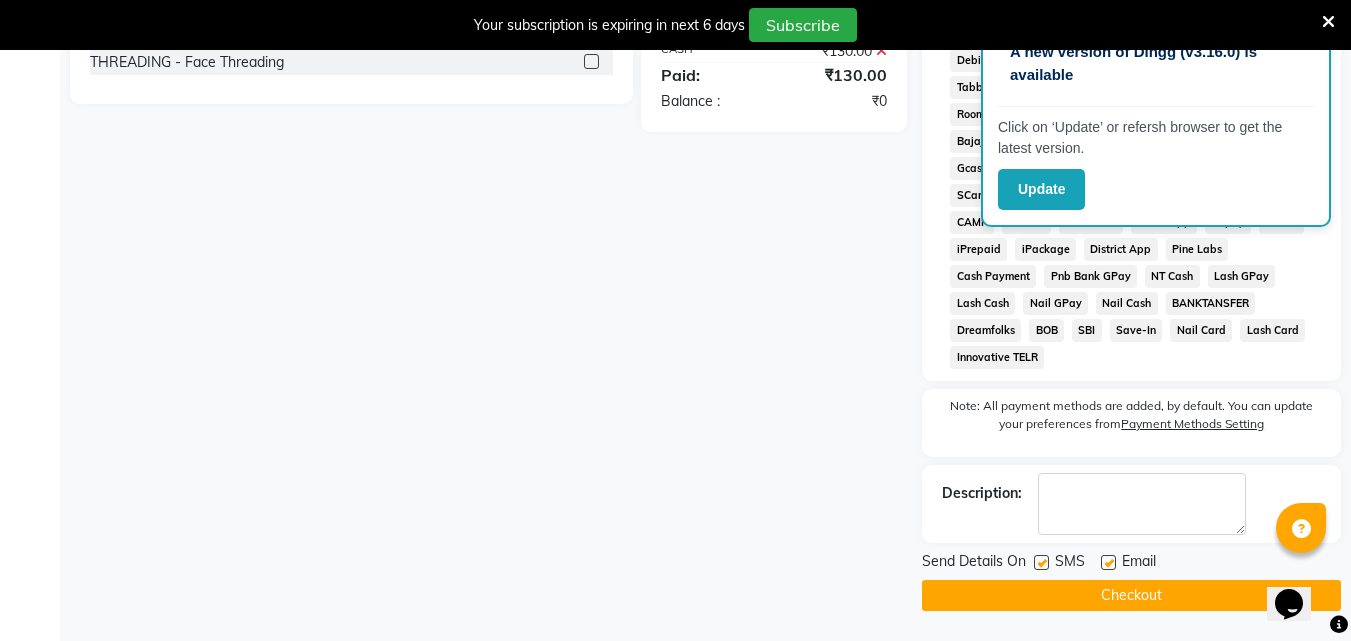 click 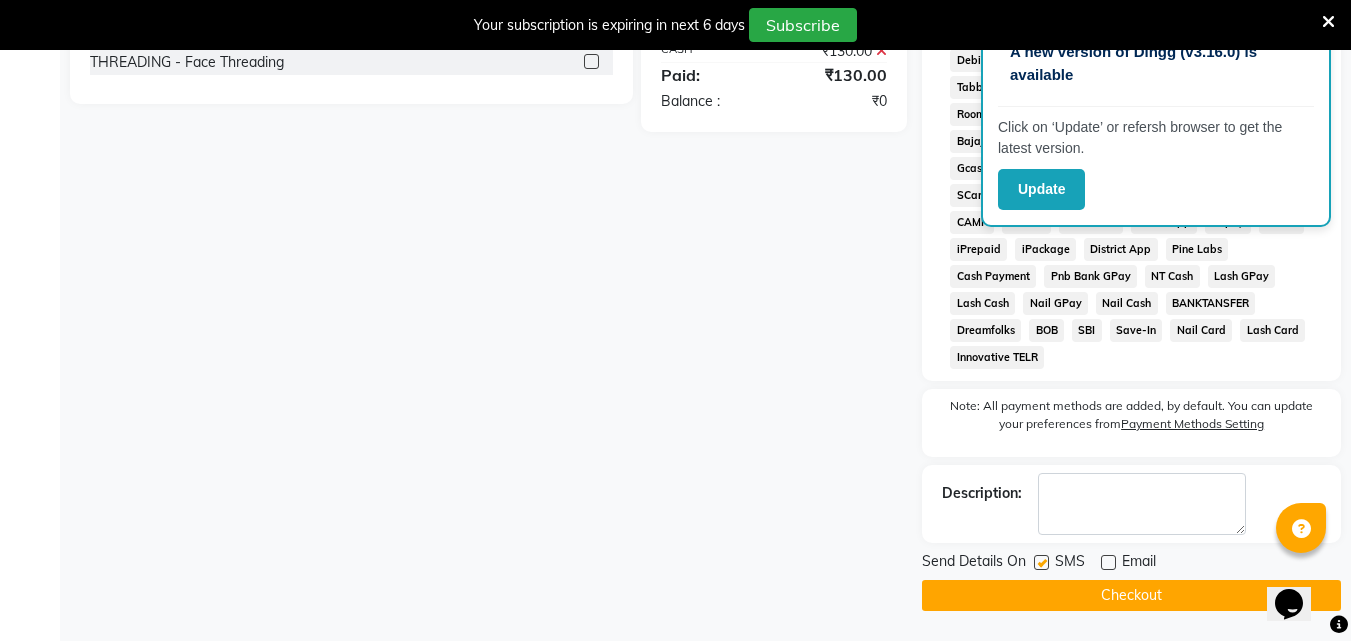 click on "Checkout" 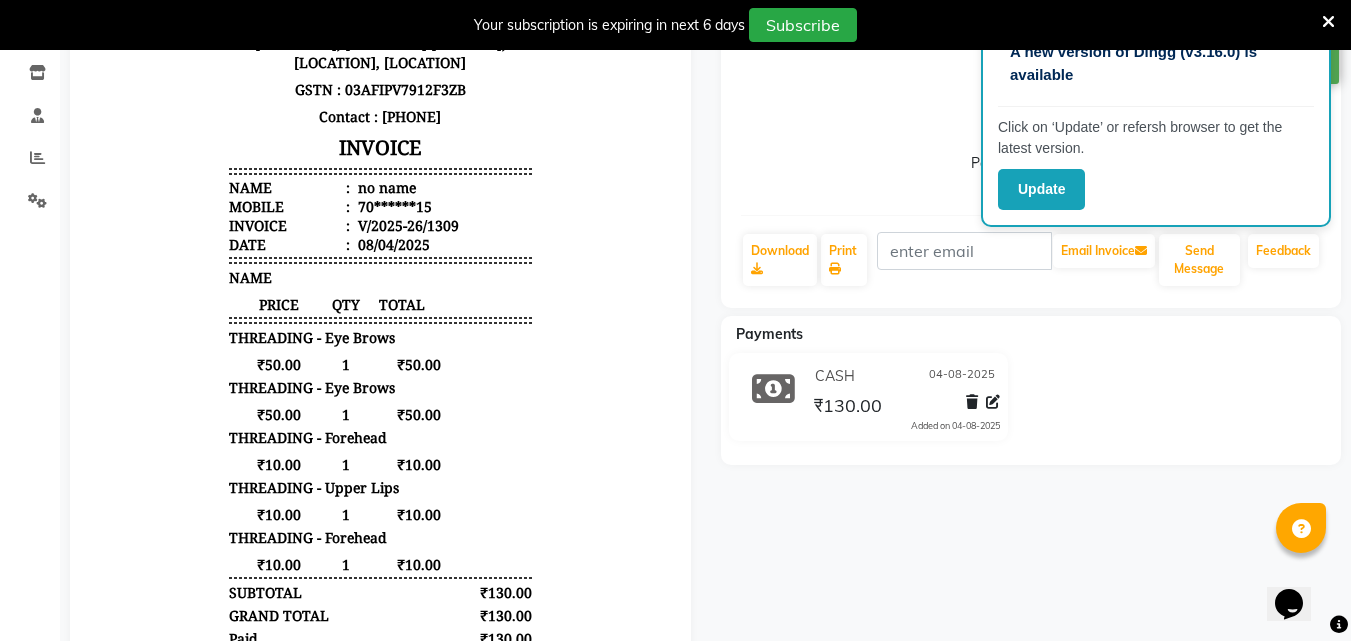 scroll, scrollTop: 0, scrollLeft: 0, axis: both 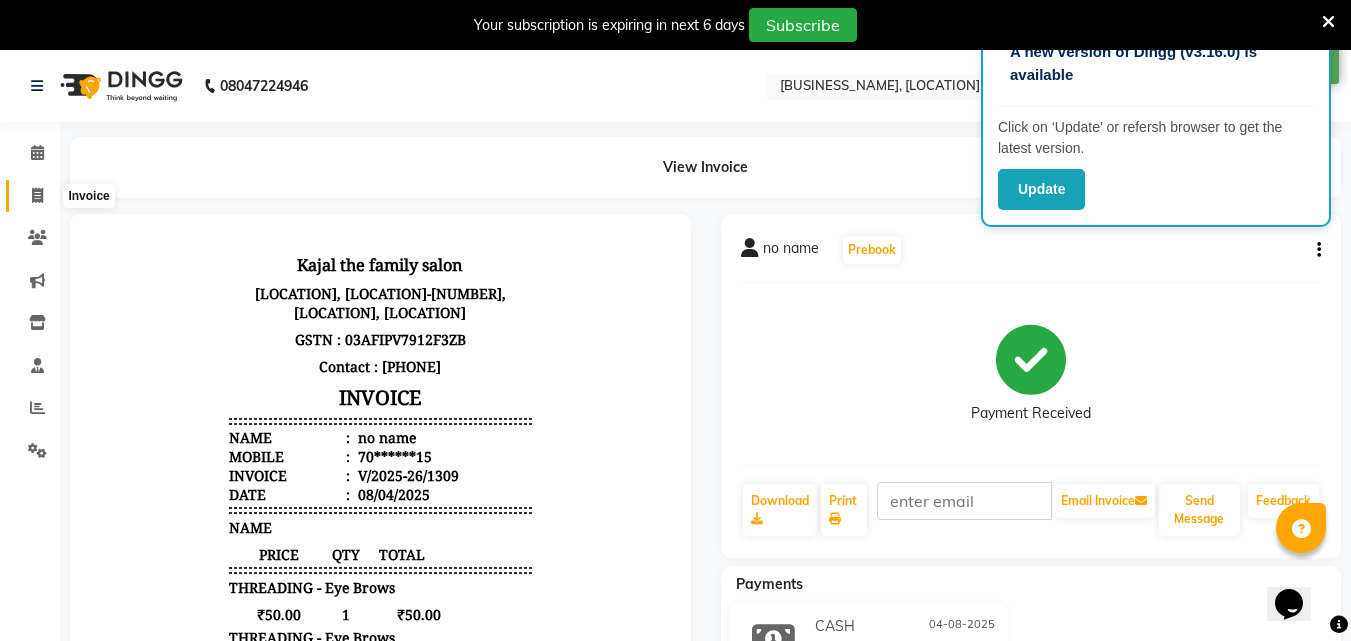 click 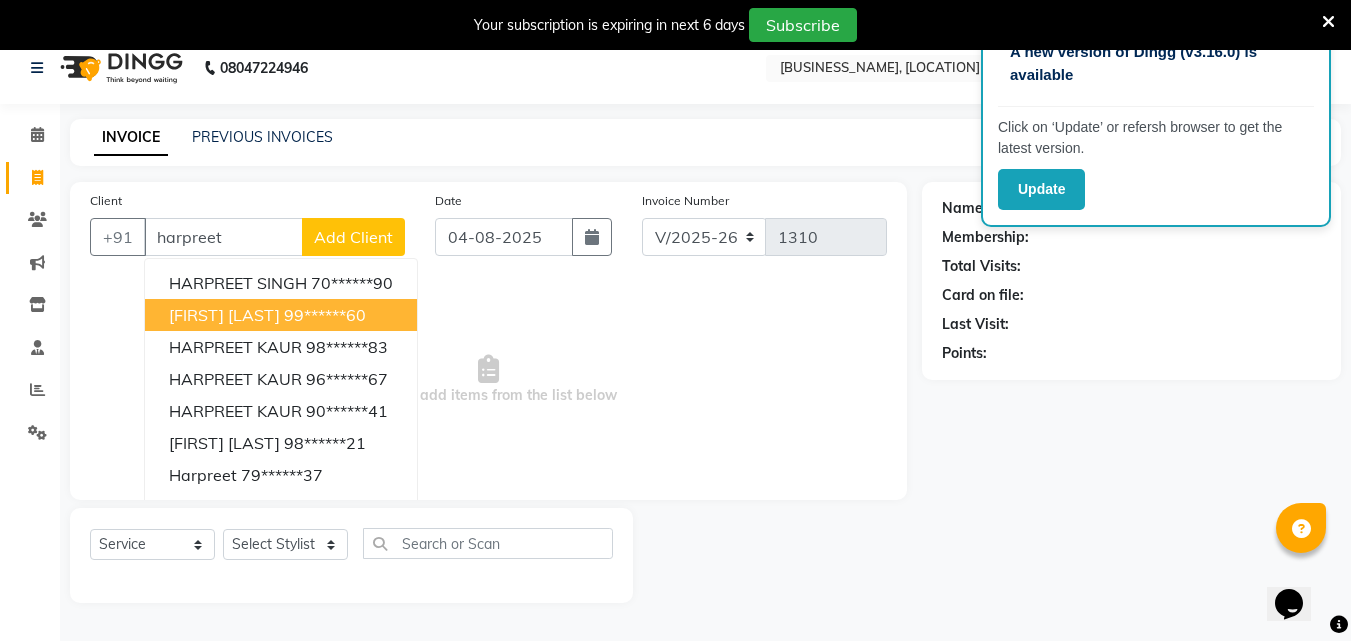 scroll, scrollTop: 0, scrollLeft: 0, axis: both 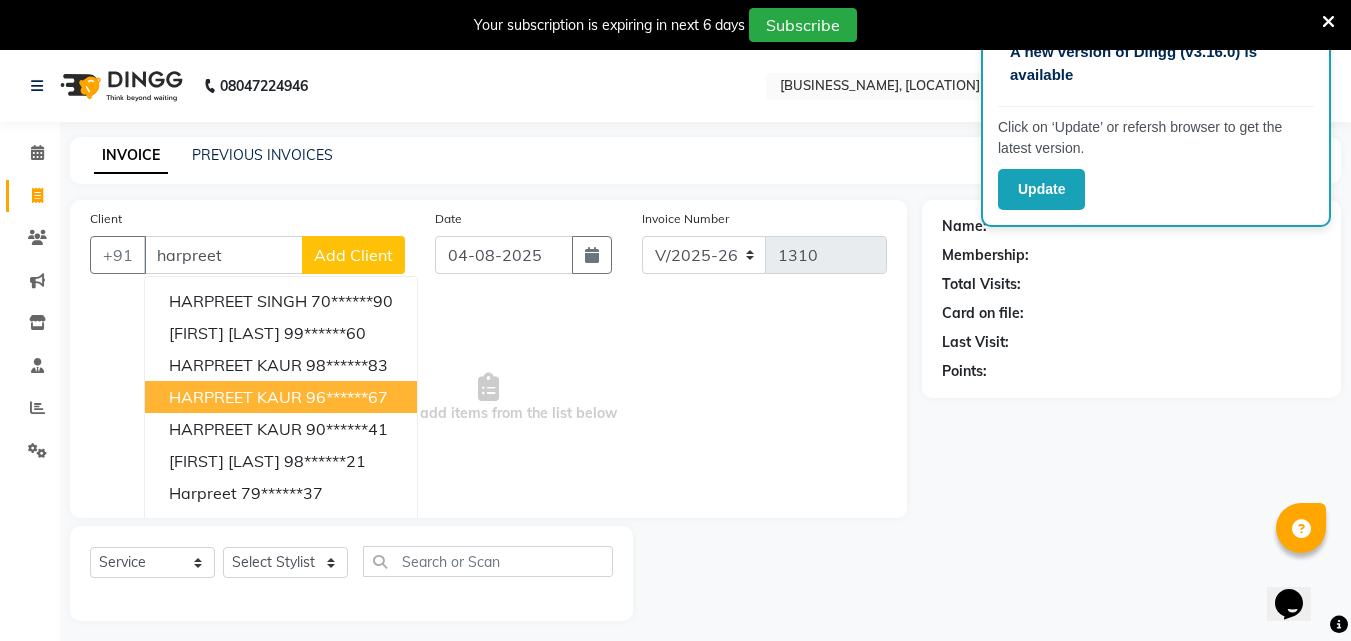 click on "HARPREET KAUR" at bounding box center (235, 397) 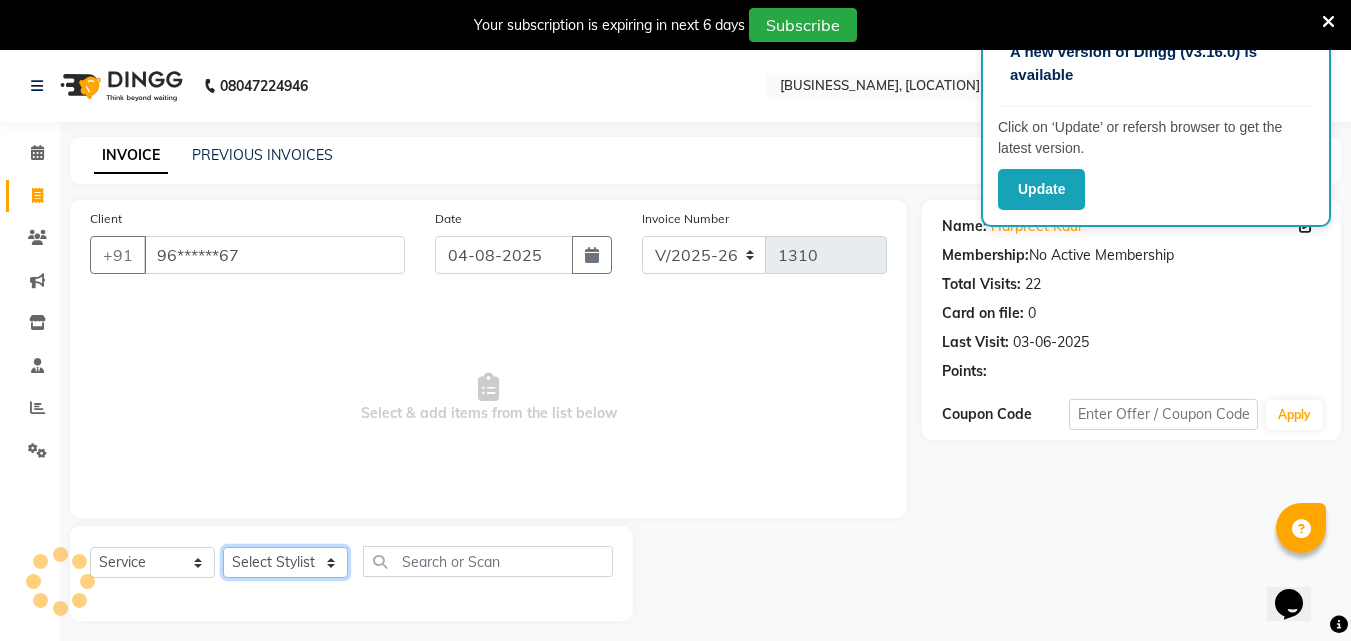 click on "Select Stylist [FIRST] [FIRST] [FIRST] [FIRST]  [FIRST]    [FIRST]    [FIRST]   [FIRST]   Reception   [FIRST]    [FIRST]   [FIRST]" 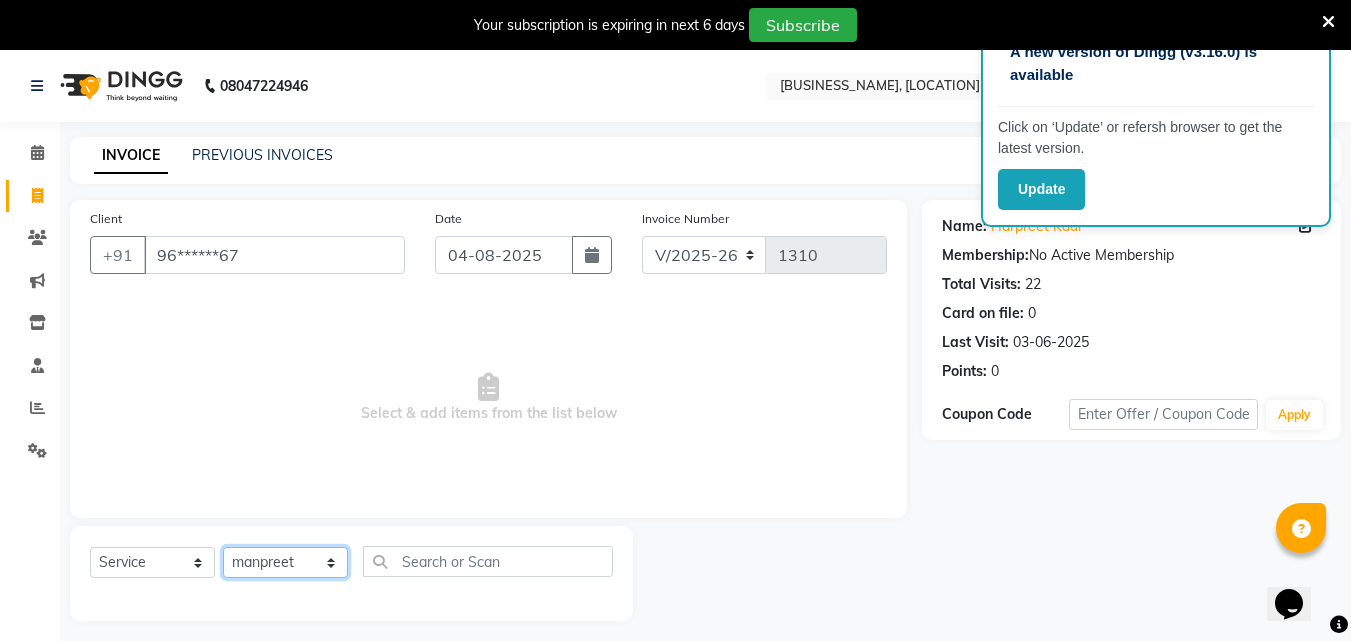 click on "Select Stylist [FIRST] [FIRST] [FIRST] [FIRST]  [FIRST]    [FIRST]    [FIRST]   [FIRST]   Reception   [FIRST]    [FIRST]   [FIRST]" 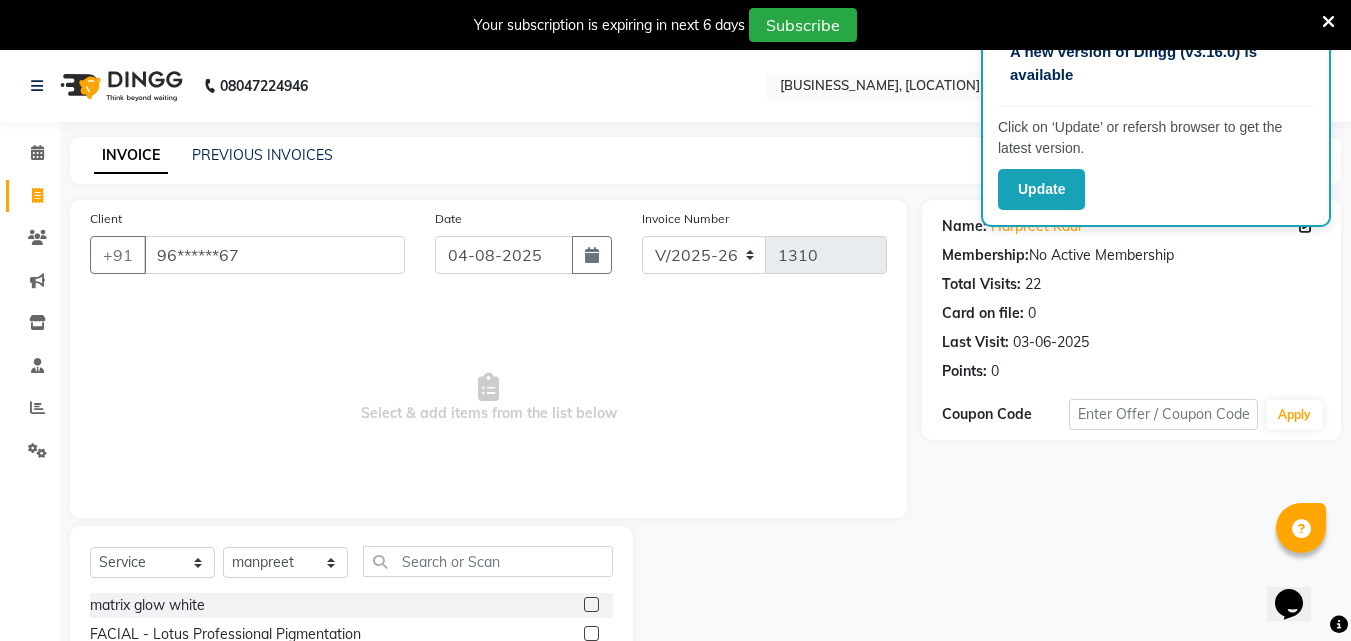 click on "Select  Service  Product  Membership  Package Voucher Prepaid Gift Card  Select Stylist [FIRST] [FIRST] [FIRST] [FIRST]  [FIRST]    [FIRST]    [FIRST]   [FIRST]   Reception   [FIRST]    [FIRST]   [FIRST] matrix glow white  FACIAL - Lotus Professional Pigmentation  FACIAL - Lotus Professional AntiPimples  FACIAL - Lotus Professional Rejuvenate  FACIAL - Lotus Professional Hydration  FACIAL - Lotus Professional Instant Glow  FACIAL - Lotus Professional Forever Gold  FACIAL - Phytomo Whitening  FACIAL - Cheryl's (Matrix) Instant Glow  FACIAL - Cheryl's (Matrix) Sensei Acne Treatment  FACIAL - Cheryl's (Matrix) Fairness Treatment  FACIAL - Cheryl's (Matrix) Fairness Treatment for Sensitive  FACIAL - Lotus Ultimo (Premium) Oyster Pearl Whitening  FACIAL - Lotus Ultimo (Premium) Platinum Anti Ageing  FACIAL - Lotus Ultimo (Premium) Gold 24 Karat  FACIAL - Lotus Professional Fruit Facial Whitening  FACIAL - Lotus Professional Fruit Facial Pigmentation  FACIAL - Lotus Professional Fruit Facial Anti Ageing  FACIAL - KERATIN  phytomo facial  bob cut" 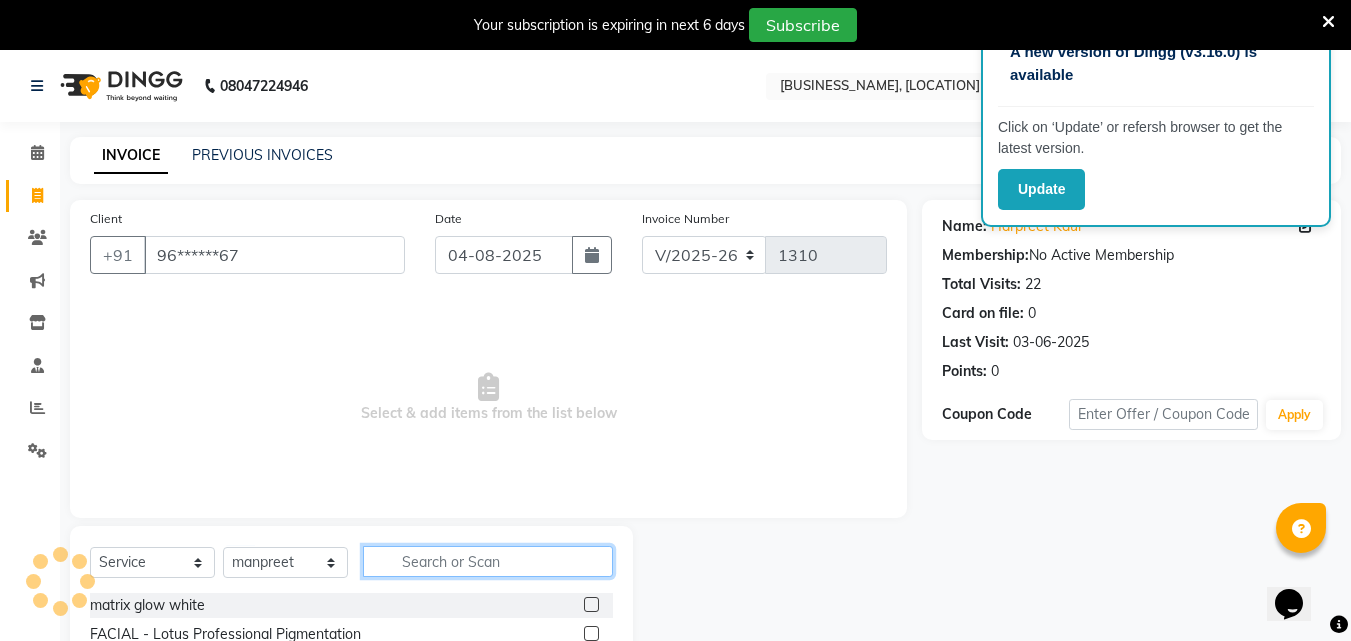 click 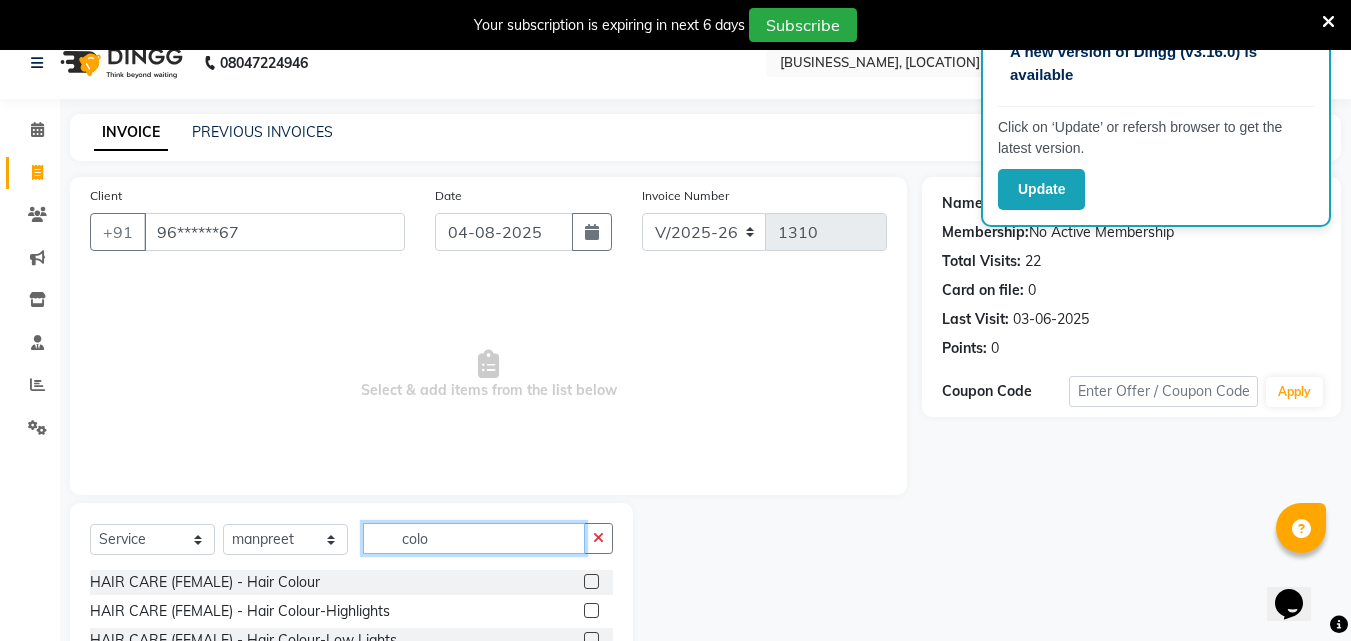 scroll, scrollTop: 100, scrollLeft: 0, axis: vertical 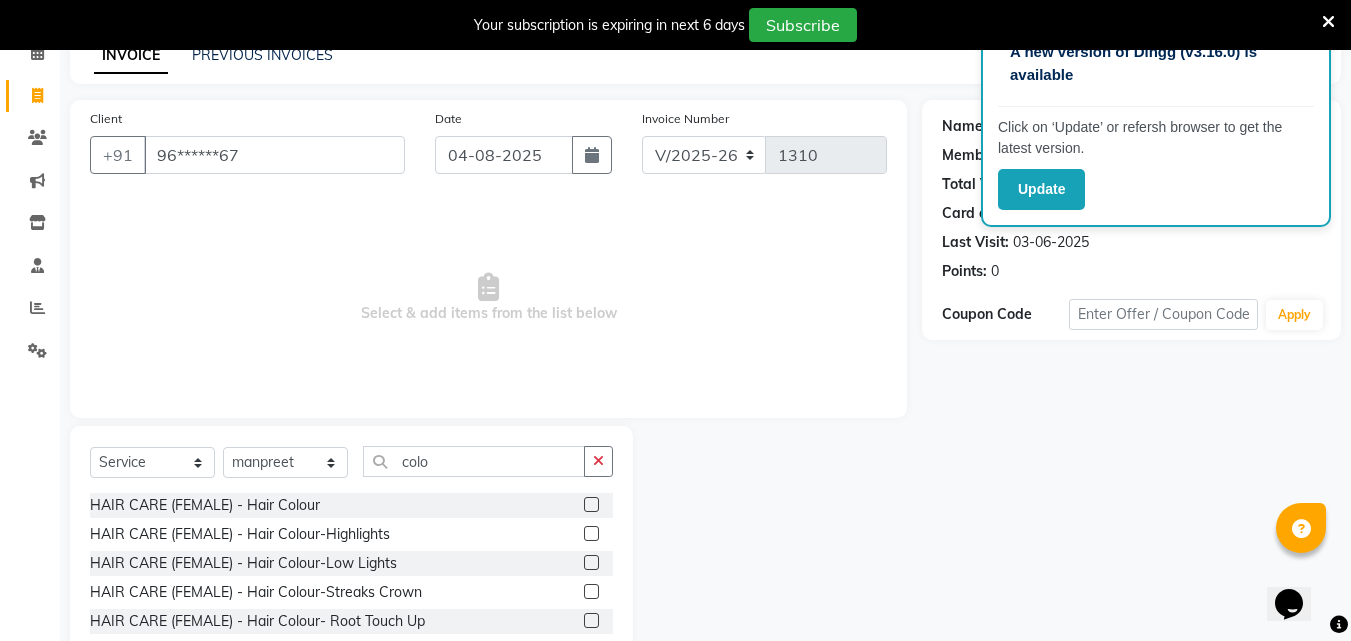 click on "HAIR CARE (FEMALE) - Hair Colour" 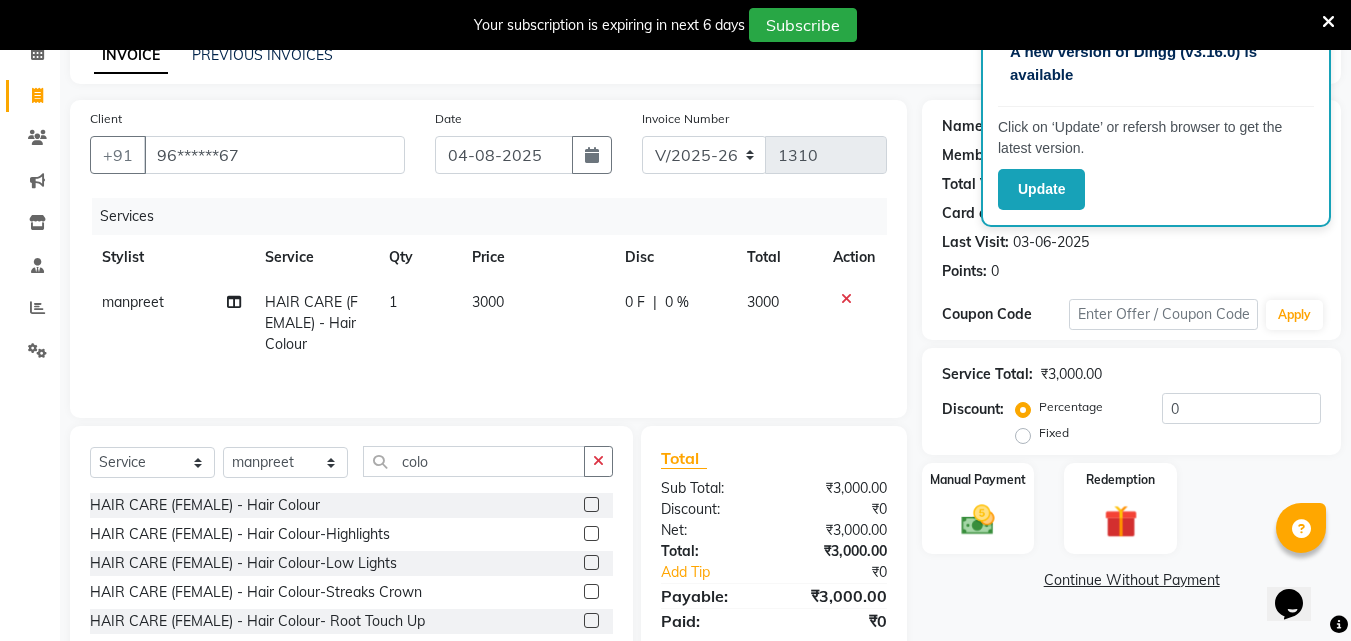 click on "3000" 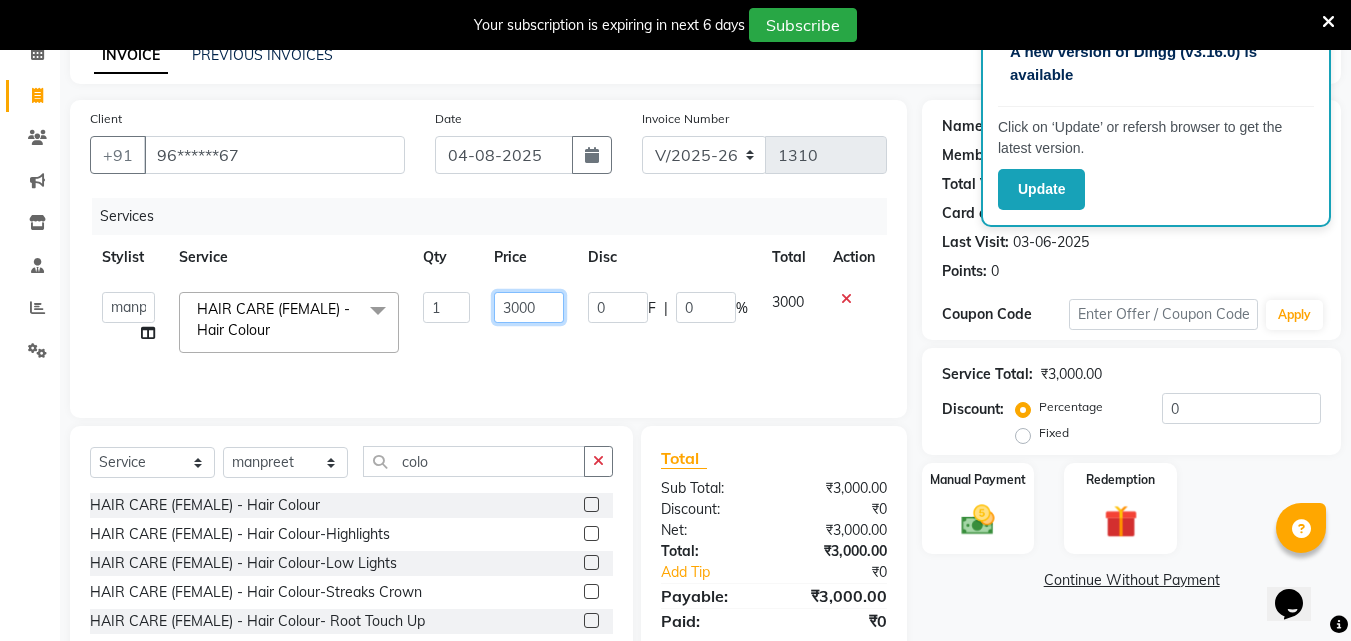click on "3000" 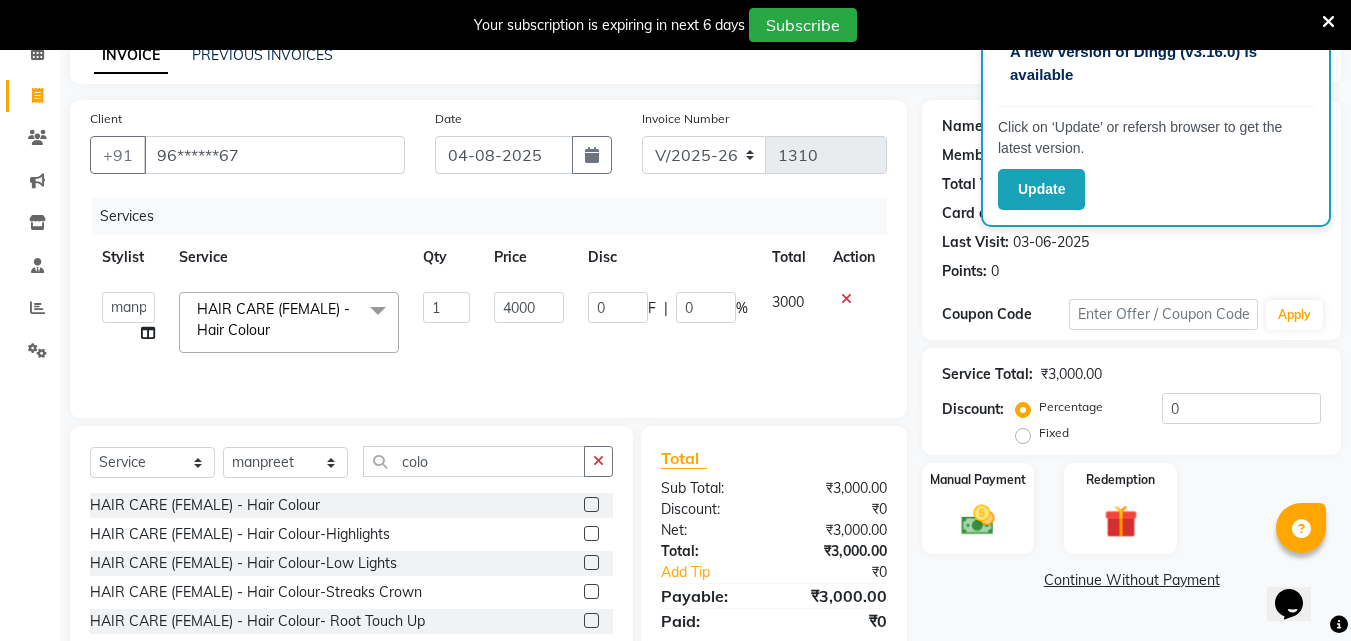 click on "Services Stylist Service Qty Price Disc Total Action  [FIRST]   [FIRST]   [FIRST]   [FIRST]    [FIRST]    [FIRST]   [FIRST]   Reception   [FIRST]    [FIRST]   [FIRST]  HAIR CARE (FEMALE) - Hair Colour  x matrix glow white FACIAL - Lotus Professional Pigmentation FACIAL - Lotus Professional AntiPimples FACIAL - Lotus Professional Rejuvenate FACIAL - Lotus Professional Hydration FACIAL - Lotus Professional Instant Glow FACIAL - Lotus Professional Forever Gold FACIAL - Phytomo Whitening FACIAL - Cheryl's (Matrix) Instant Glow FACIAL - Cheryl's (Matrix) Sensei Acne Treatment FACIAL - Cheryl's (Matrix) Fairness Treatment FACIAL - Cheryl's (Matrix) Fairness Treatment for Sensitive FACIAL - Lotus Ultimo (Premium) Oyster Pearl Whitening FACIAL - Lotus Ultimo (Premium) Platinum Anti Ageing FACIAL - Lotus Ultimo (Premium) Gold 24 Karat FACIAL - Lotus Professional Fruit Facial Whitening FACIAL - Lotus Professional Fruit Facial Pigmentation FACIAL - Lotus Professional Fruit Facial Anti Ageing FACIAL - KERATIN phytomo facial 1 0 F" 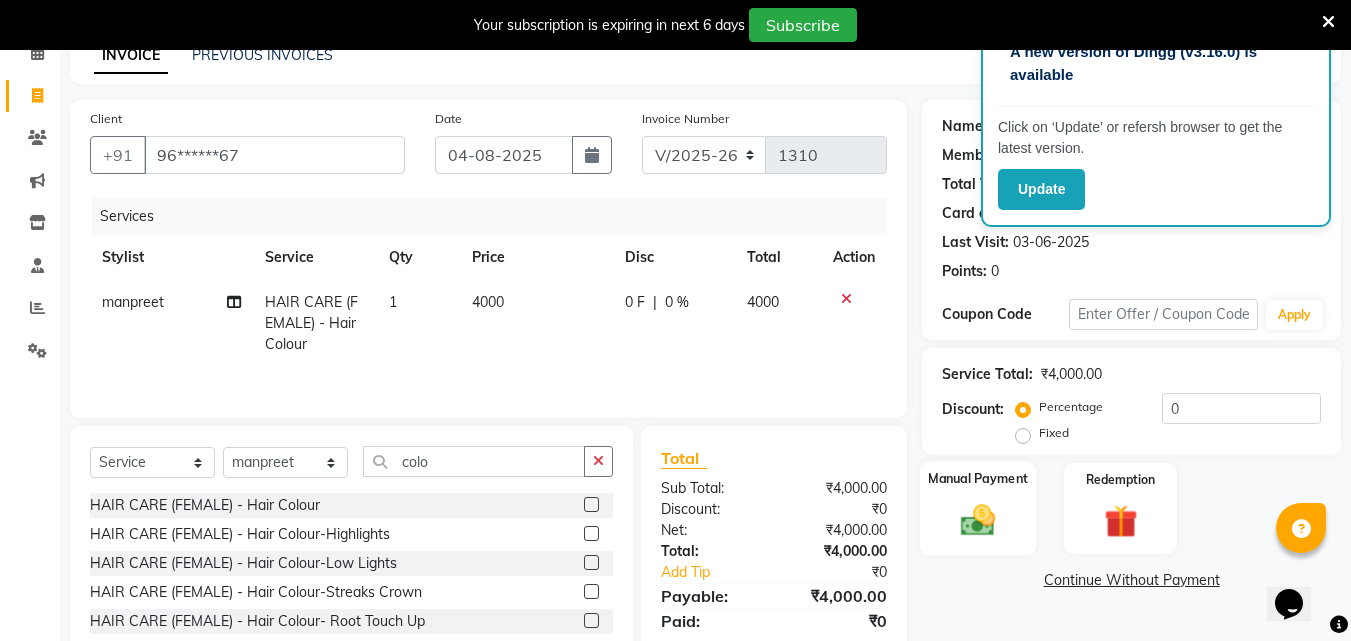 click 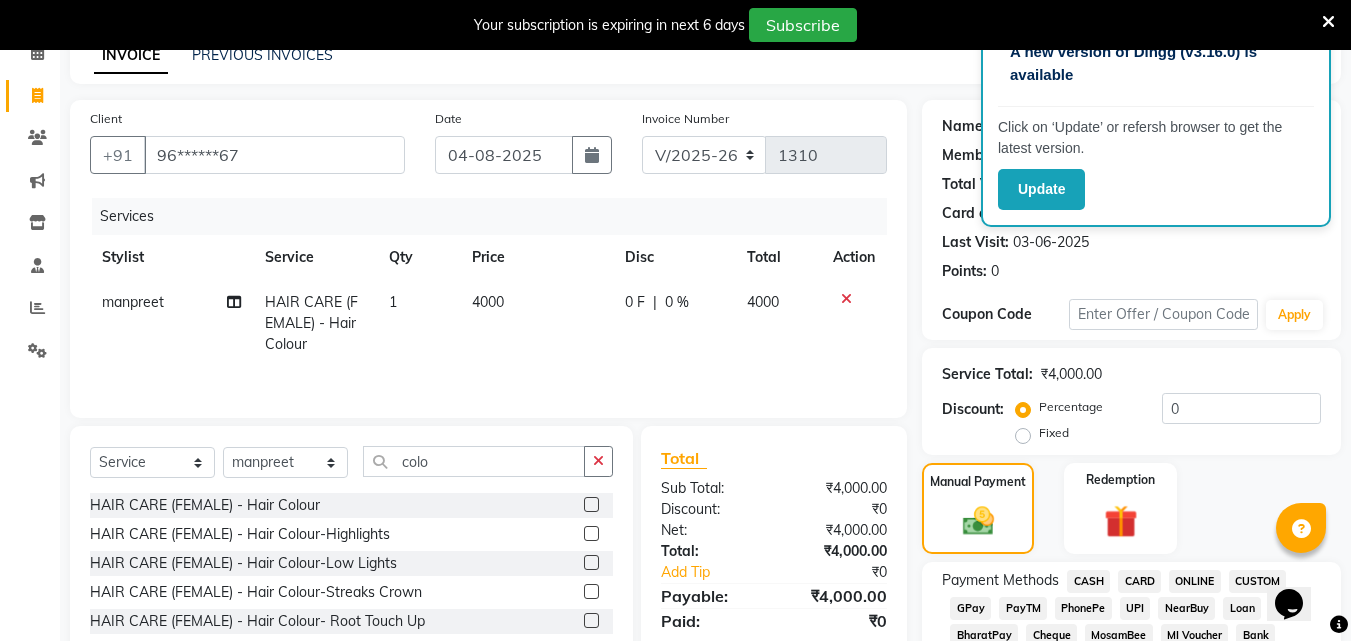 click on "CASH" 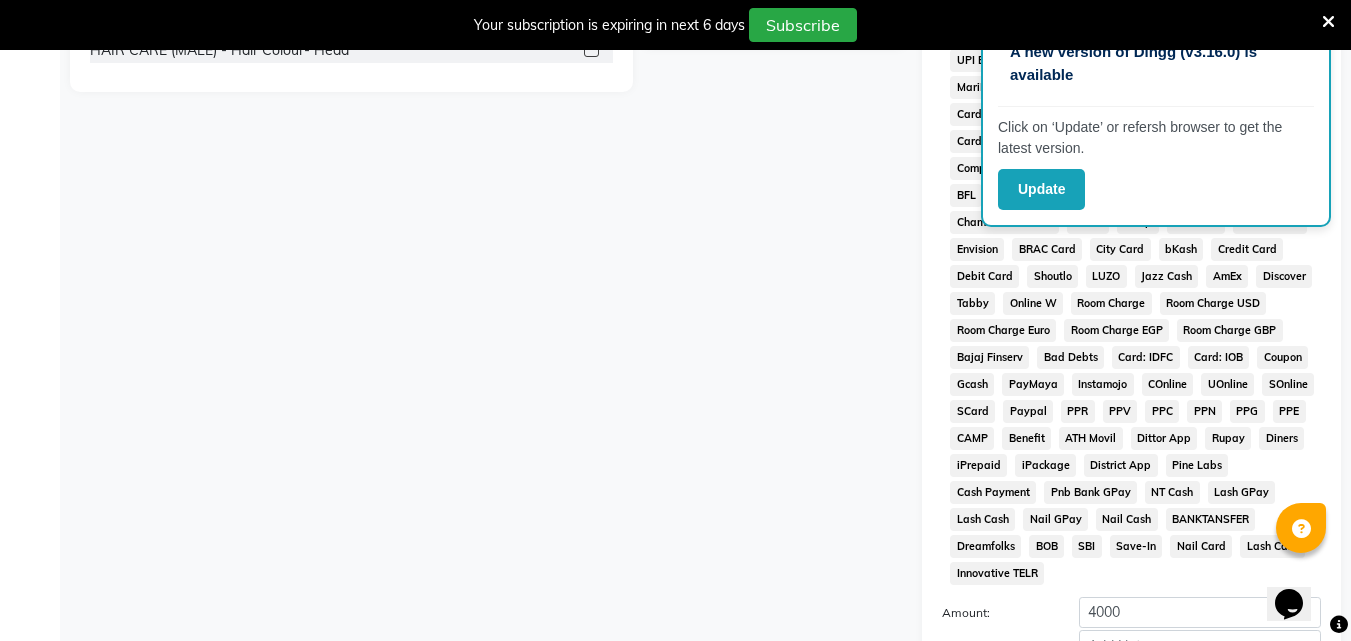 scroll, scrollTop: 938, scrollLeft: 0, axis: vertical 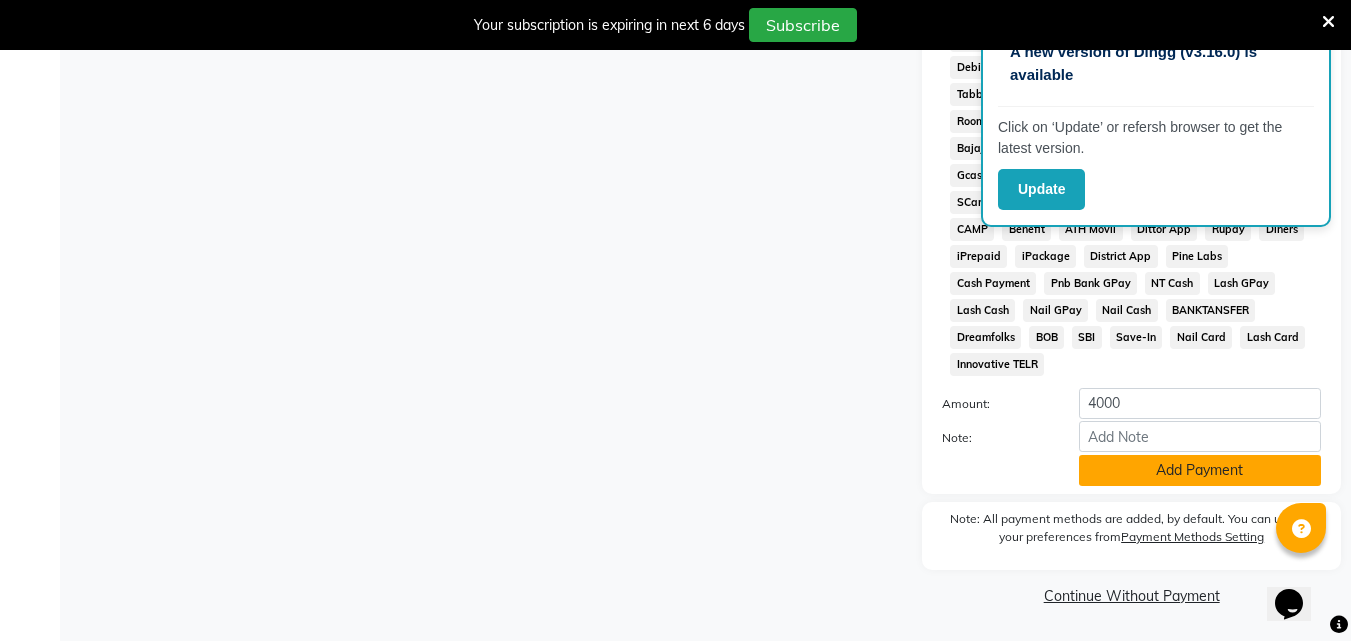 click on "Add Payment" 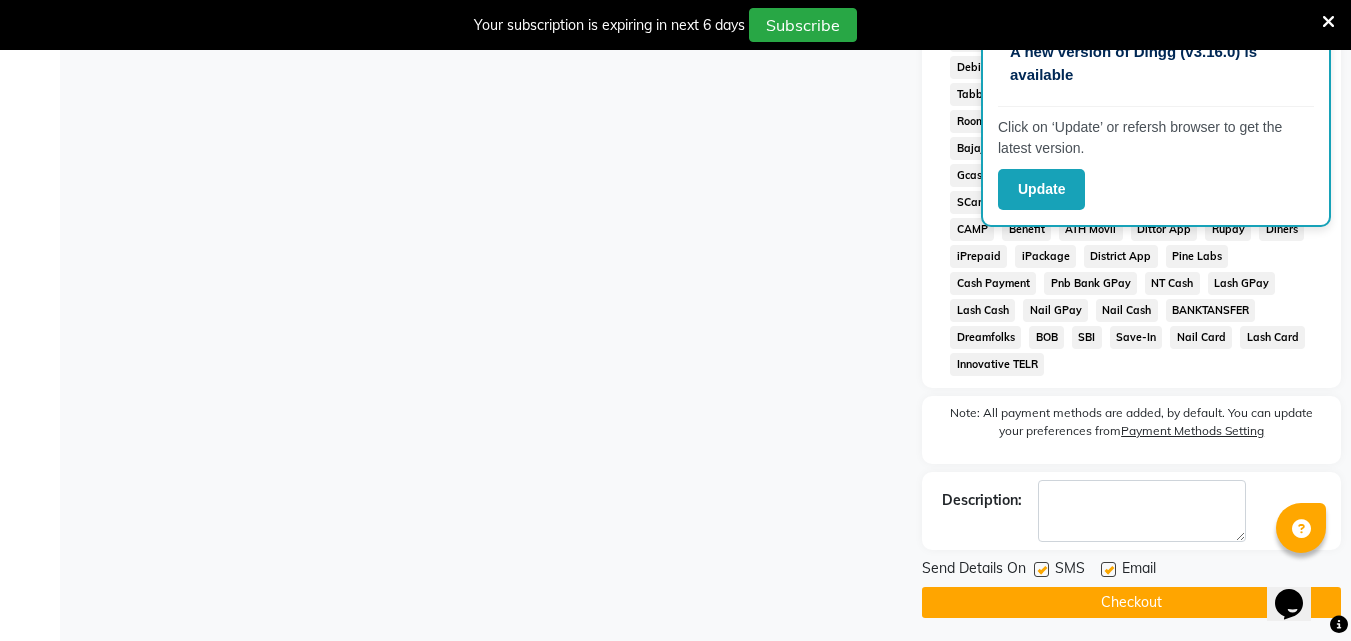 click 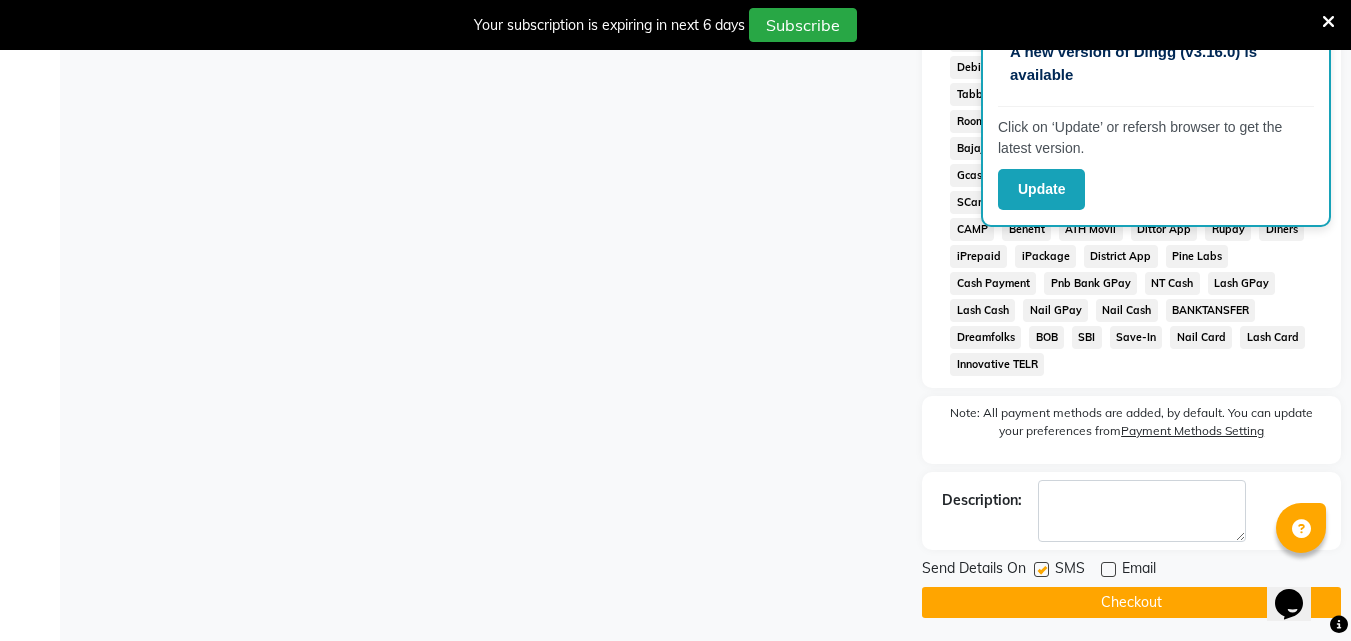 click on "Checkout" 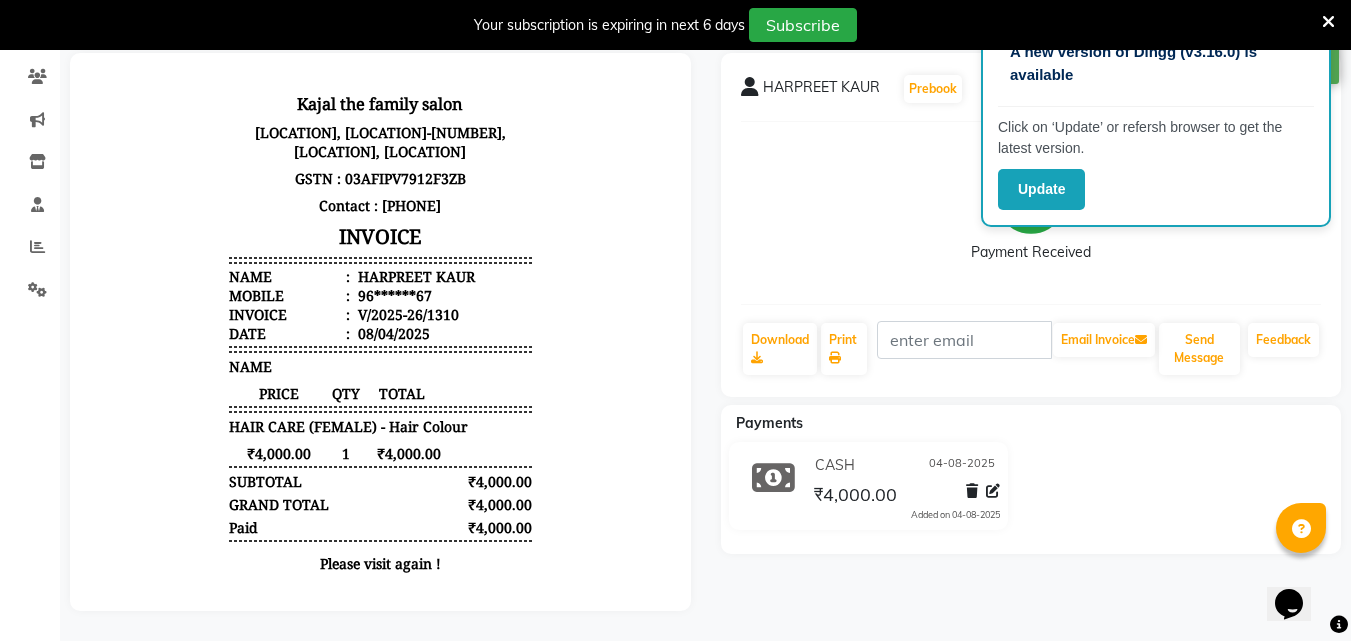 scroll, scrollTop: 0, scrollLeft: 0, axis: both 